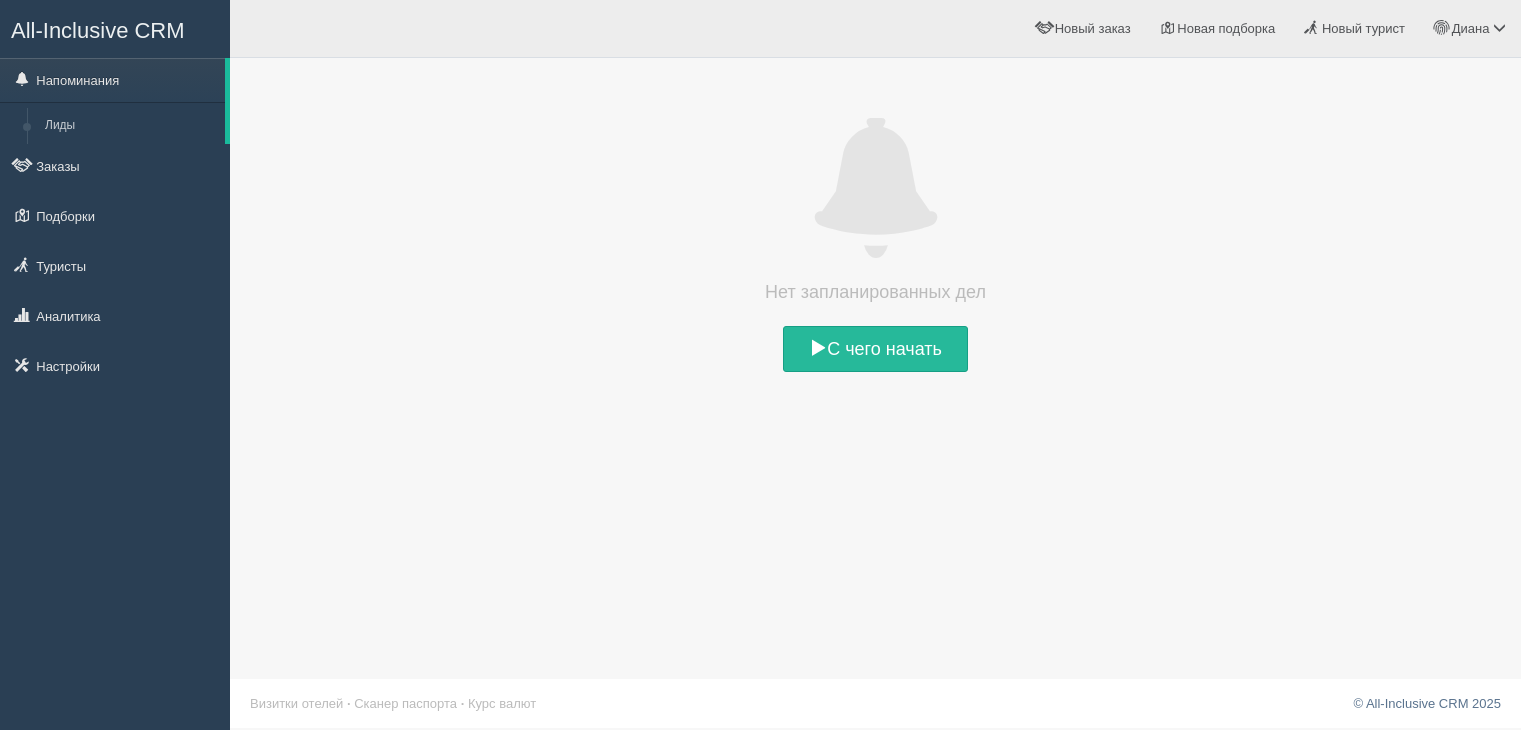 scroll, scrollTop: 0, scrollLeft: 0, axis: both 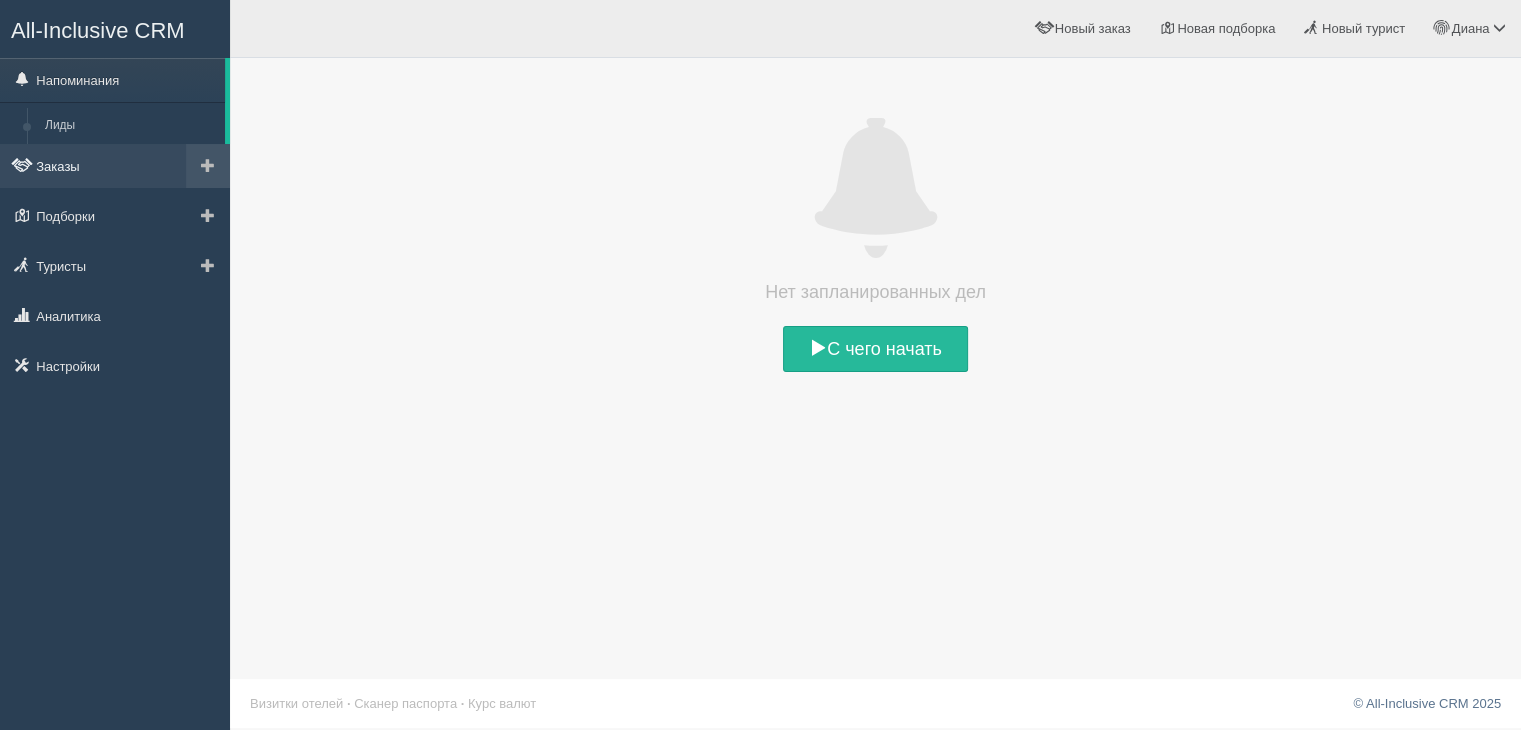 click on "Заказы" at bounding box center (115, 166) 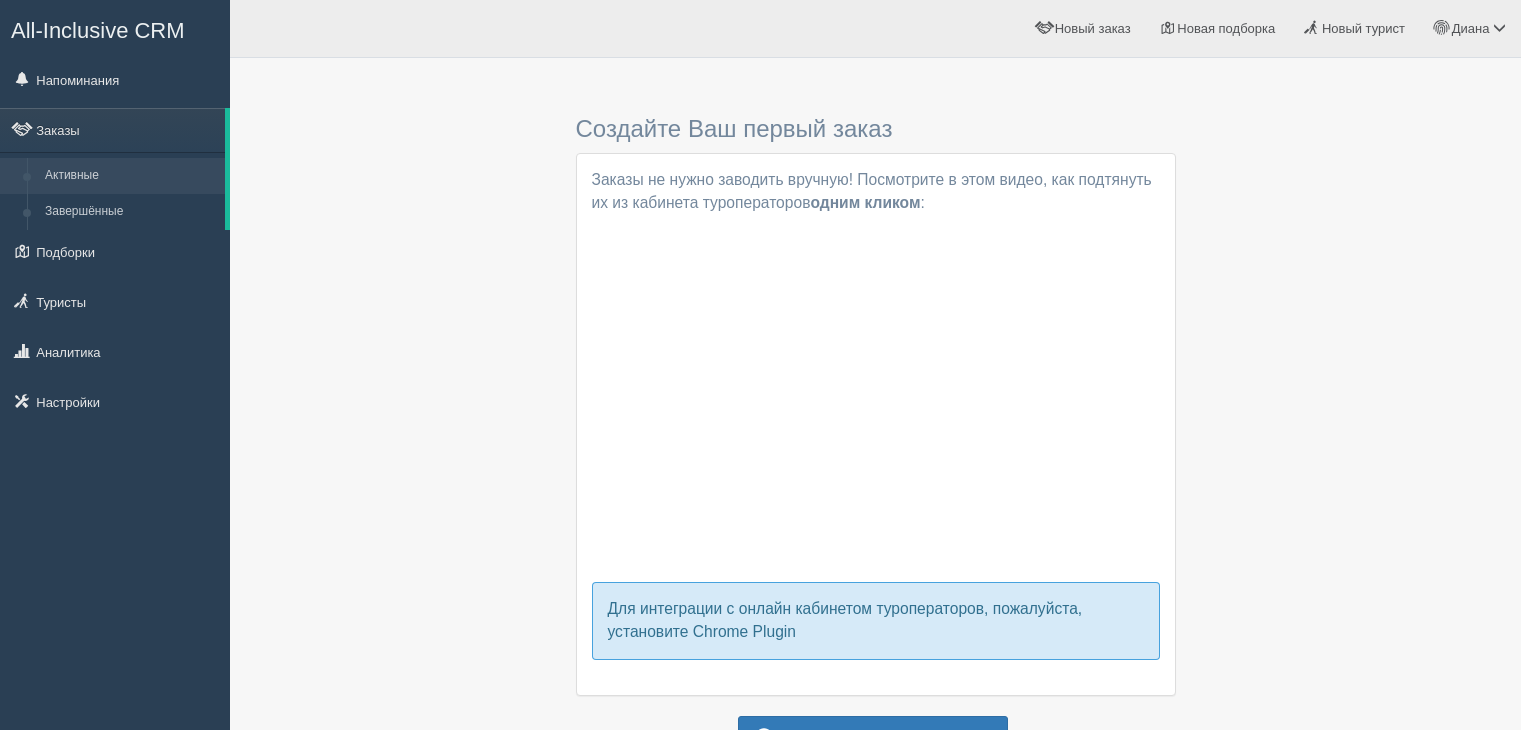 scroll, scrollTop: 0, scrollLeft: 0, axis: both 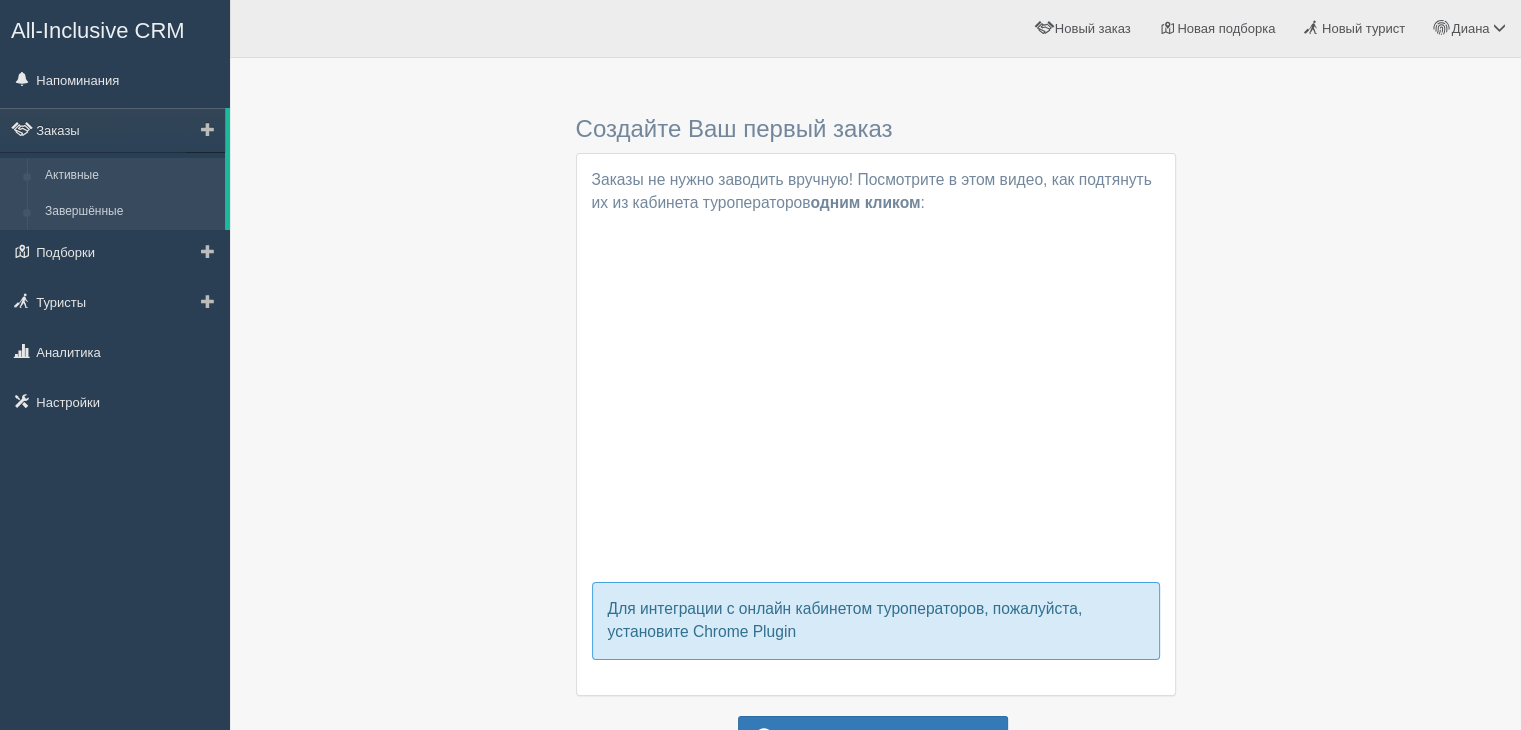 click on "Завершённые" at bounding box center [130, 212] 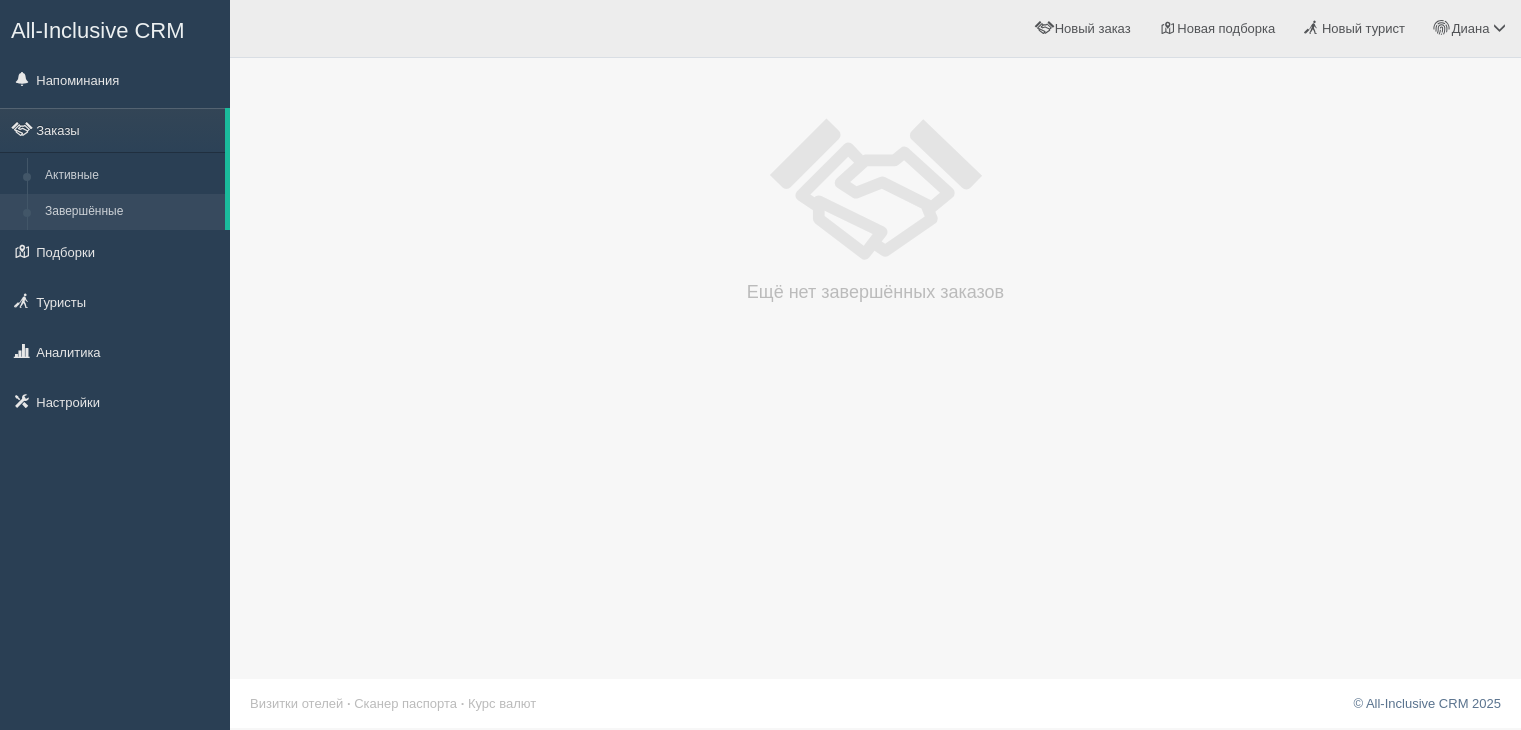 scroll, scrollTop: 0, scrollLeft: 0, axis: both 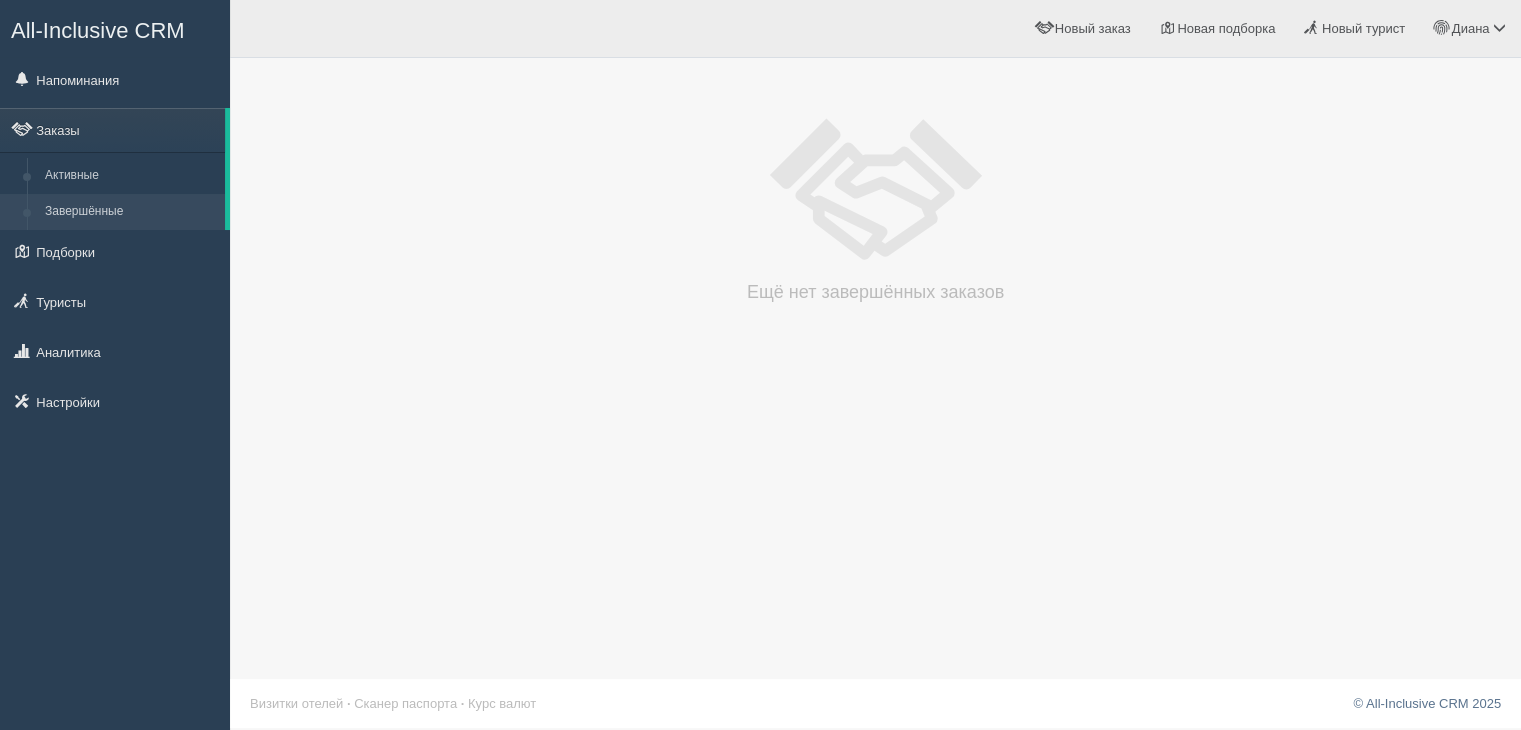 click on "Завершённые" at bounding box center [130, 212] 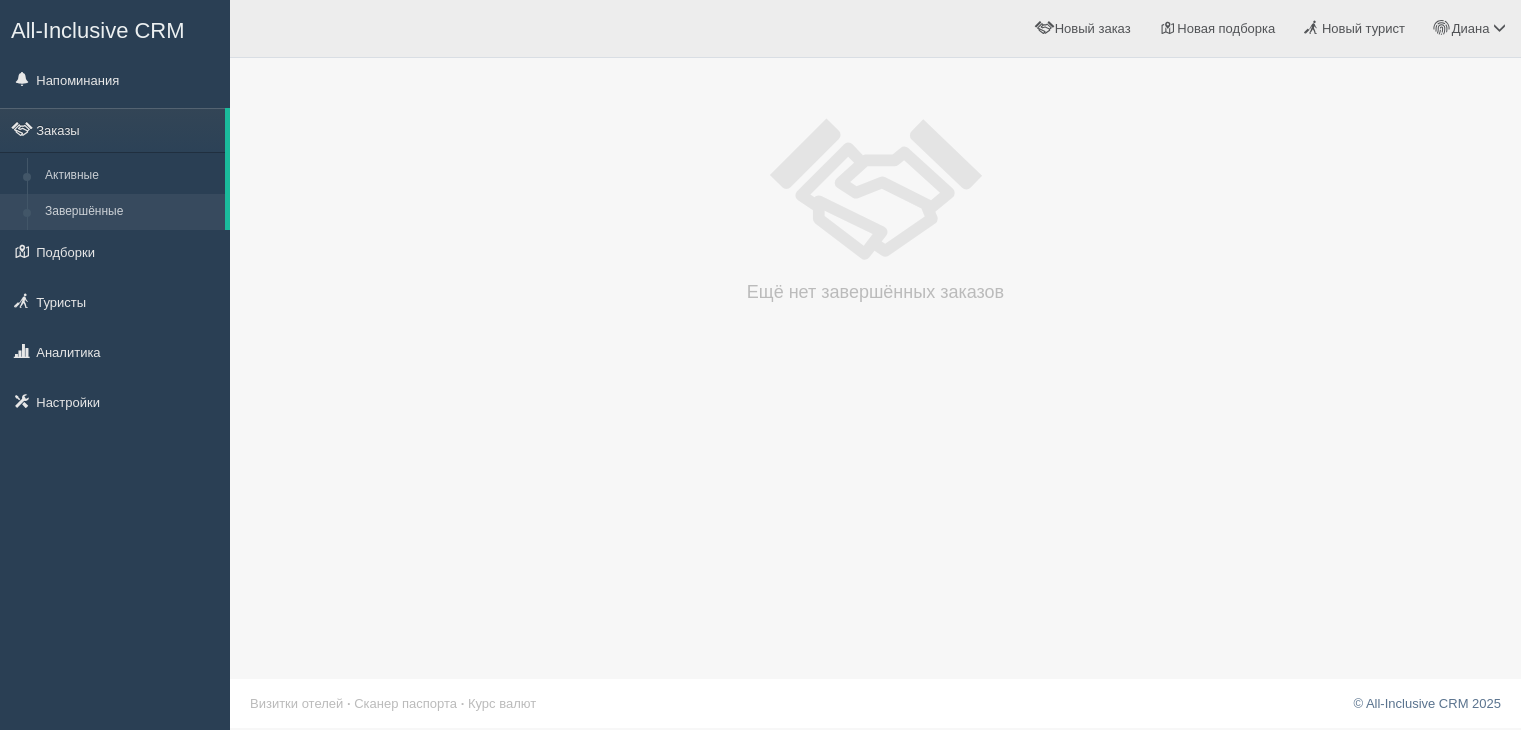 scroll, scrollTop: 0, scrollLeft: 0, axis: both 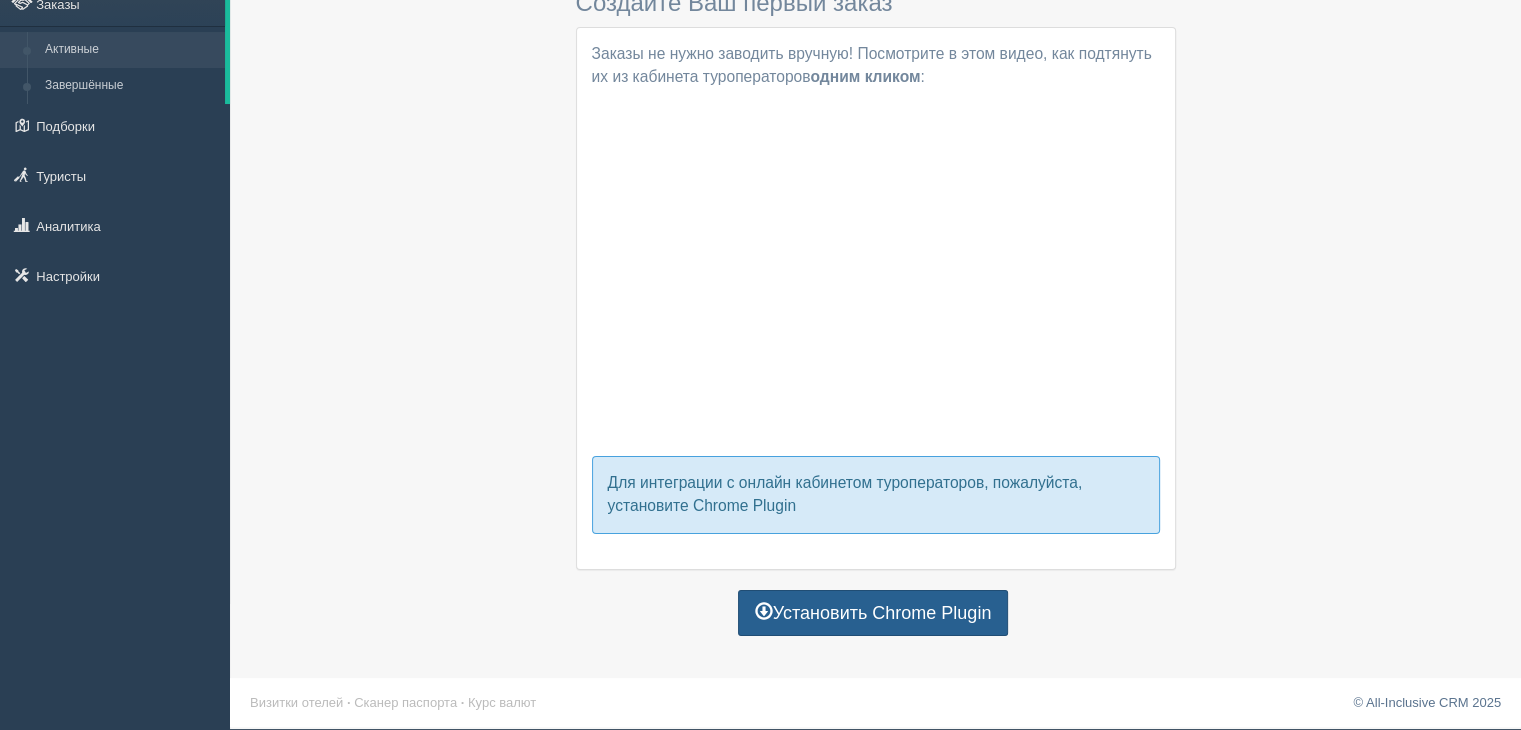 click on "Установить Chrome Plugin" at bounding box center [873, 613] 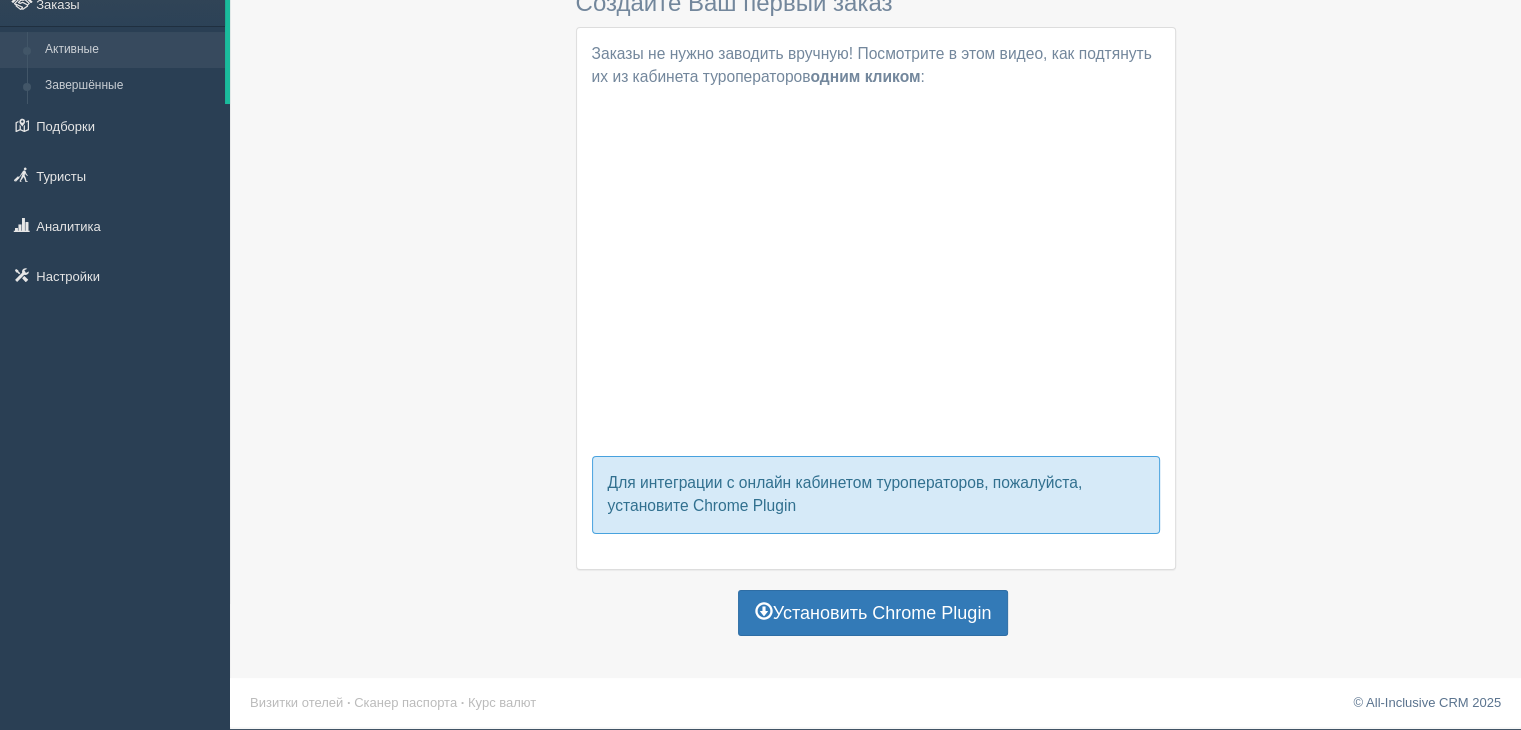 scroll, scrollTop: 0, scrollLeft: 0, axis: both 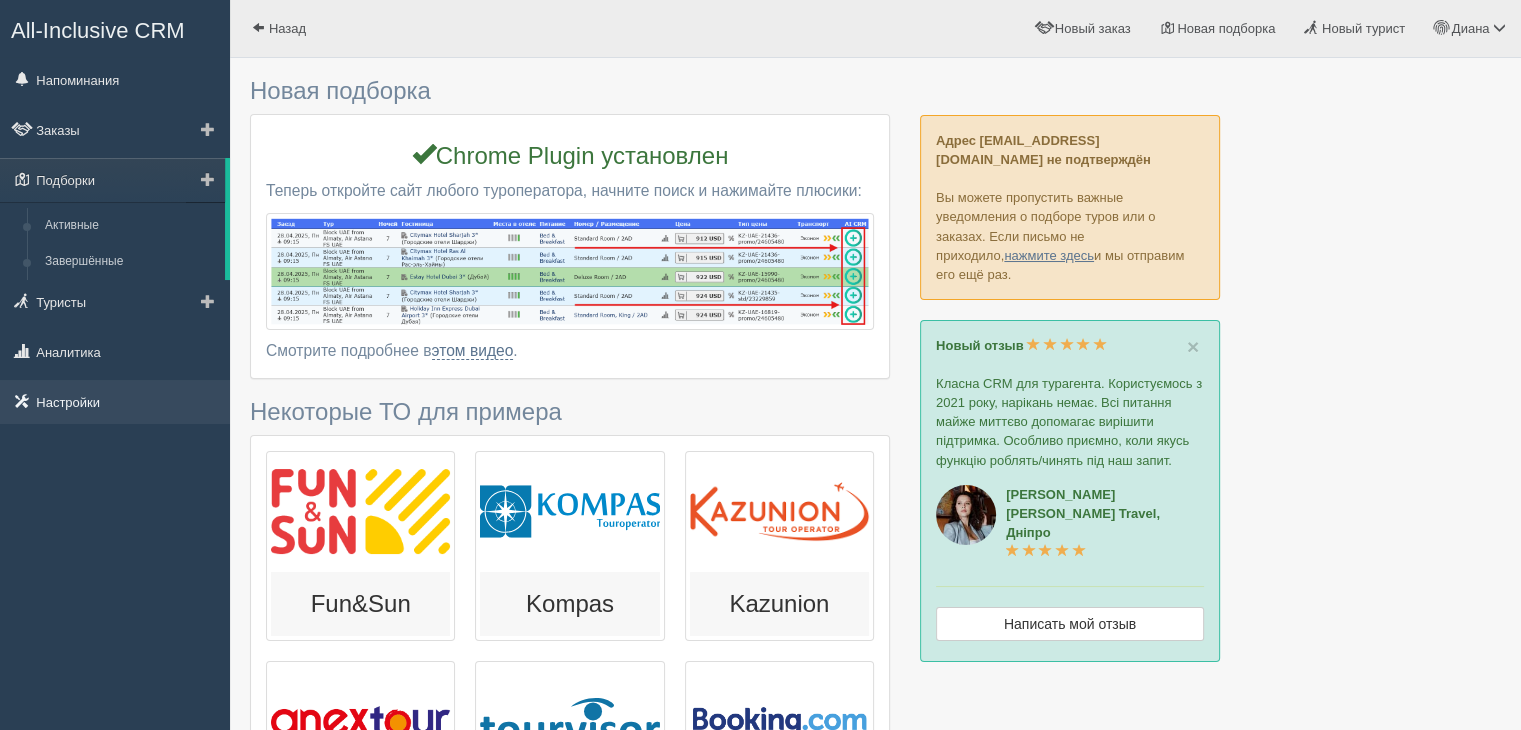 click on "Настройки" at bounding box center [115, 402] 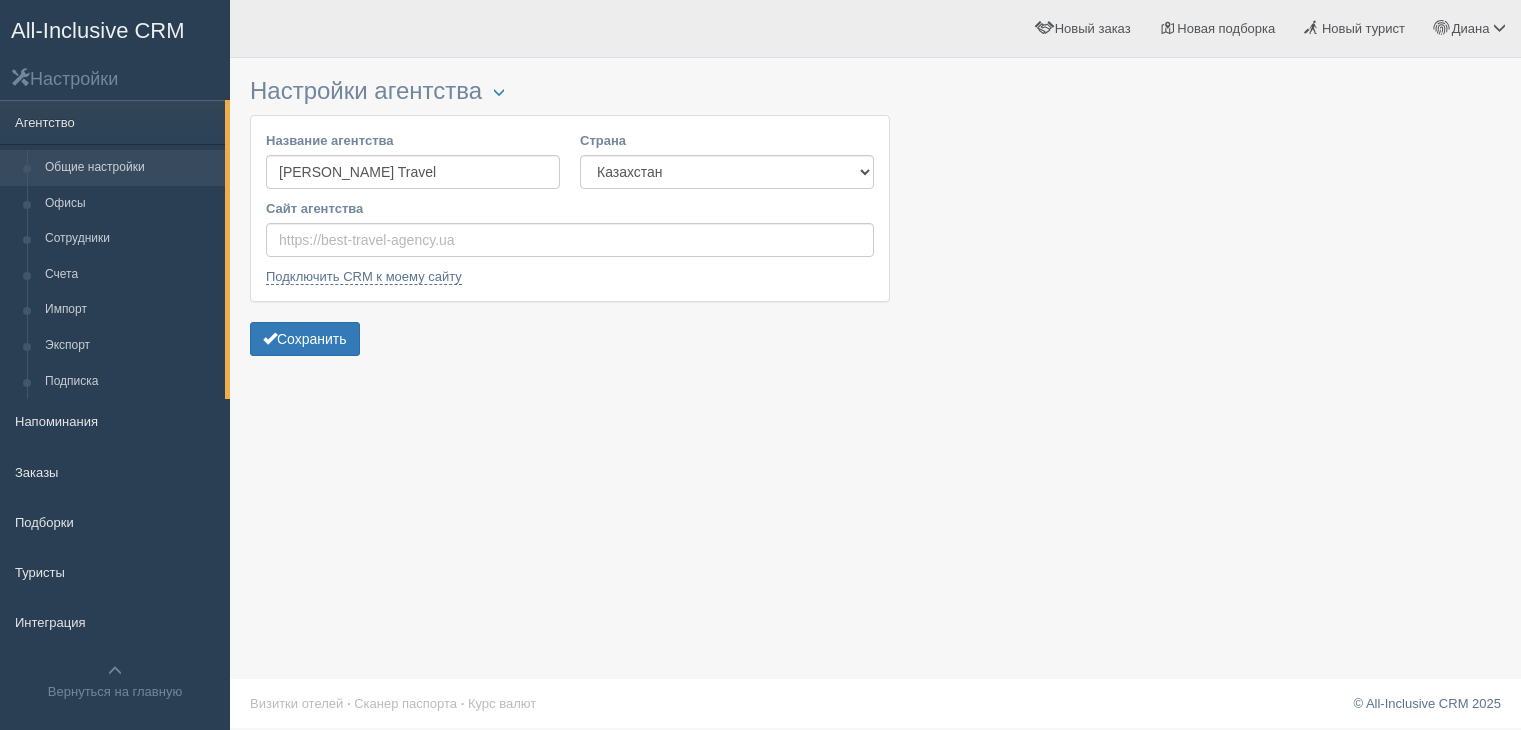 scroll, scrollTop: 0, scrollLeft: 0, axis: both 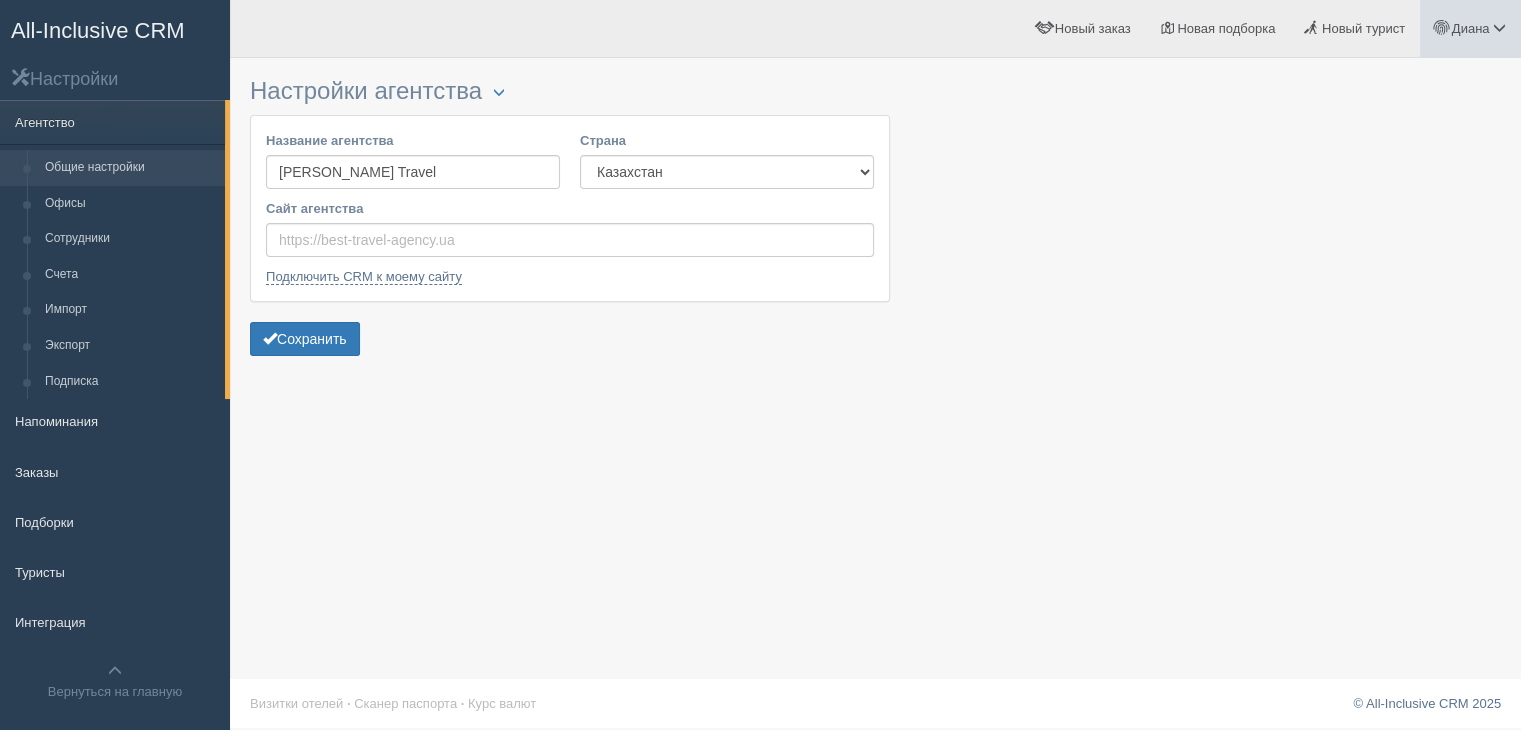 click on "Диана" at bounding box center [1471, 28] 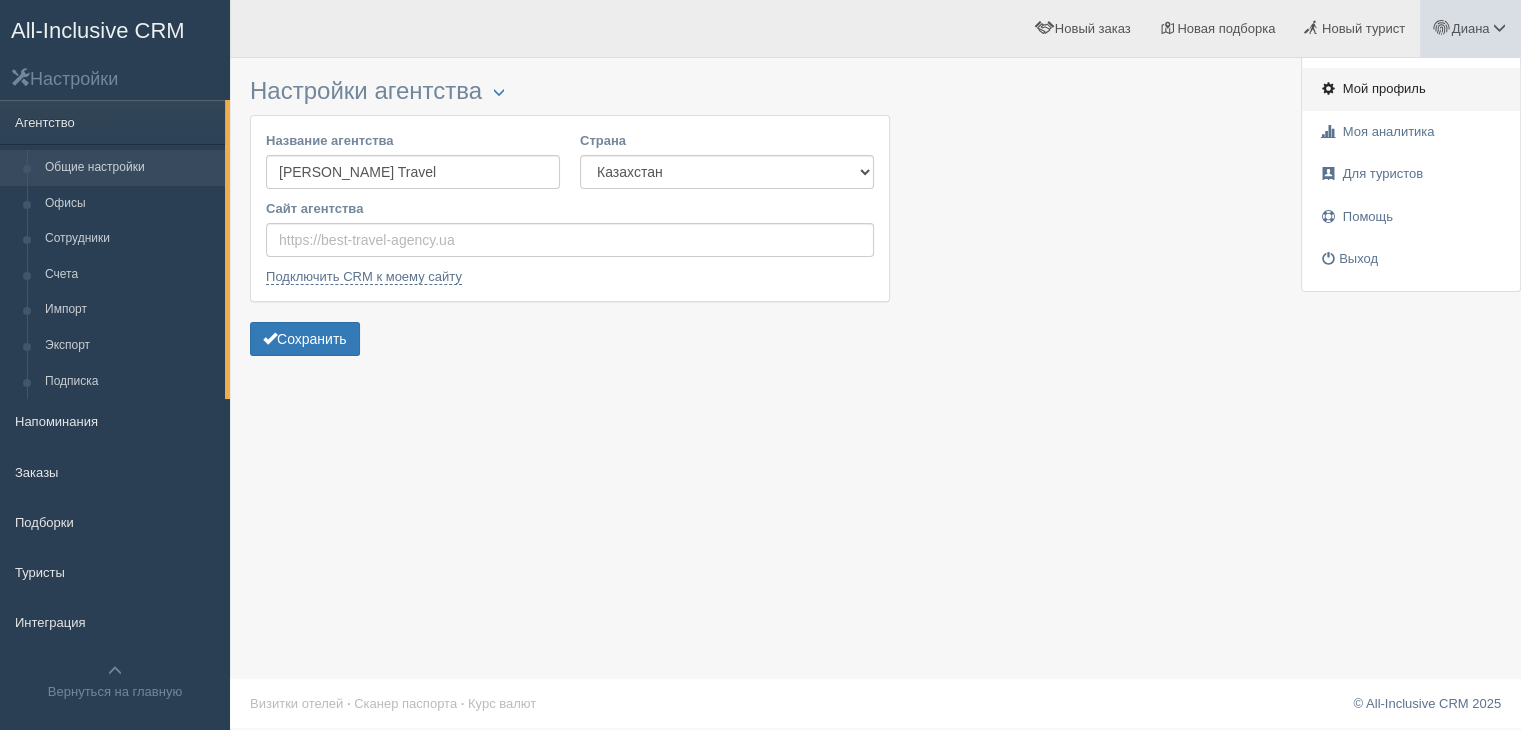 click on "Мой профиль" at bounding box center (1411, 89) 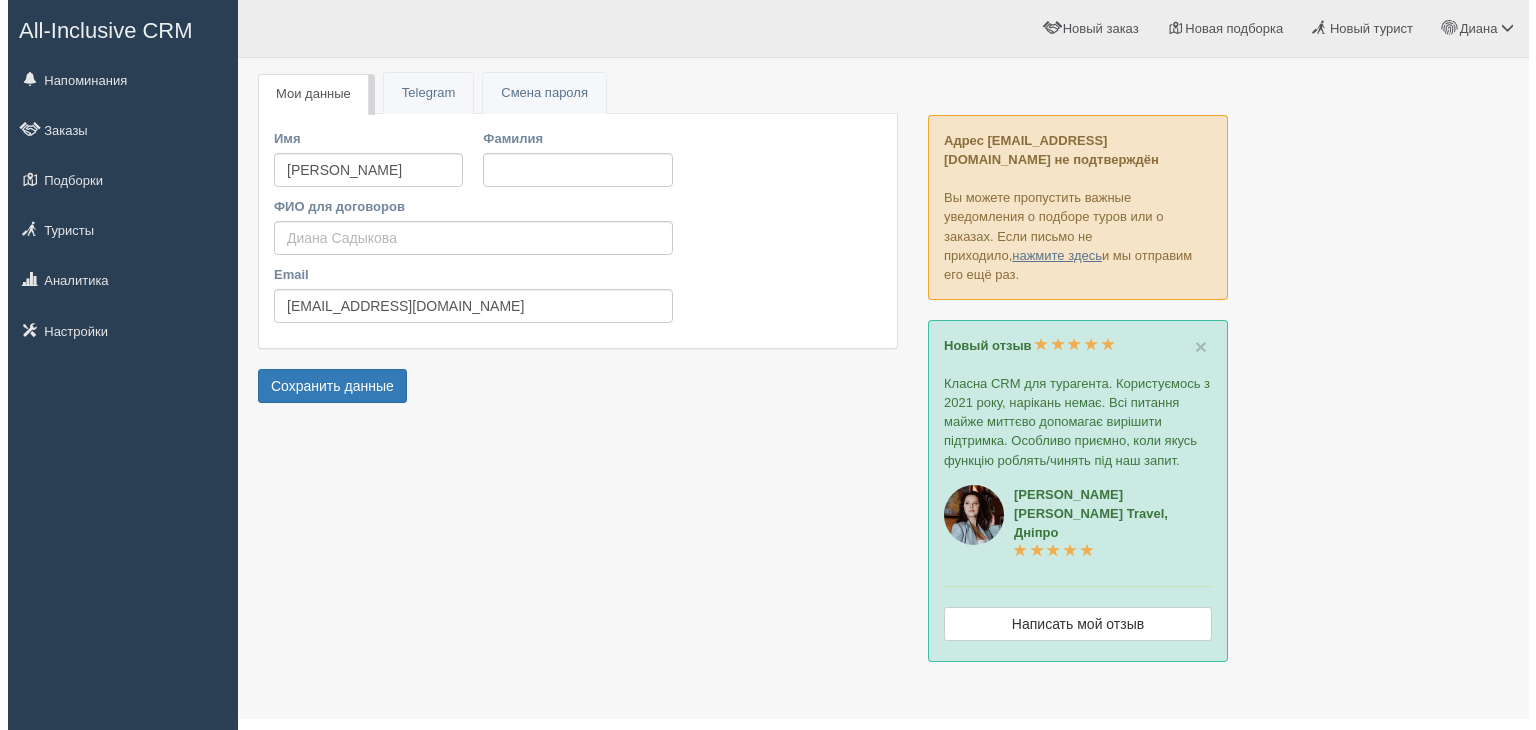 scroll, scrollTop: 0, scrollLeft: 0, axis: both 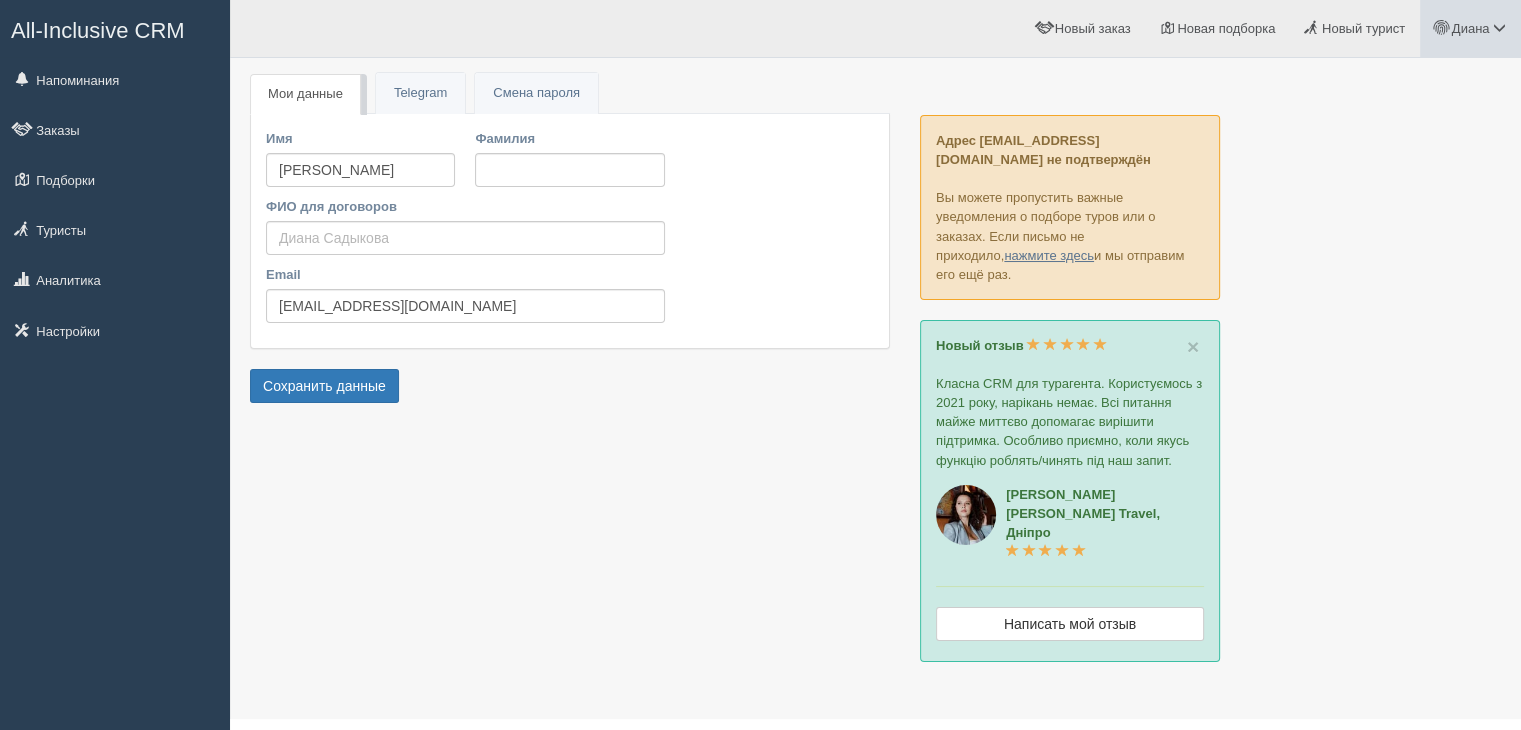 click on "Диана" at bounding box center (1471, 28) 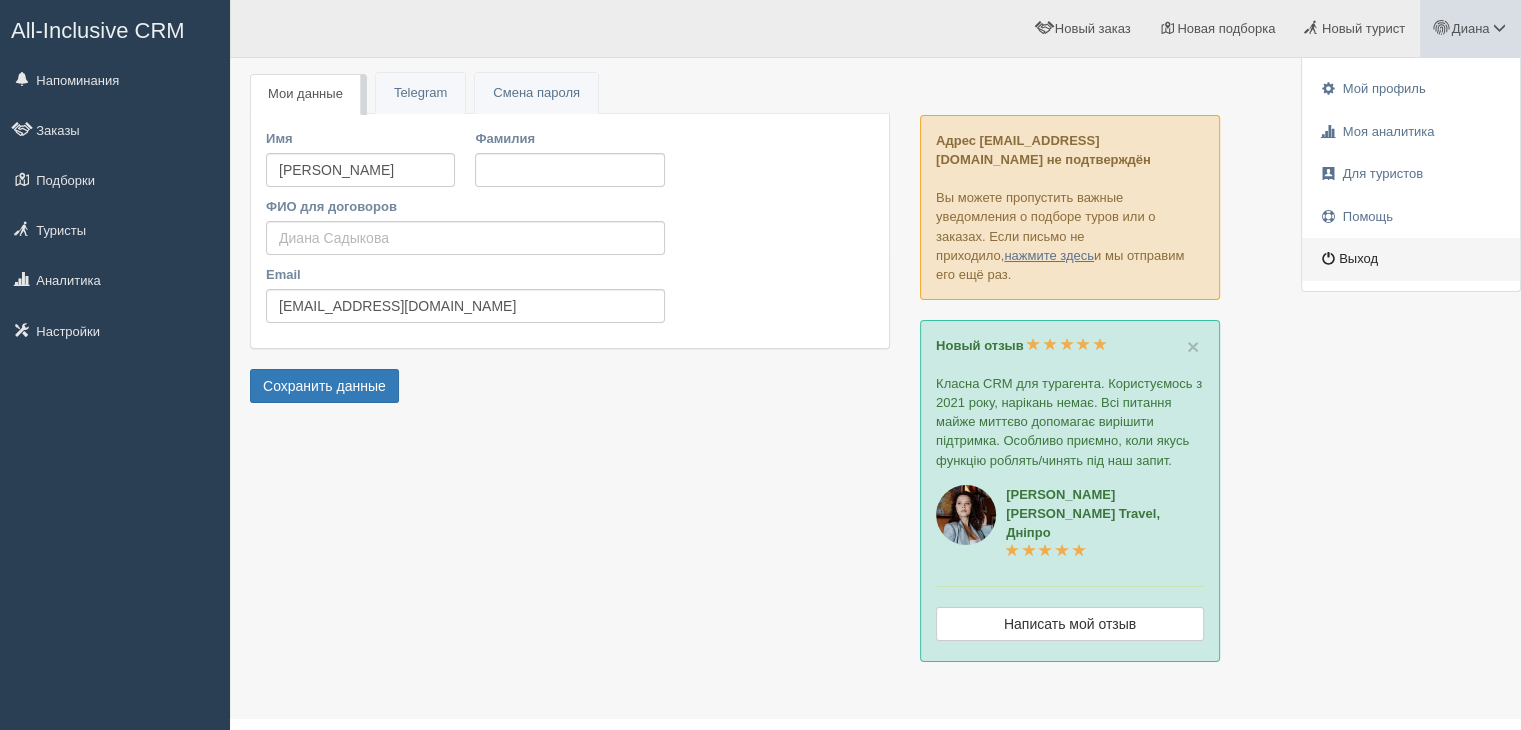 click on "Выход" at bounding box center (1411, 259) 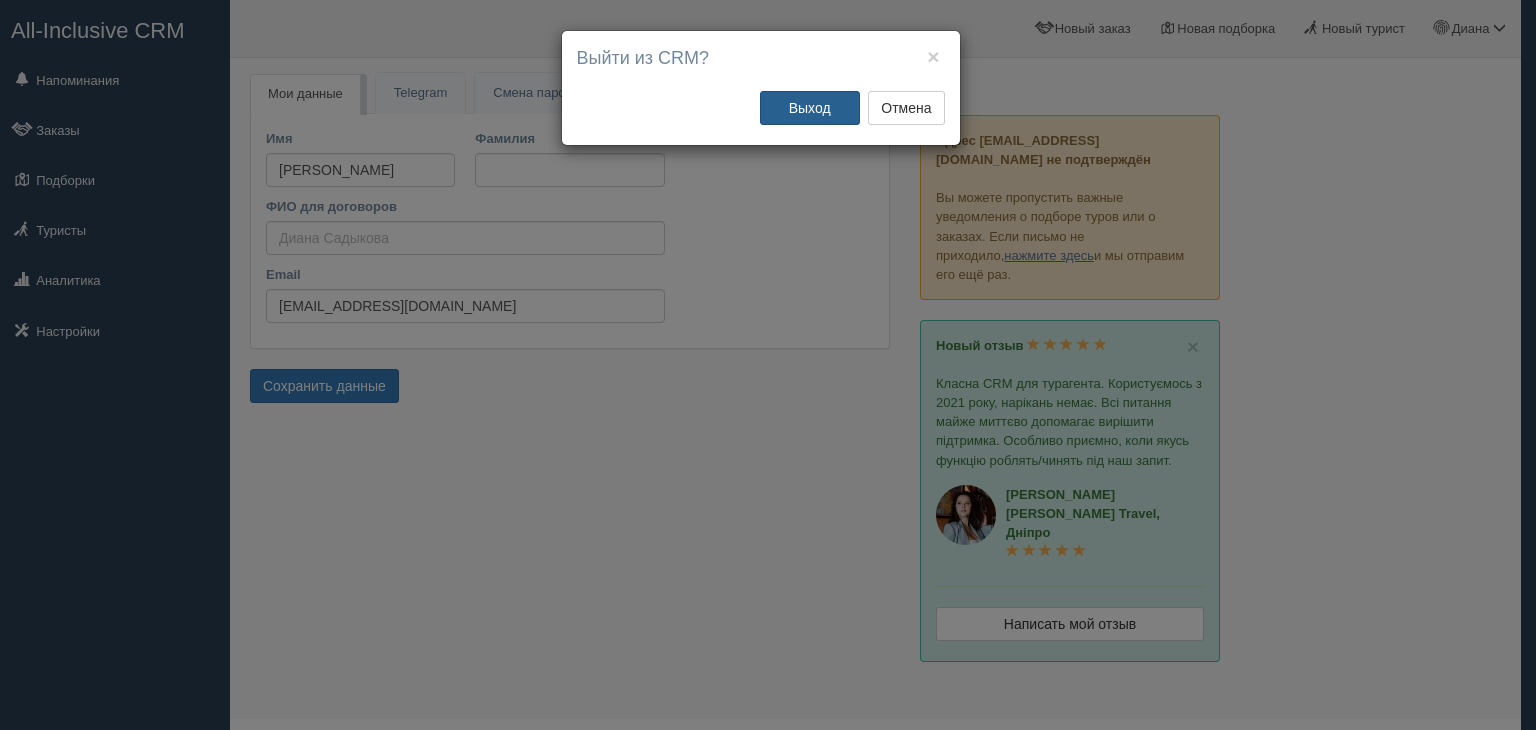 click on "Выход" at bounding box center (810, 108) 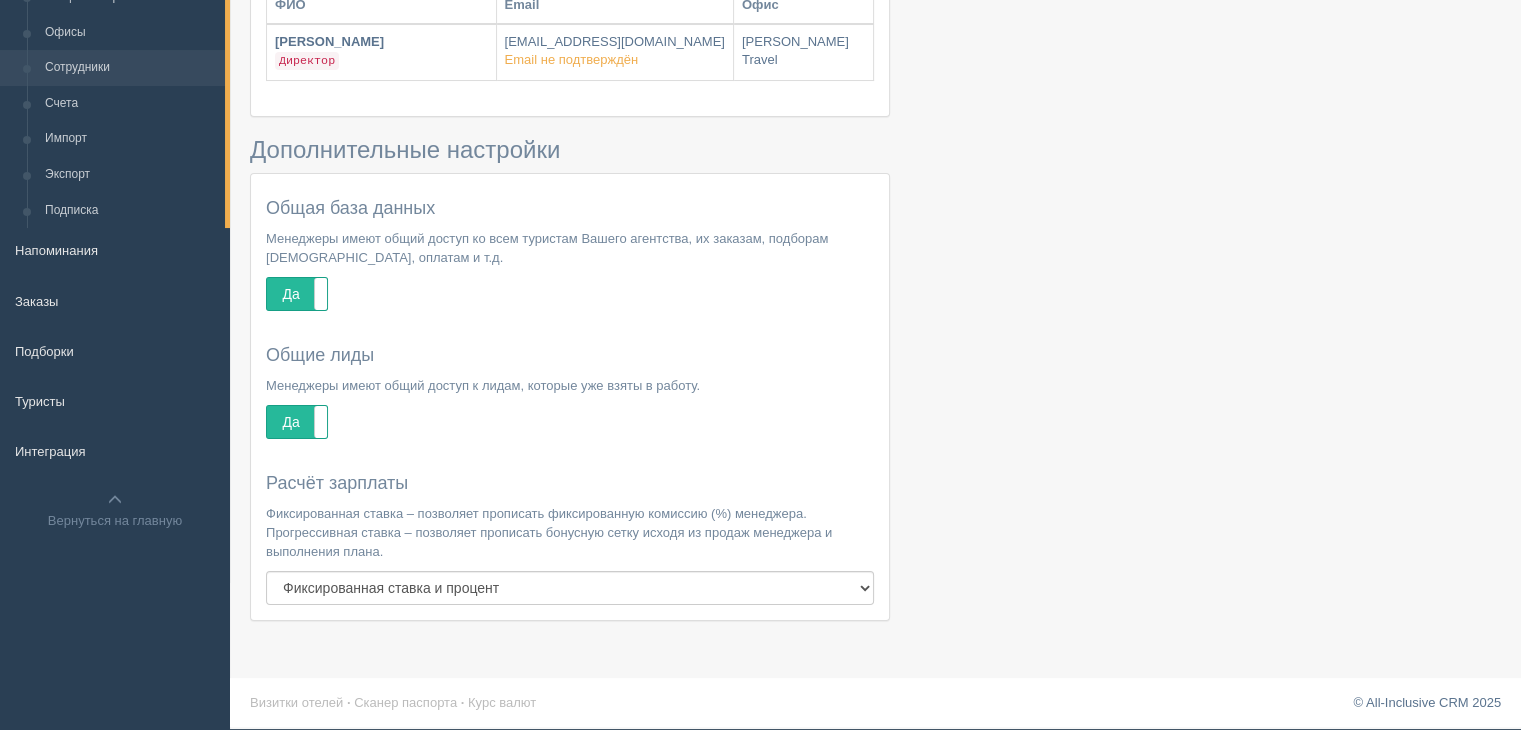 scroll, scrollTop: 0, scrollLeft: 0, axis: both 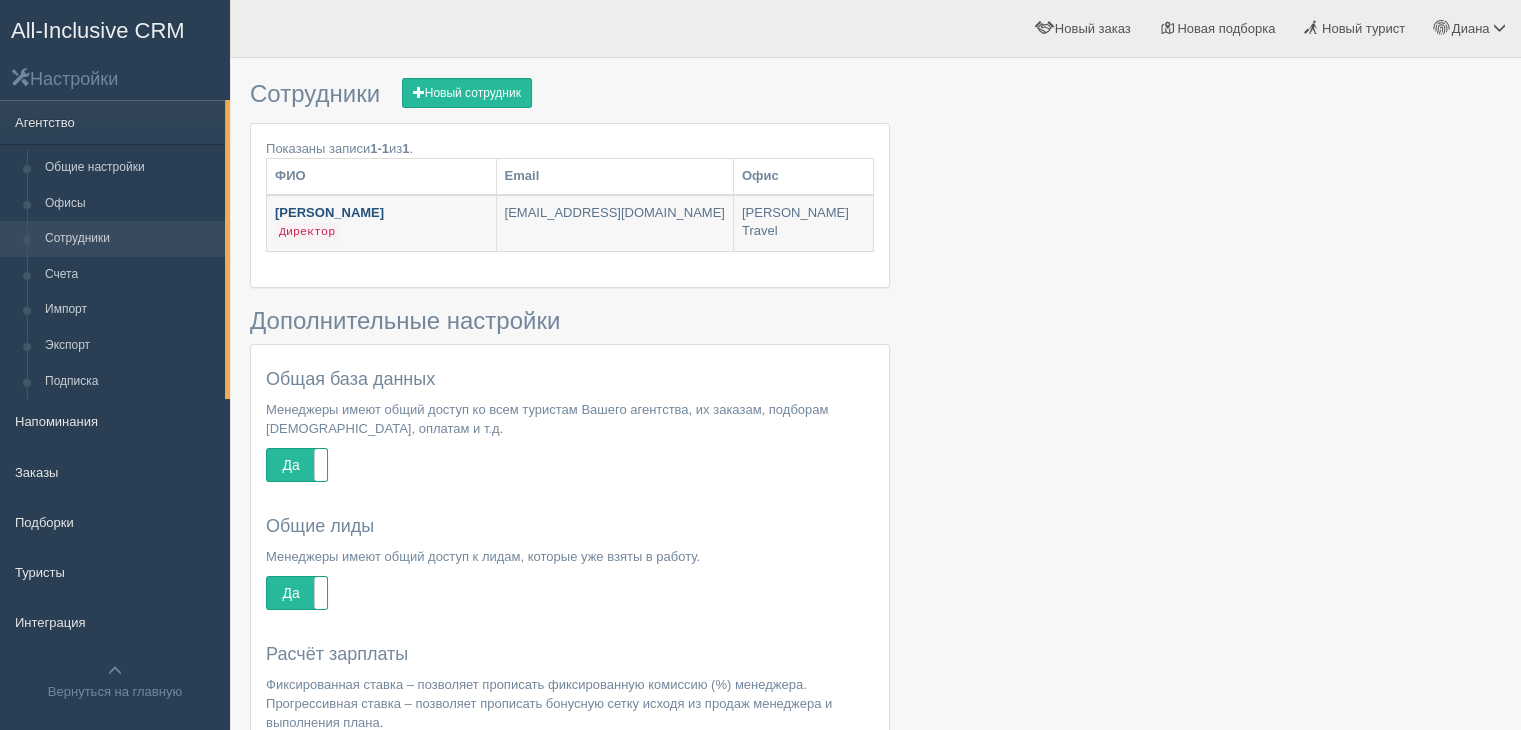 click on "Директор" at bounding box center [307, 232] 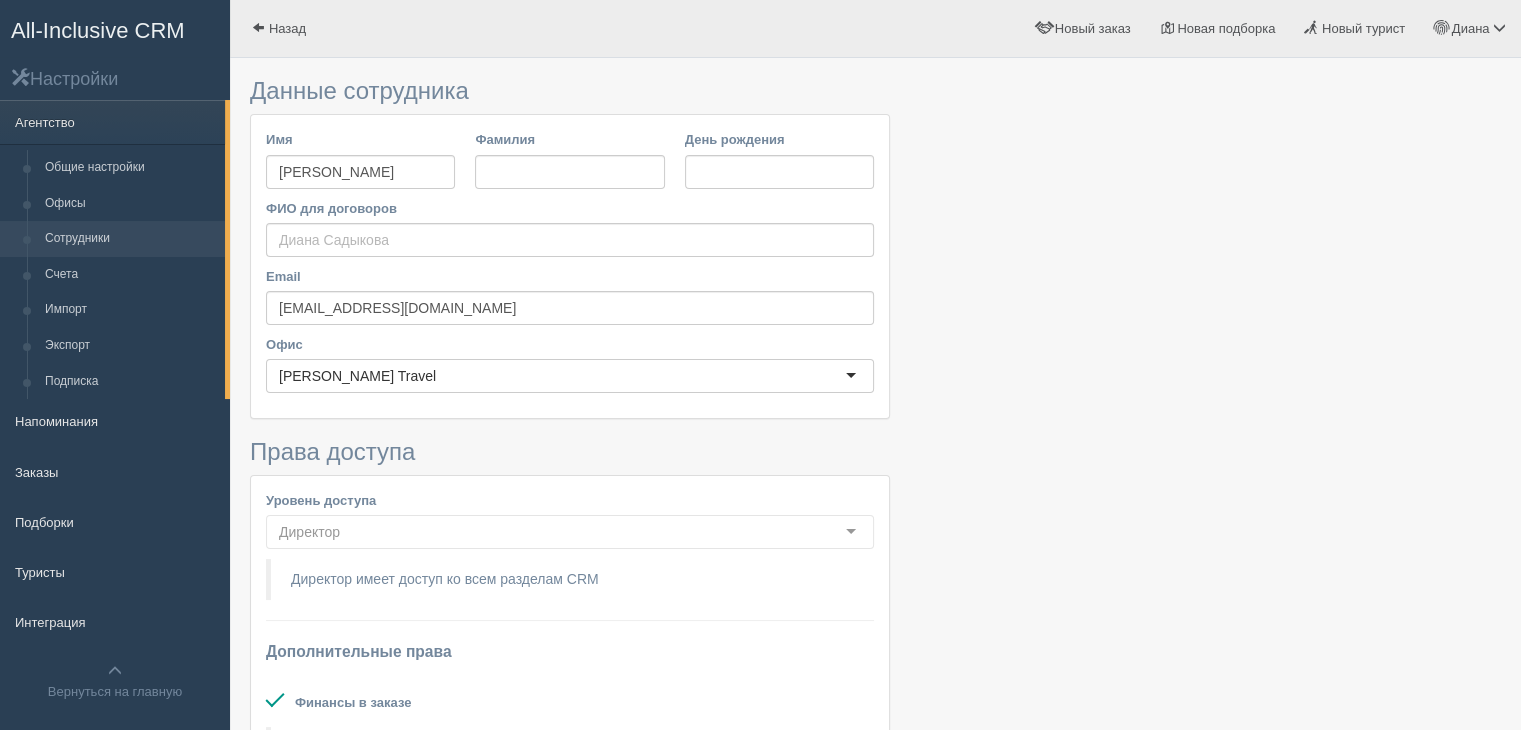 scroll, scrollTop: 166, scrollLeft: 0, axis: vertical 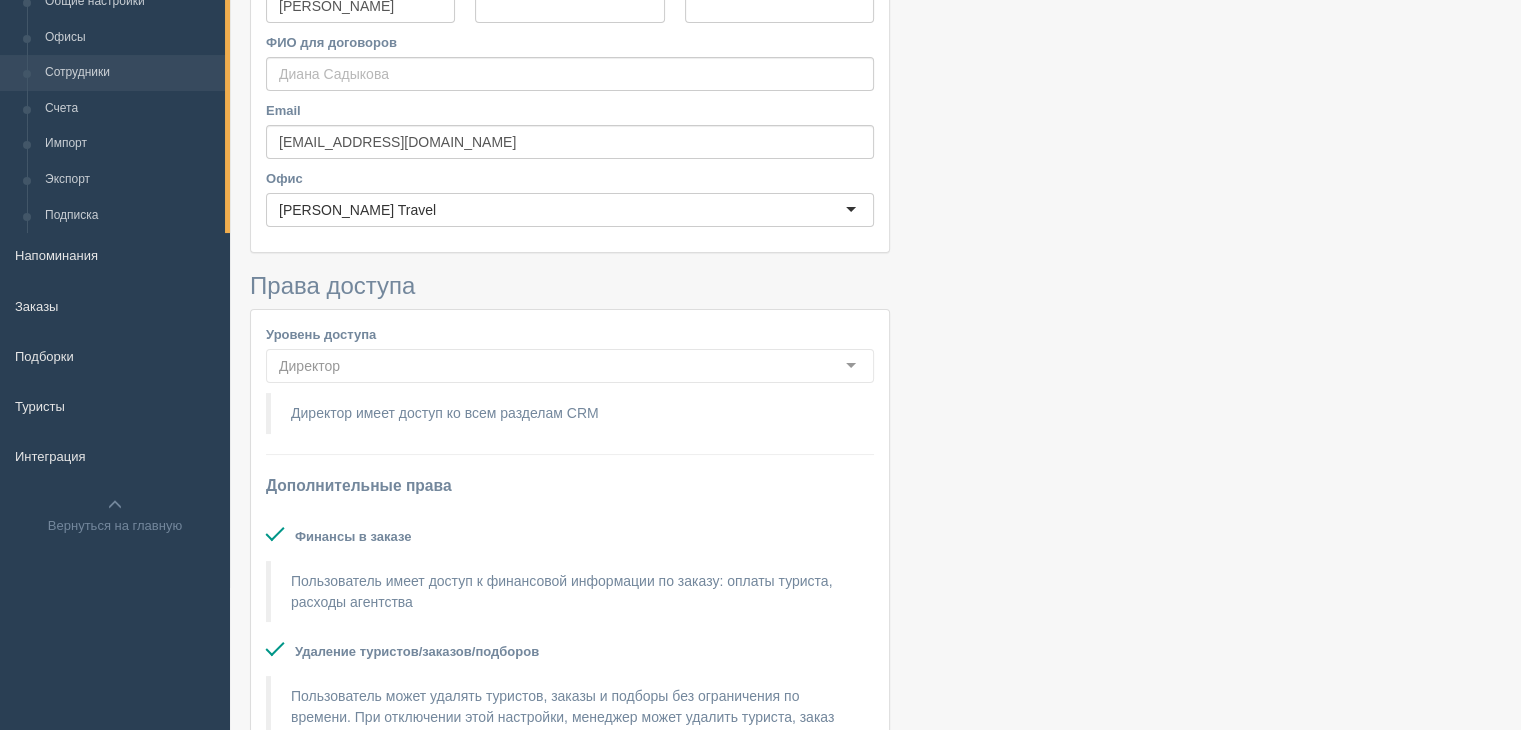 click on "Директор" at bounding box center [570, 366] 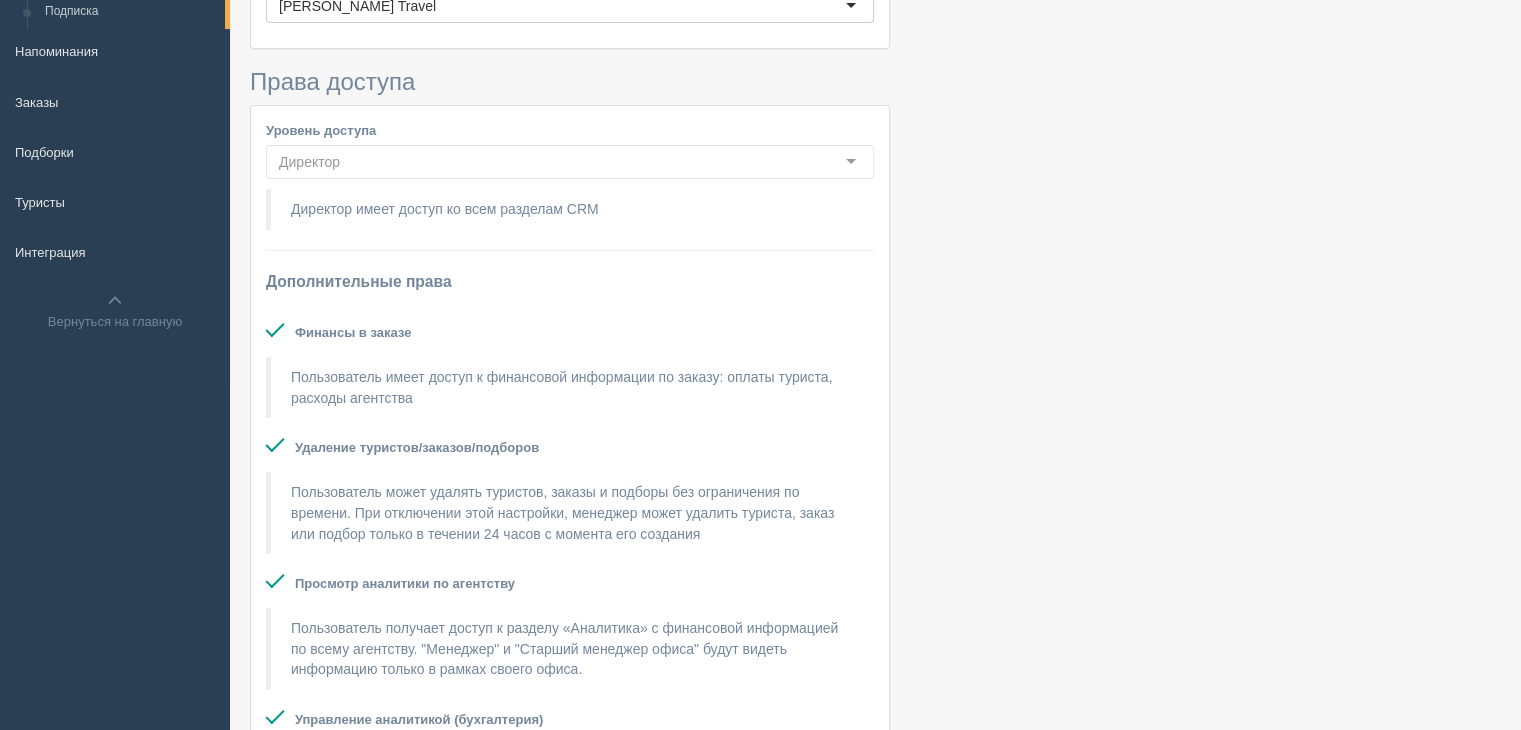 scroll, scrollTop: 8, scrollLeft: 0, axis: vertical 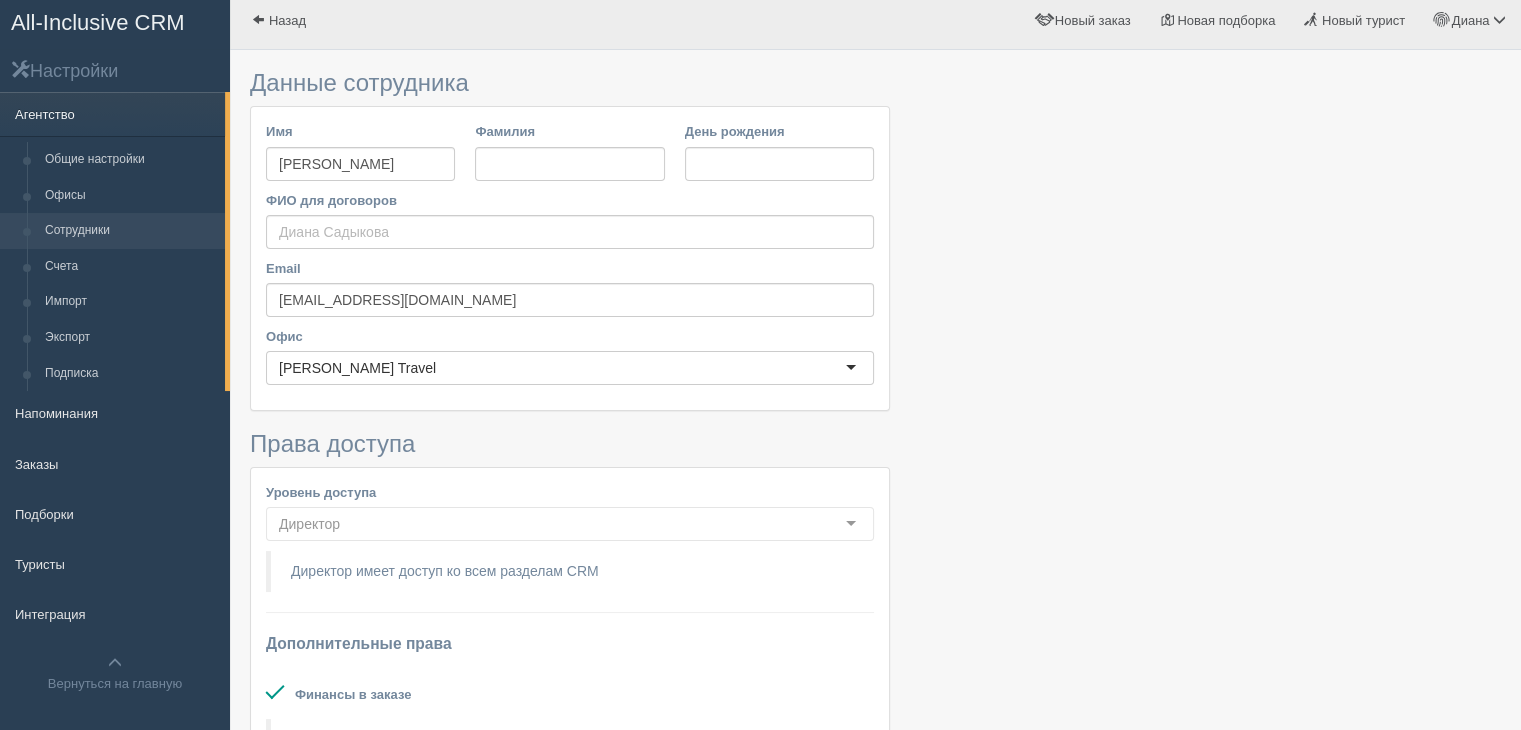 click on "Агентство" at bounding box center [112, 114] 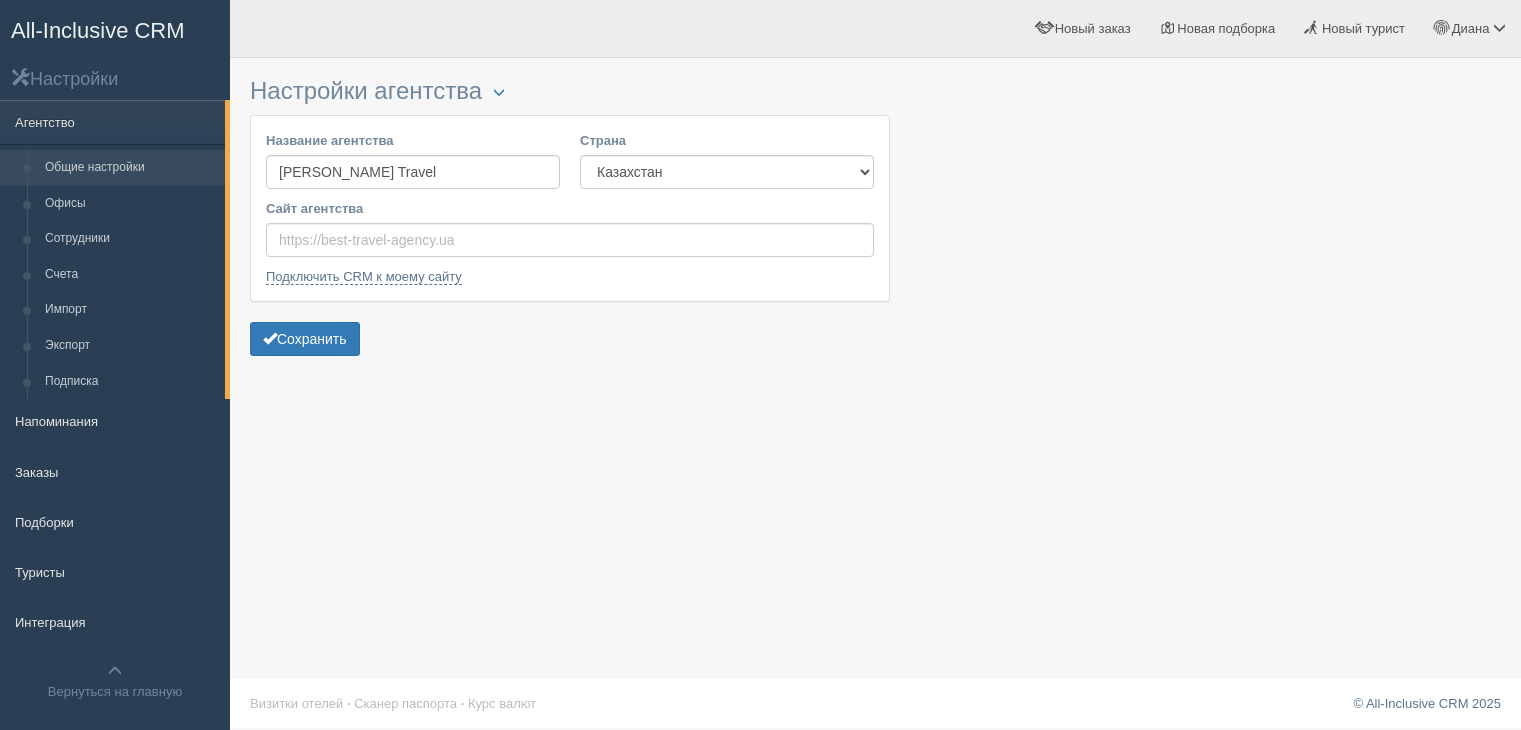 scroll, scrollTop: 0, scrollLeft: 0, axis: both 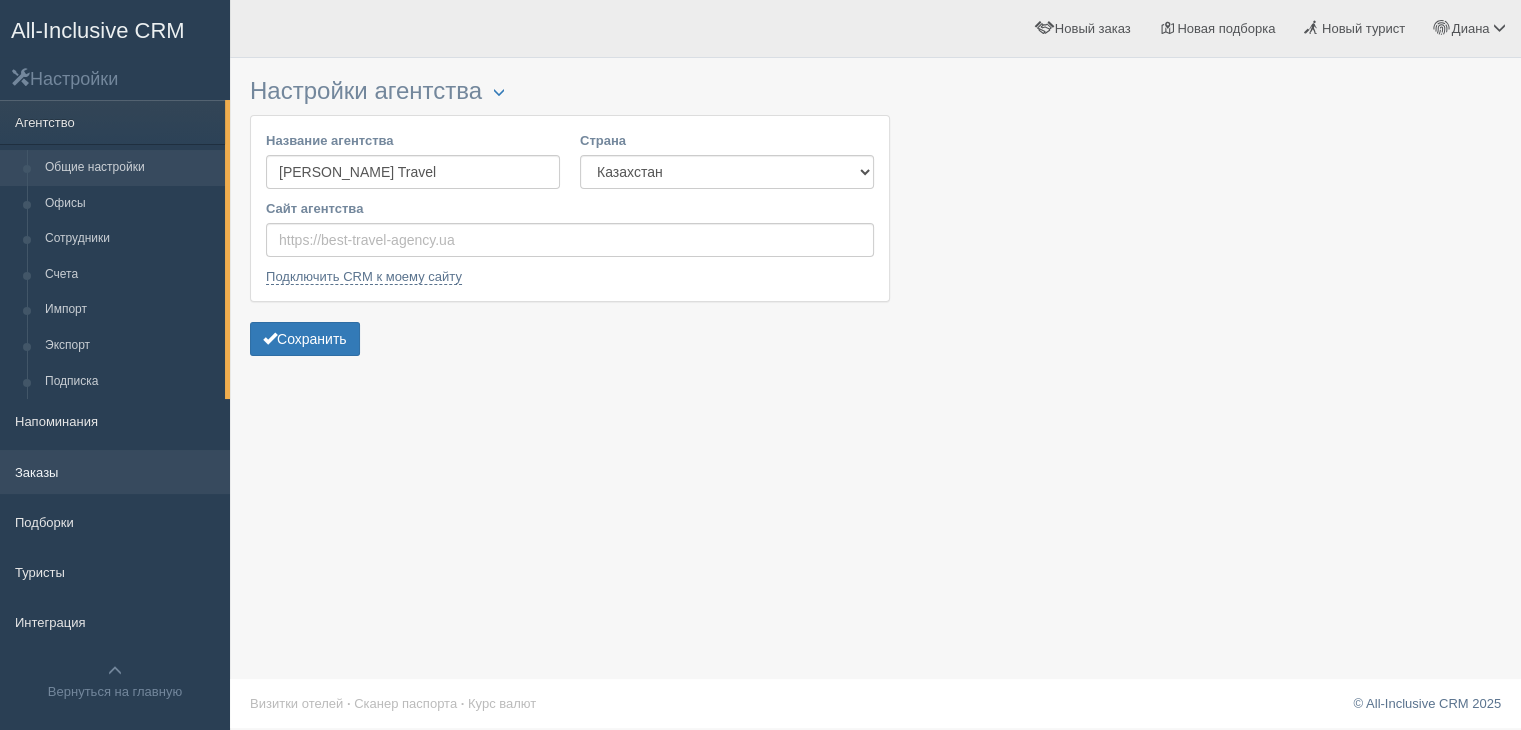 click on "Заказы" at bounding box center [115, 472] 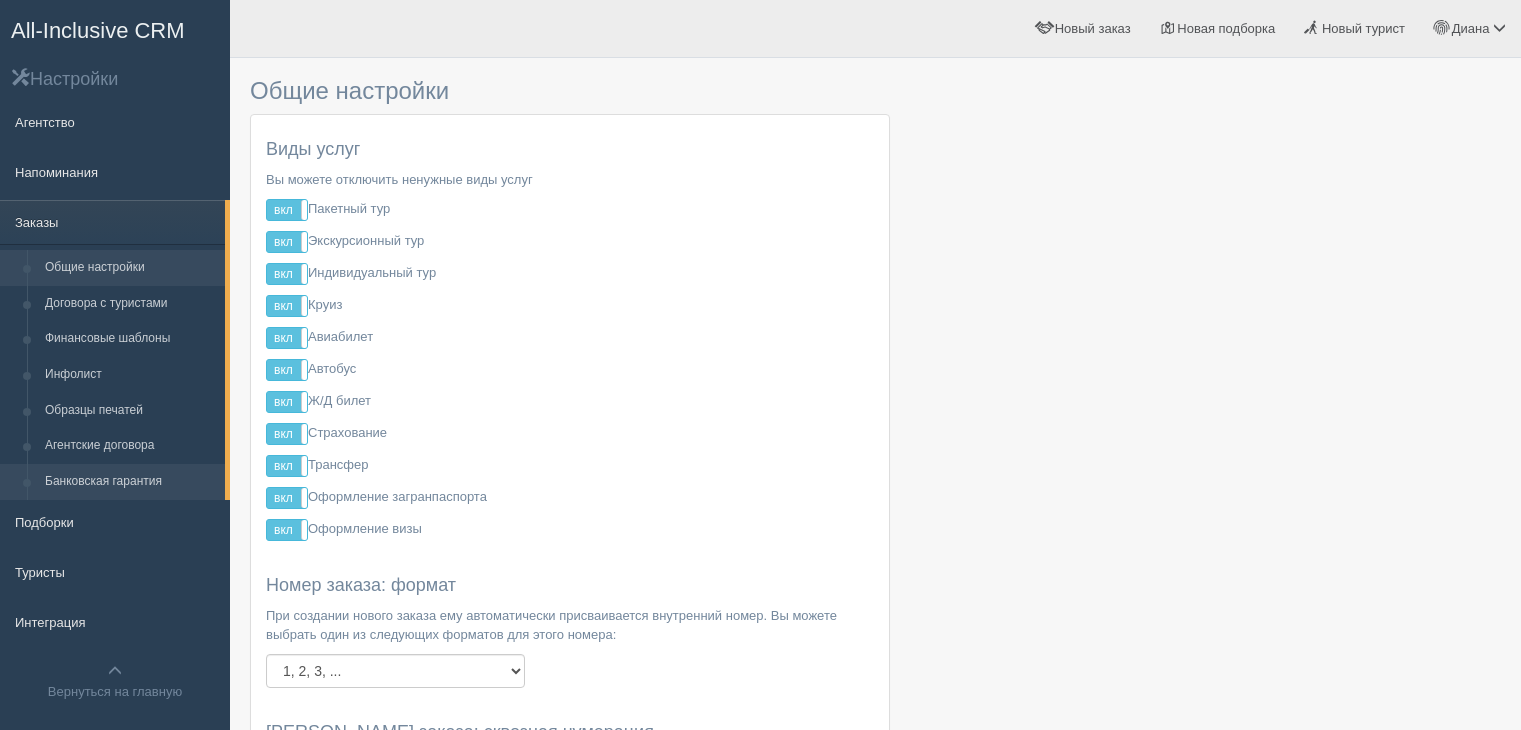 scroll, scrollTop: 0, scrollLeft: 0, axis: both 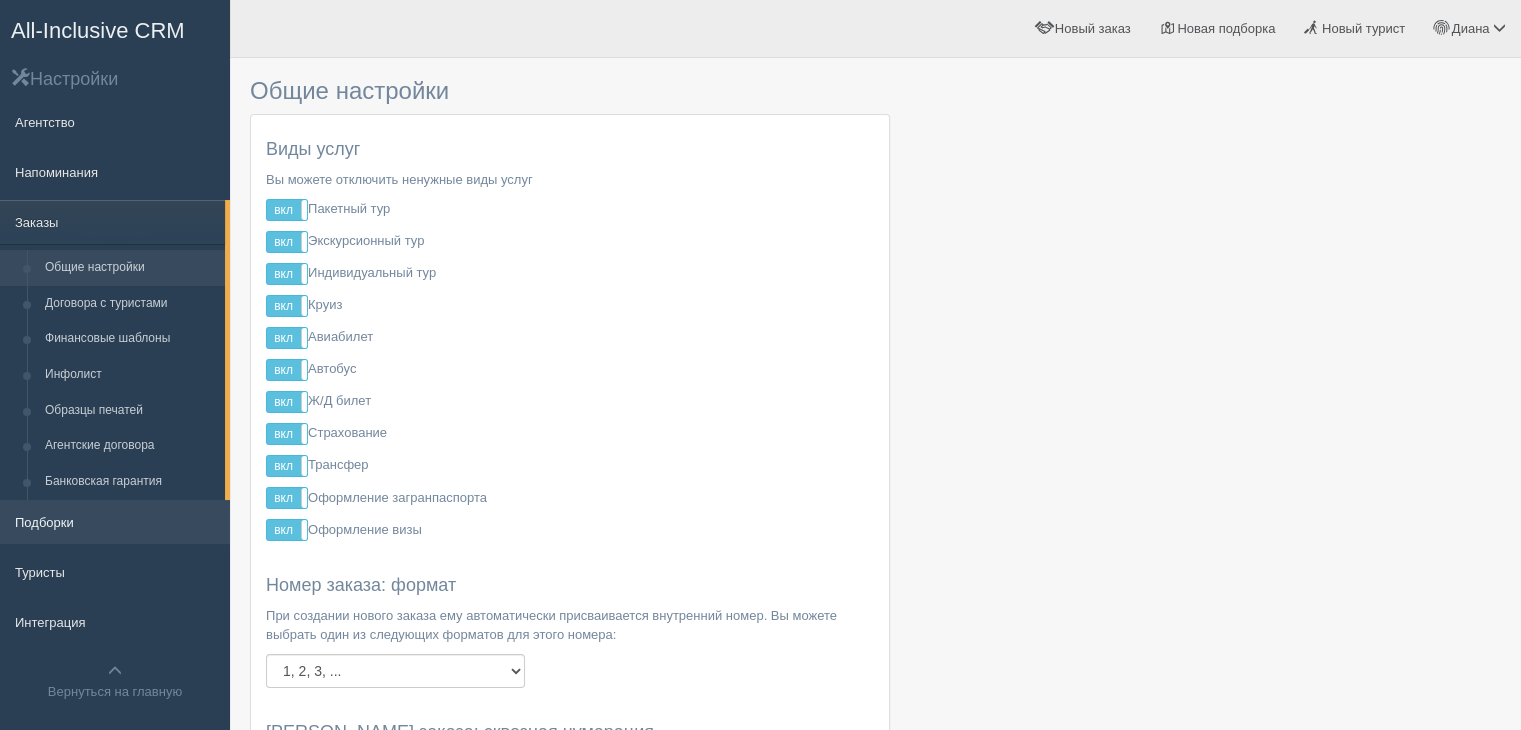 click on "Подборки" at bounding box center [115, 522] 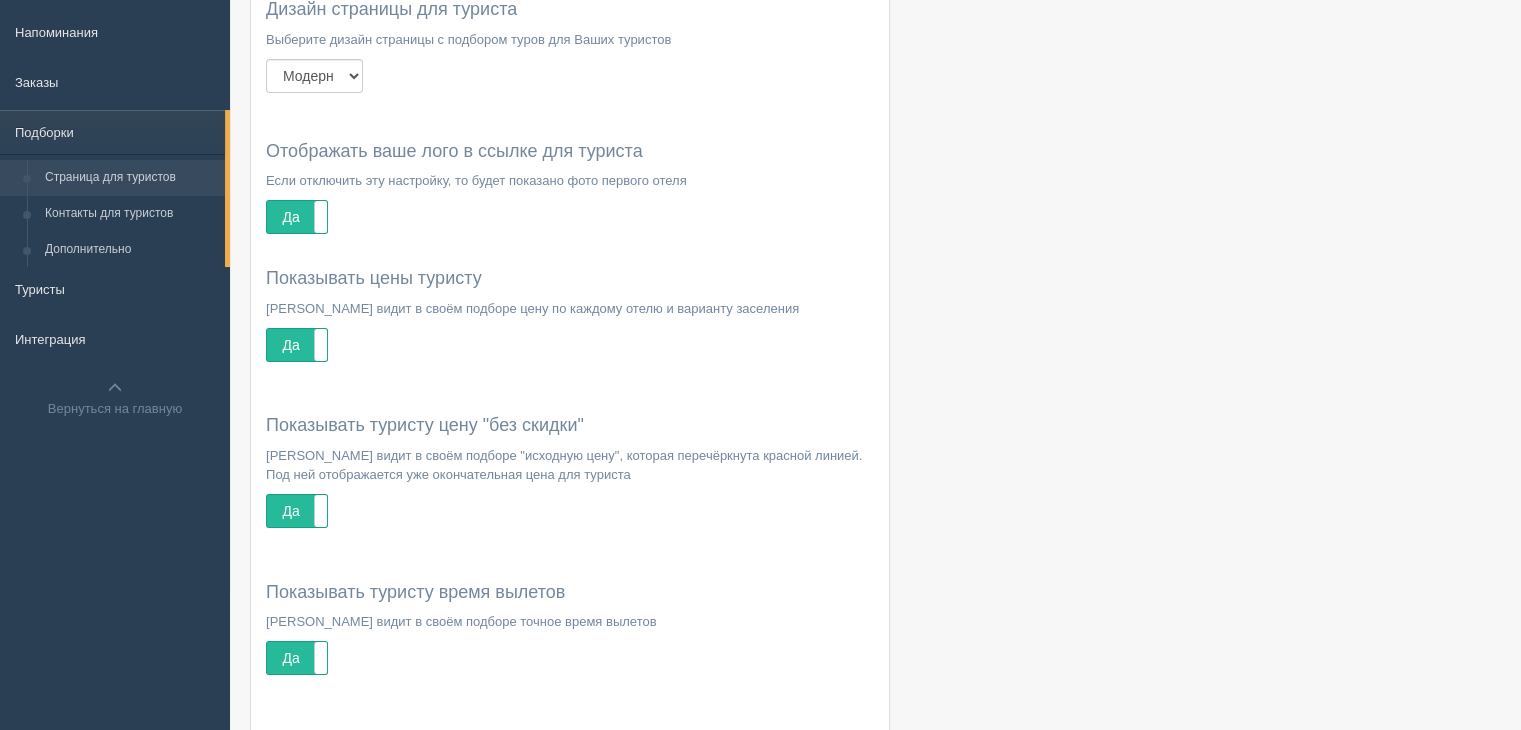 scroll, scrollTop: 0, scrollLeft: 0, axis: both 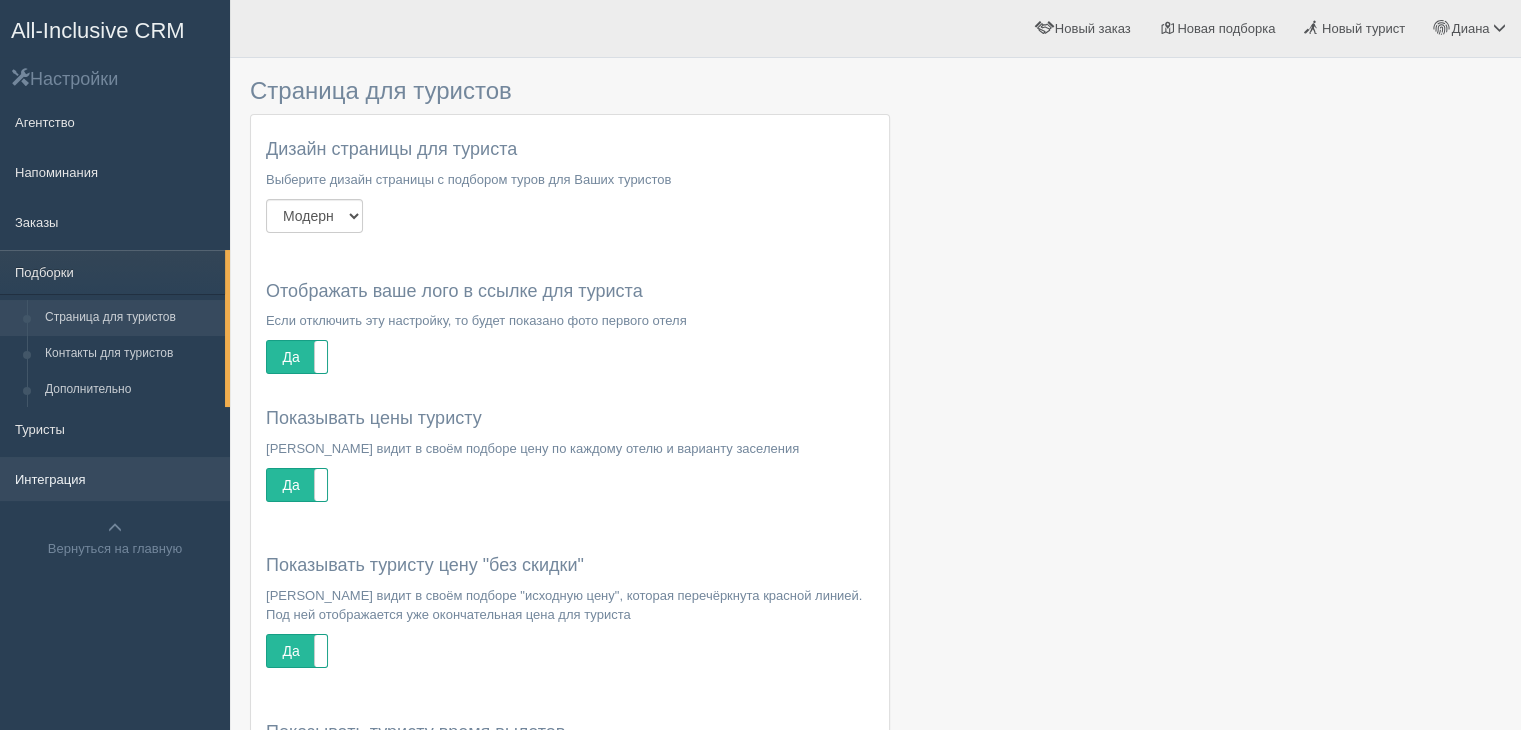 click on "Интеграция" at bounding box center [115, 479] 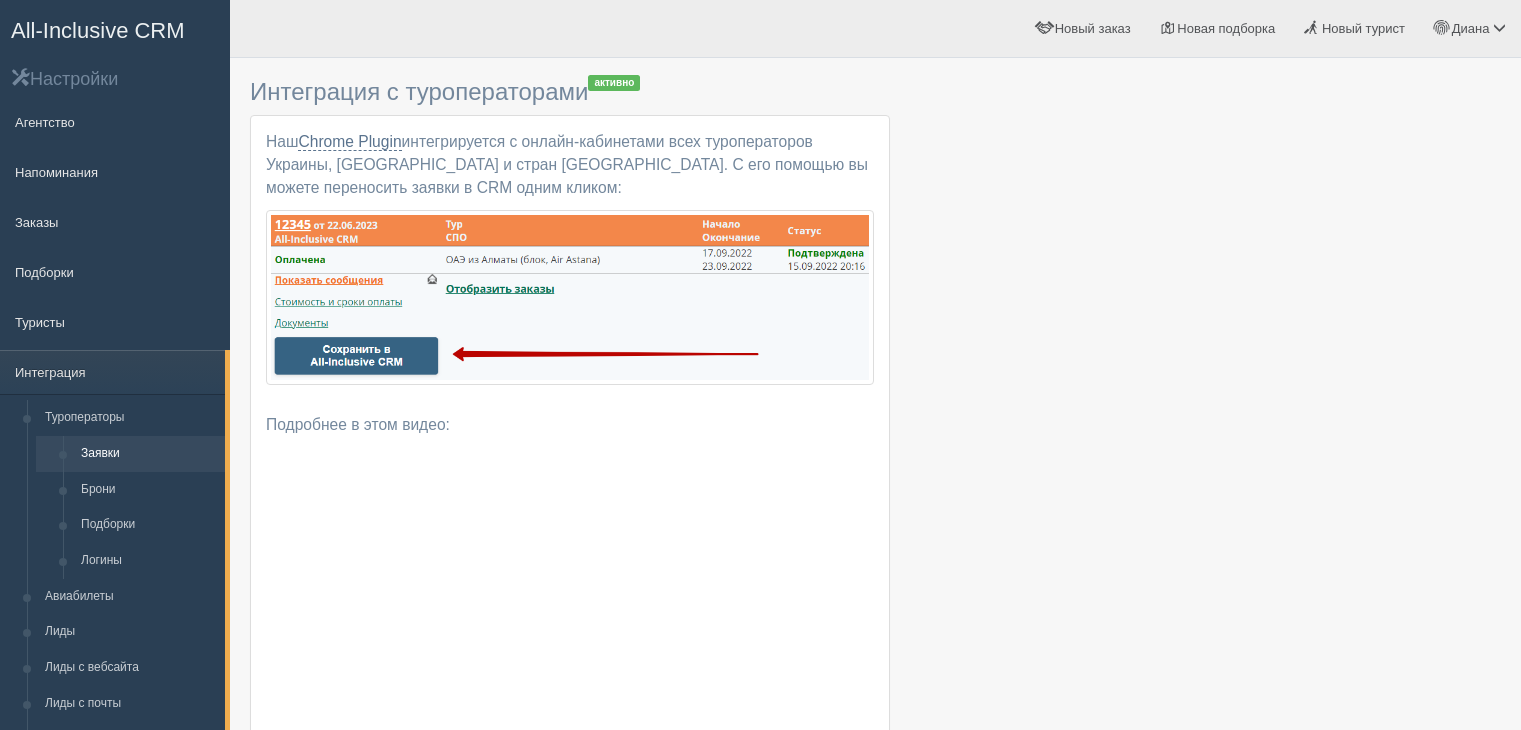 scroll, scrollTop: 0, scrollLeft: 0, axis: both 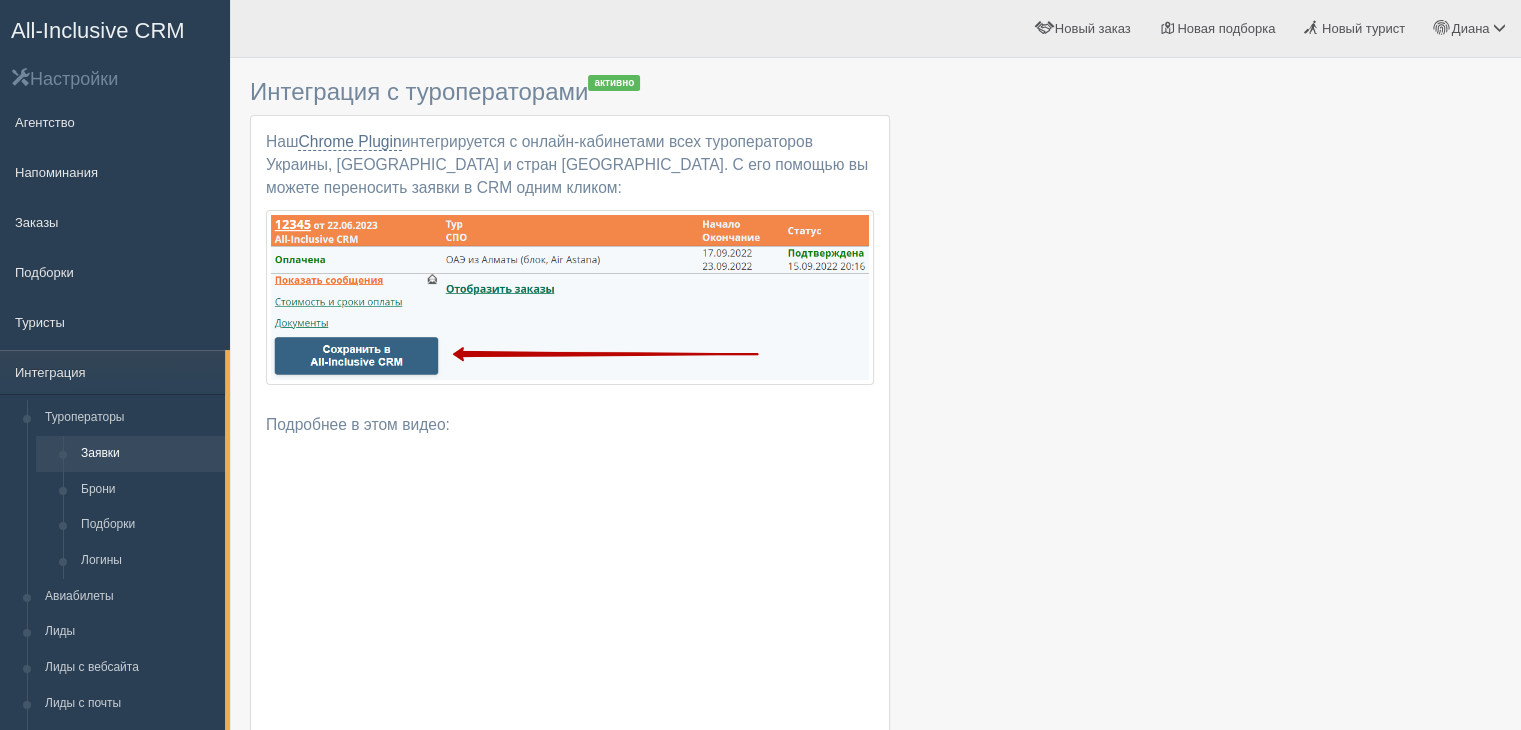drag, startPoint x: 1338, startPoint y: 357, endPoint x: 1237, endPoint y: 233, distance: 159.92812 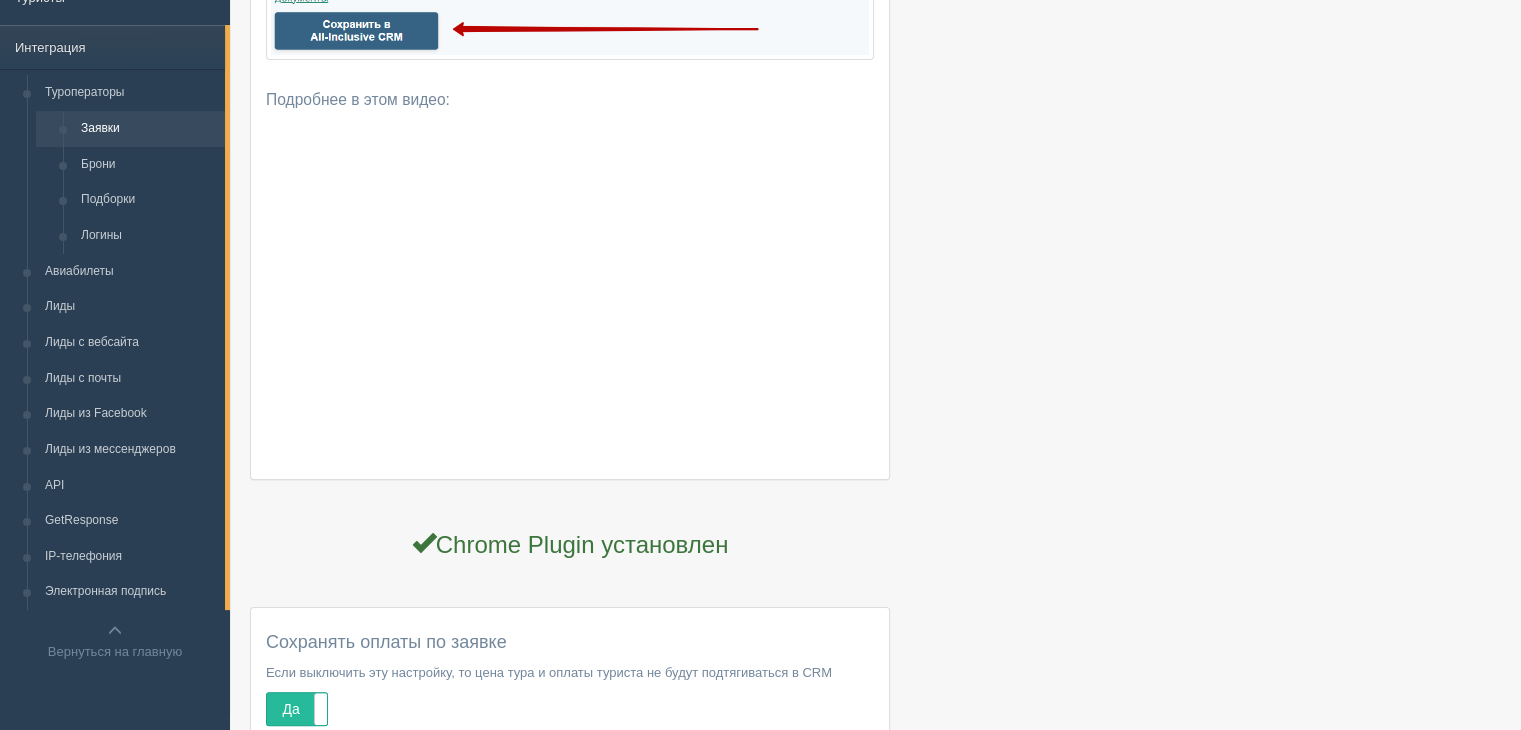 scroll, scrollTop: 324, scrollLeft: 0, axis: vertical 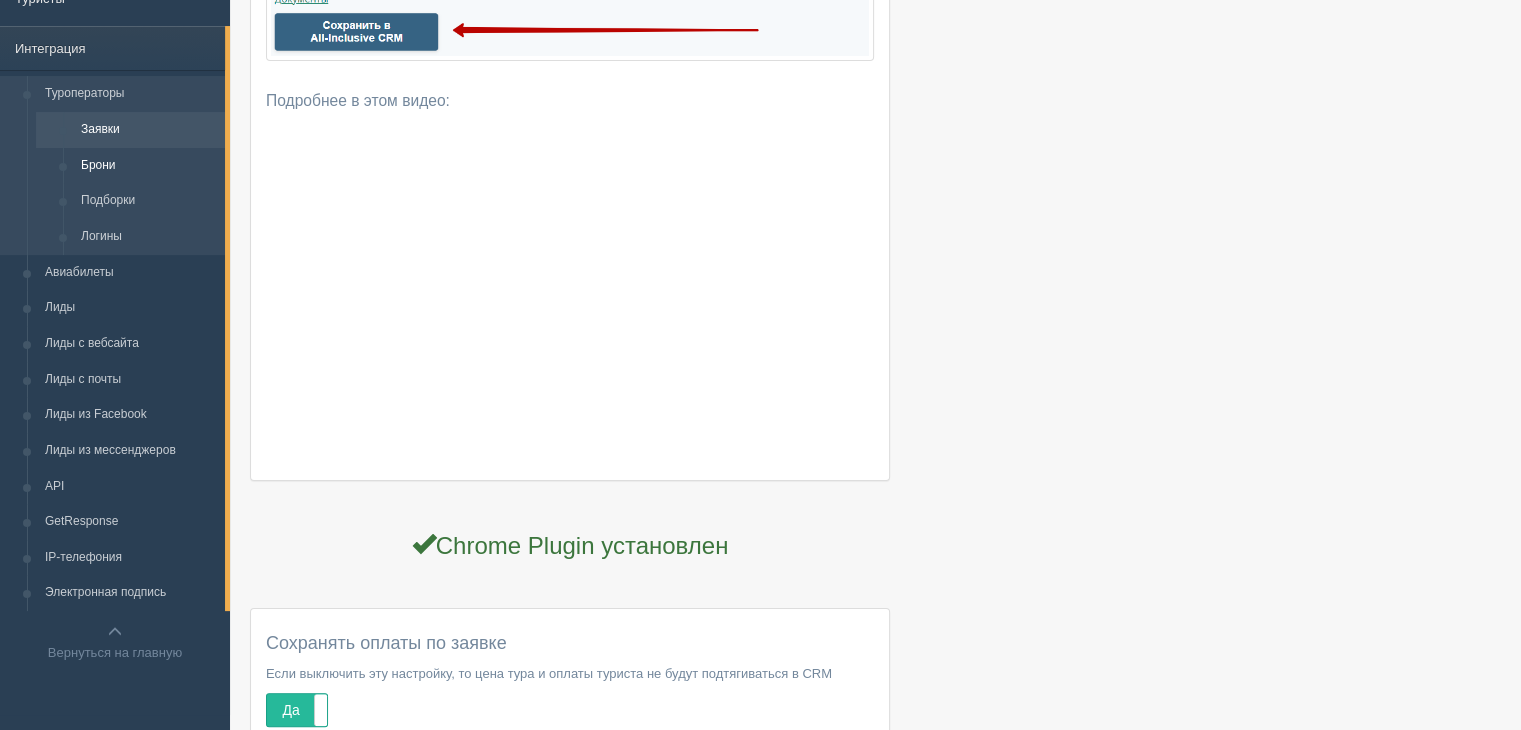 click on "Брони" at bounding box center [148, 166] 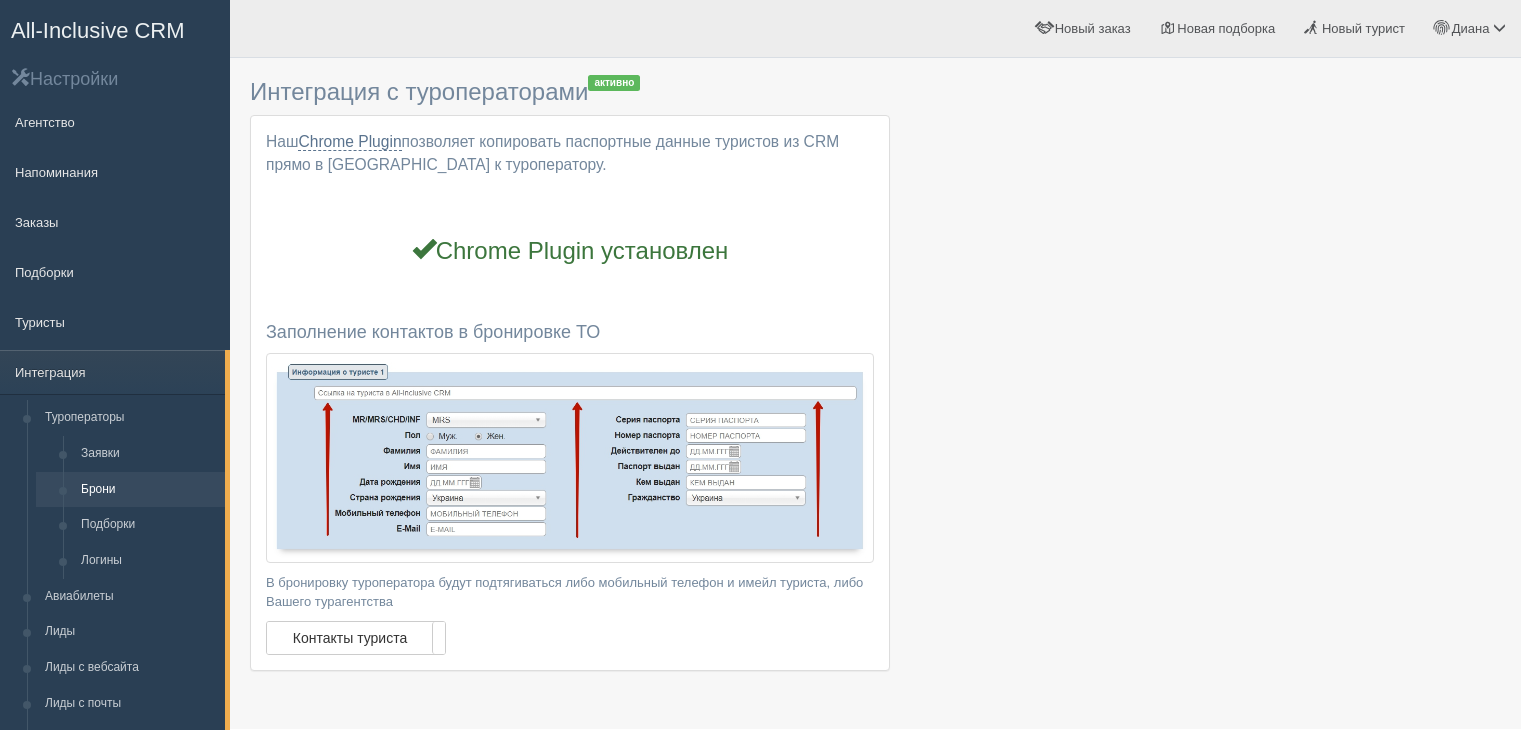 scroll, scrollTop: 0, scrollLeft: 0, axis: both 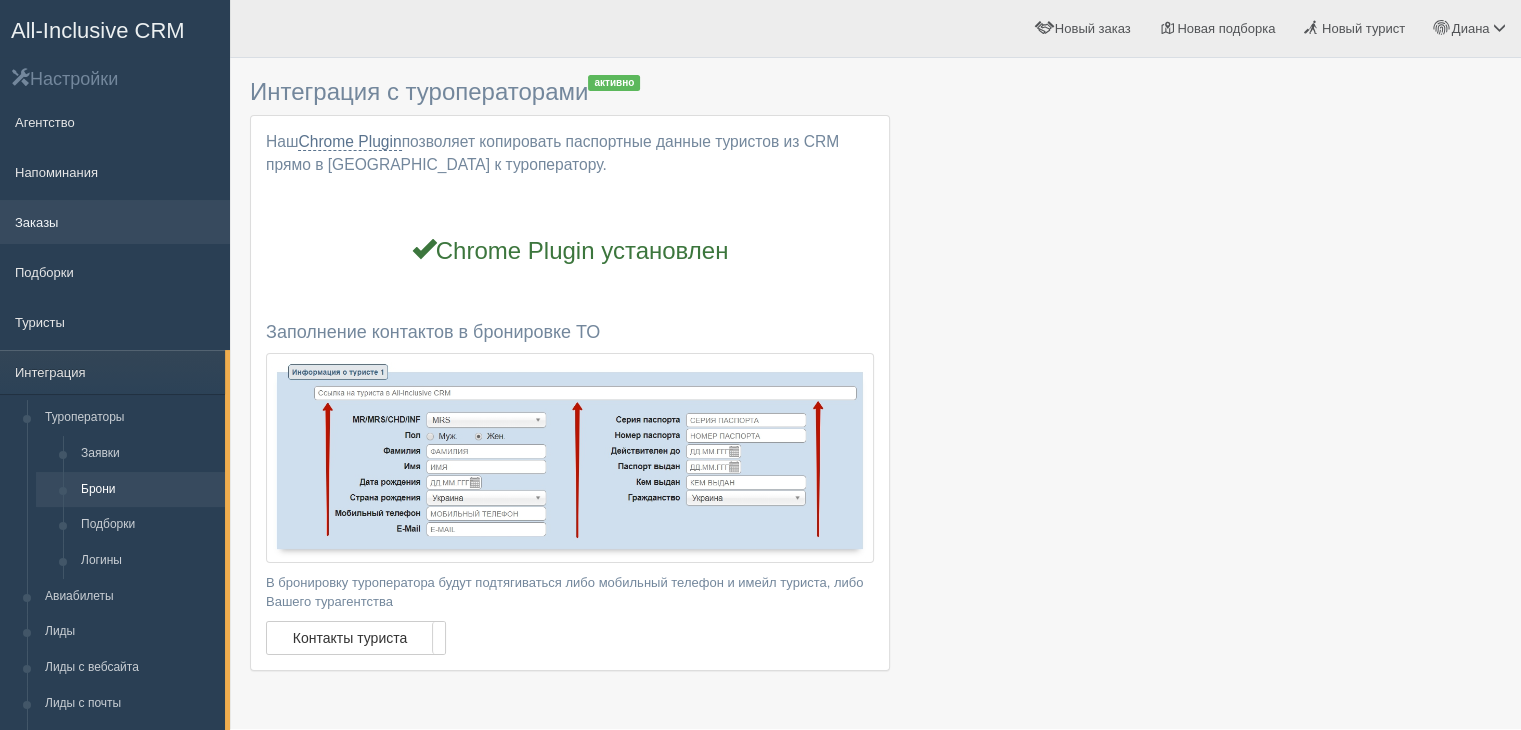 click on "Заказы" at bounding box center (115, 222) 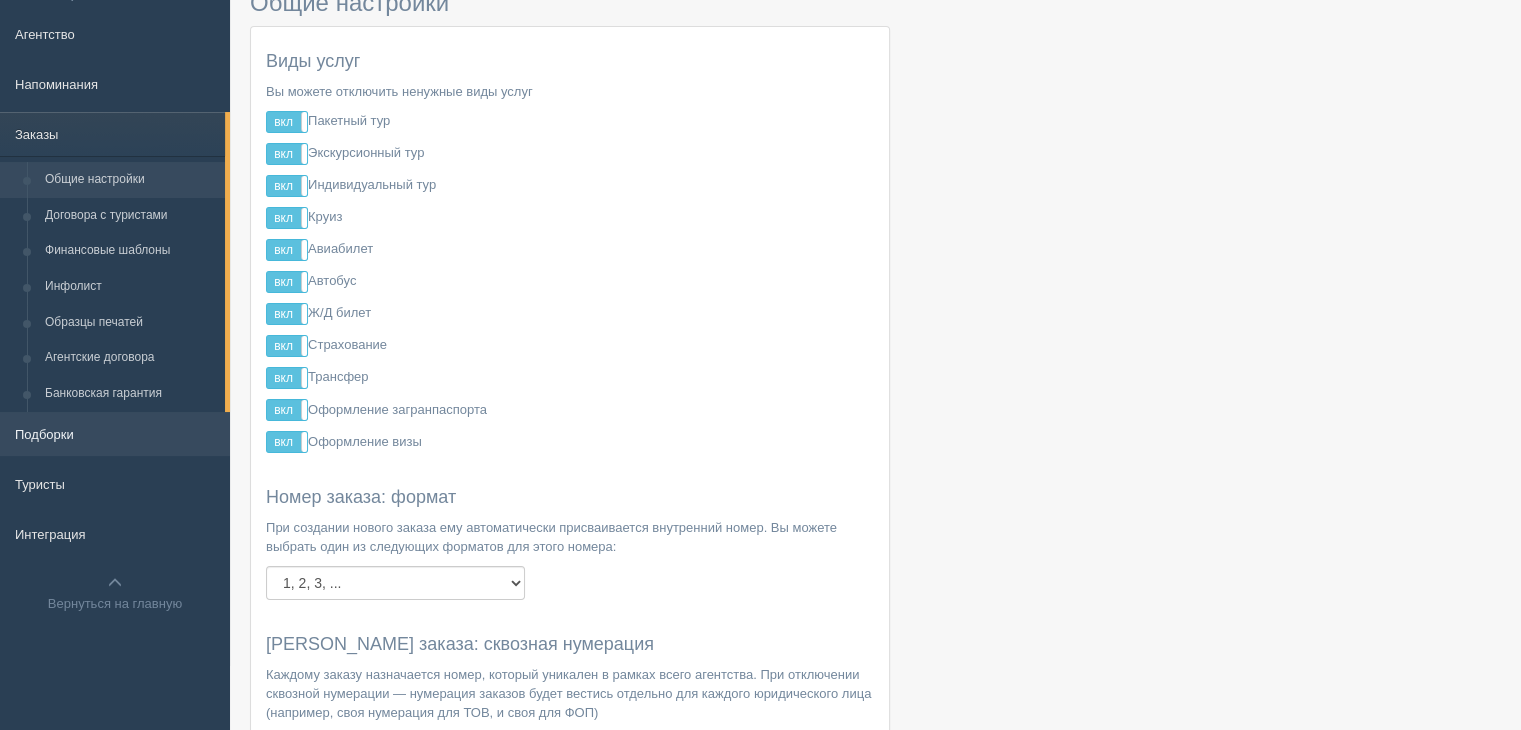scroll, scrollTop: 90, scrollLeft: 0, axis: vertical 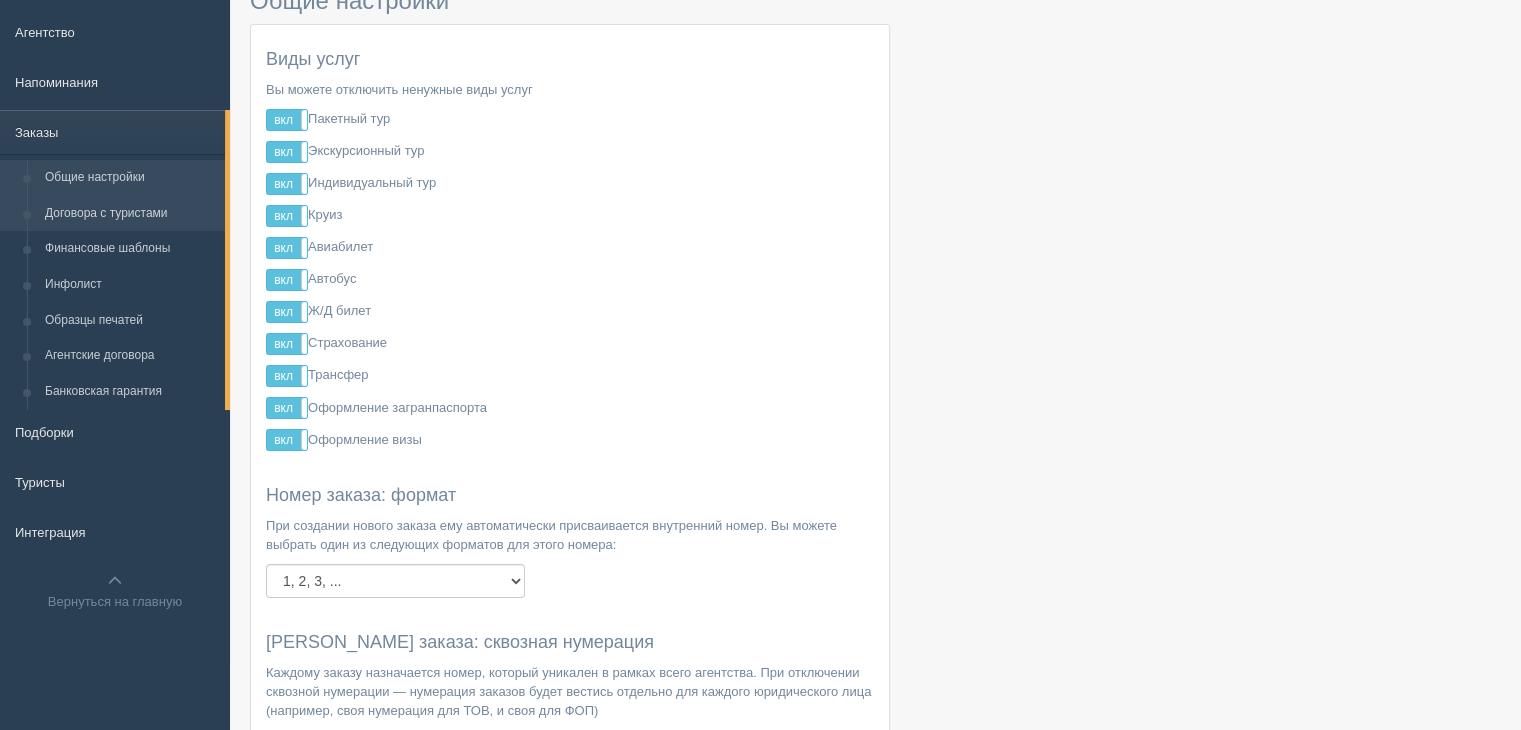 click on "Договора с туристами" at bounding box center [130, 214] 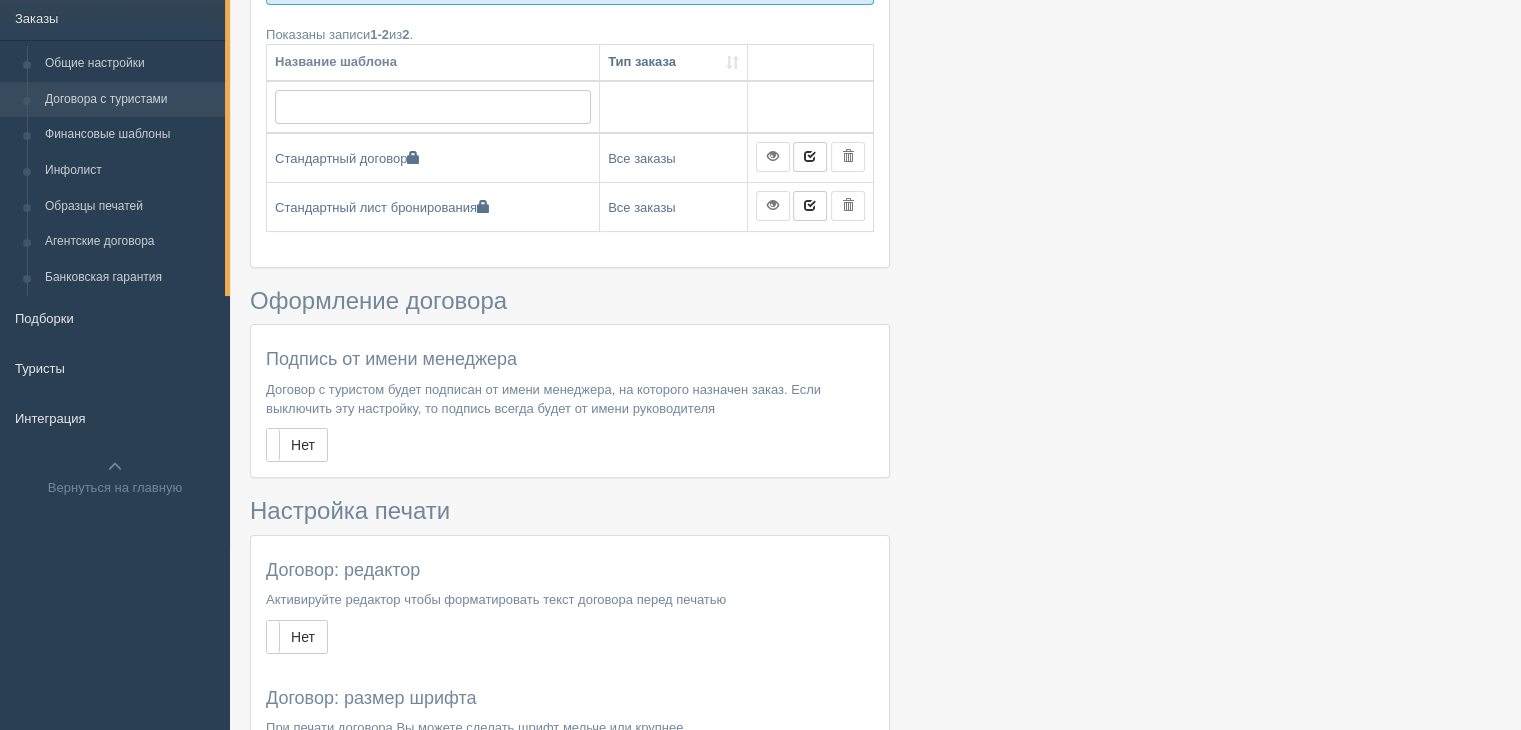 scroll, scrollTop: 210, scrollLeft: 0, axis: vertical 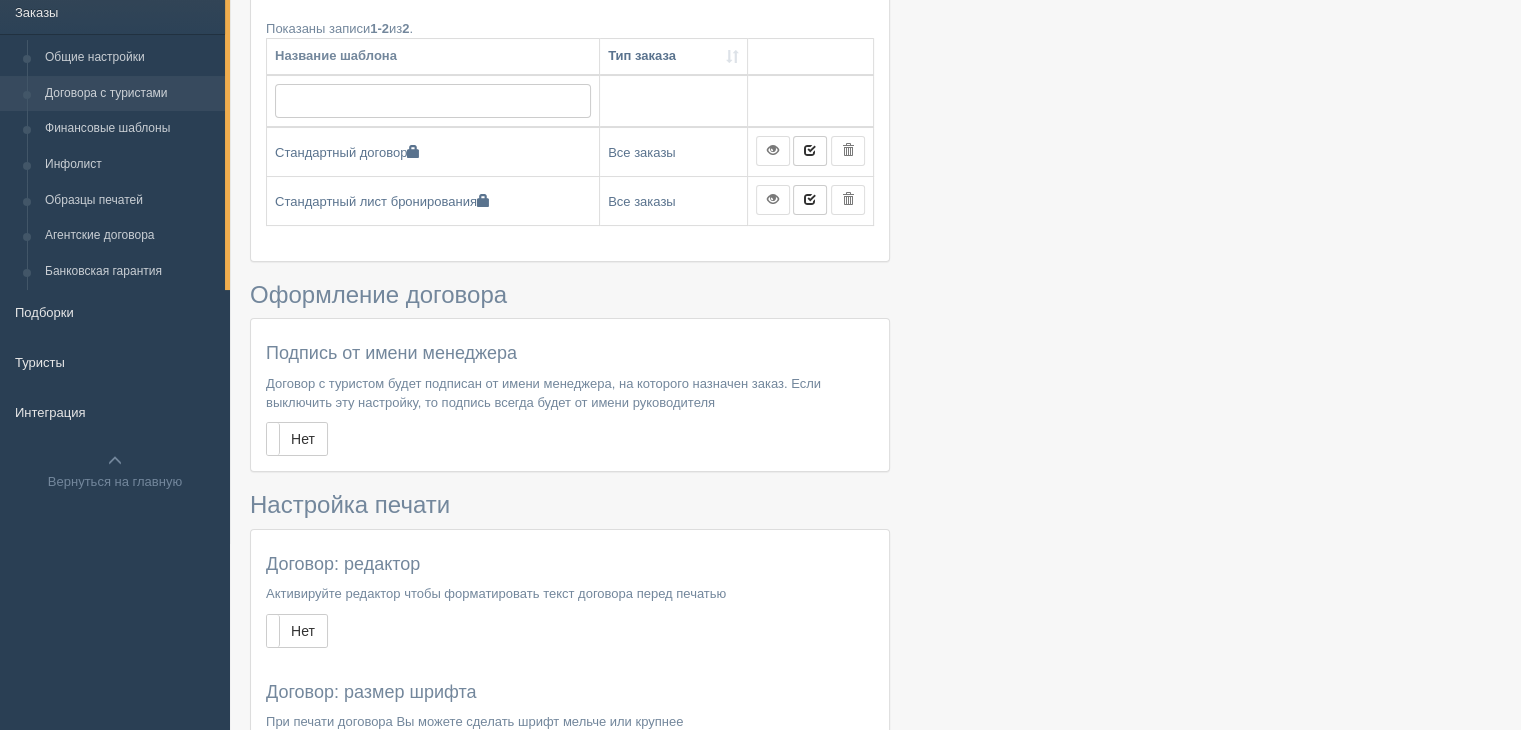 click at bounding box center (674, 101) 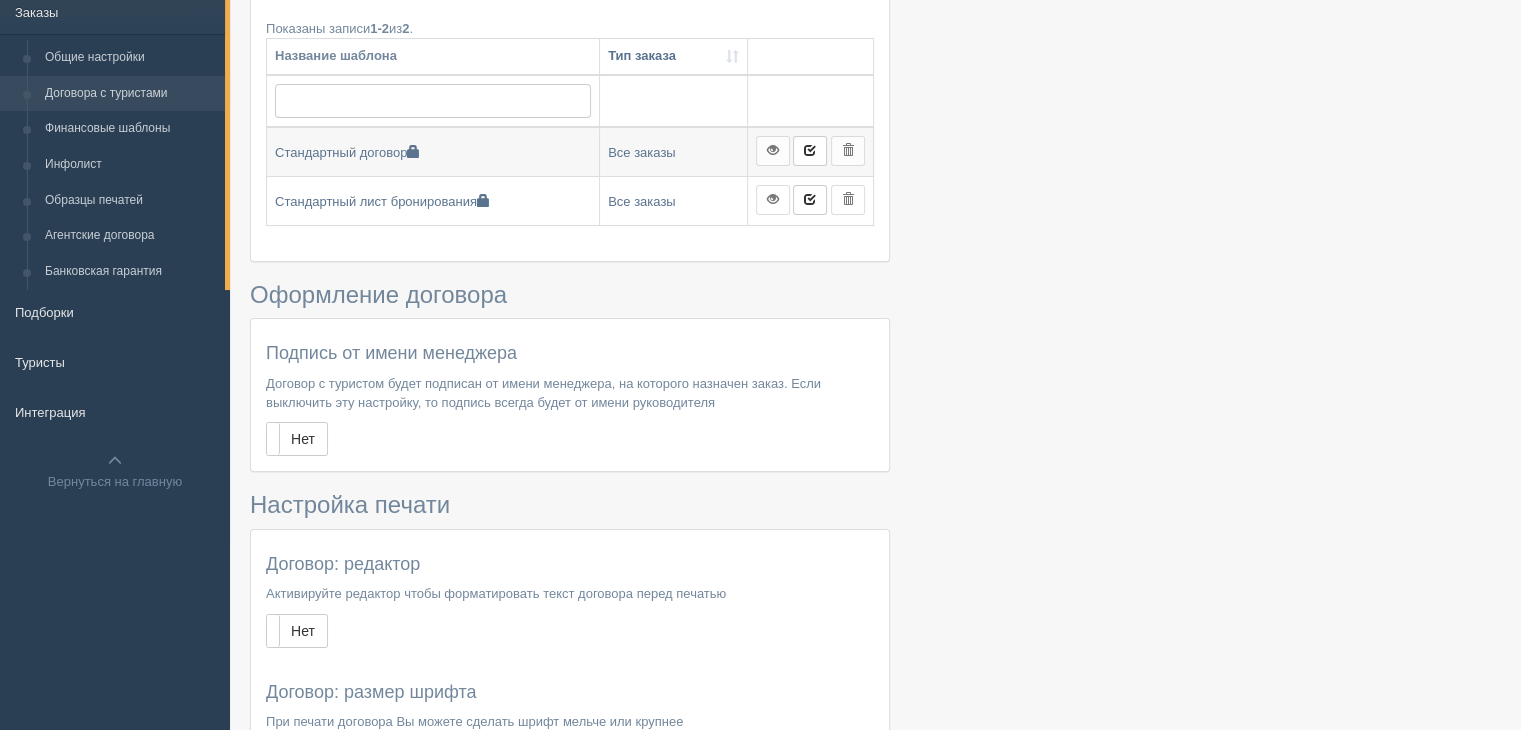 click at bounding box center (810, 151) 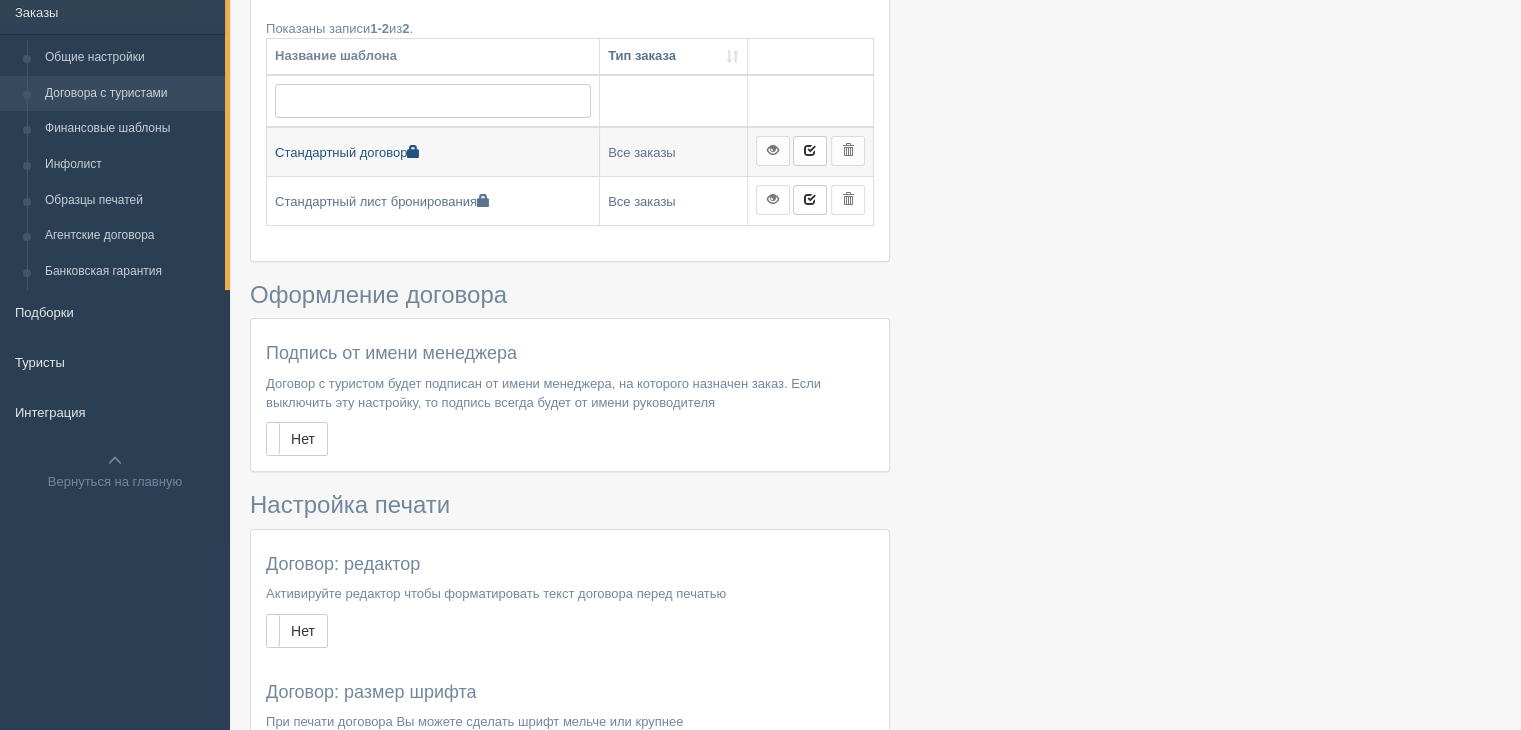click on "Стандартный договор" at bounding box center [433, 152] 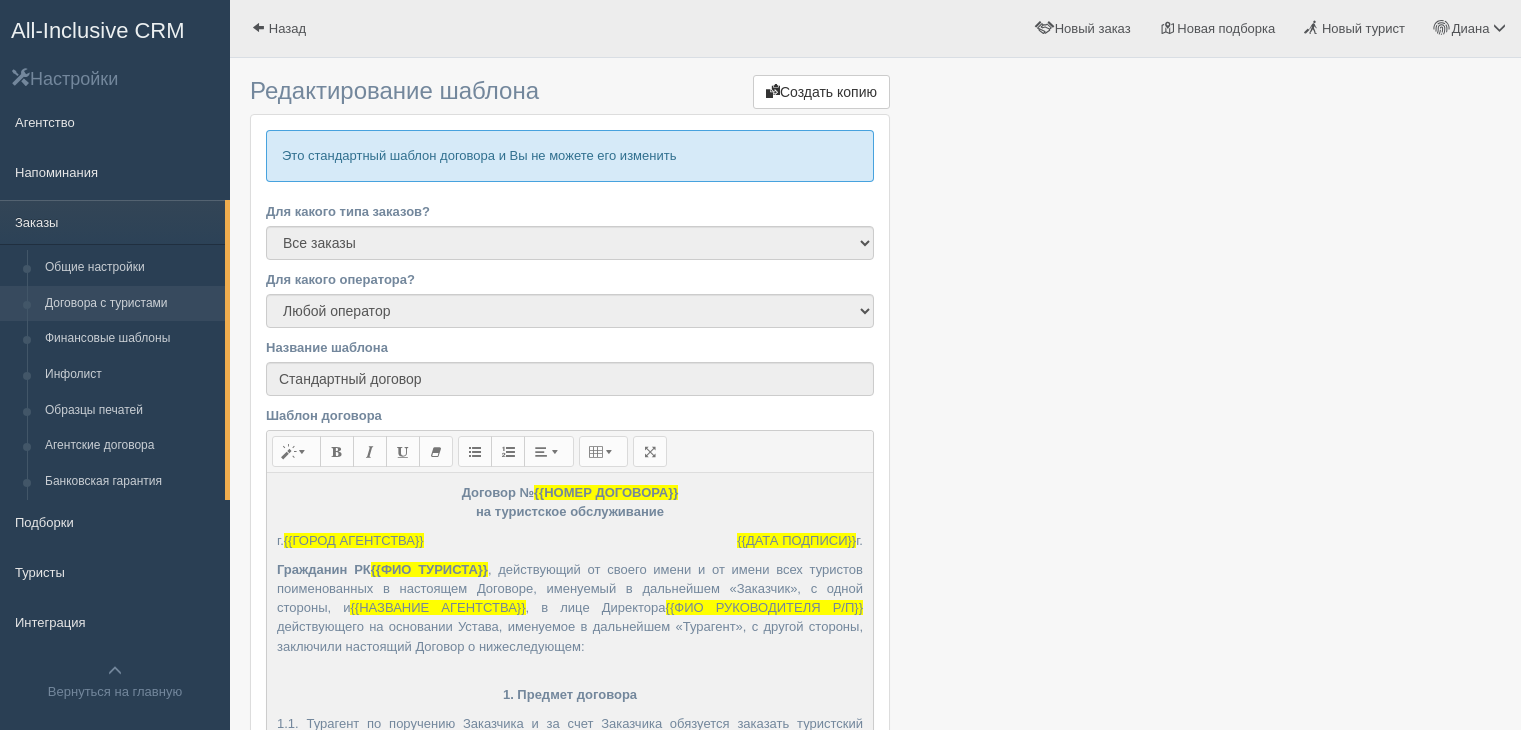 scroll, scrollTop: 0, scrollLeft: 0, axis: both 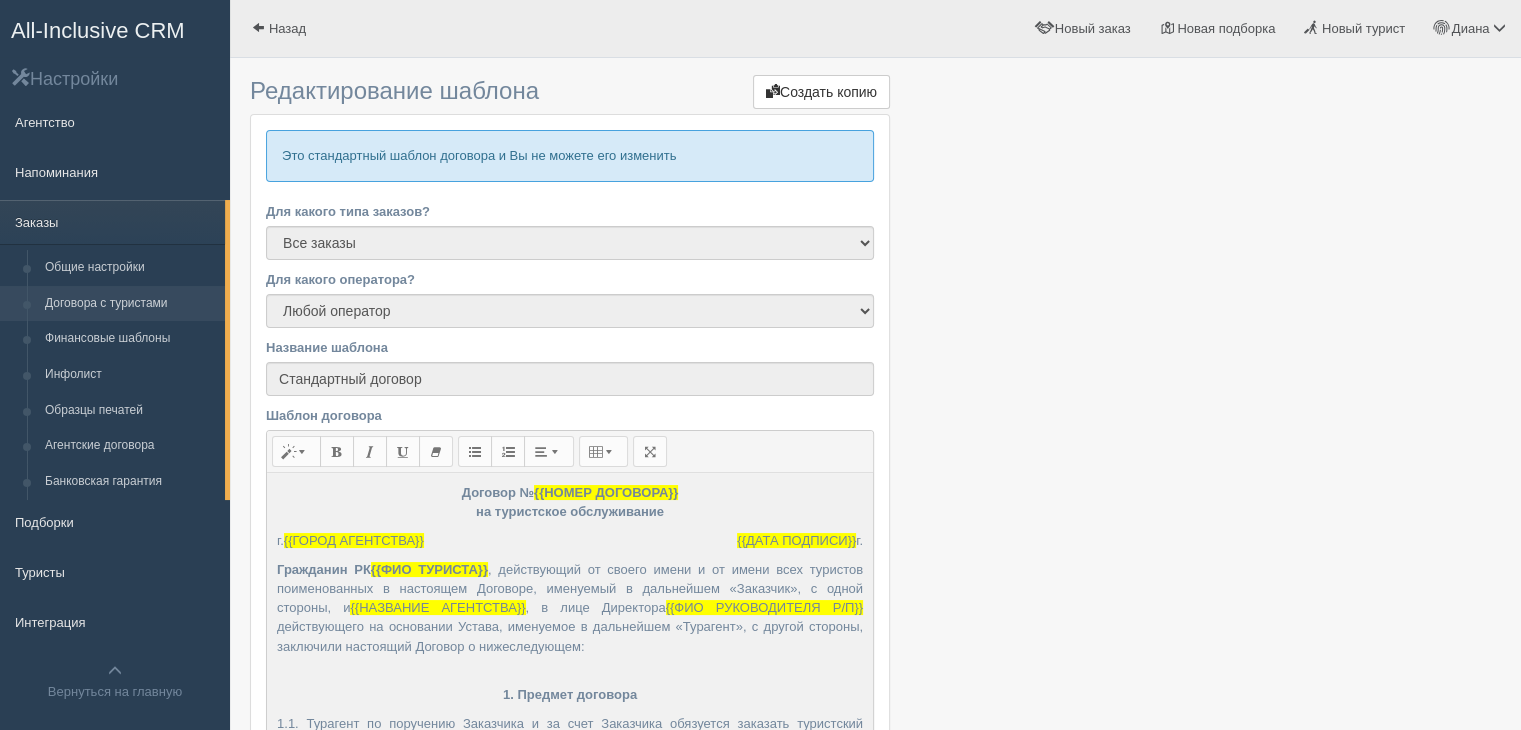 click on "Договора с туристами" at bounding box center (130, 304) 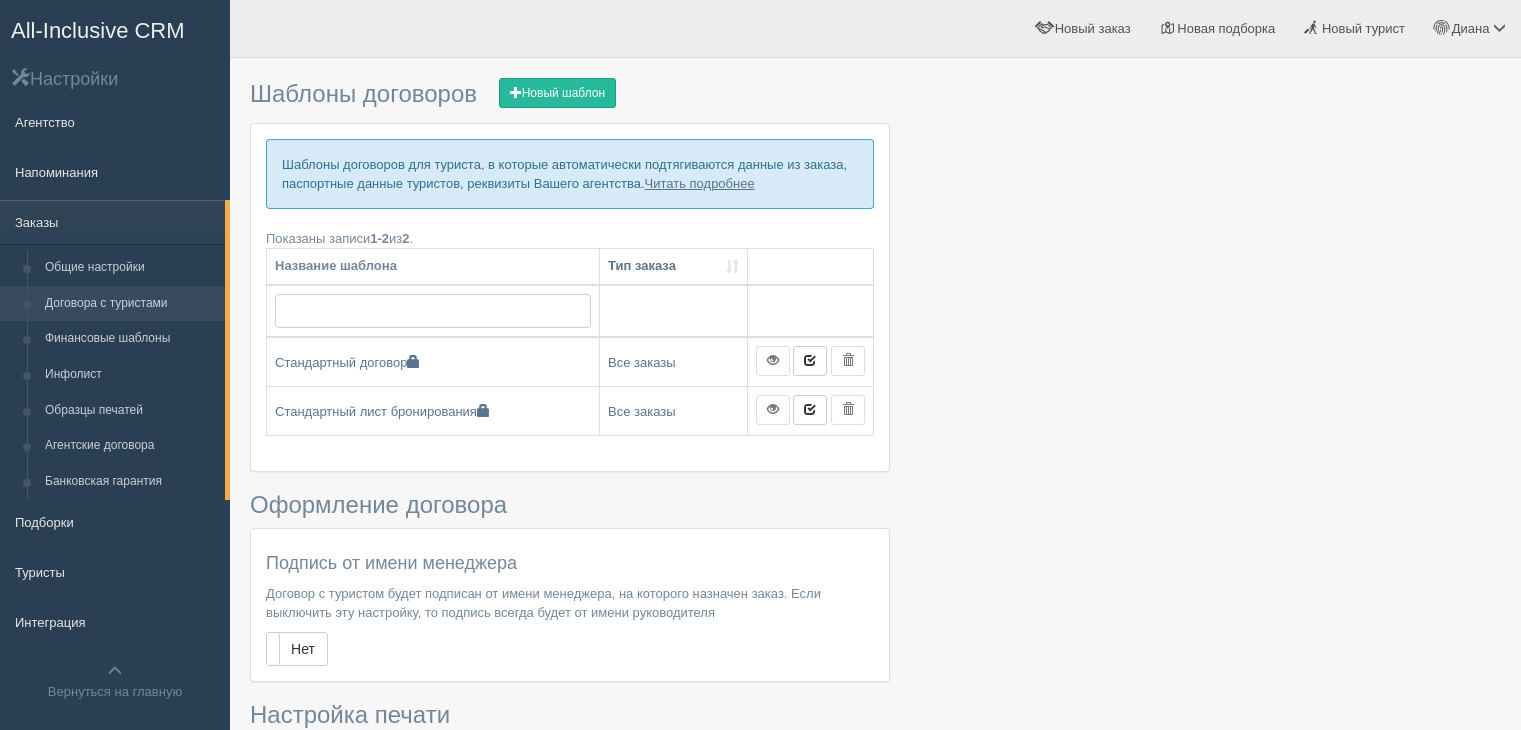 scroll, scrollTop: 0, scrollLeft: 0, axis: both 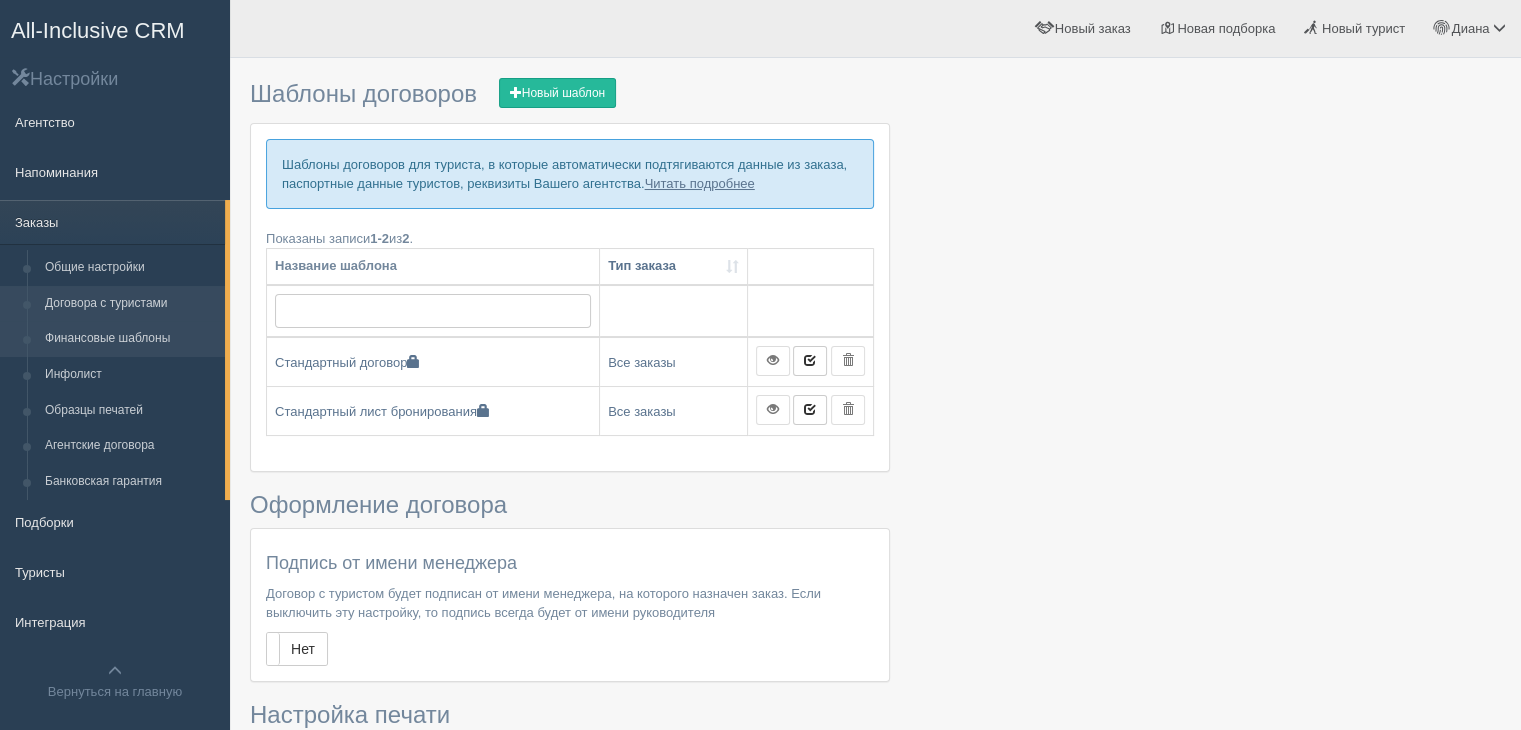 click on "Финансовые шаблоны" at bounding box center (130, 339) 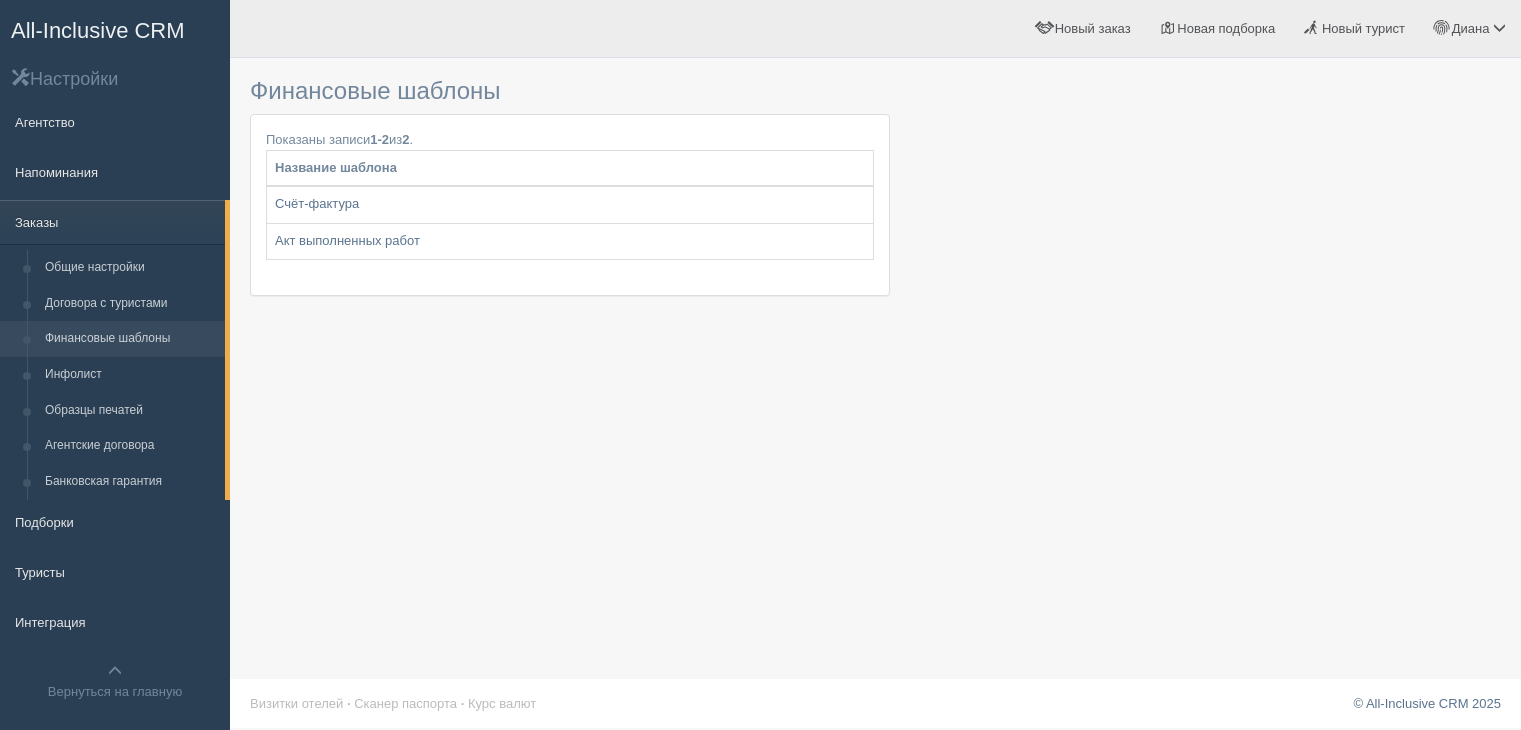 scroll, scrollTop: 0, scrollLeft: 0, axis: both 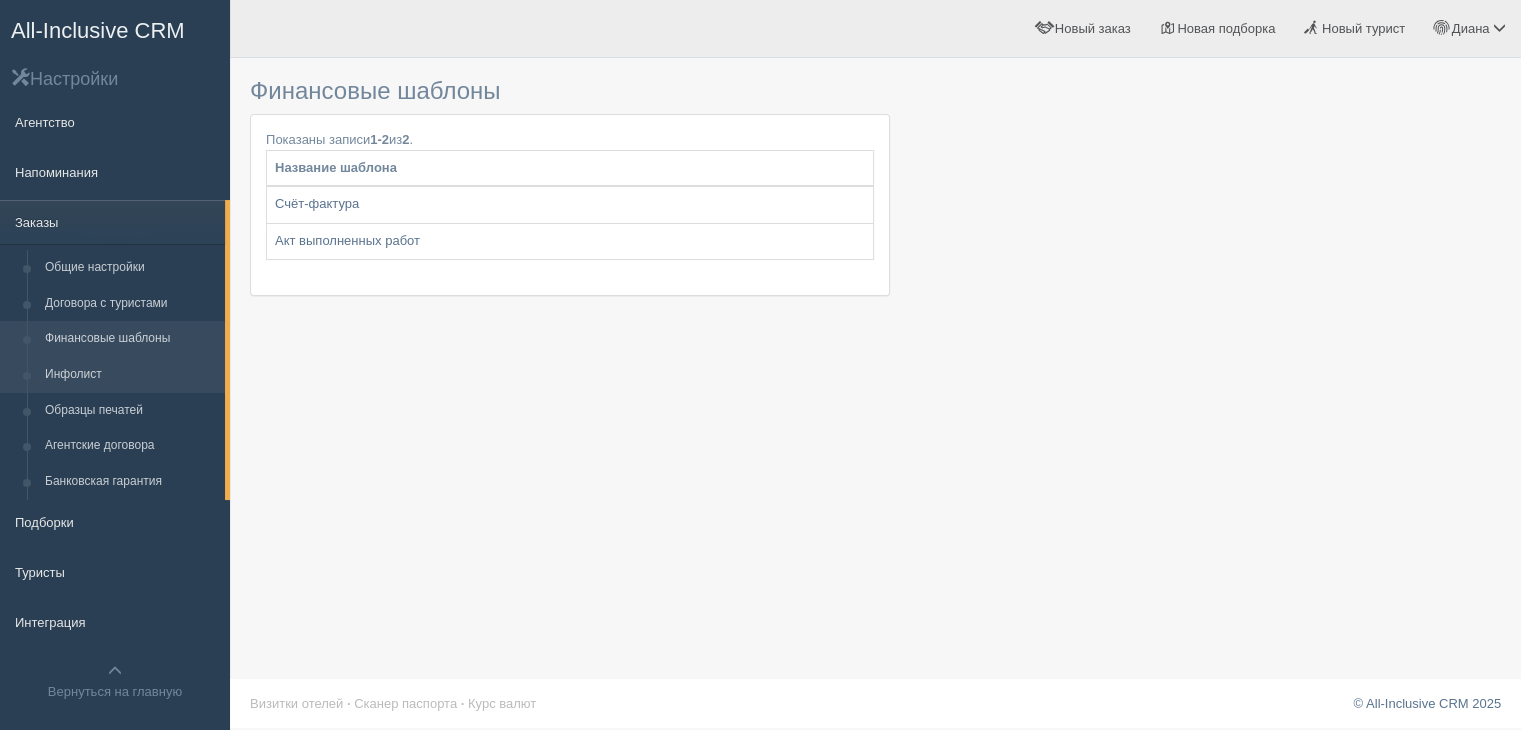 click on "Инфолист" at bounding box center (130, 375) 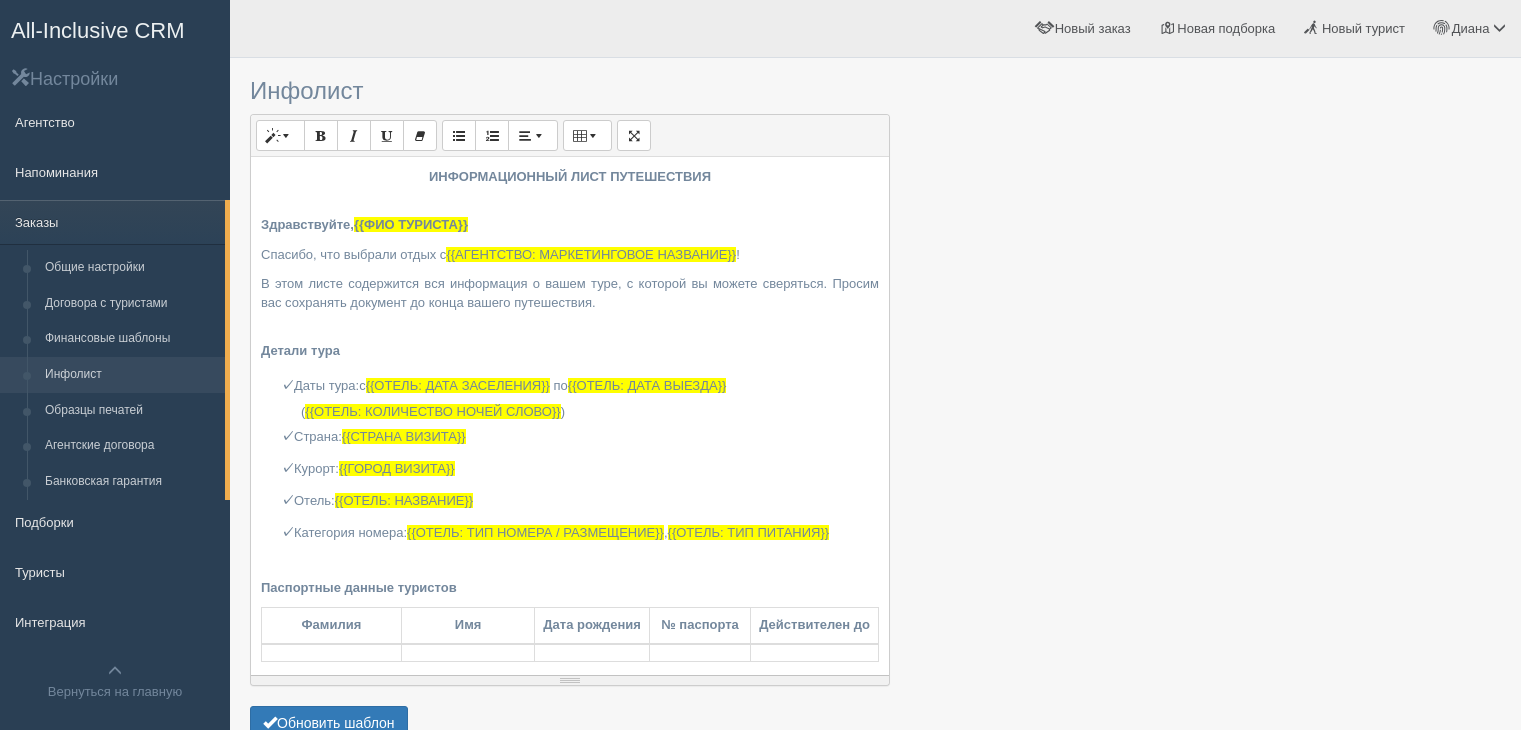 scroll, scrollTop: 0, scrollLeft: 0, axis: both 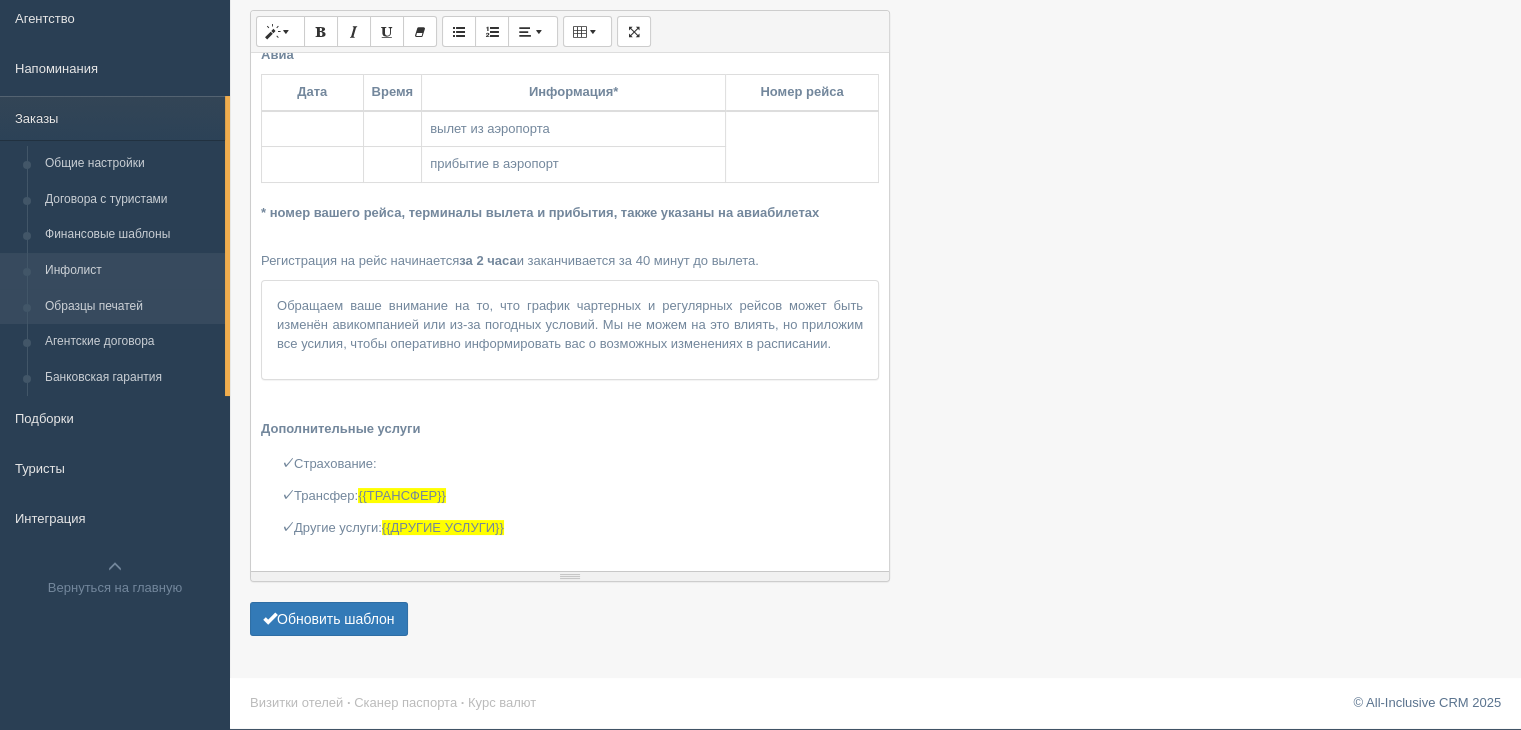 click on "Образцы печатей" at bounding box center [130, 307] 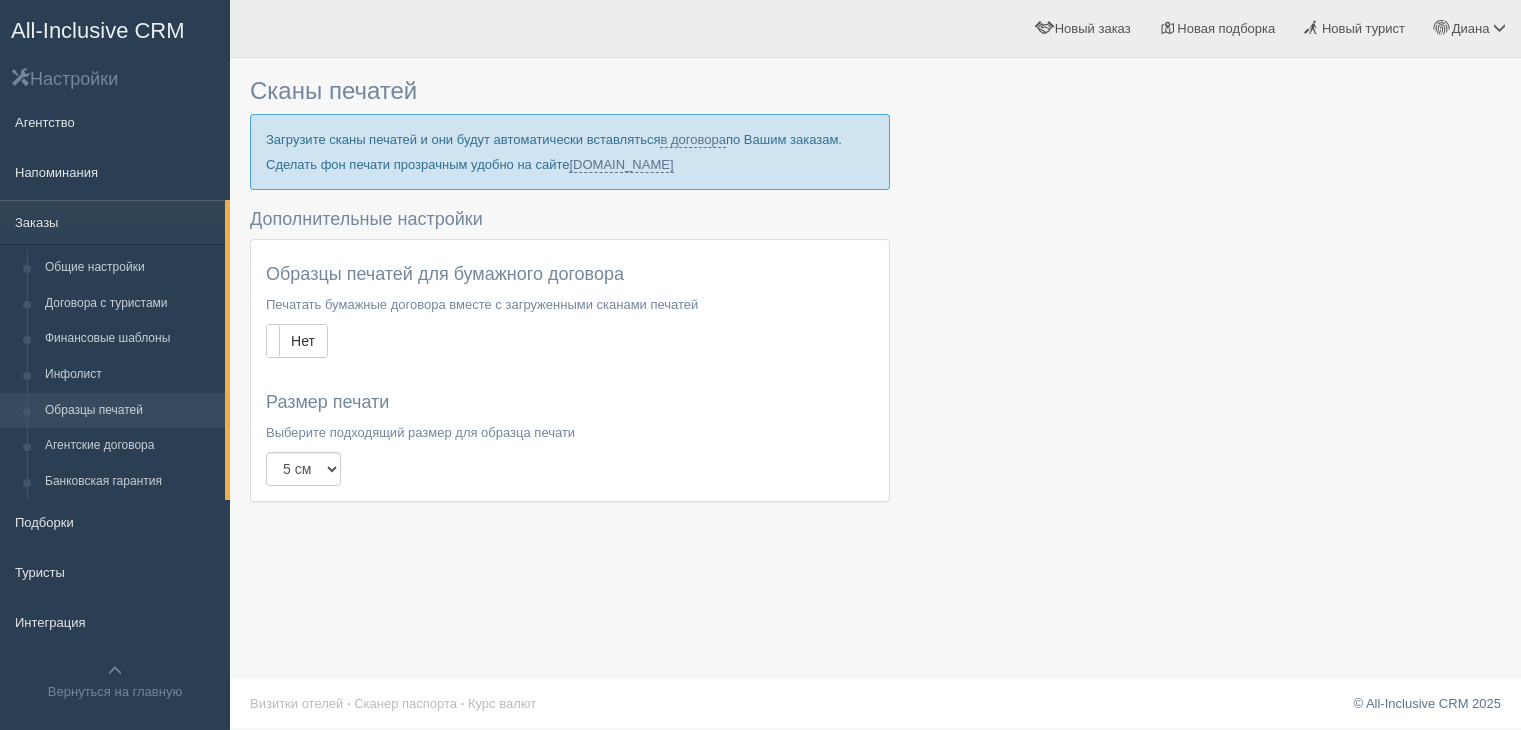 scroll, scrollTop: 0, scrollLeft: 0, axis: both 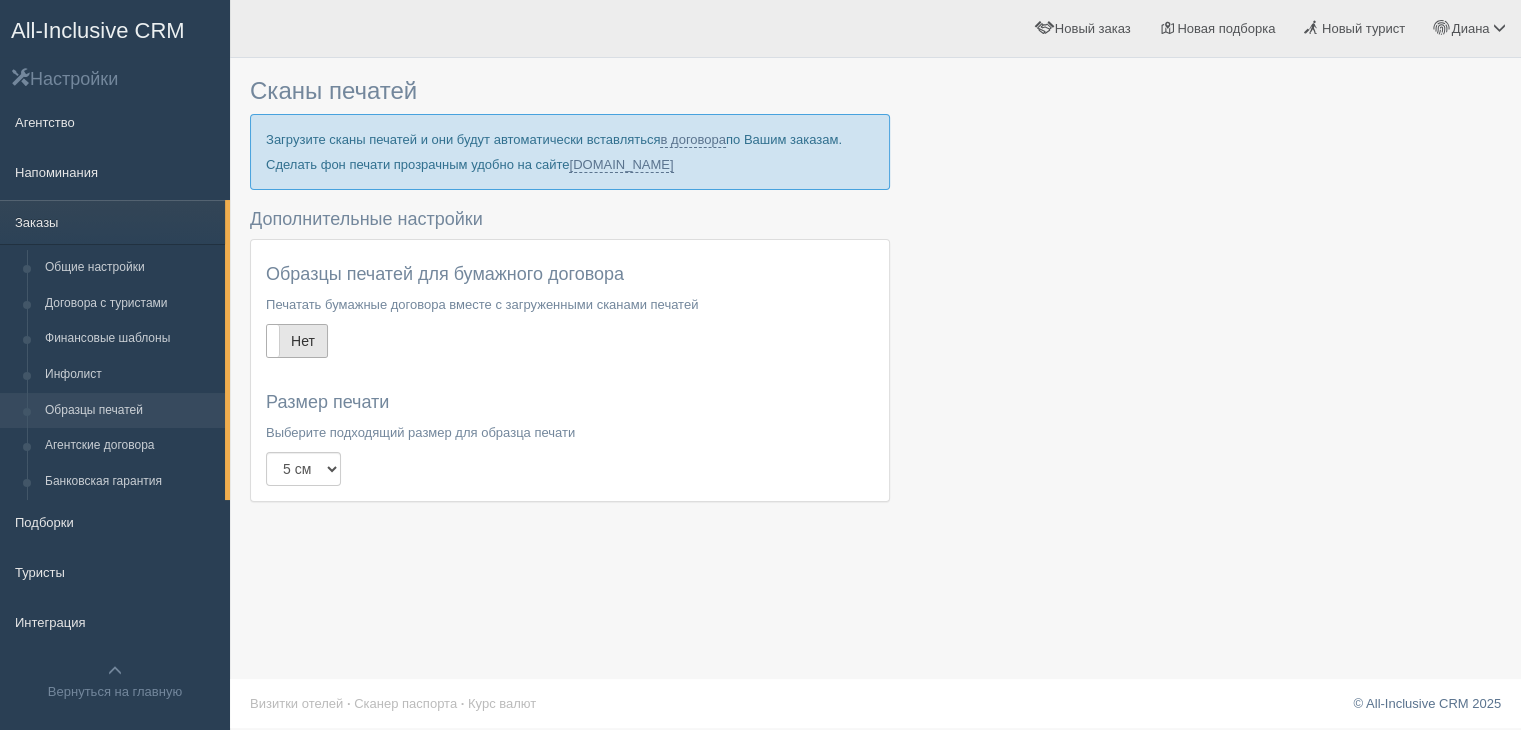 click on "Нет" at bounding box center [297, 341] 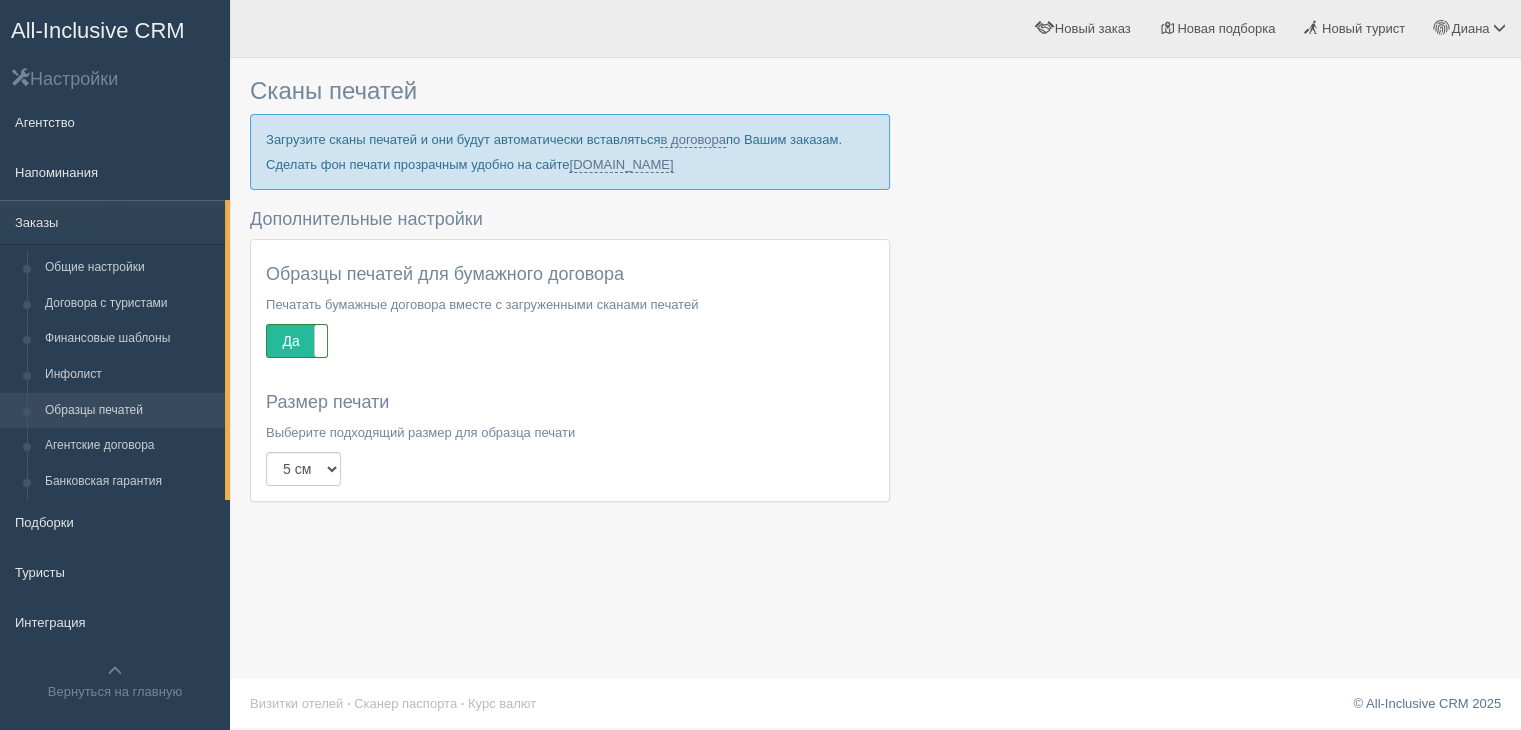 click on "Да" at bounding box center (297, 341) 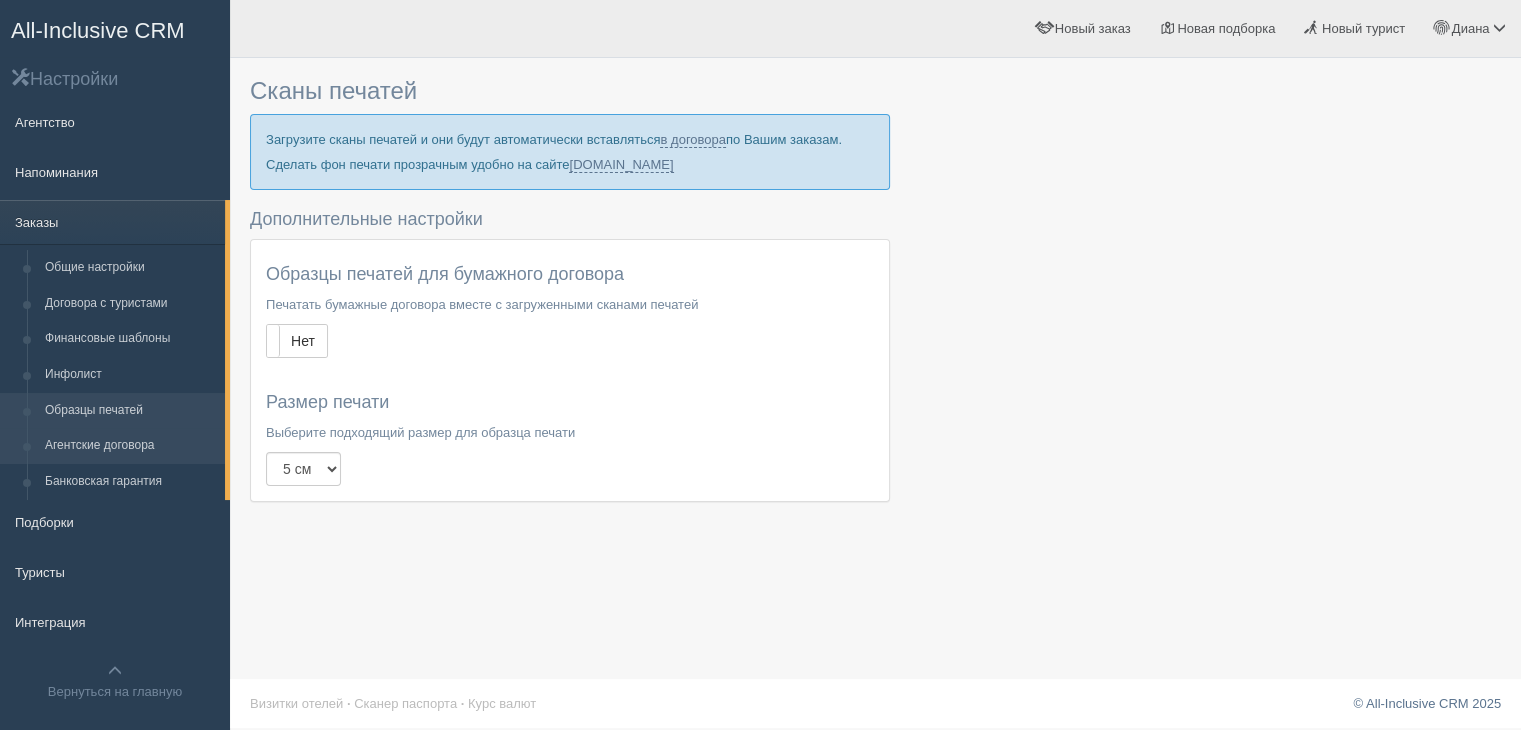click on "Агентские договора" at bounding box center (130, 446) 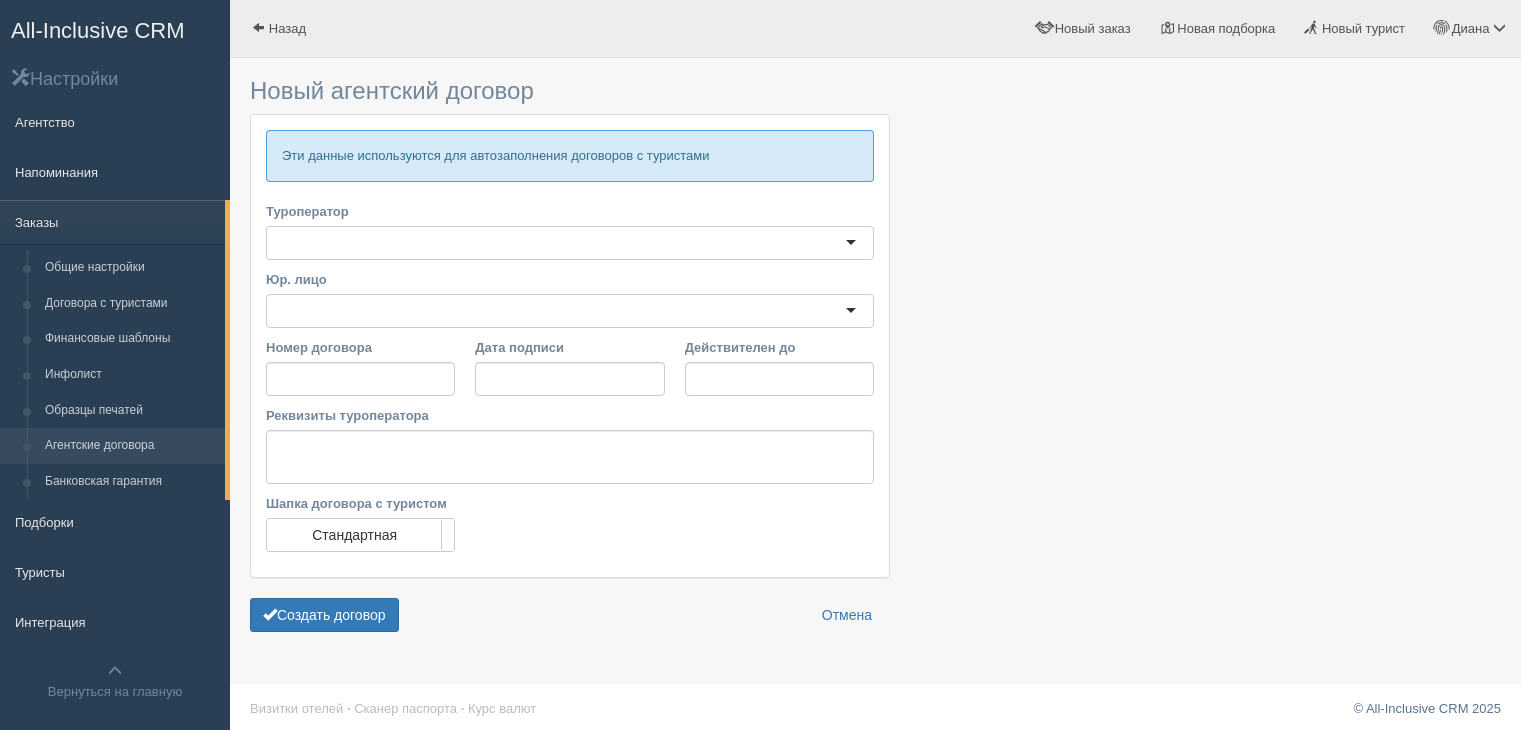 scroll, scrollTop: 0, scrollLeft: 0, axis: both 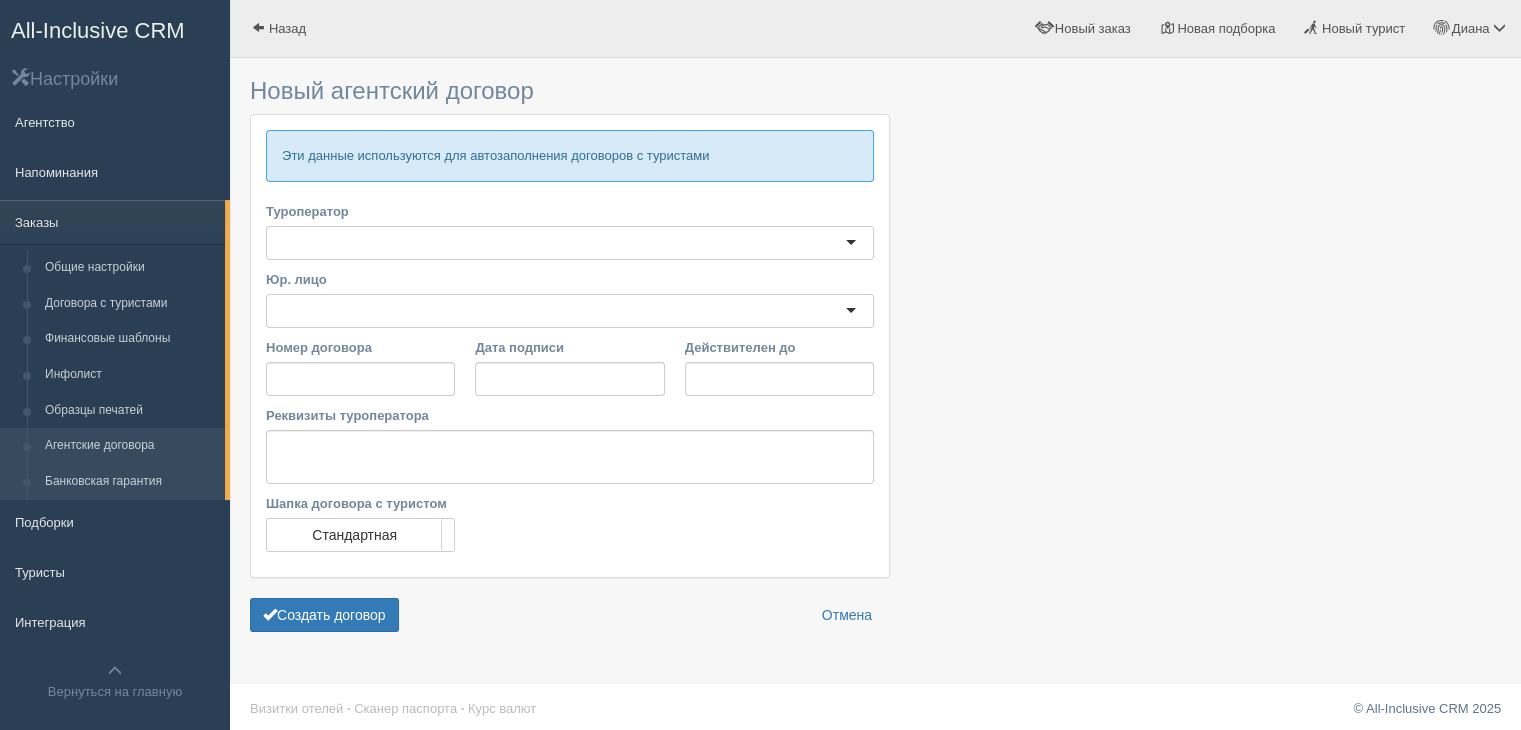 click on "Банковская гарантия" at bounding box center [130, 482] 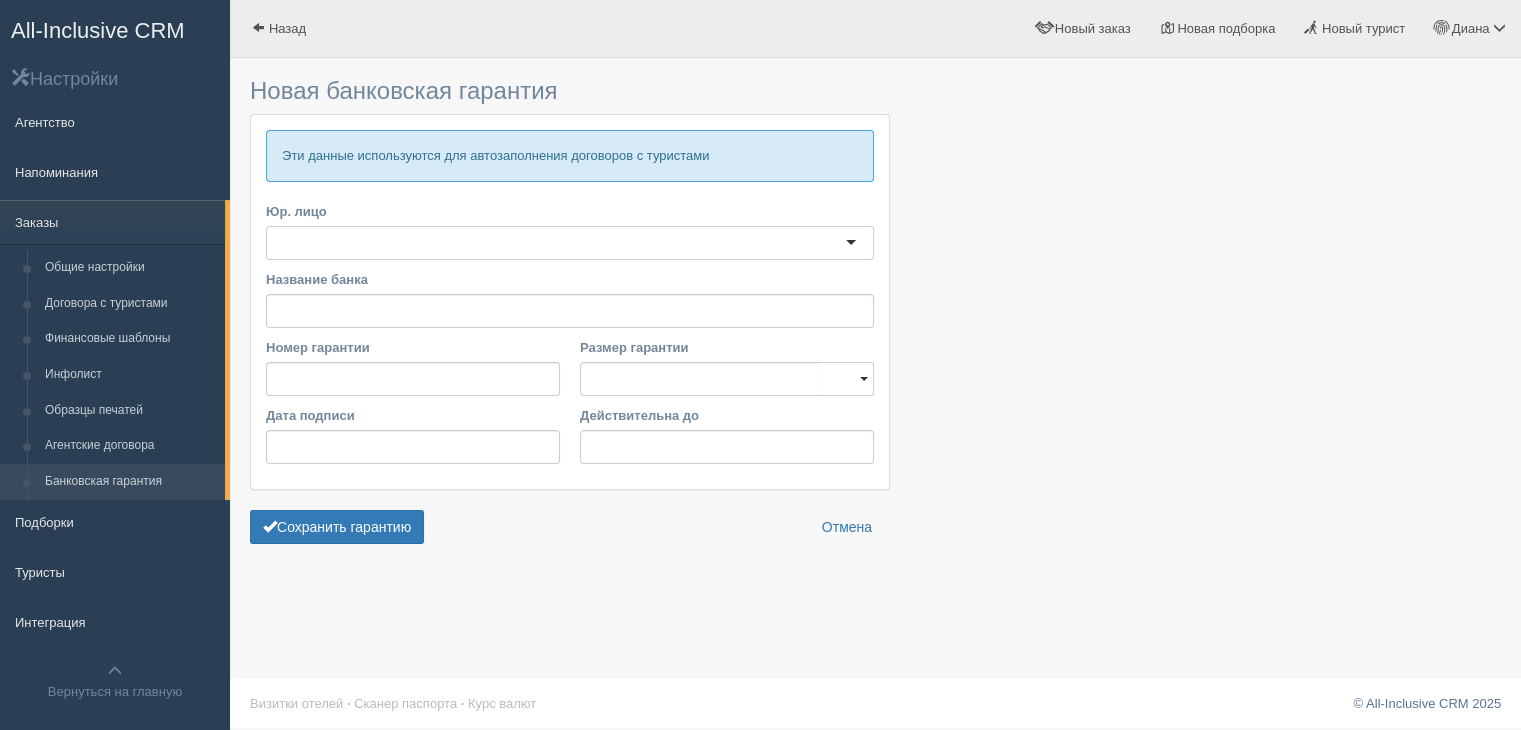 scroll, scrollTop: 24, scrollLeft: 0, axis: vertical 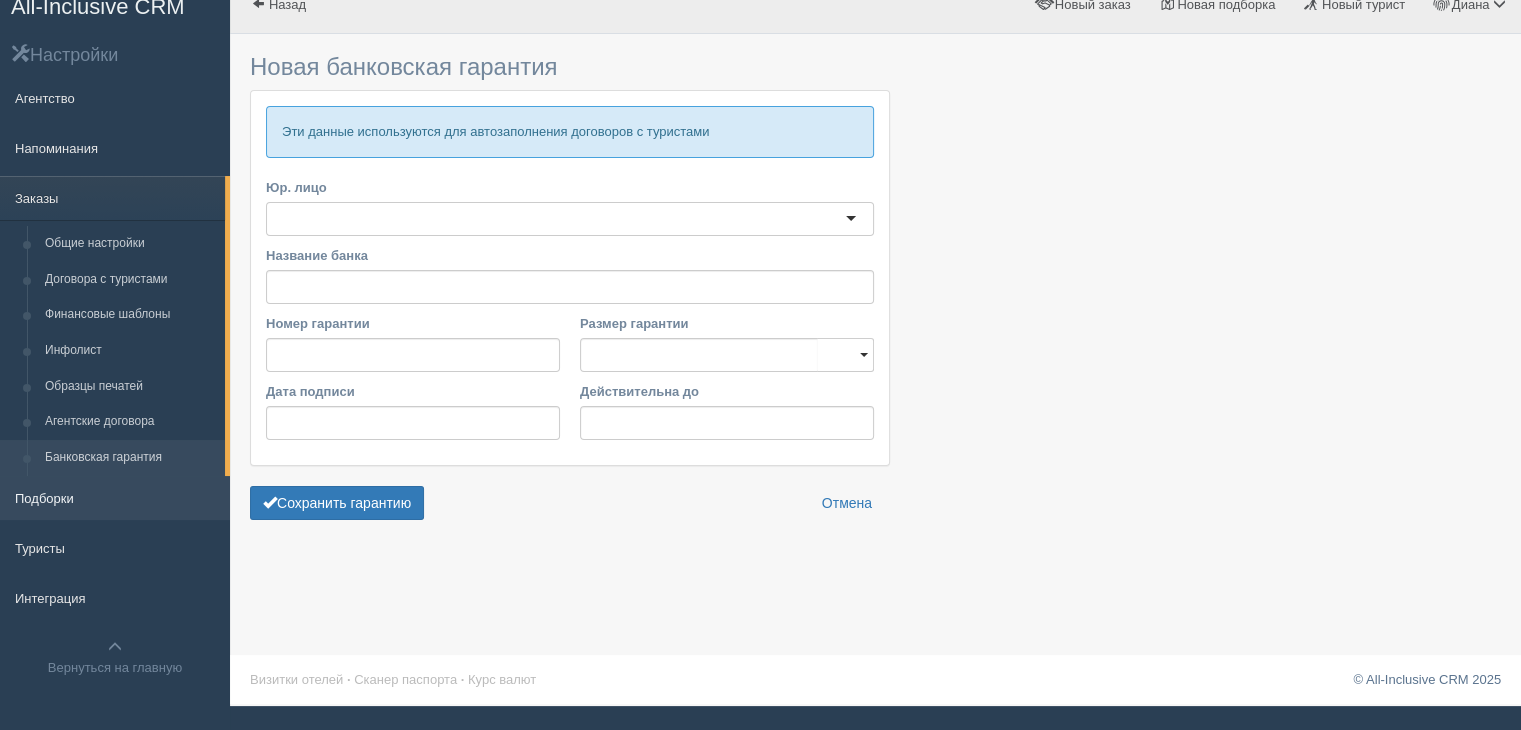 click on "Подборки" at bounding box center [115, 498] 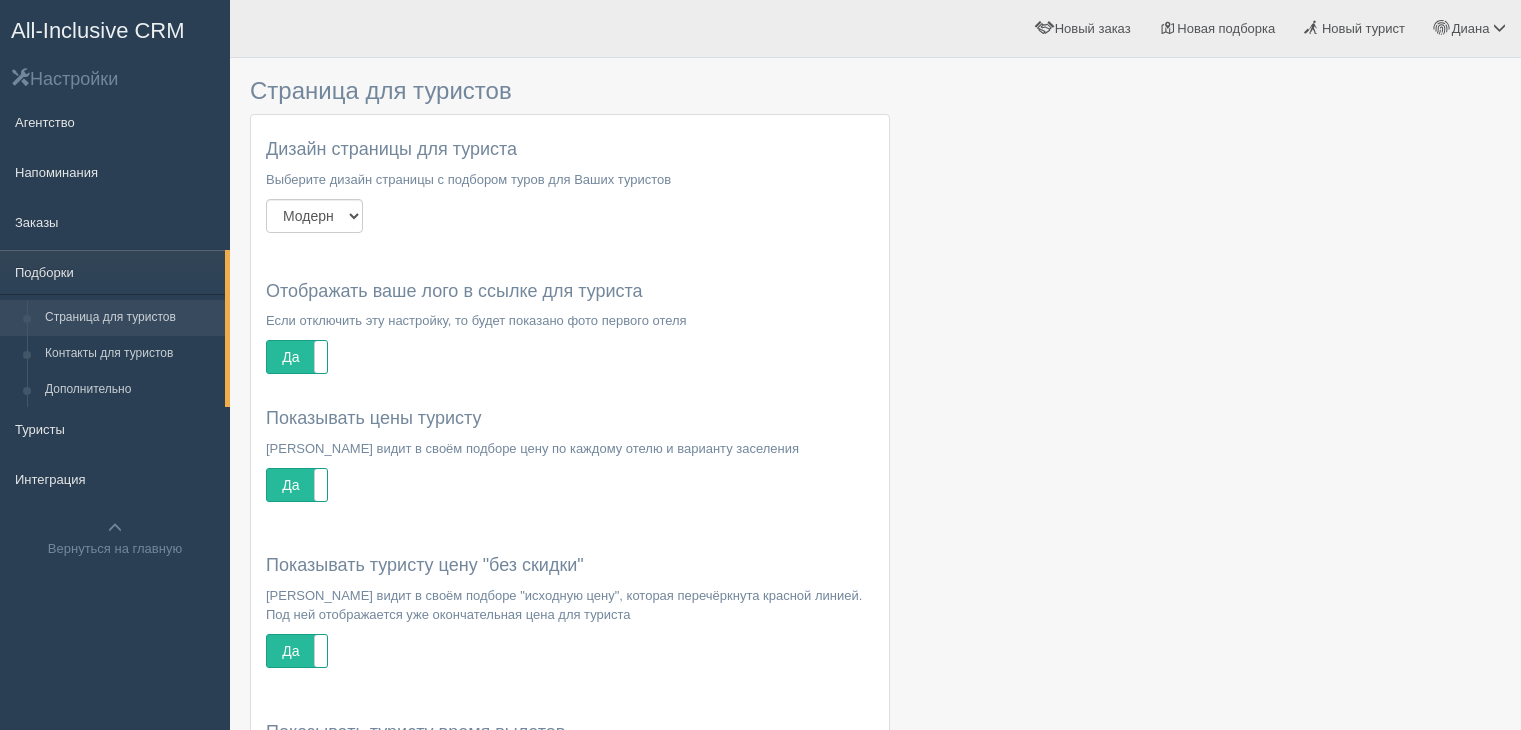 scroll, scrollTop: 0, scrollLeft: 0, axis: both 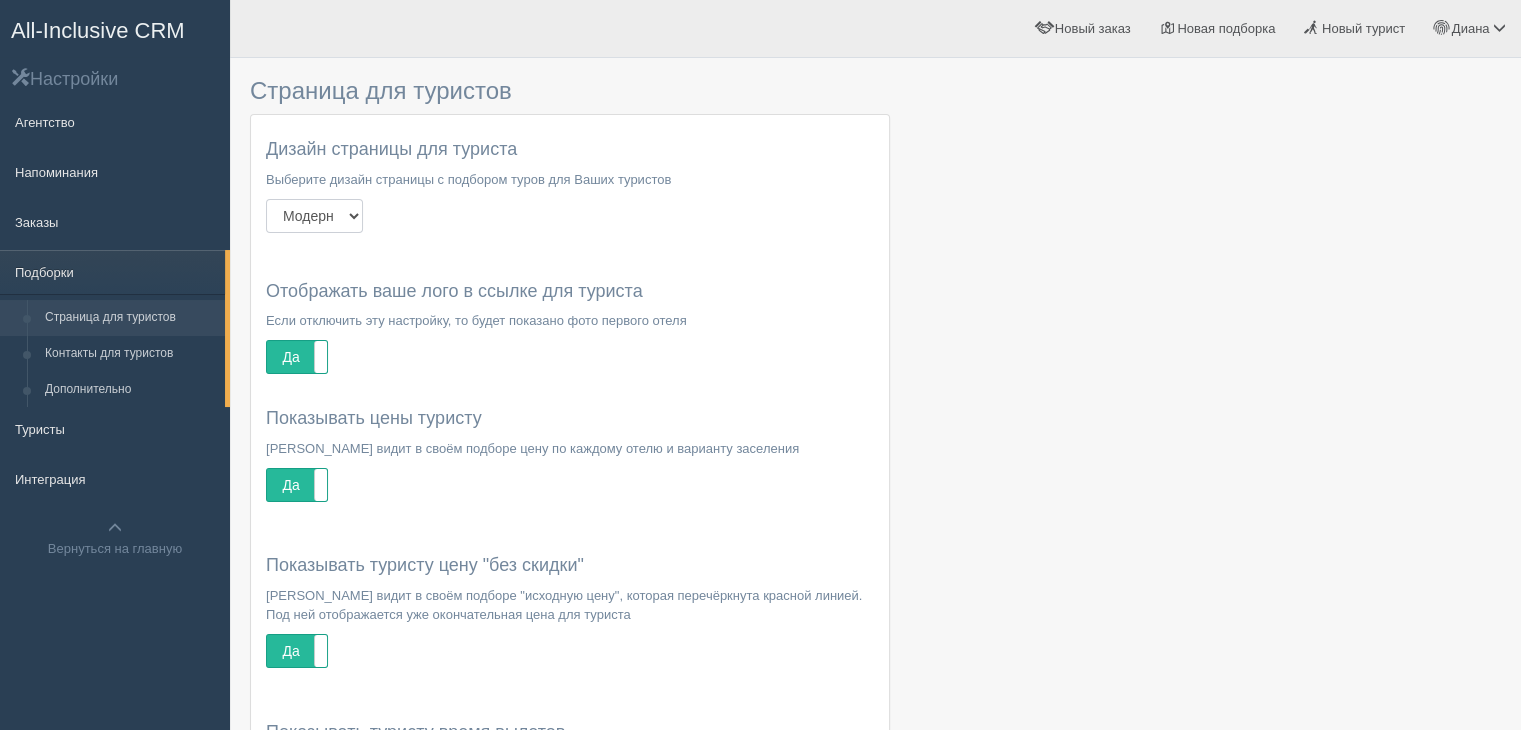 click on "Модерн
Лето
Новый год" at bounding box center [314, 216] 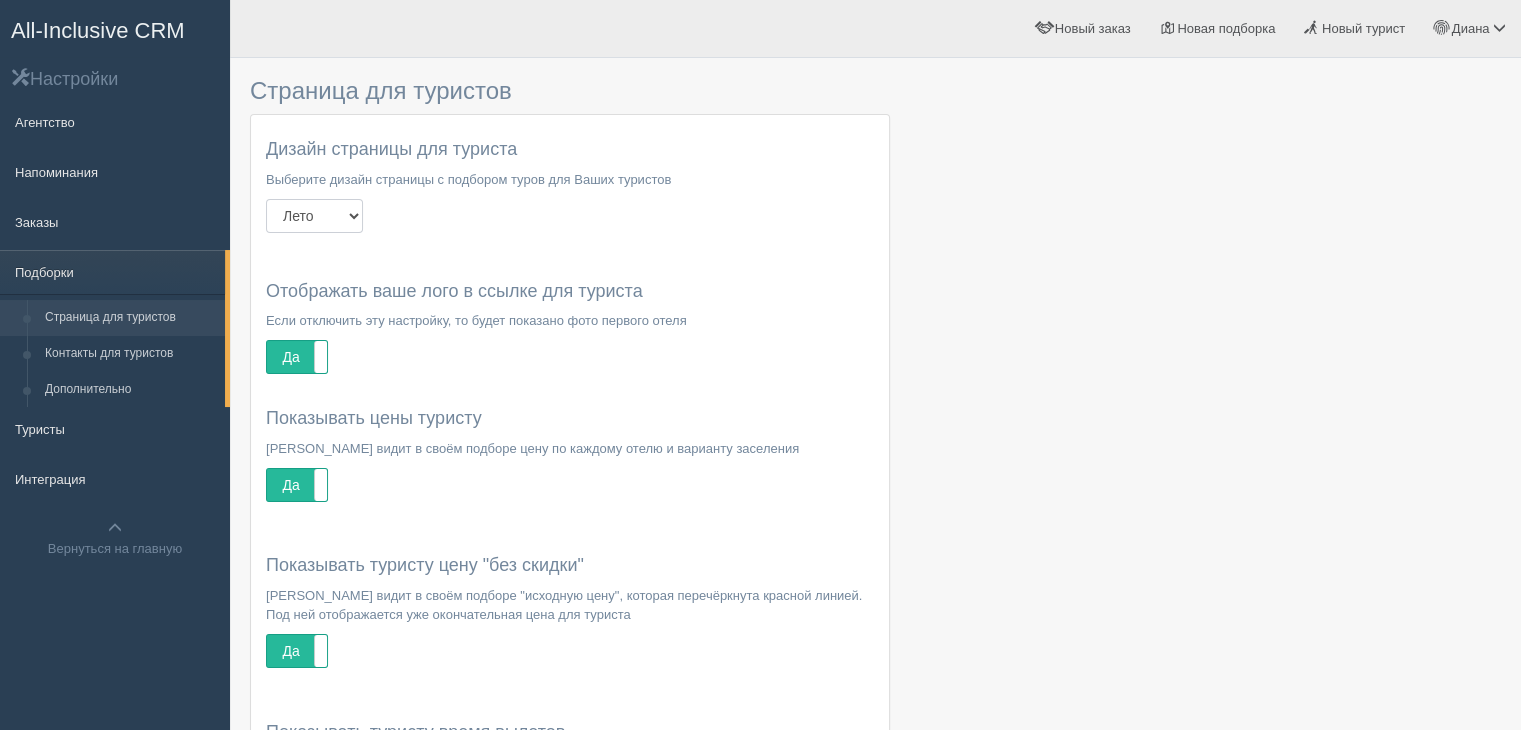 click on "Модерн
Лето
Новый год" at bounding box center (314, 216) 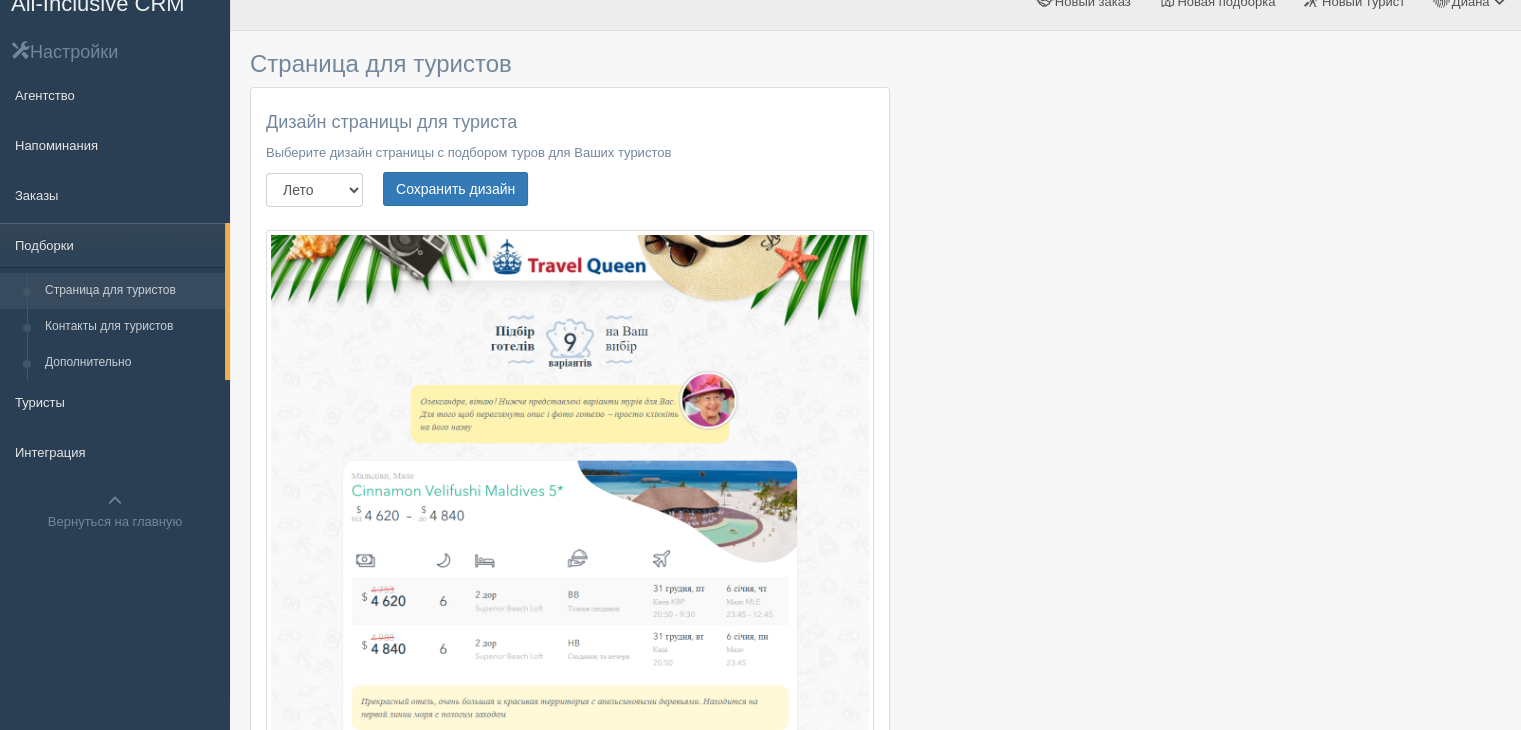 scroll, scrollTop: 18, scrollLeft: 0, axis: vertical 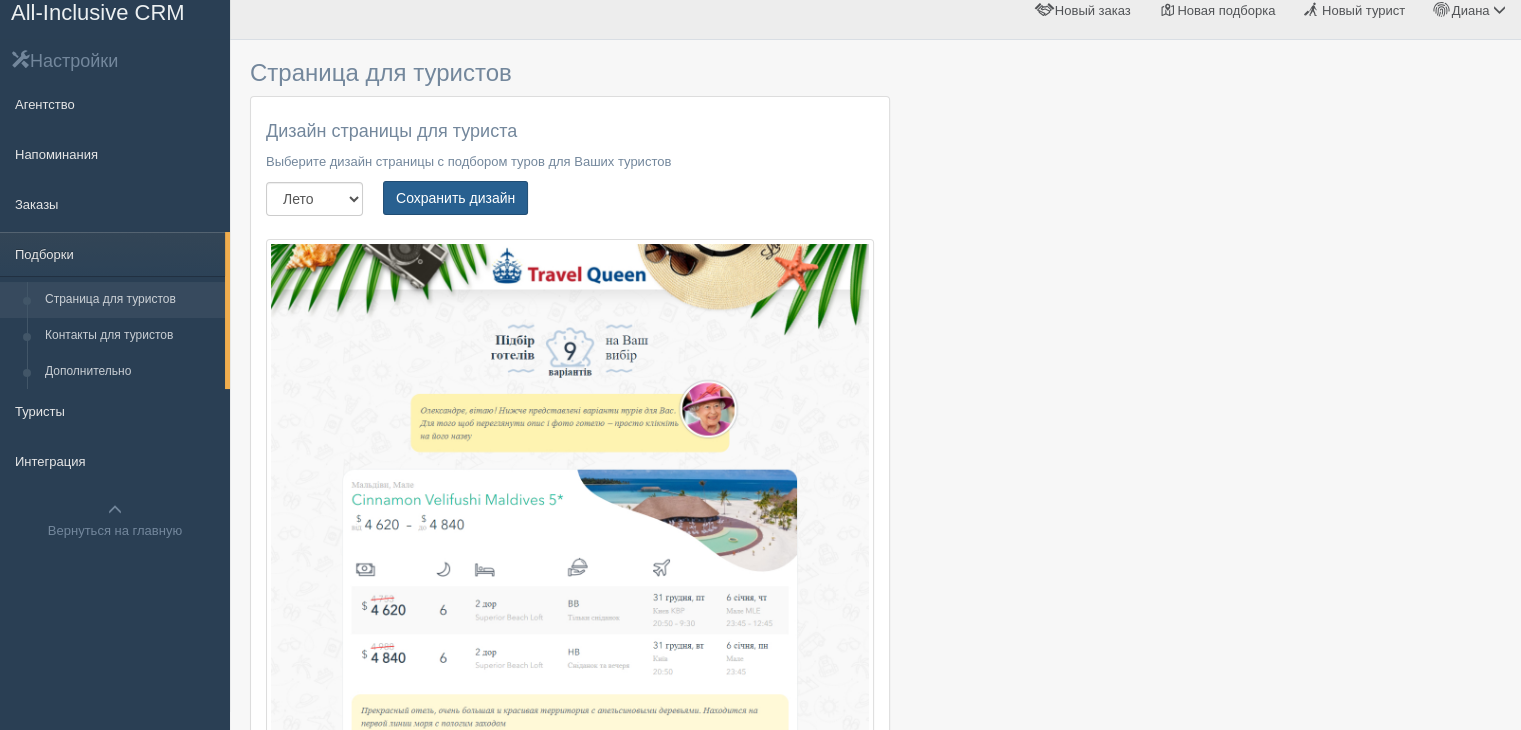 click on "Сохранить дизайн" at bounding box center [455, 198] 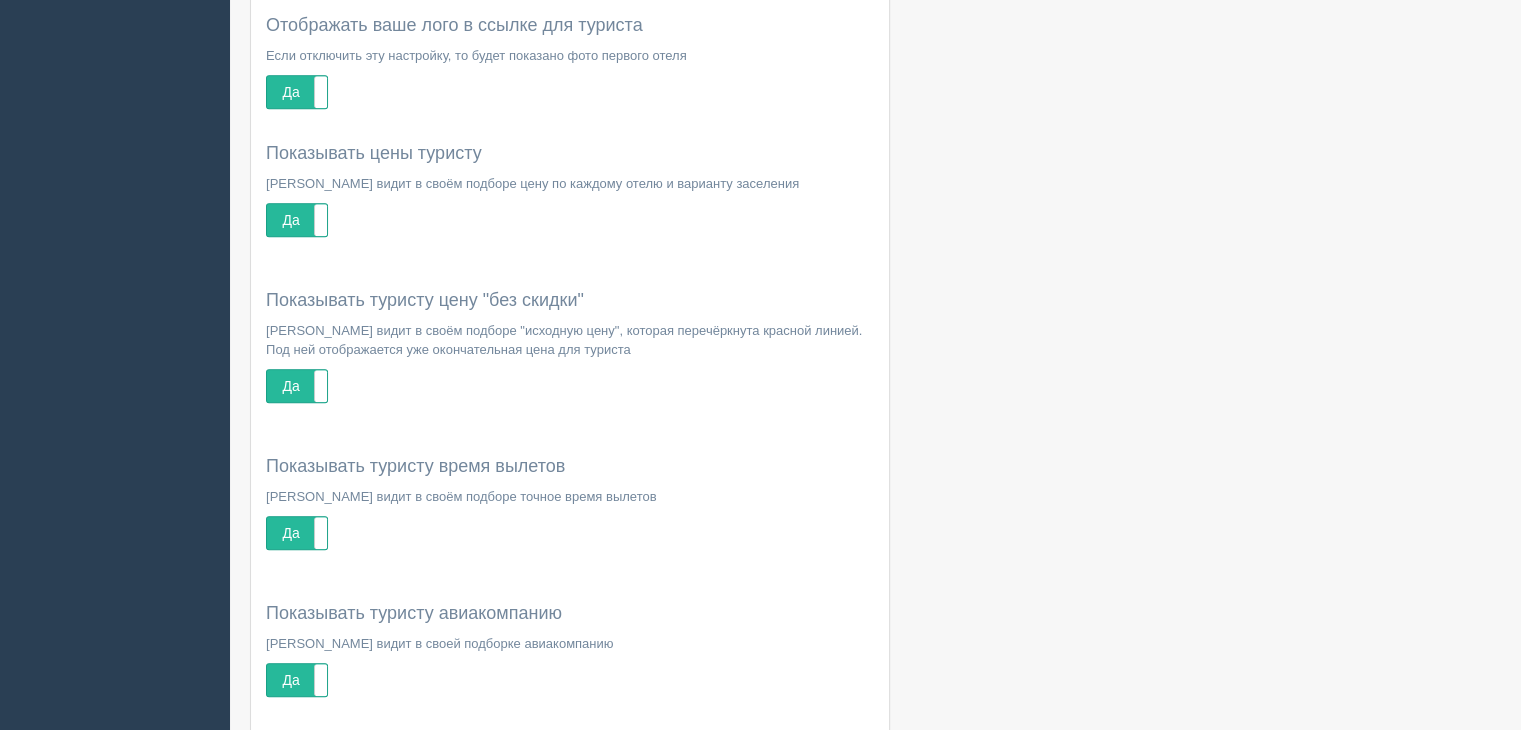 scroll, scrollTop: 1856, scrollLeft: 0, axis: vertical 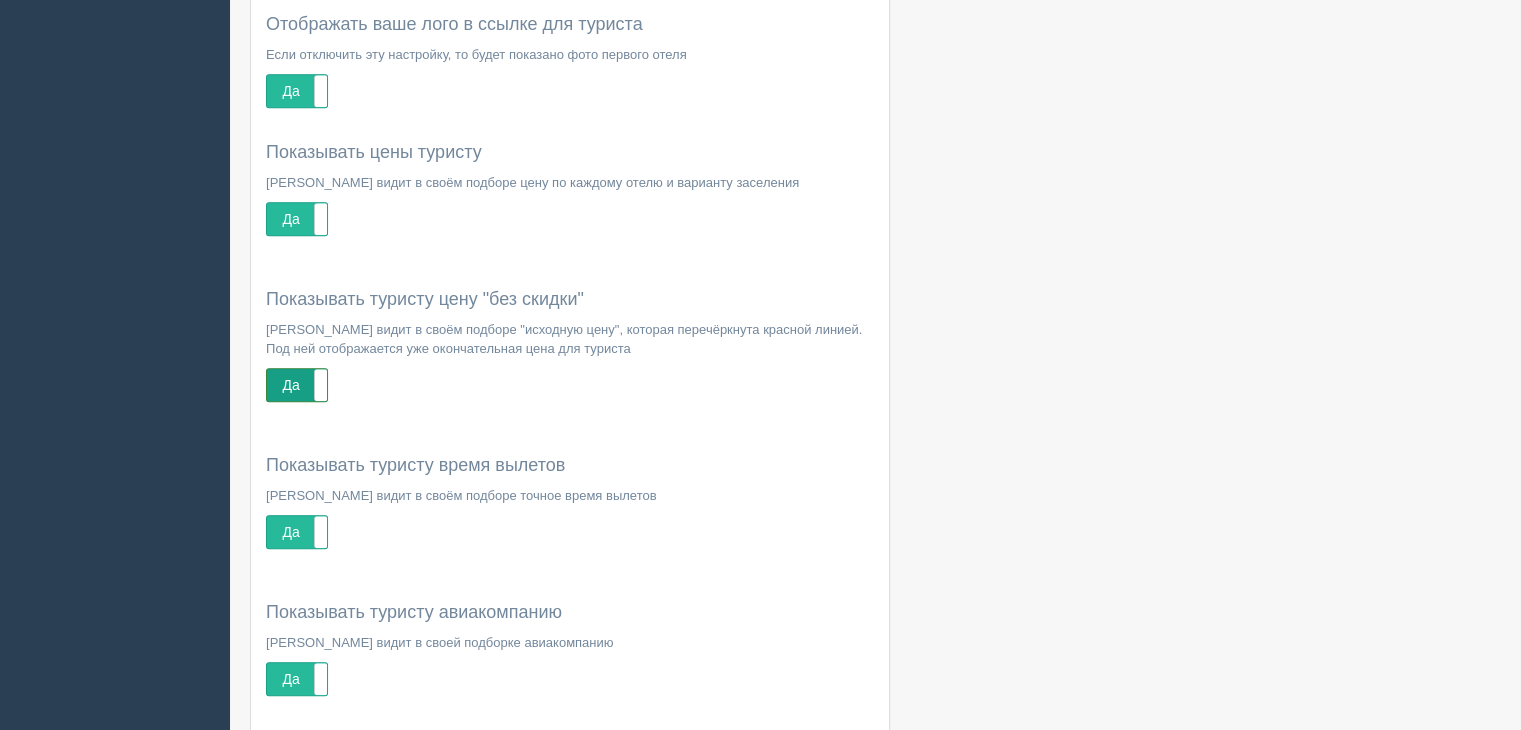 click on "Да" at bounding box center (297, 385) 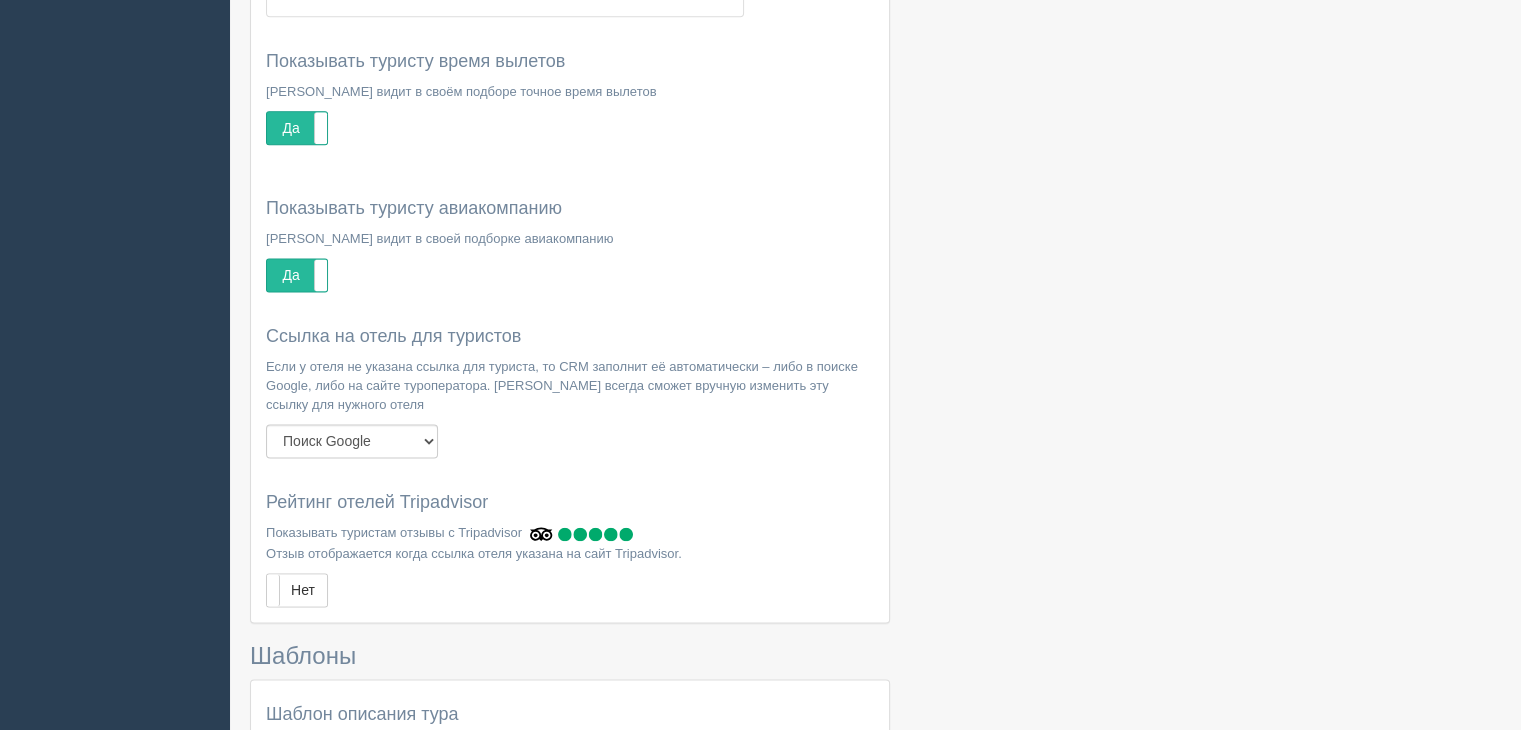 scroll, scrollTop: 2607, scrollLeft: 0, axis: vertical 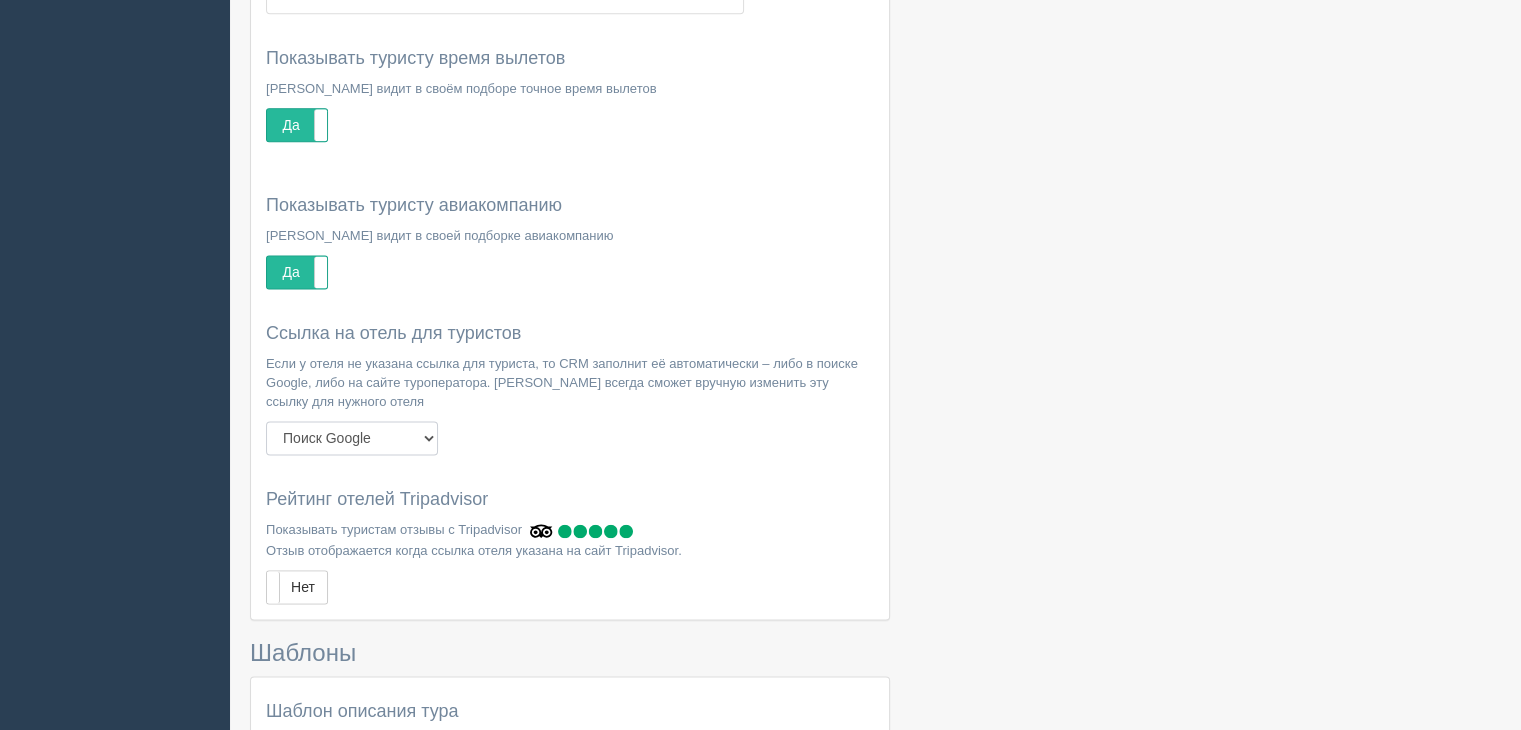 click on "Поиск Google
Сайт туроператора" at bounding box center (352, 438) 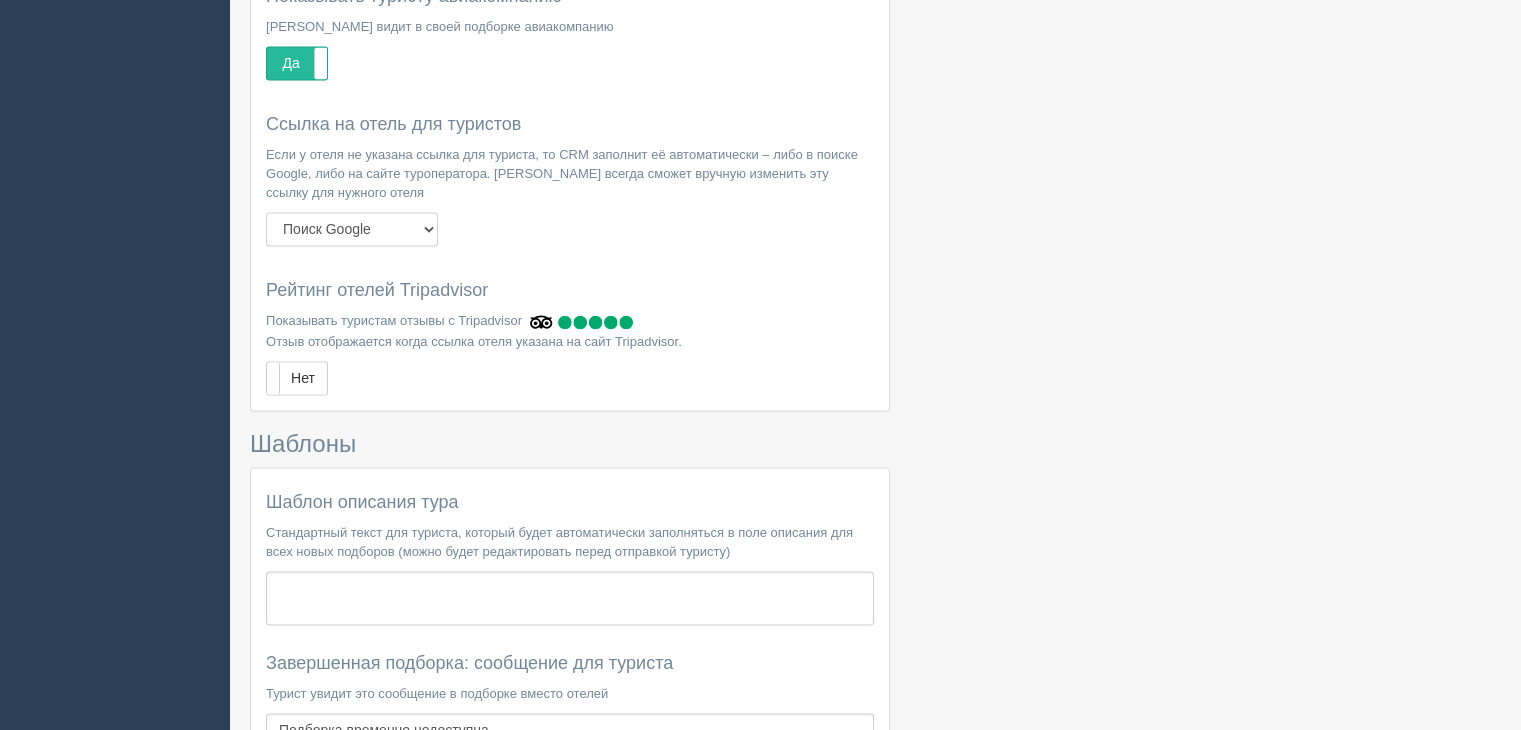 scroll, scrollTop: 2824, scrollLeft: 0, axis: vertical 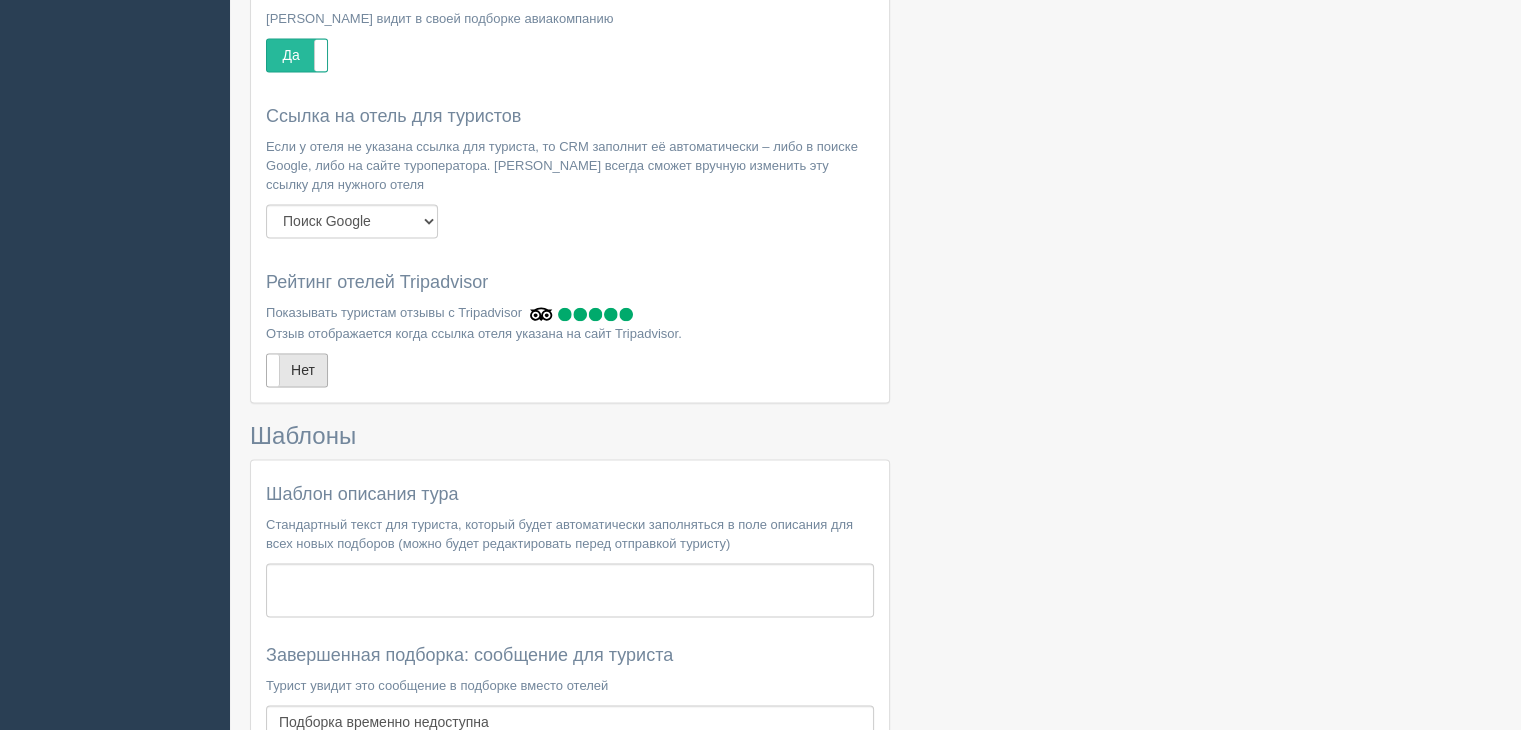 click on "Нет" at bounding box center [297, 370] 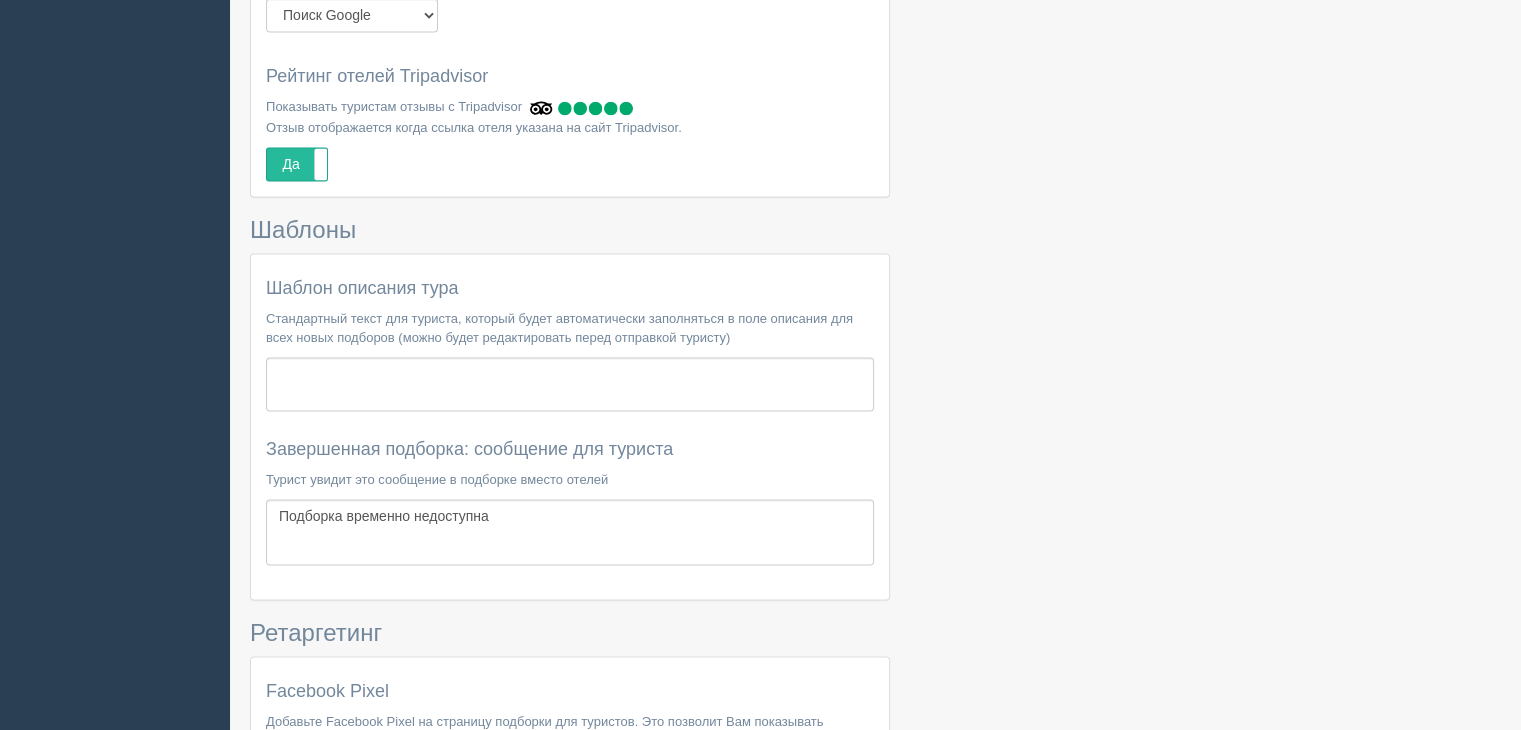 scroll, scrollTop: 3034, scrollLeft: 0, axis: vertical 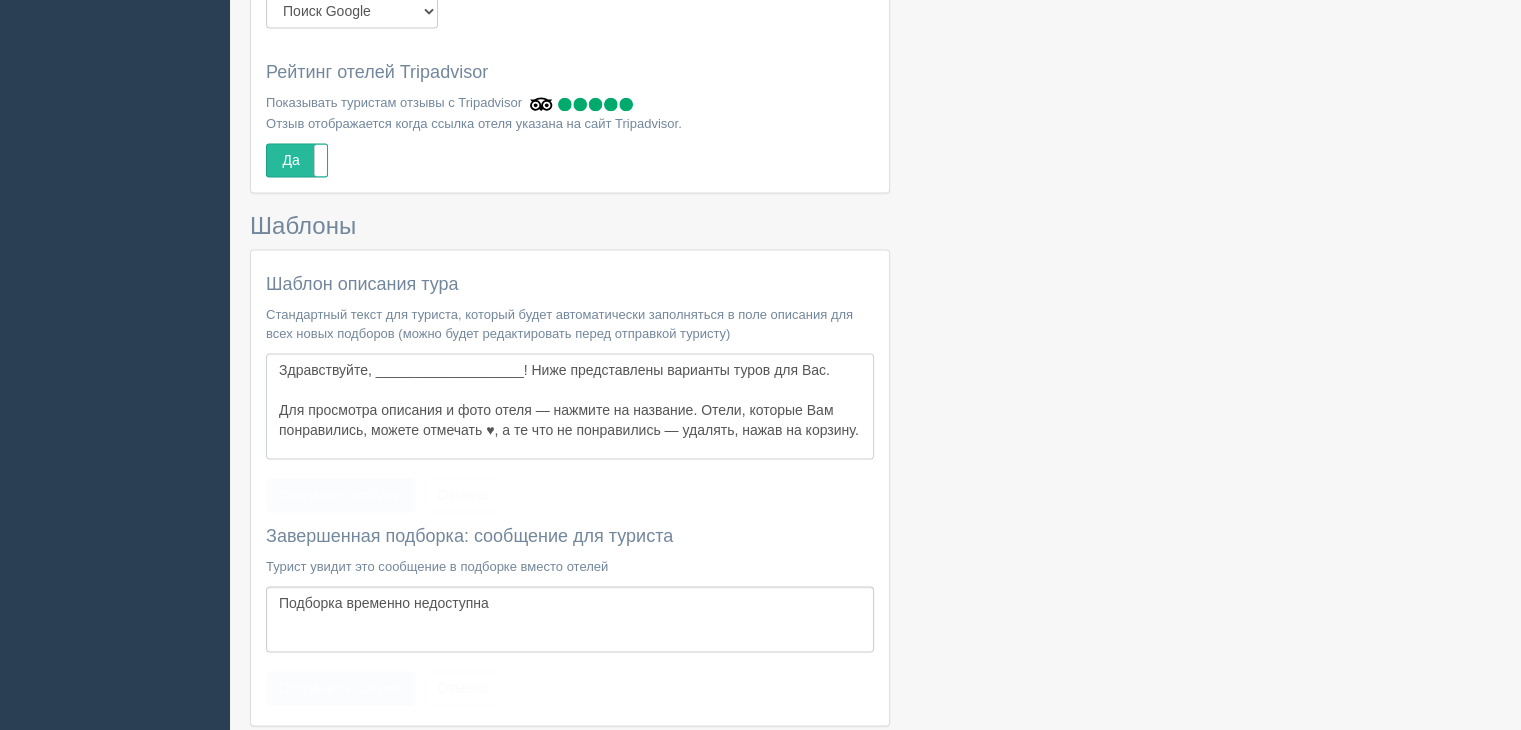 click on "Здравствуйте, ___________________! Ниже представлены варианты туров для Вас.
Для просмотра описания и фото отеля — нажмите на название. Отели, которые Вам понравились, можете отмечать ♥, а те что не понравились — удалять, нажав на корзину." at bounding box center [570, 406] 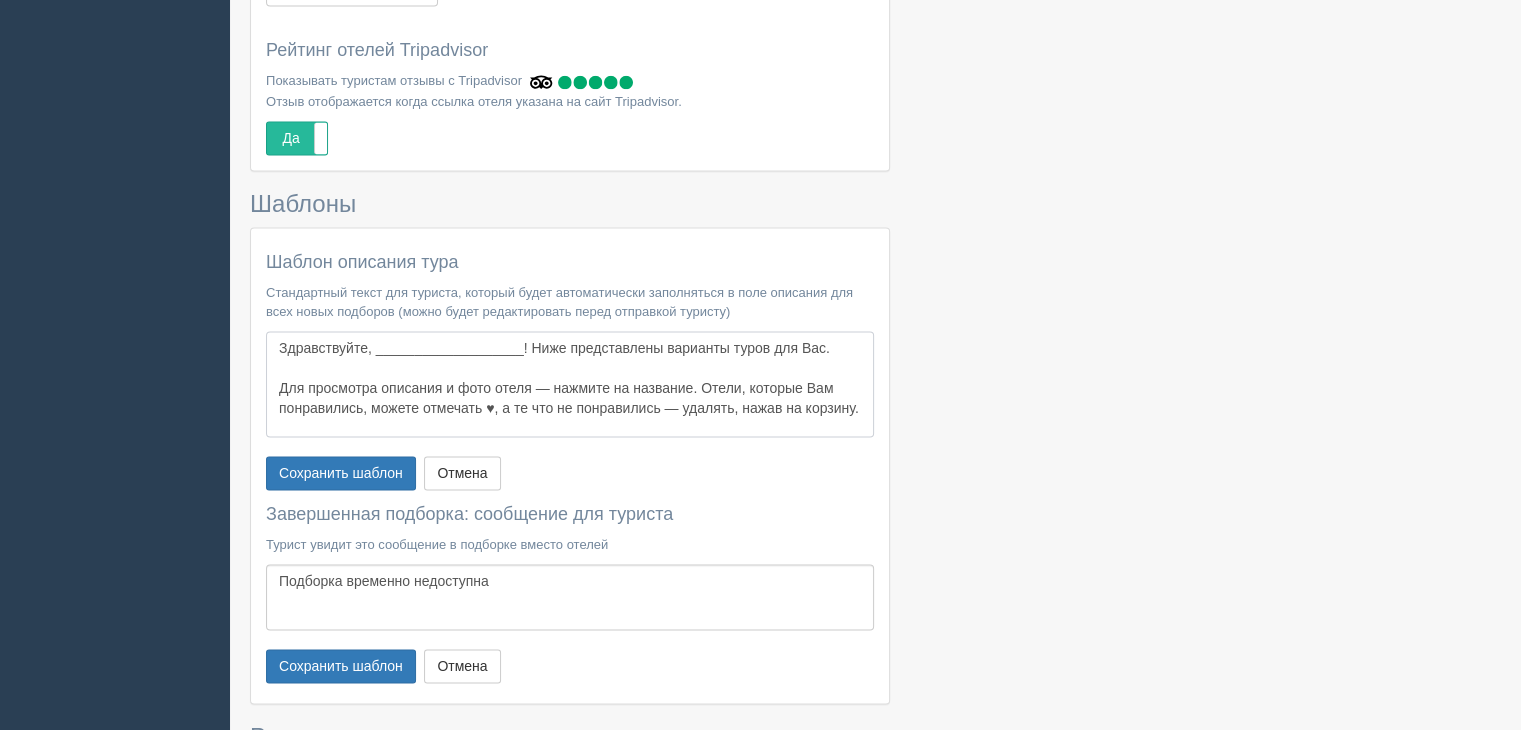 scroll, scrollTop: 3050, scrollLeft: 0, axis: vertical 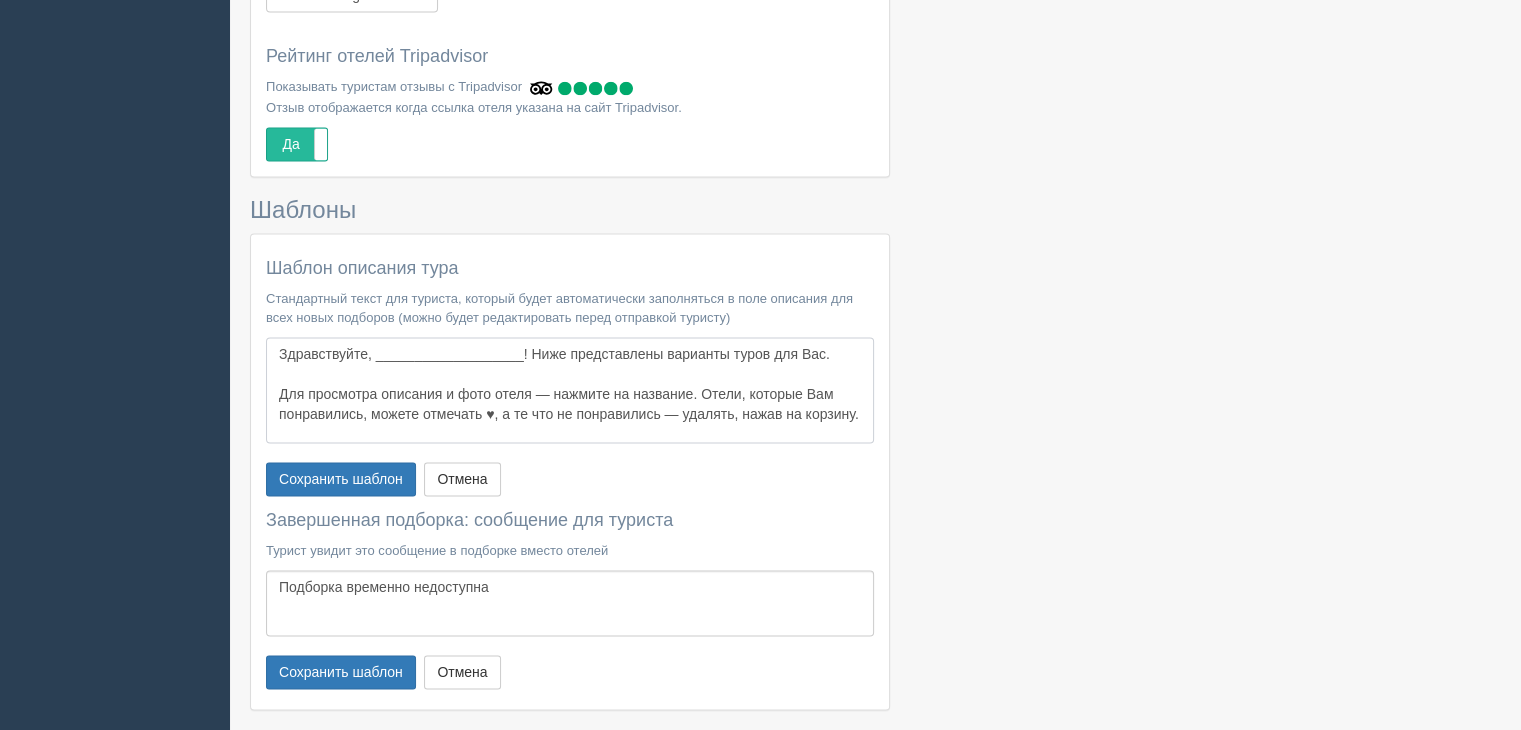 click on "Здравствуйте, ___________________! Ниже представлены варианты туров для Вас.
Для просмотра описания и фото отеля — нажмите на название. Отели, которые Вам понравились, можете отмечать ♥, а те что не понравились — удалять, нажав на корзину." at bounding box center (570, 390) 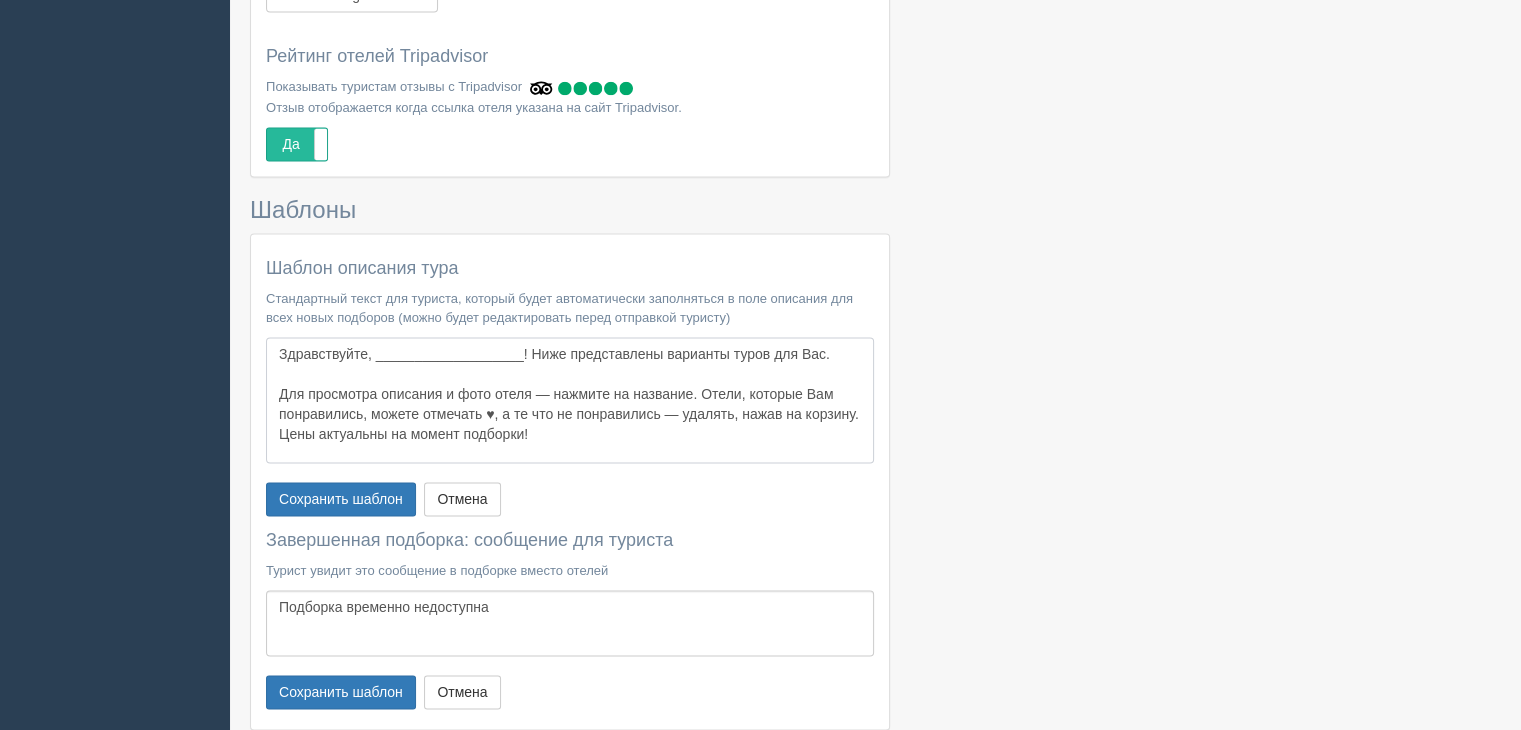 scroll, scrollTop: 3112, scrollLeft: 0, axis: vertical 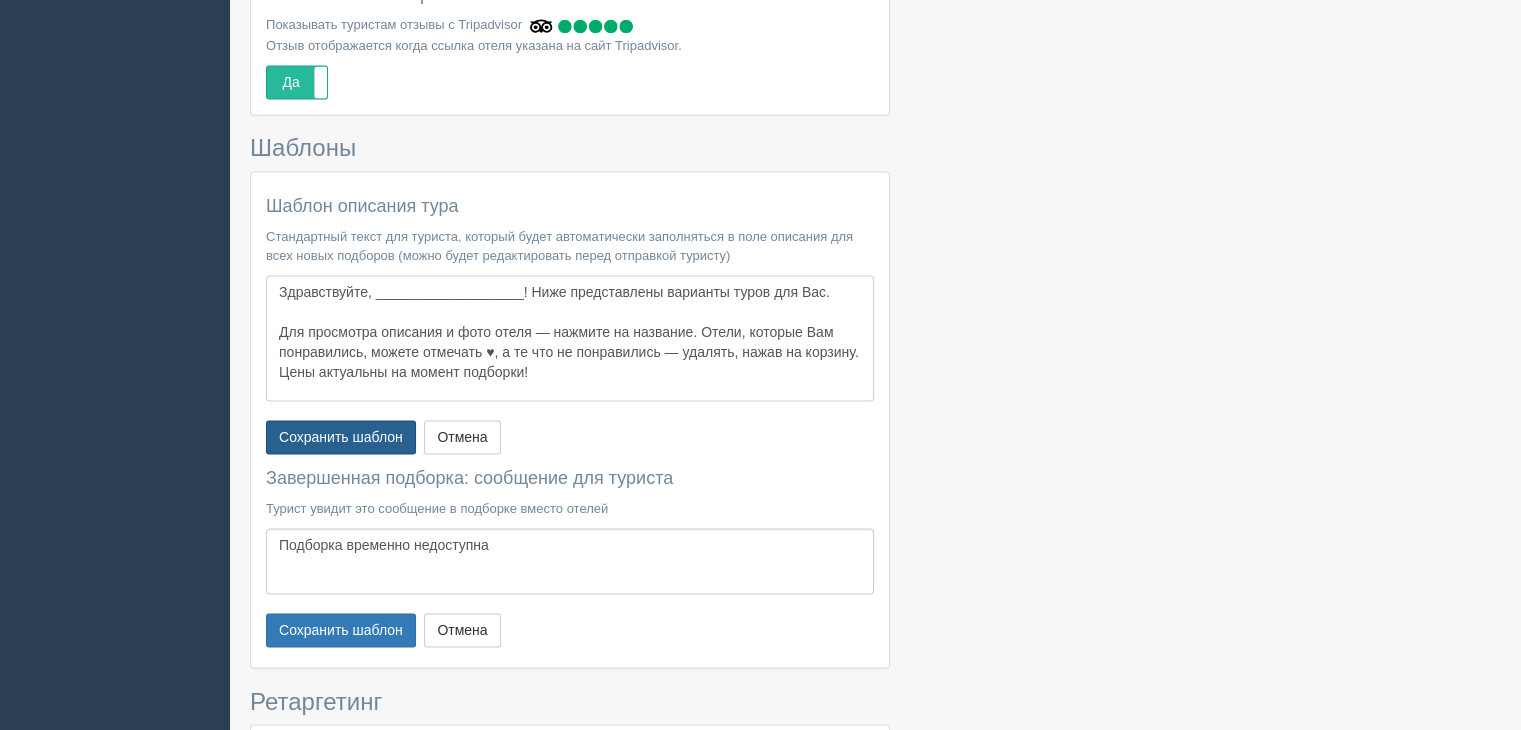 type on "Здравствуйте, ___________________! Ниже представлены варианты туров для Вас.
Для просмотра описания и фото отеля — нажмите на название. Отели, которые Вам понравились, можете отмечать ♥, а те что не понравились — удалять, нажав на корзину.
Цены актуальны на момент подборки!" 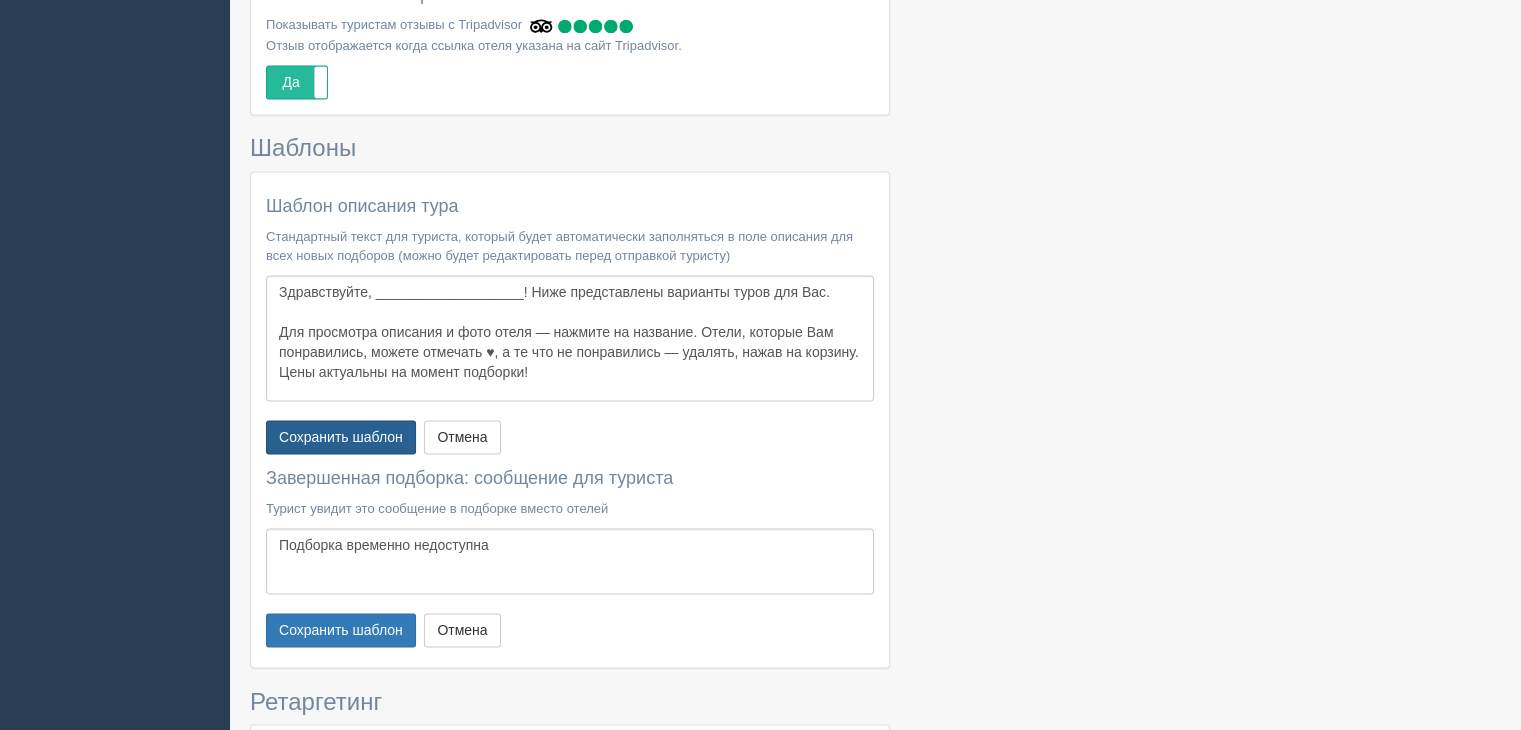click on "Сохранить шаблон" at bounding box center [341, 437] 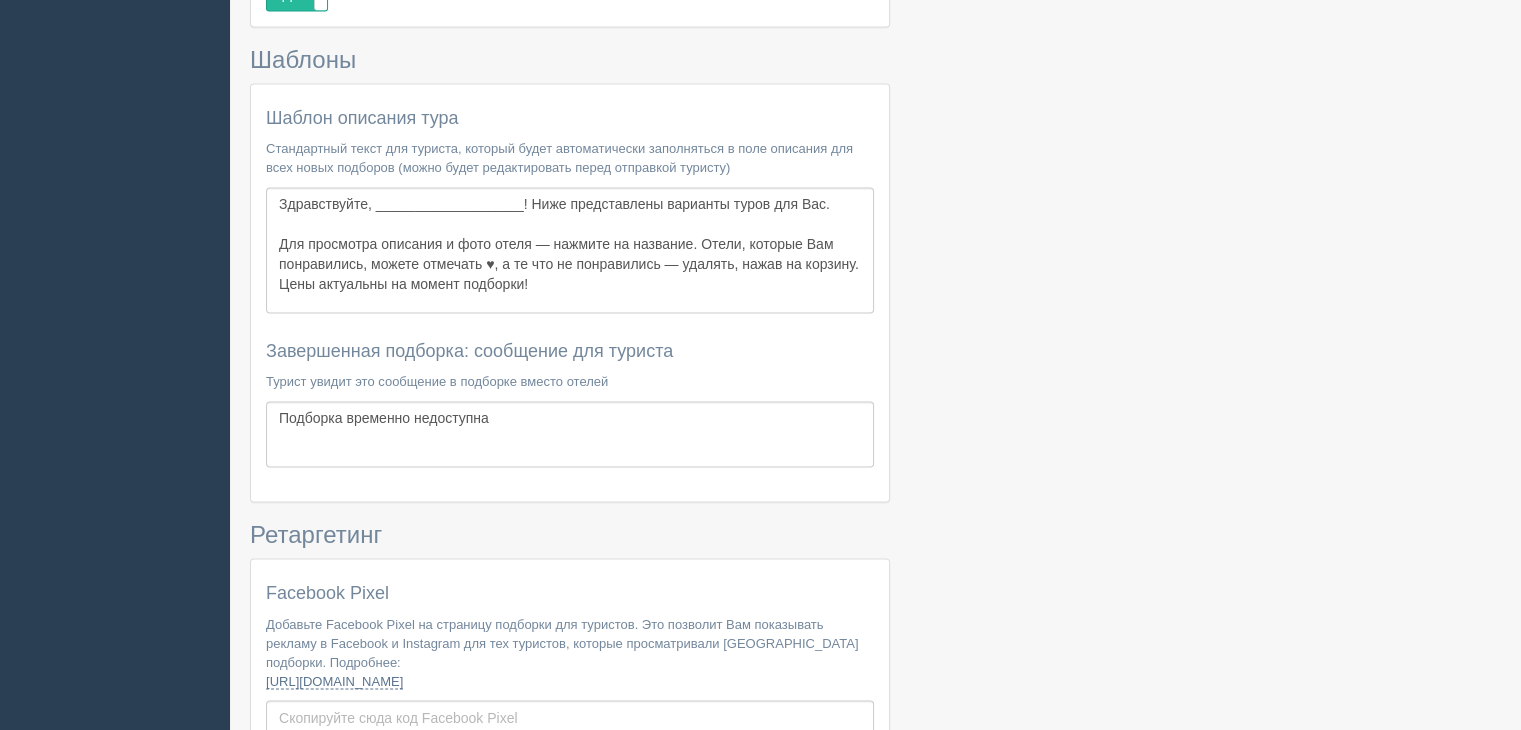 scroll, scrollTop: 3204, scrollLeft: 0, axis: vertical 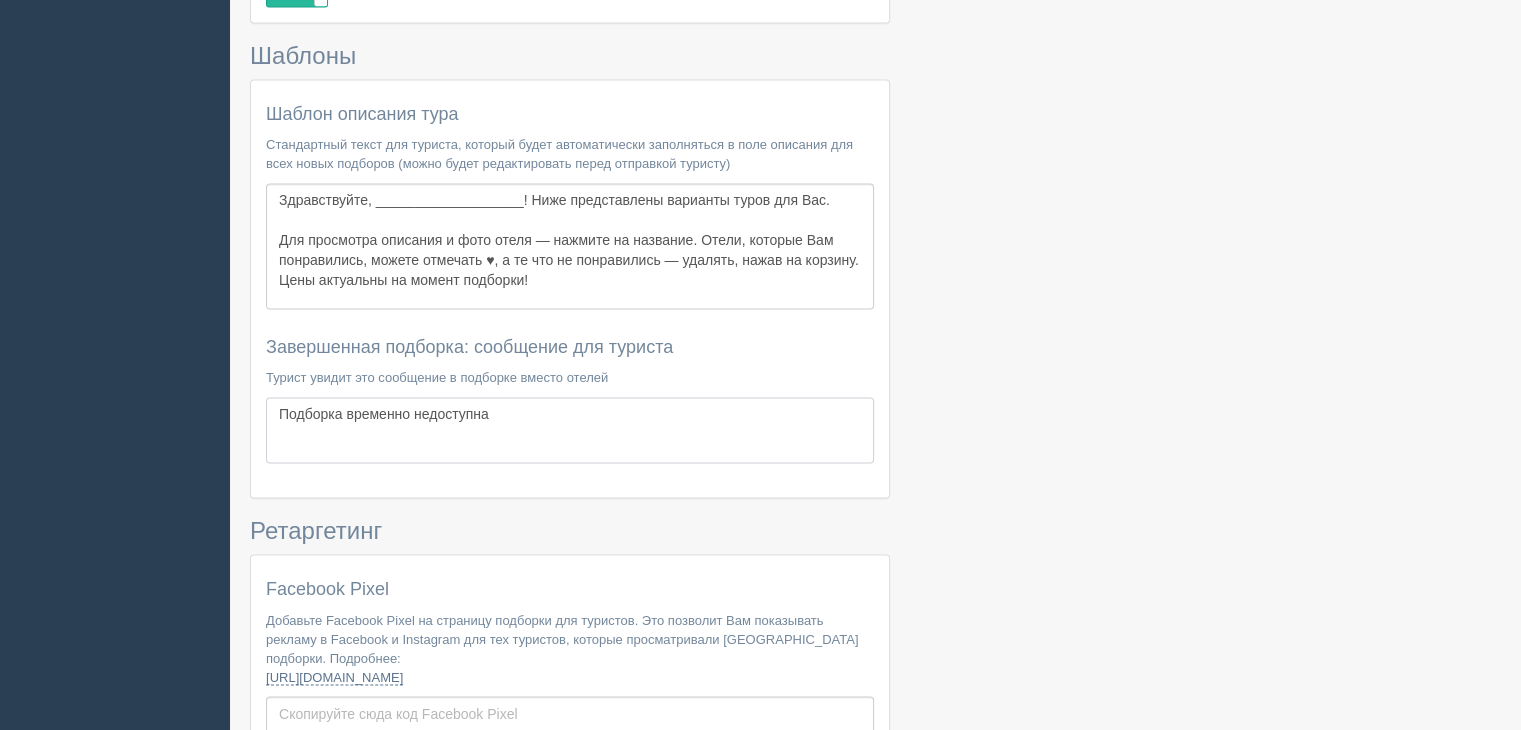 click on "Завершенная подборка: сообщение для туриста
Турист увидит это сообщение в подборке вместо отелей
Подборка временно недоступна" at bounding box center (570, 400) 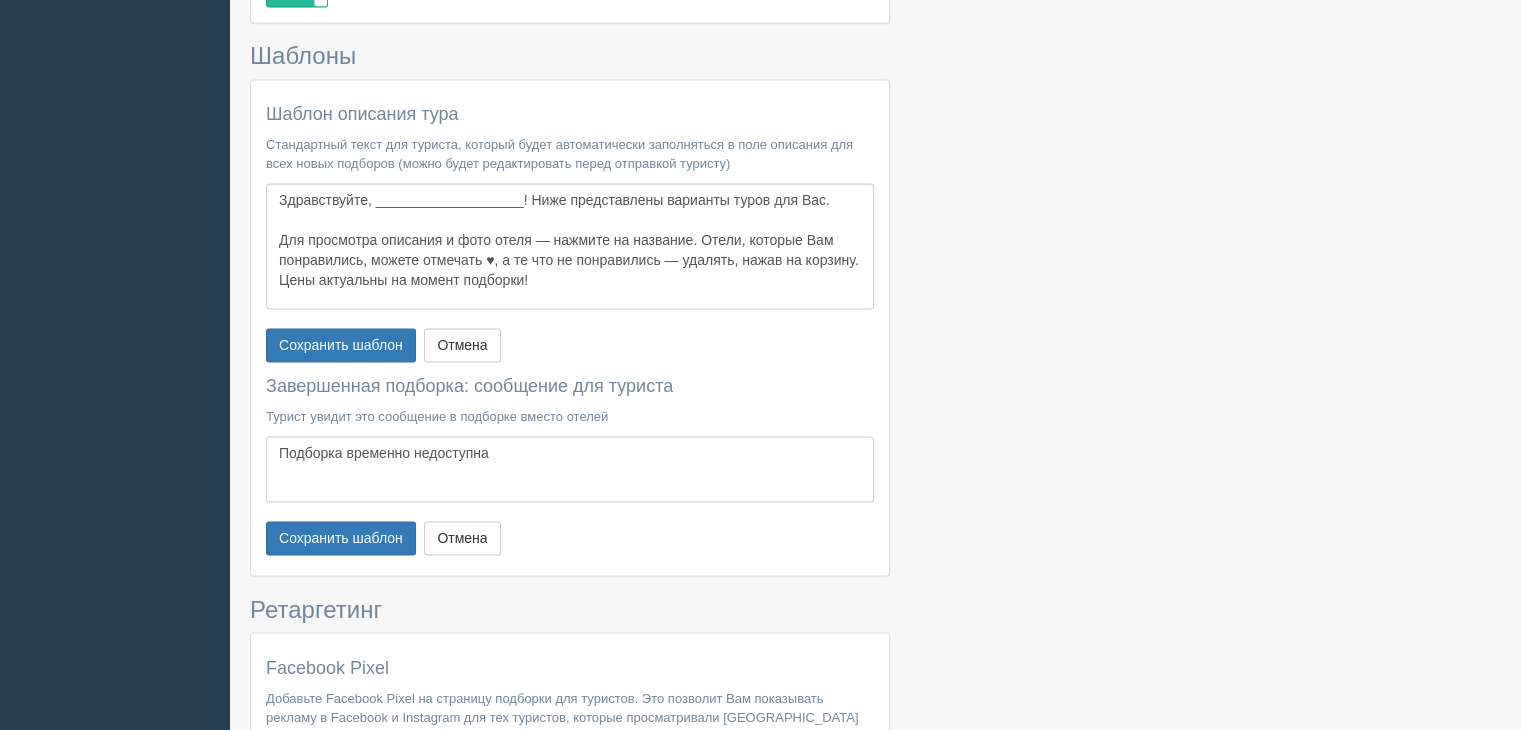 click on "Подборка временно недоступна" at bounding box center (570, 469) 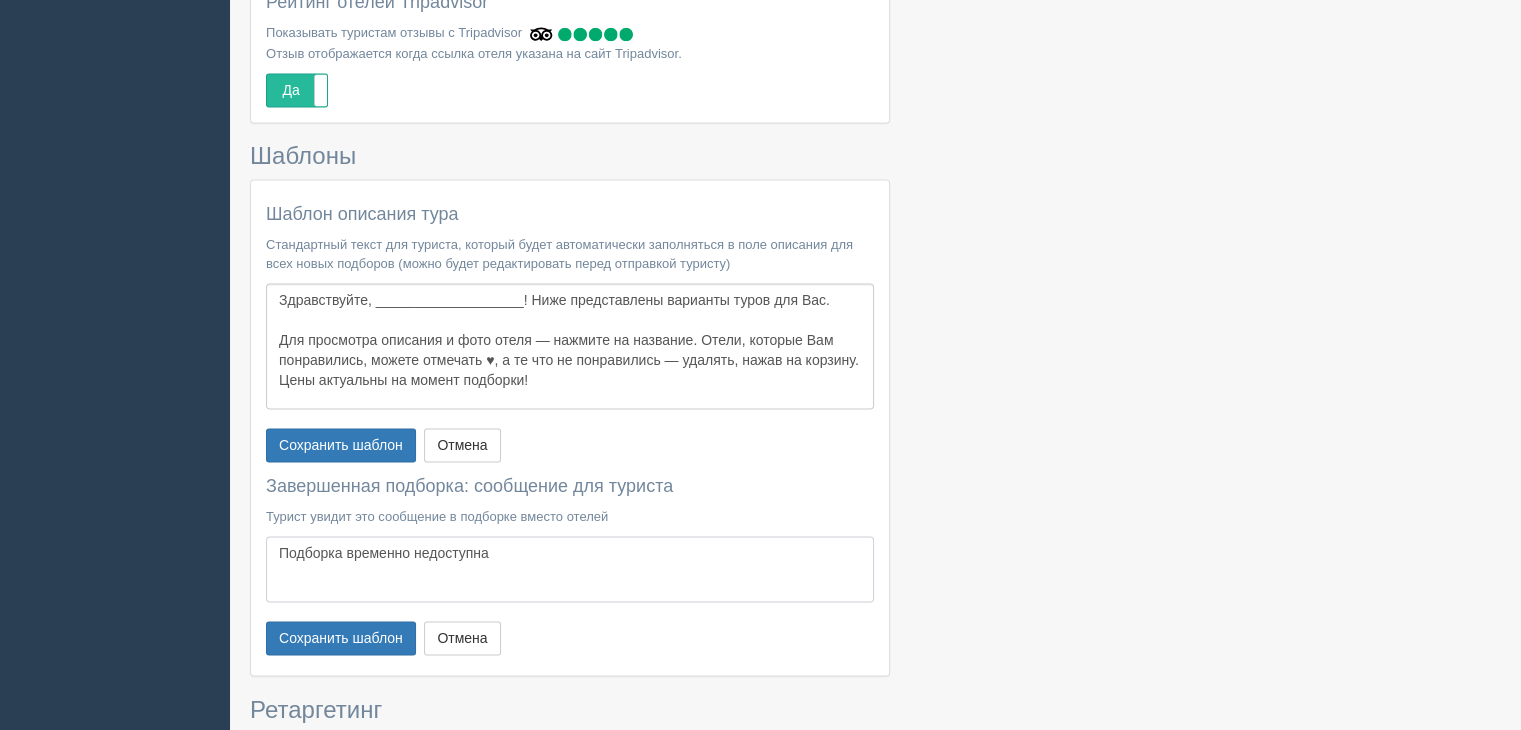 scroll, scrollTop: 3485, scrollLeft: 0, axis: vertical 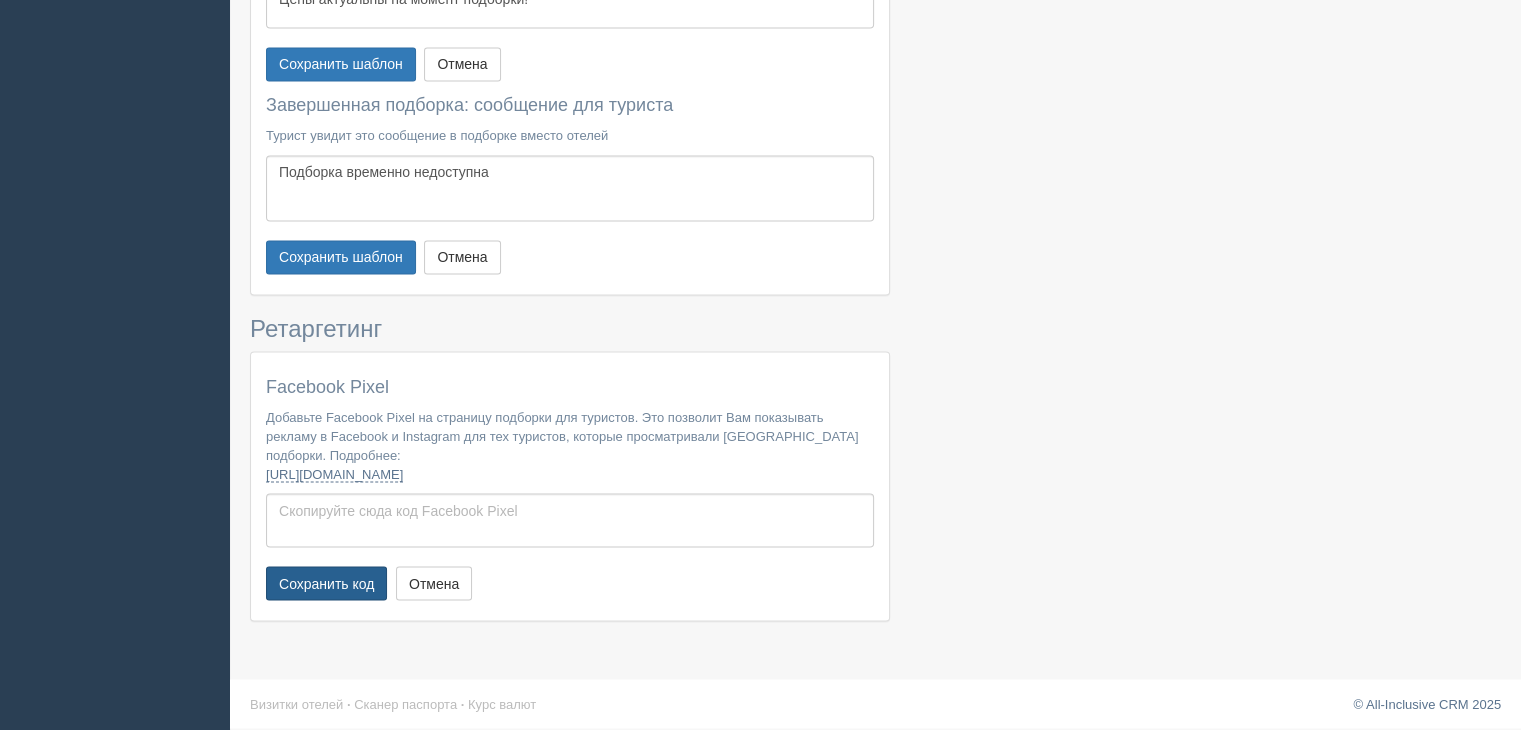 click on "Сохранить код" at bounding box center [326, 583] 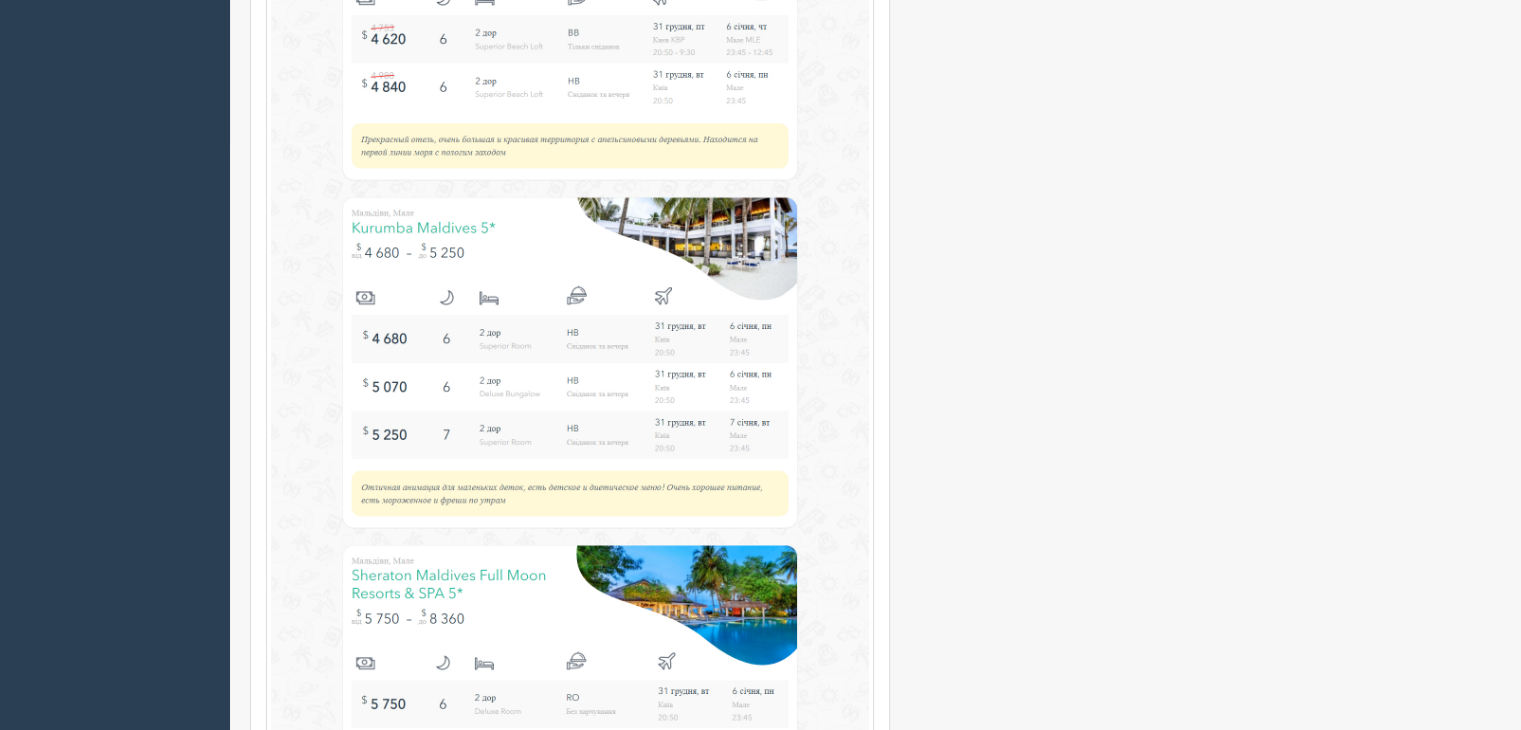scroll, scrollTop: 0, scrollLeft: 0, axis: both 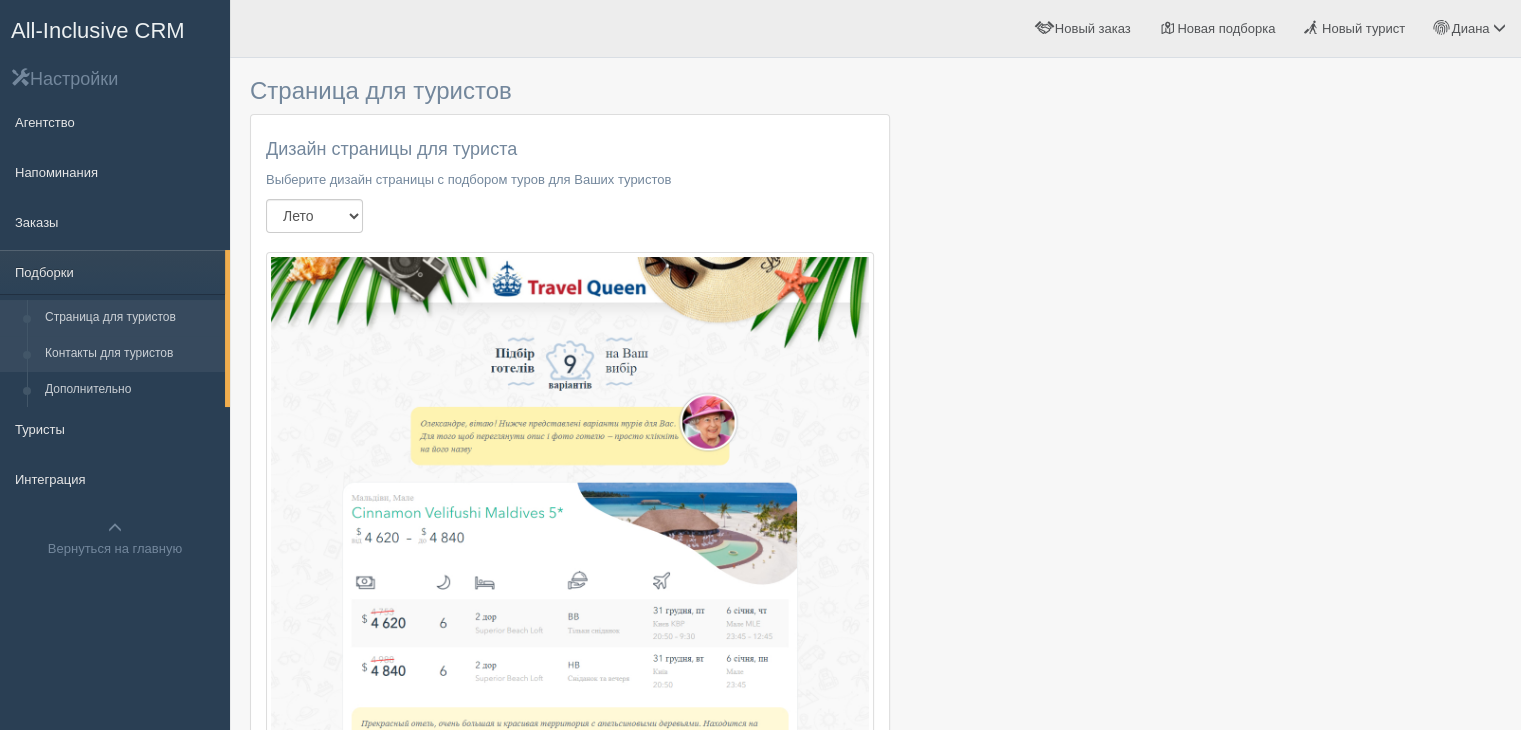 click on "Контакты для туристов" at bounding box center (130, 354) 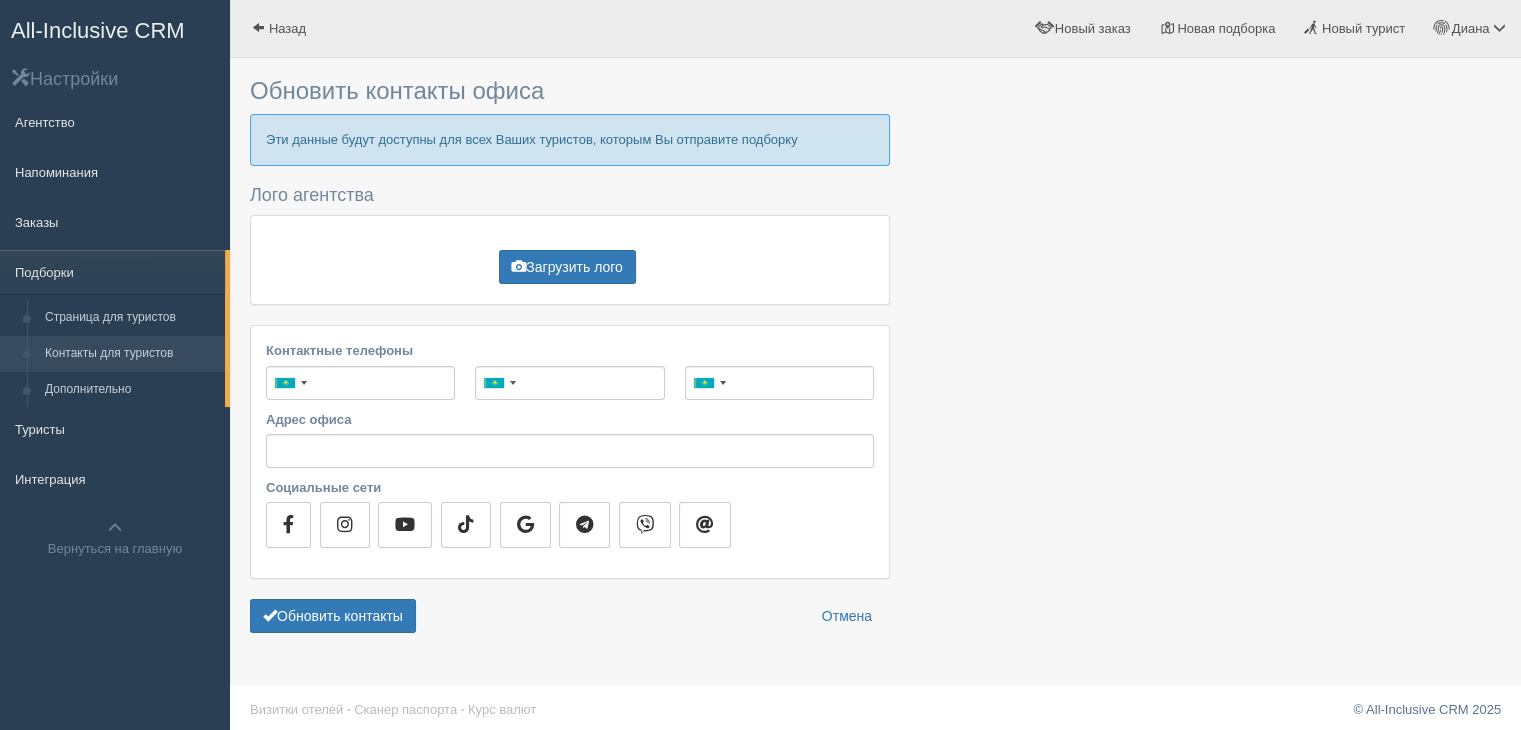 scroll, scrollTop: 6, scrollLeft: 0, axis: vertical 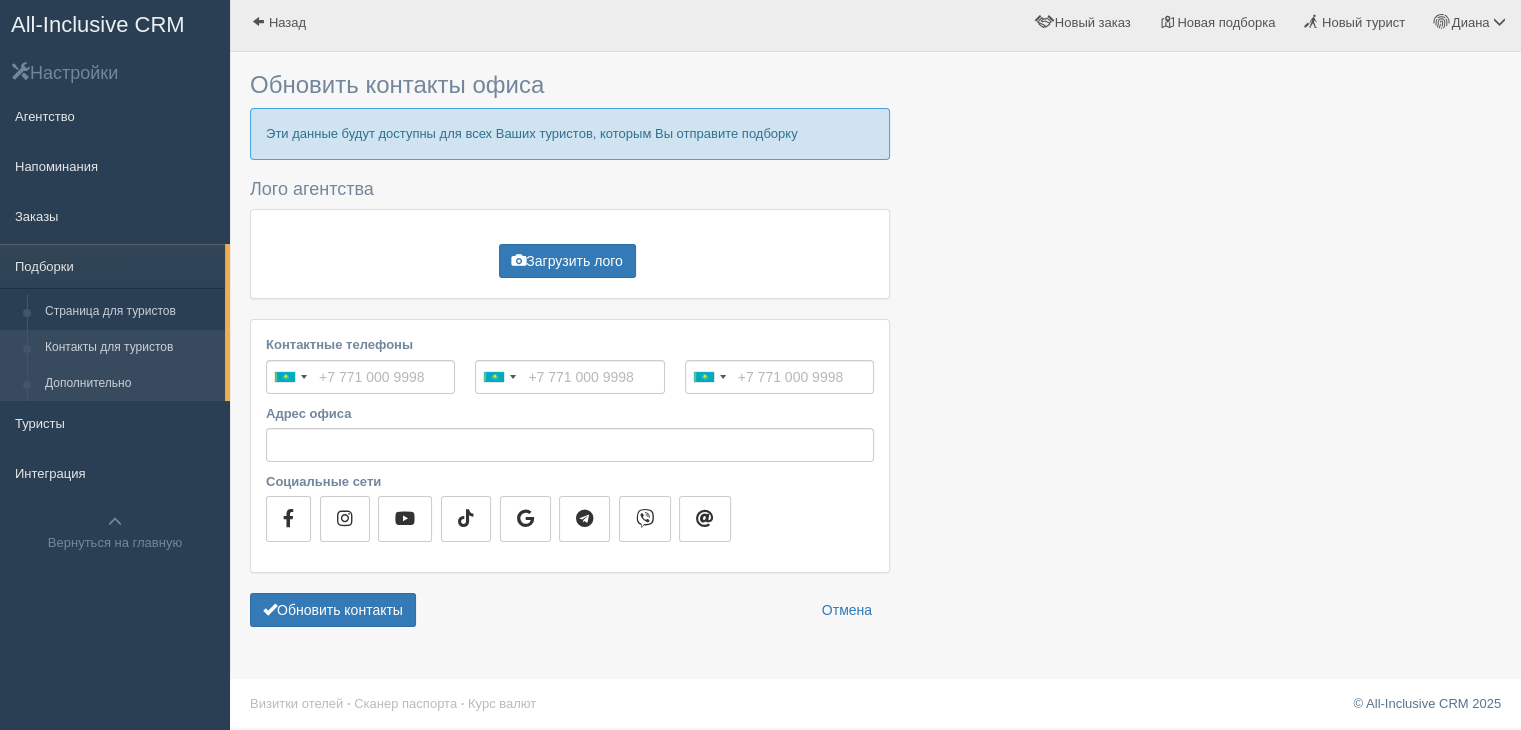 click on "Дополнительно" at bounding box center (130, 384) 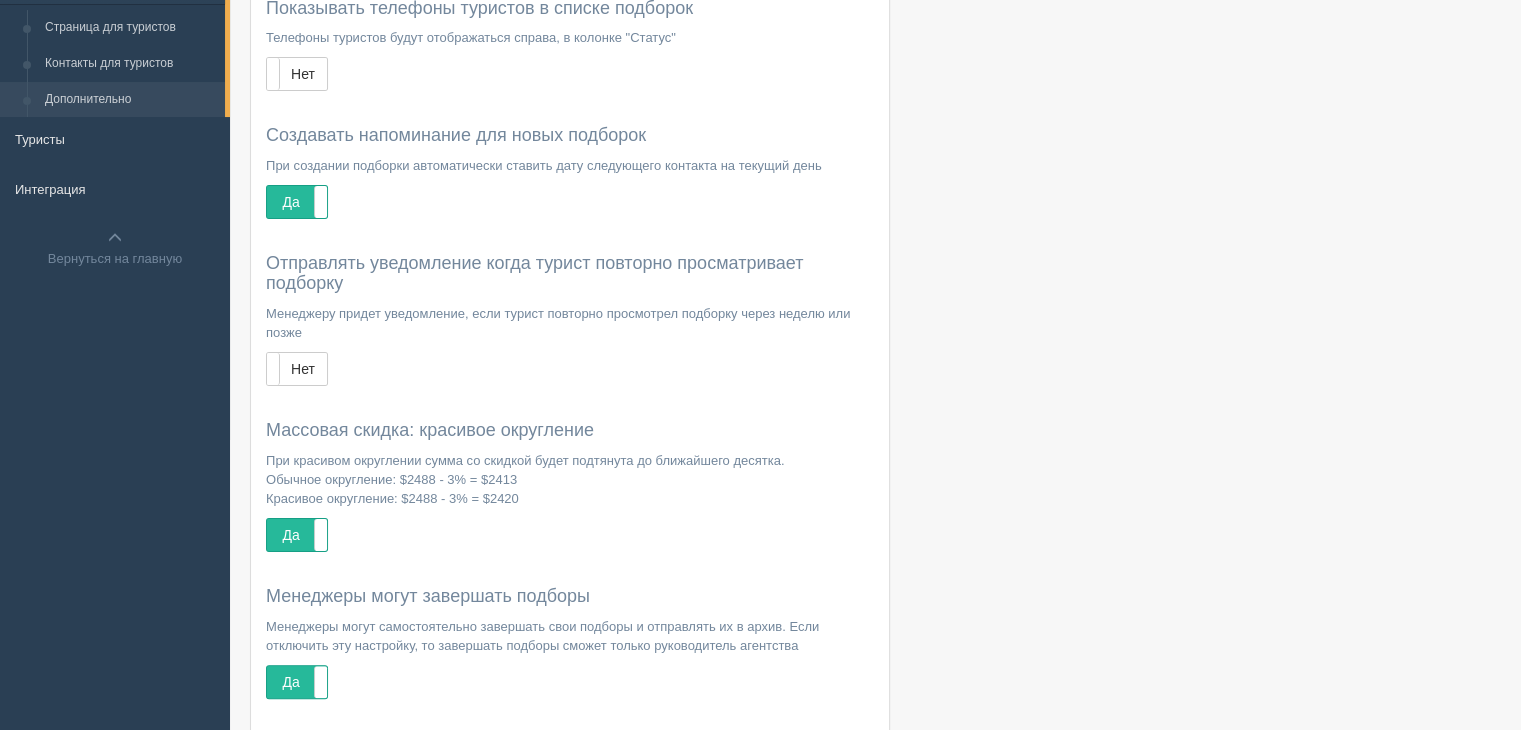 scroll, scrollTop: 256, scrollLeft: 0, axis: vertical 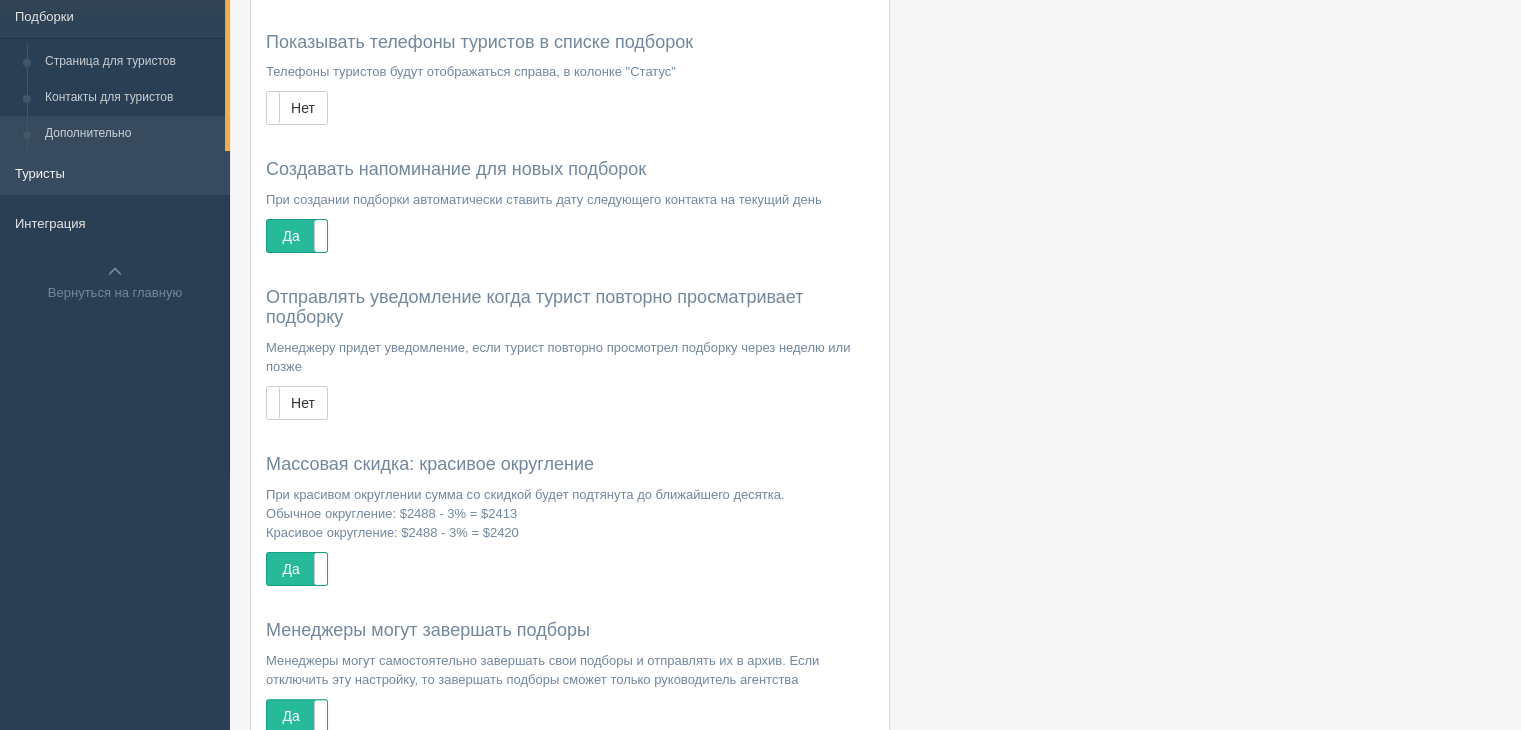 click on "Туристы" at bounding box center [115, 173] 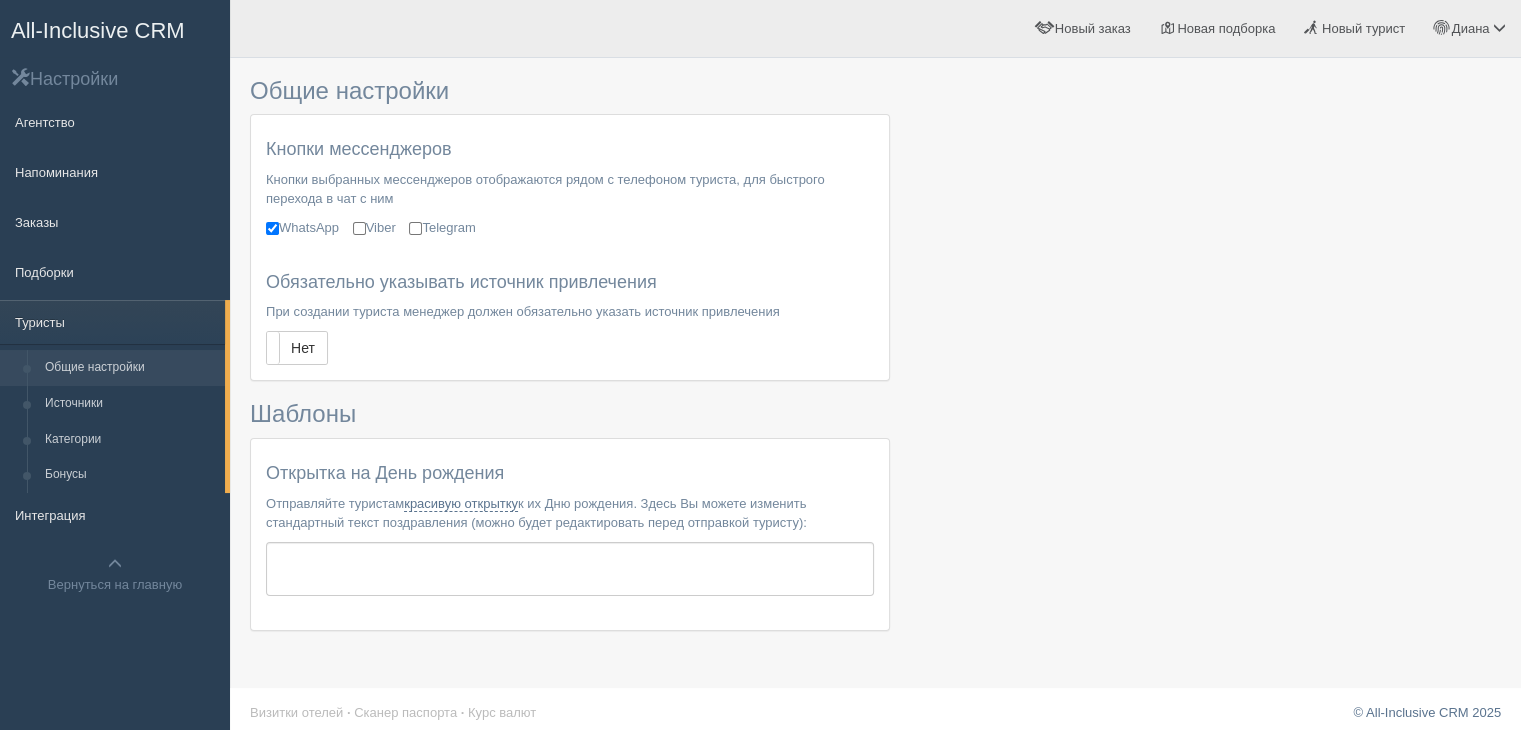 scroll, scrollTop: 11, scrollLeft: 0, axis: vertical 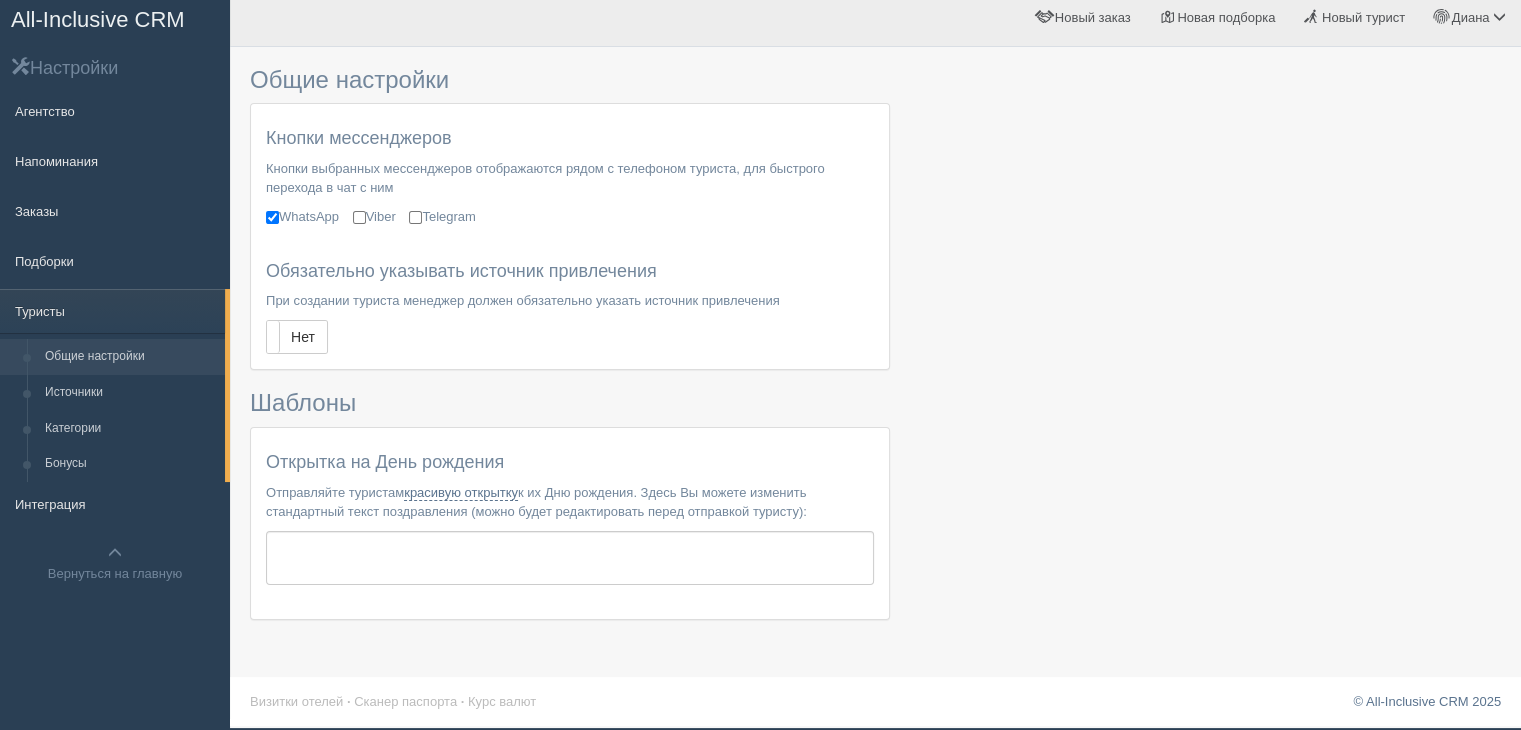 click on "Обязательно указывать источник привлечения
При создании туриста менеджер должен обязательно указать источник привлечения
Да Нет" at bounding box center [570, 308] 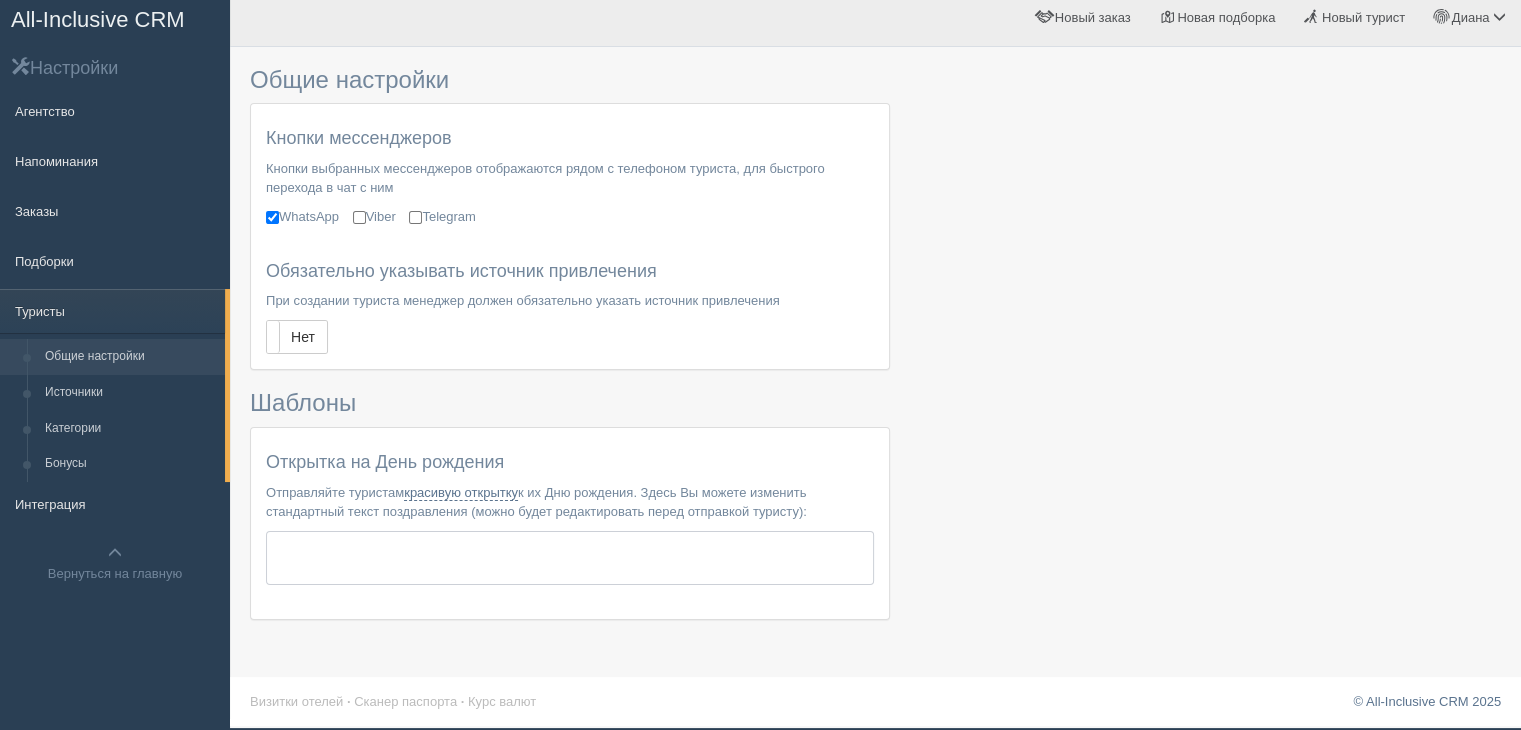 type on "Пусть каждый день рождения отмечается новой геолокацией и точкой на карте! Желаем безопасных путешествий, множества ярких впечатлений, необычных туристических маршрутов и достижения всех вершин!" 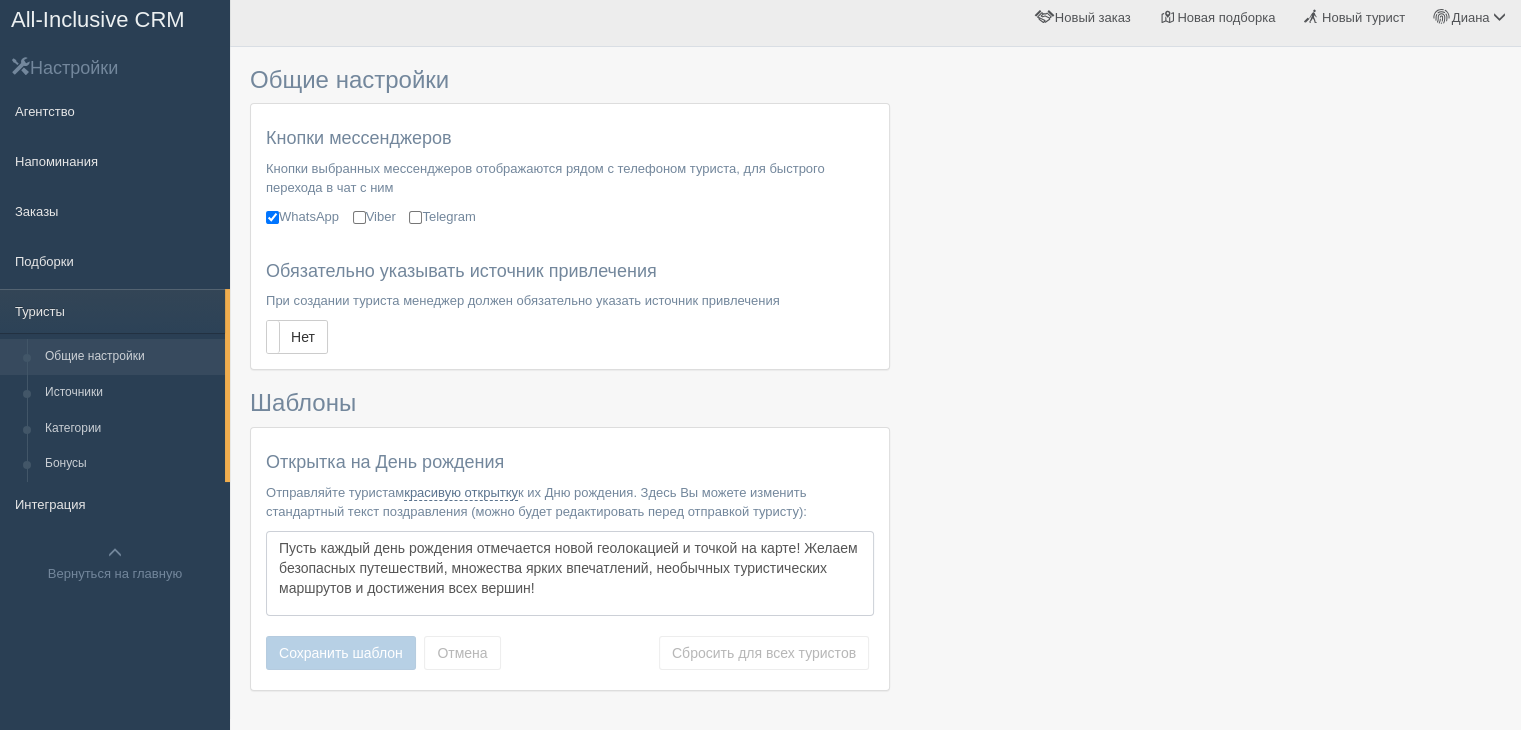 click on "Пусть каждый день рождения отмечается новой геолокацией и точкой на карте! Желаем безопасных путешествий, множества ярких впечатлений, необычных туристических маршрутов и достижения всех вершин!" at bounding box center (570, 574) 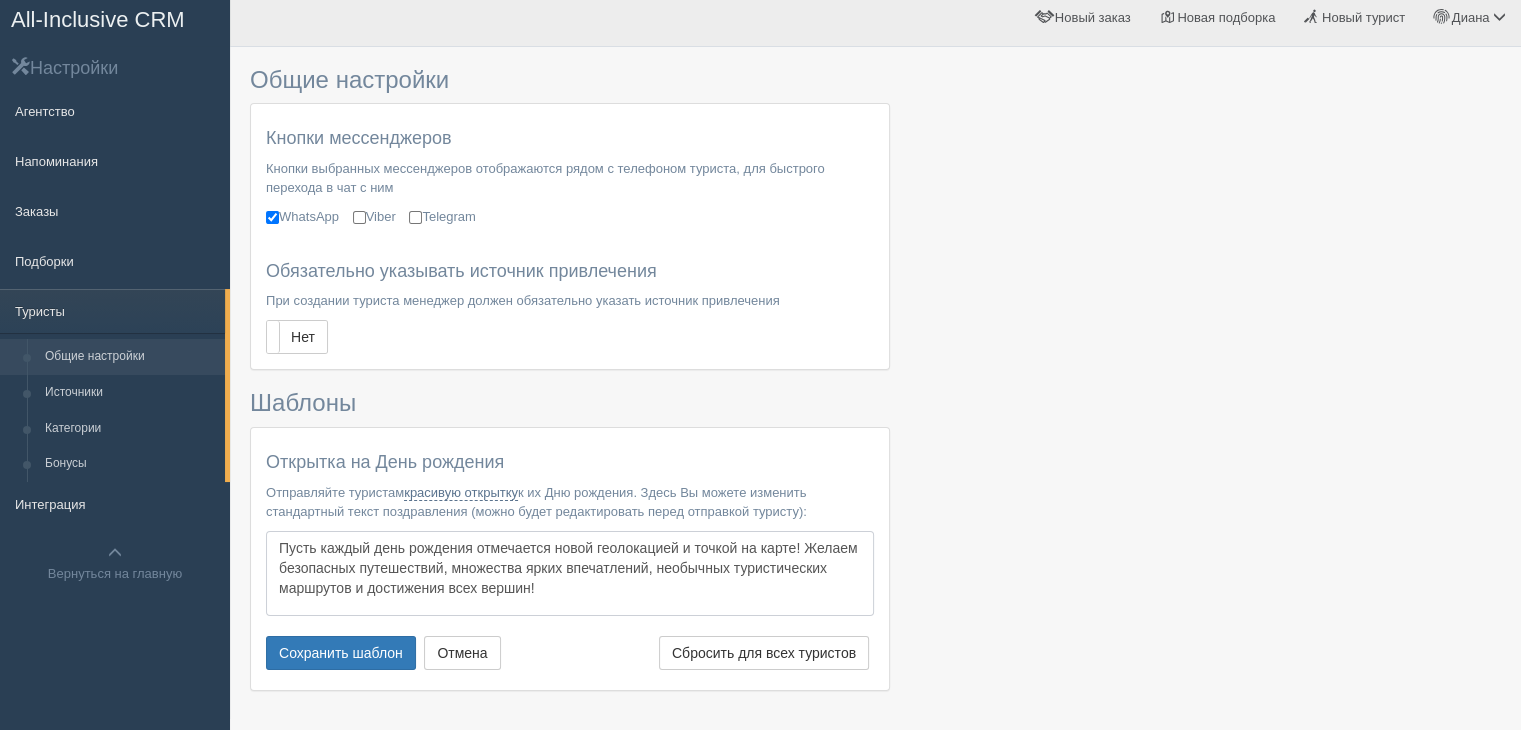 scroll, scrollTop: 82, scrollLeft: 0, axis: vertical 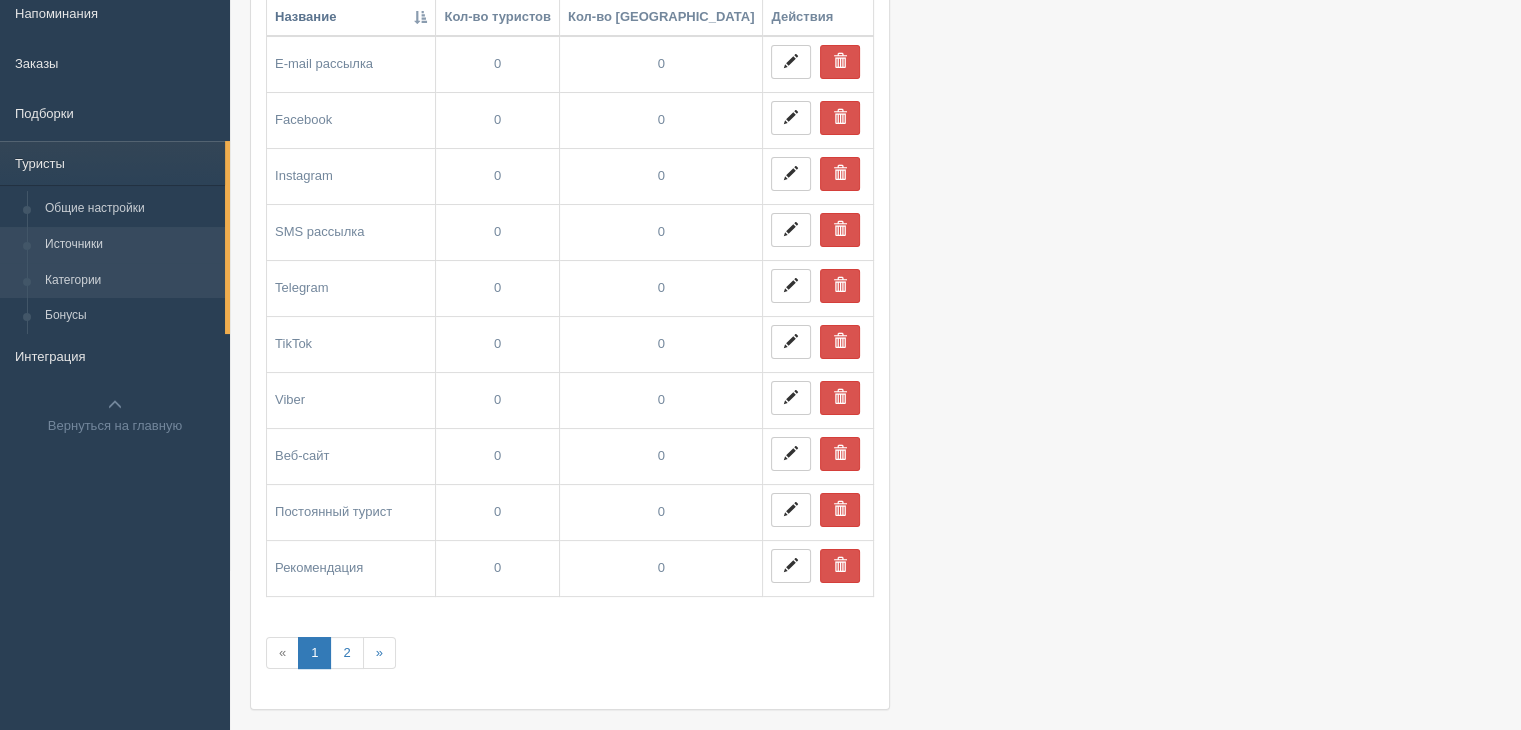 click on "Категории" at bounding box center [130, 281] 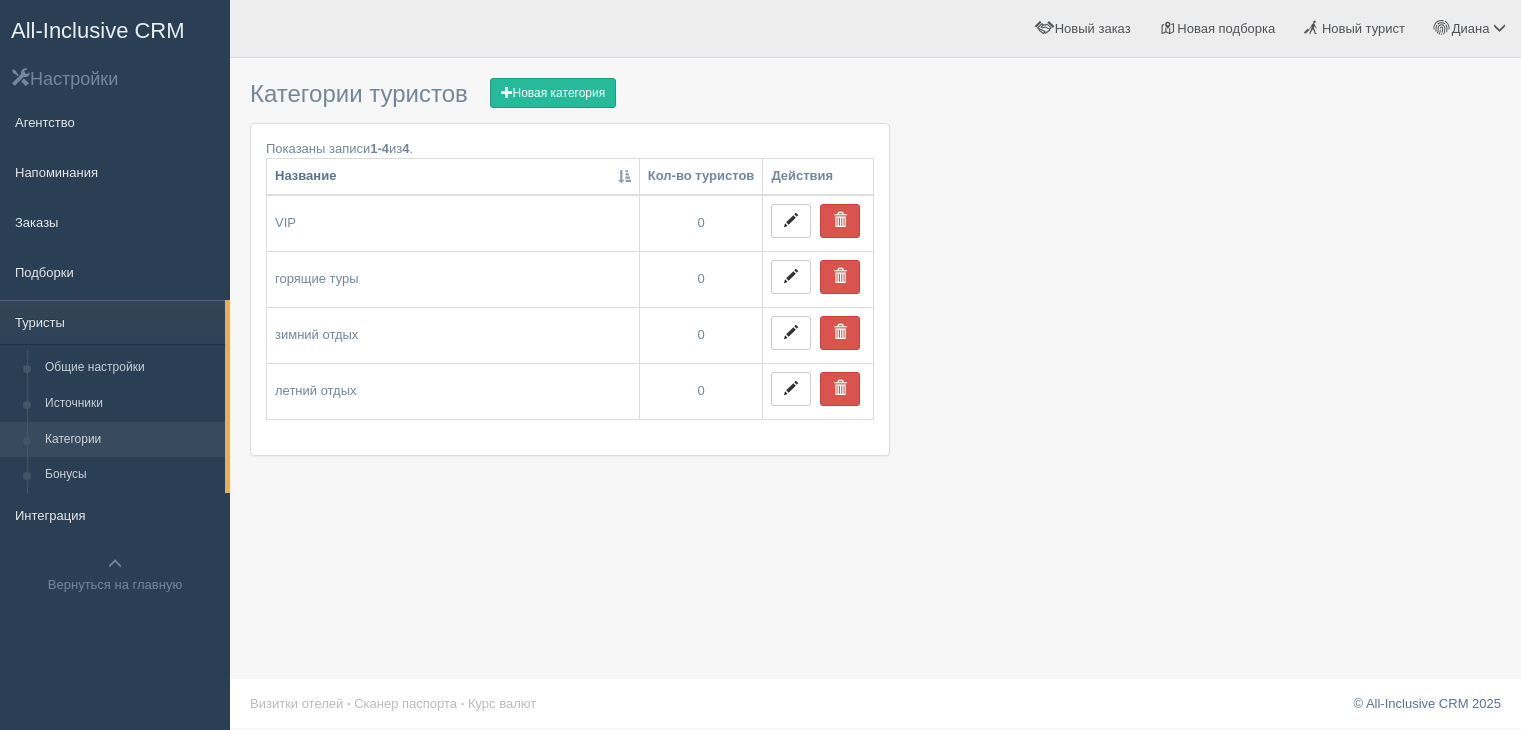 scroll, scrollTop: 0, scrollLeft: 0, axis: both 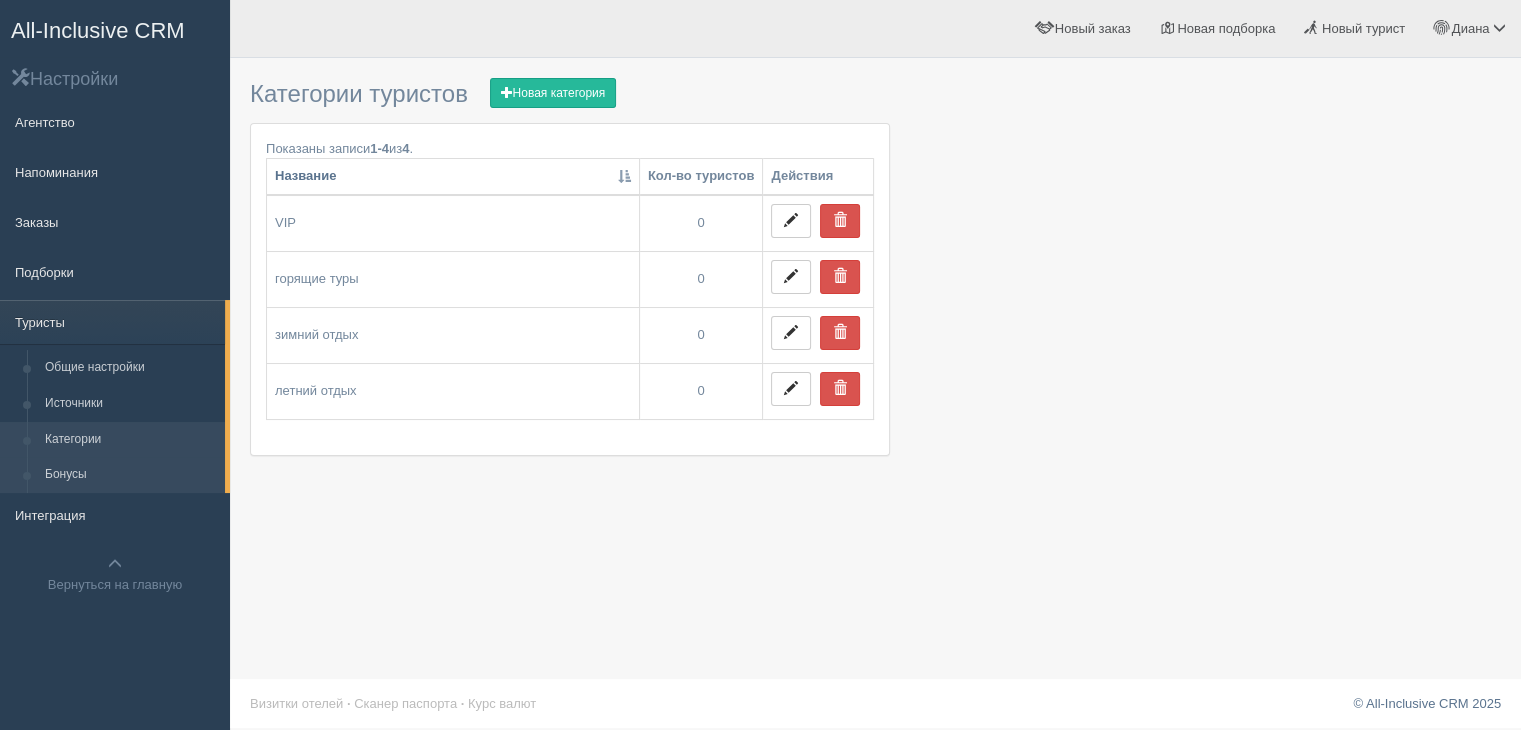 click on "Бонусы" at bounding box center (130, 475) 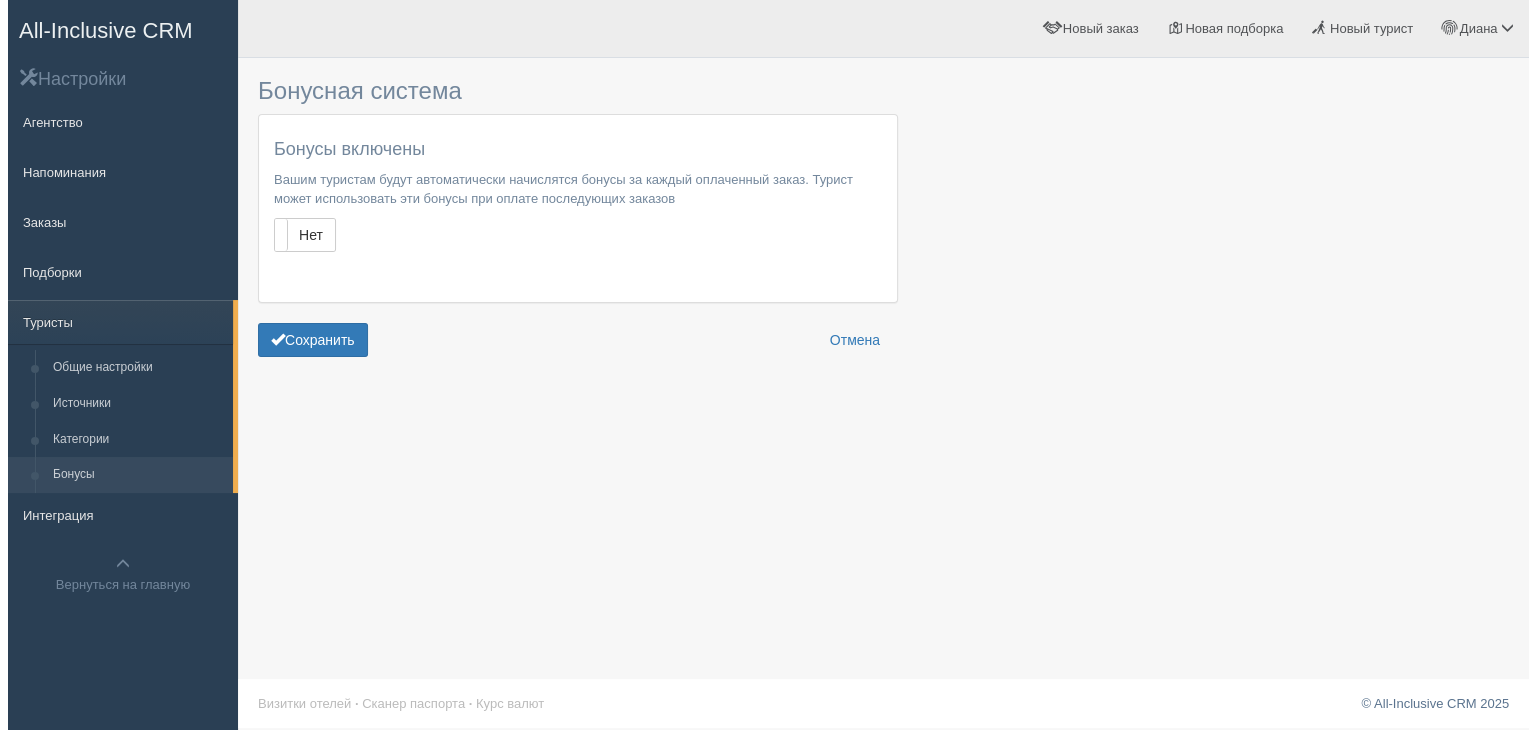 scroll, scrollTop: 2, scrollLeft: 0, axis: vertical 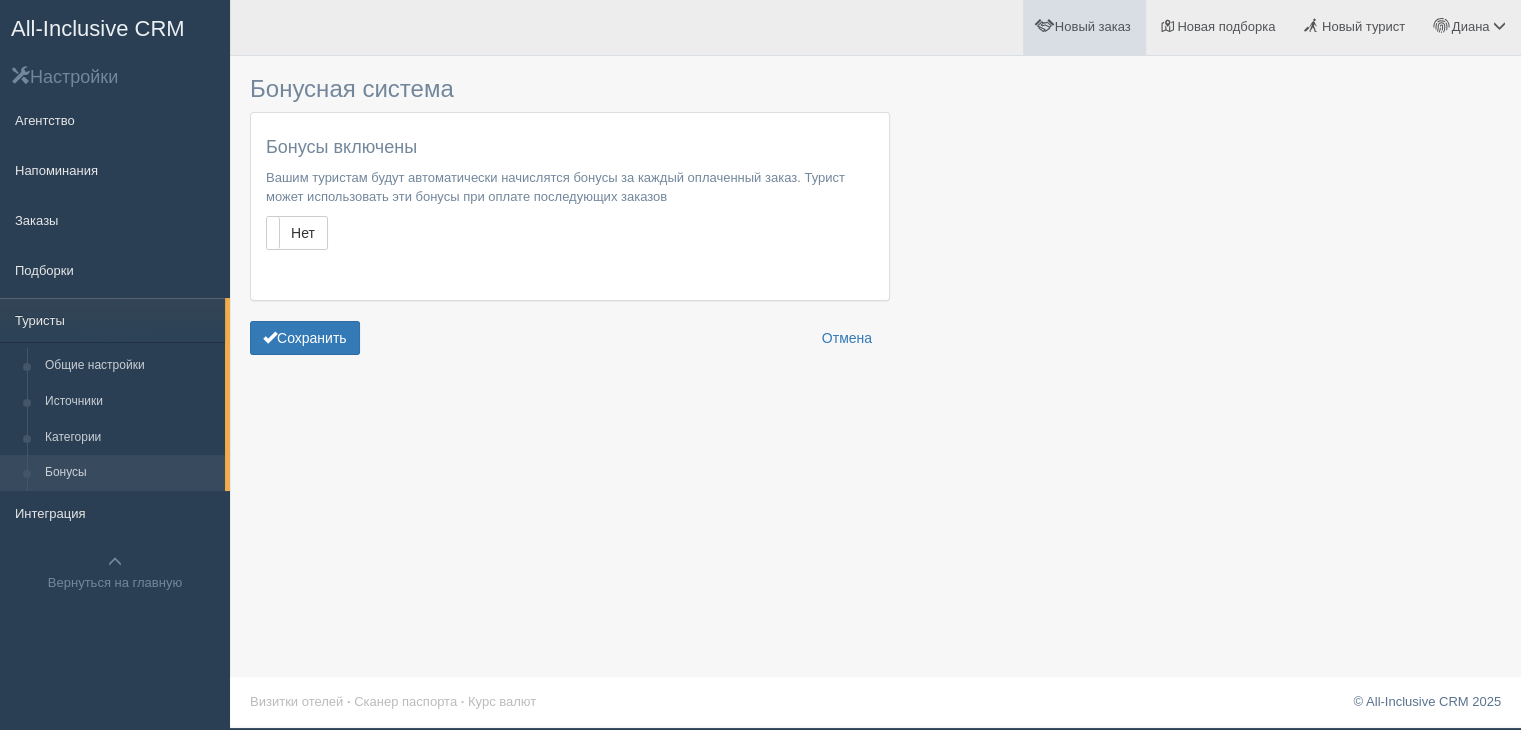 click on "Новый заказ" at bounding box center [1084, 26] 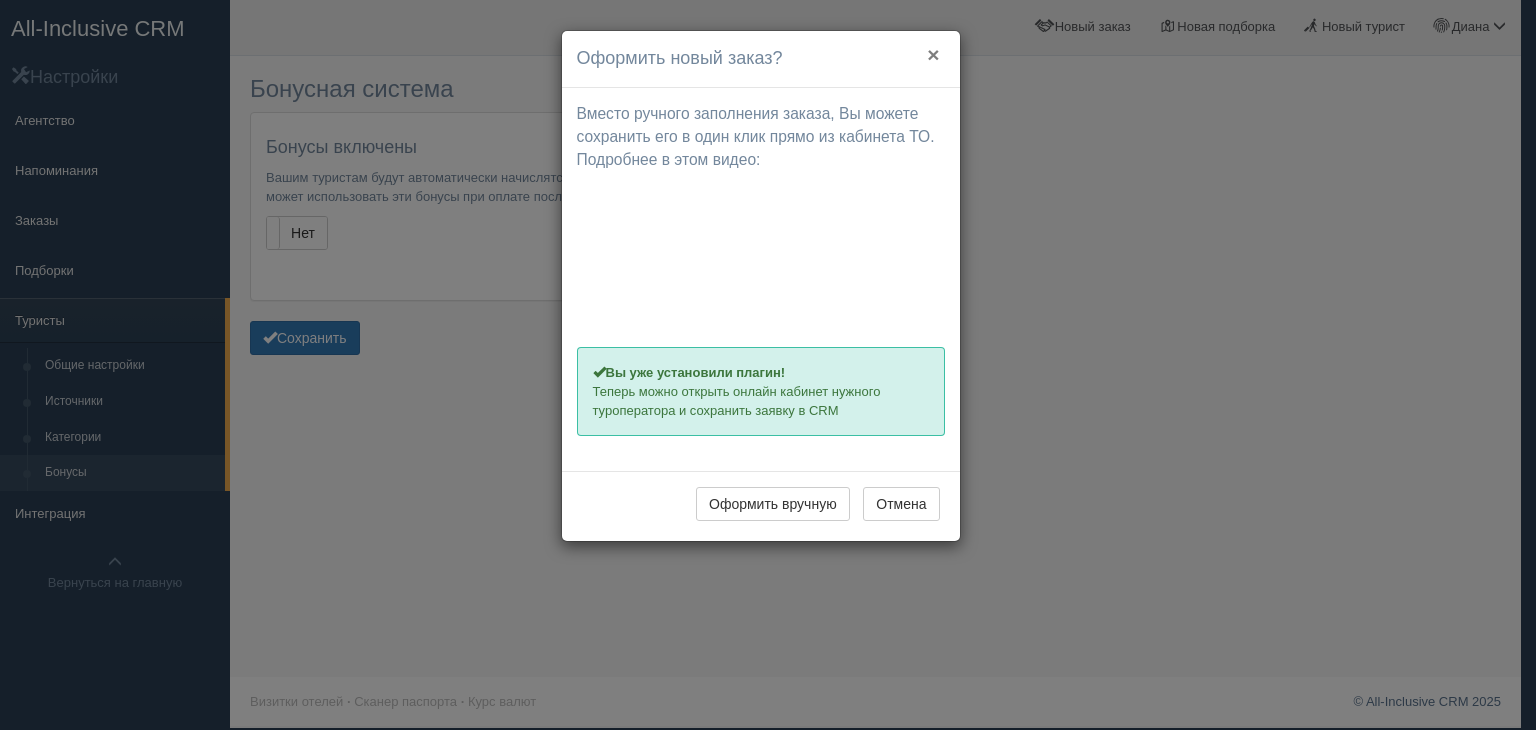 click on "×" at bounding box center [933, 54] 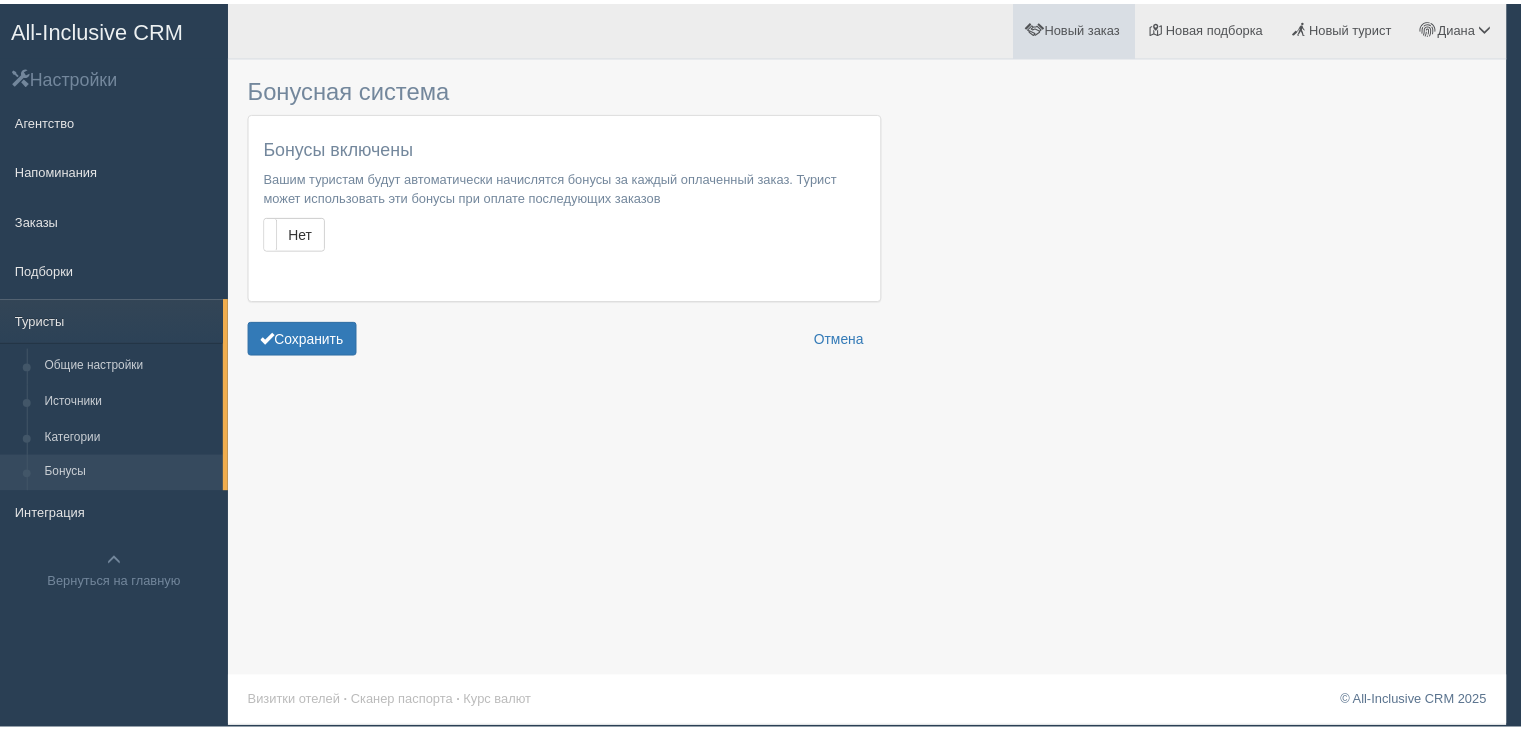 scroll, scrollTop: 0, scrollLeft: 0, axis: both 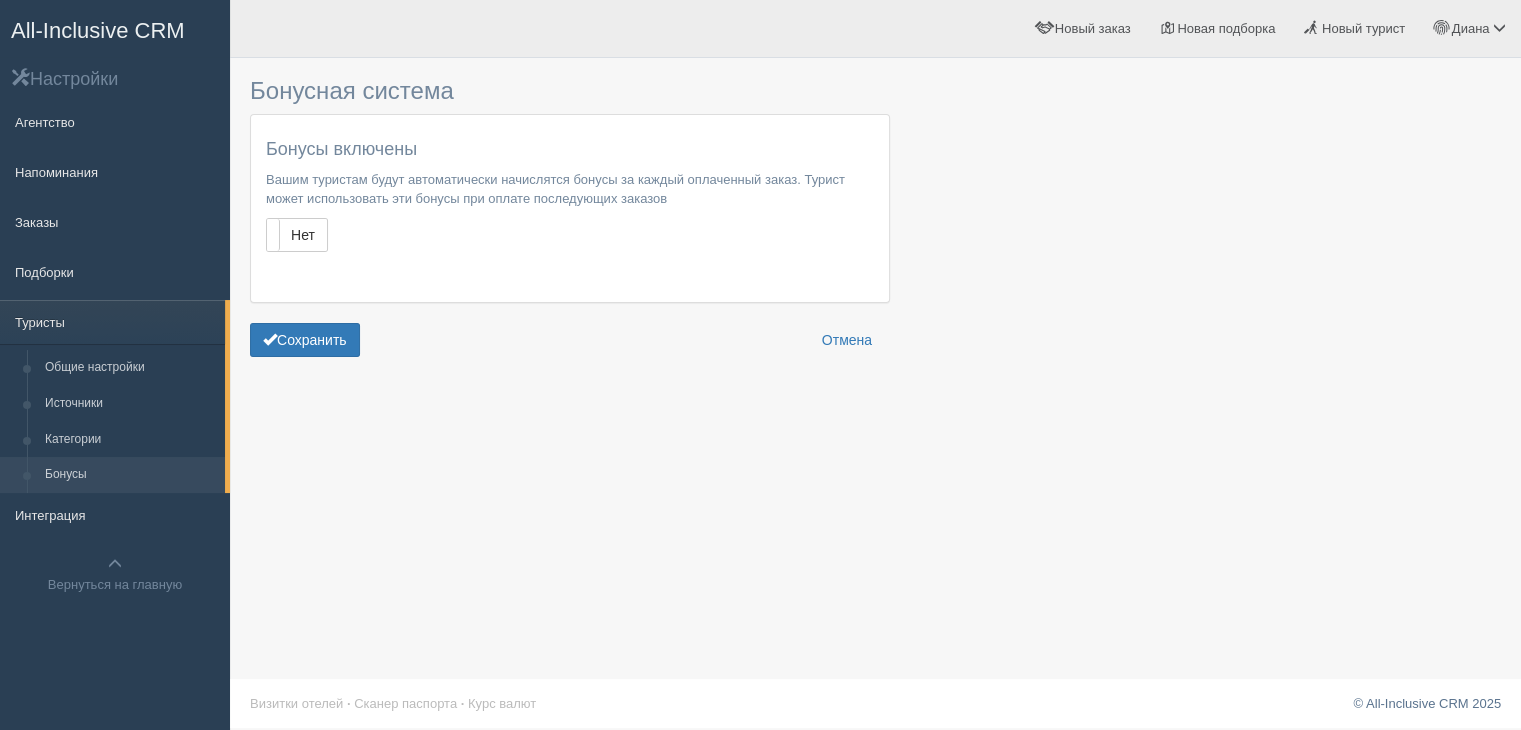 click on "All-Inclusive CRM" at bounding box center (98, 30) 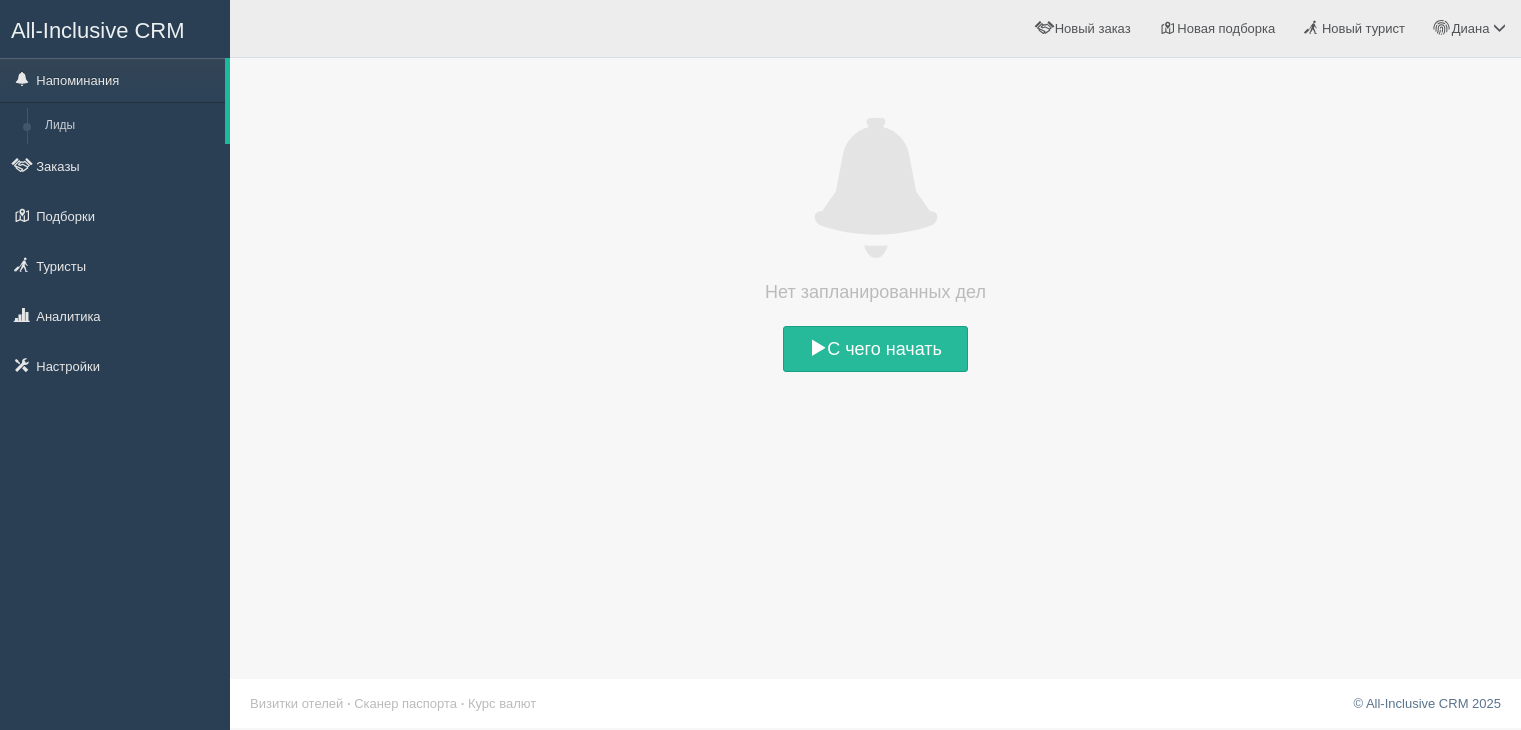 scroll, scrollTop: 0, scrollLeft: 0, axis: both 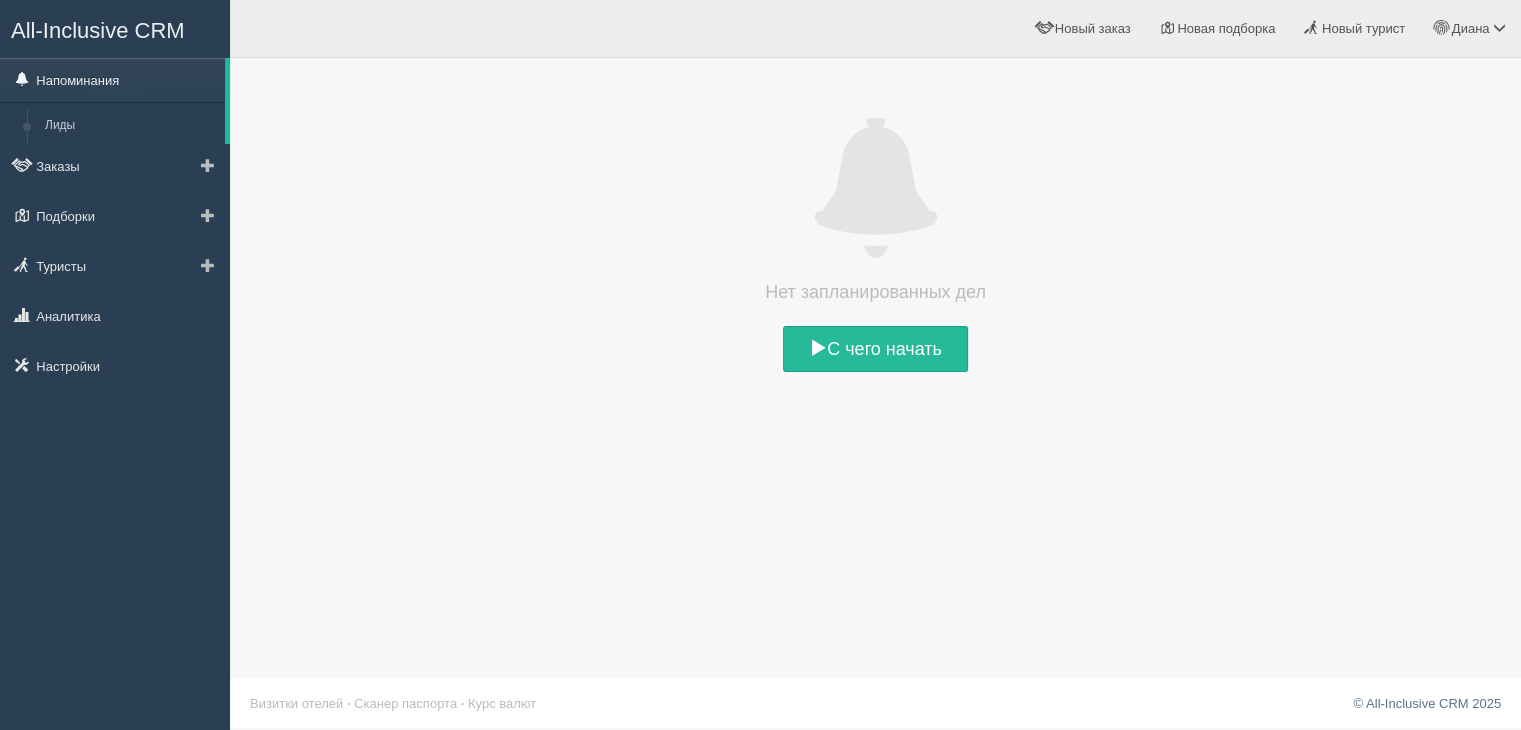 click on "Напоминания" at bounding box center (112, 80) 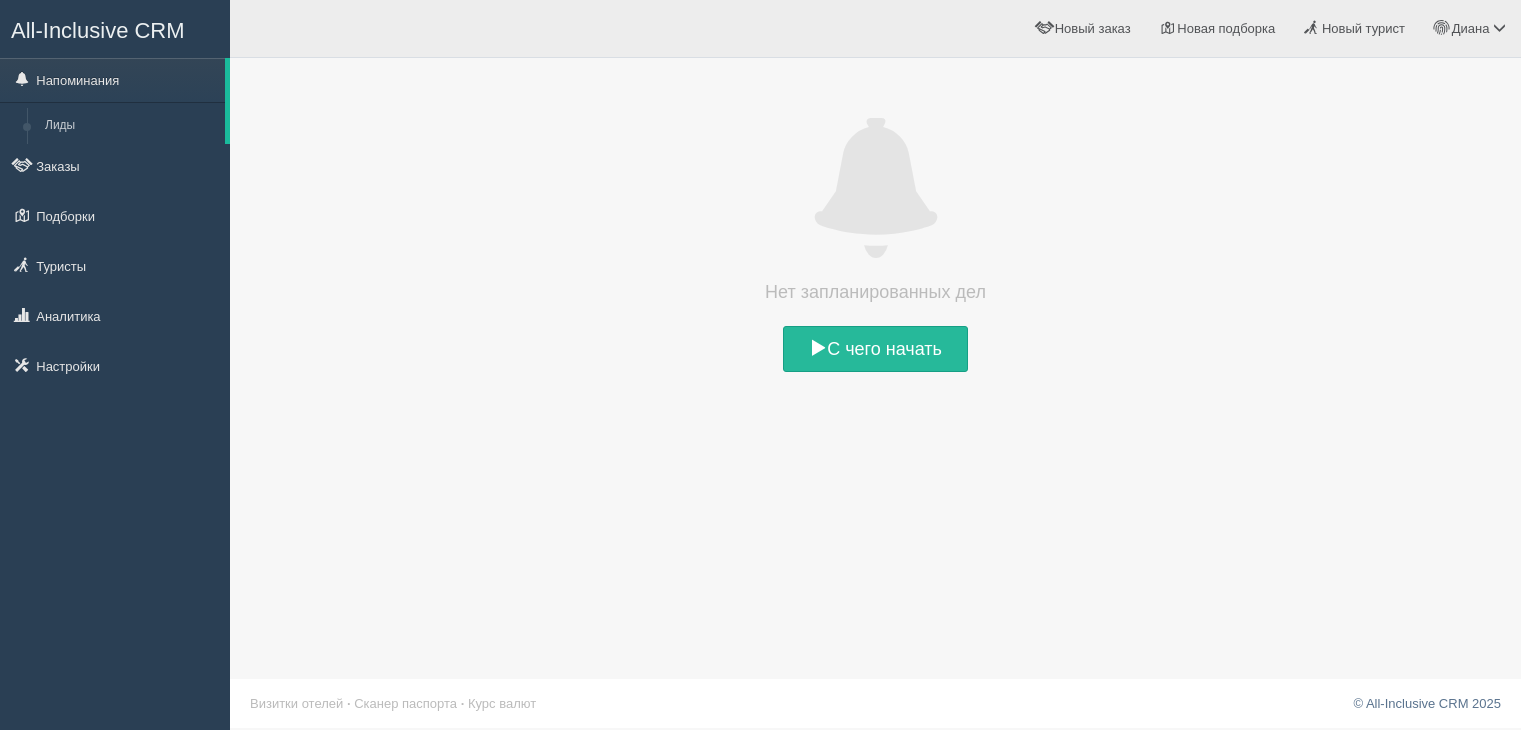 scroll, scrollTop: 0, scrollLeft: 0, axis: both 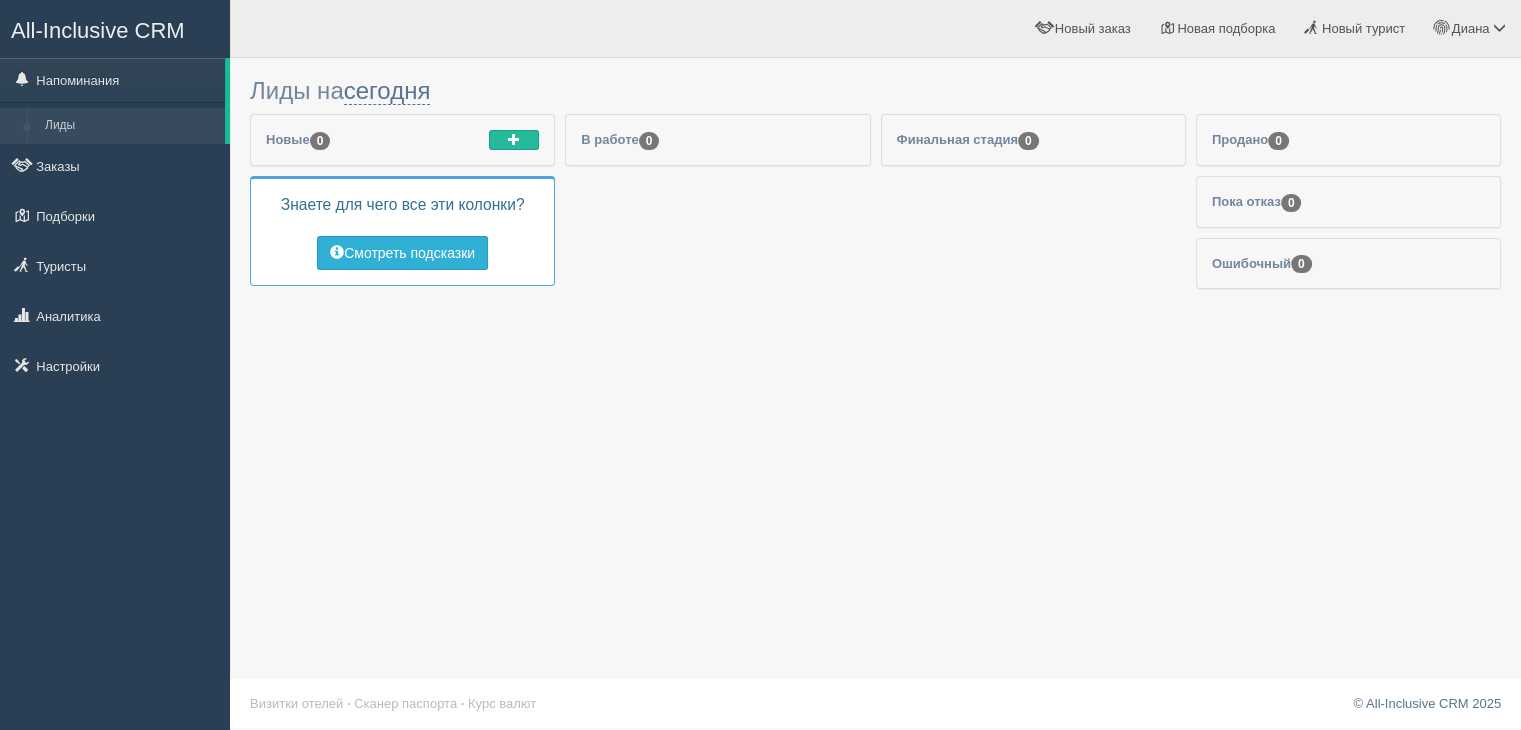 click on "Смотреть подсказки" at bounding box center [402, 253] 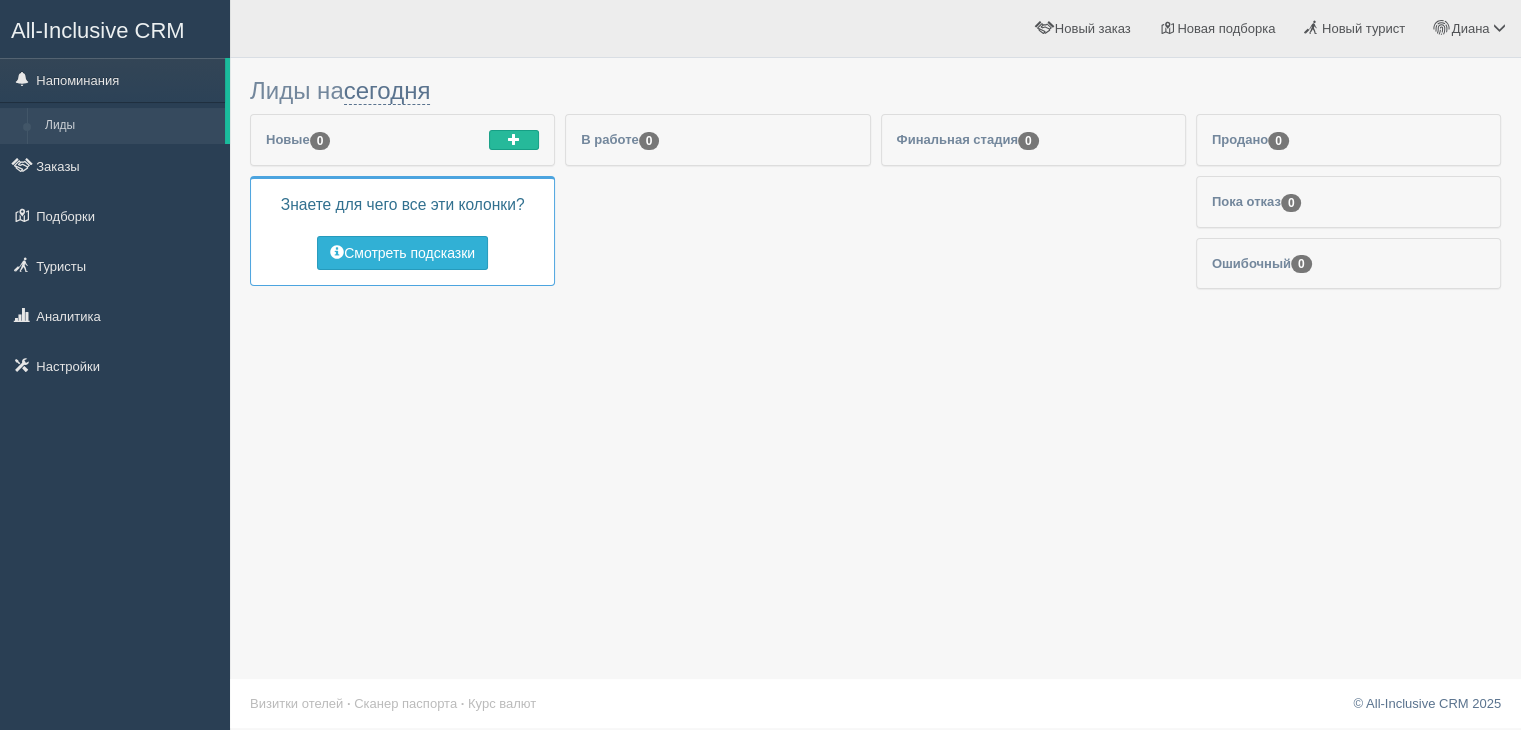 scroll, scrollTop: 2, scrollLeft: 0, axis: vertical 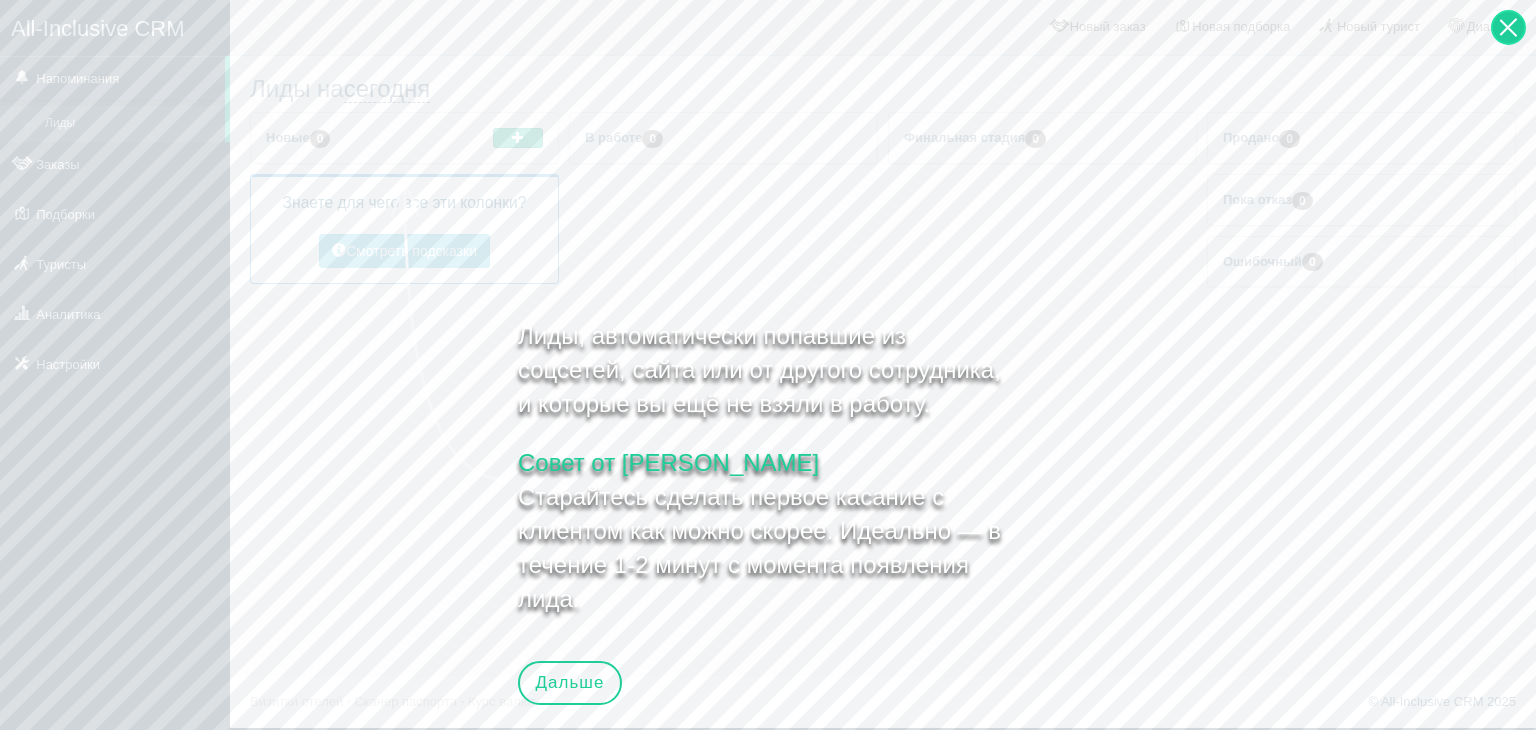 click at bounding box center [1508, 27] 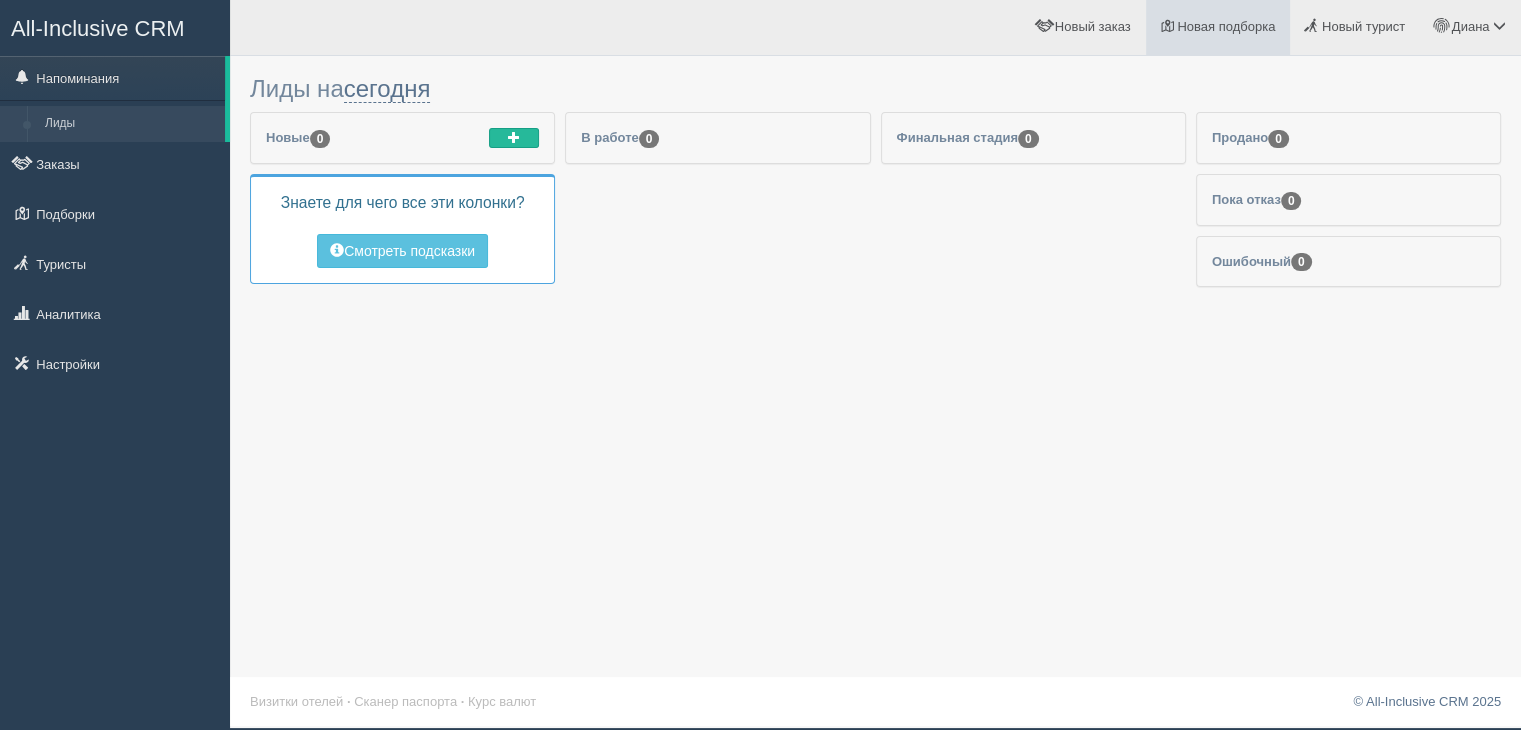 click on "Новая подборка" at bounding box center [1218, 26] 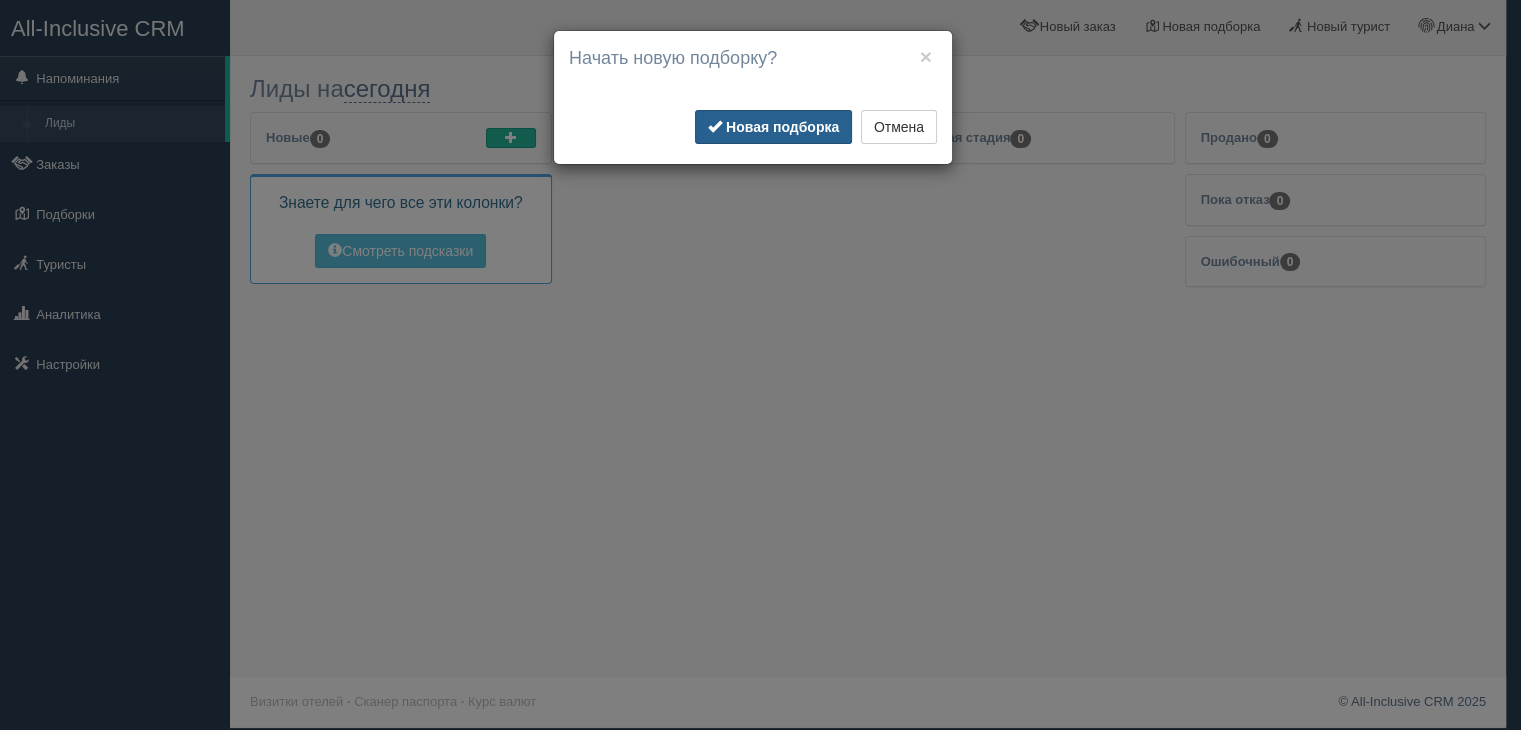 click on "Новая подборка" at bounding box center [782, 127] 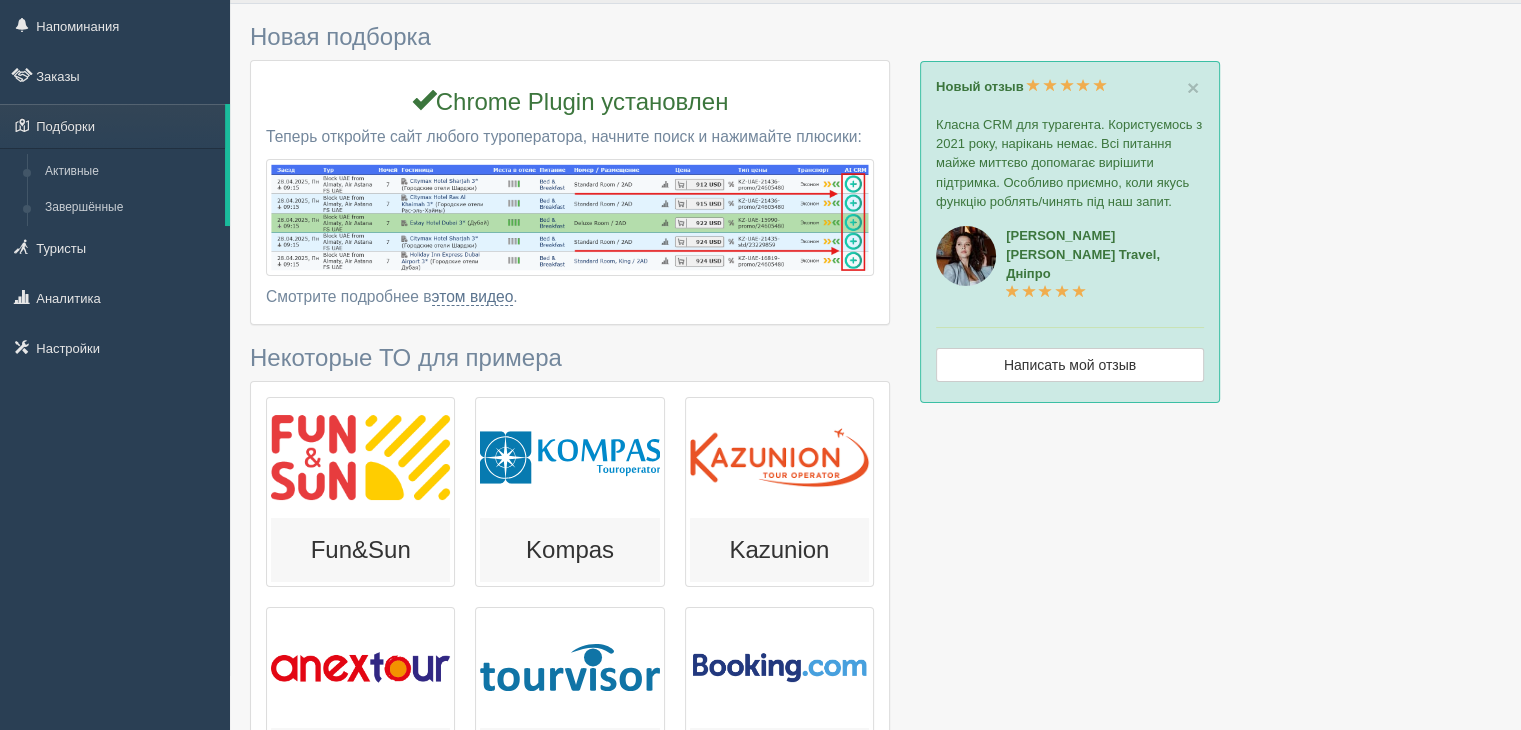 scroll, scrollTop: 0, scrollLeft: 0, axis: both 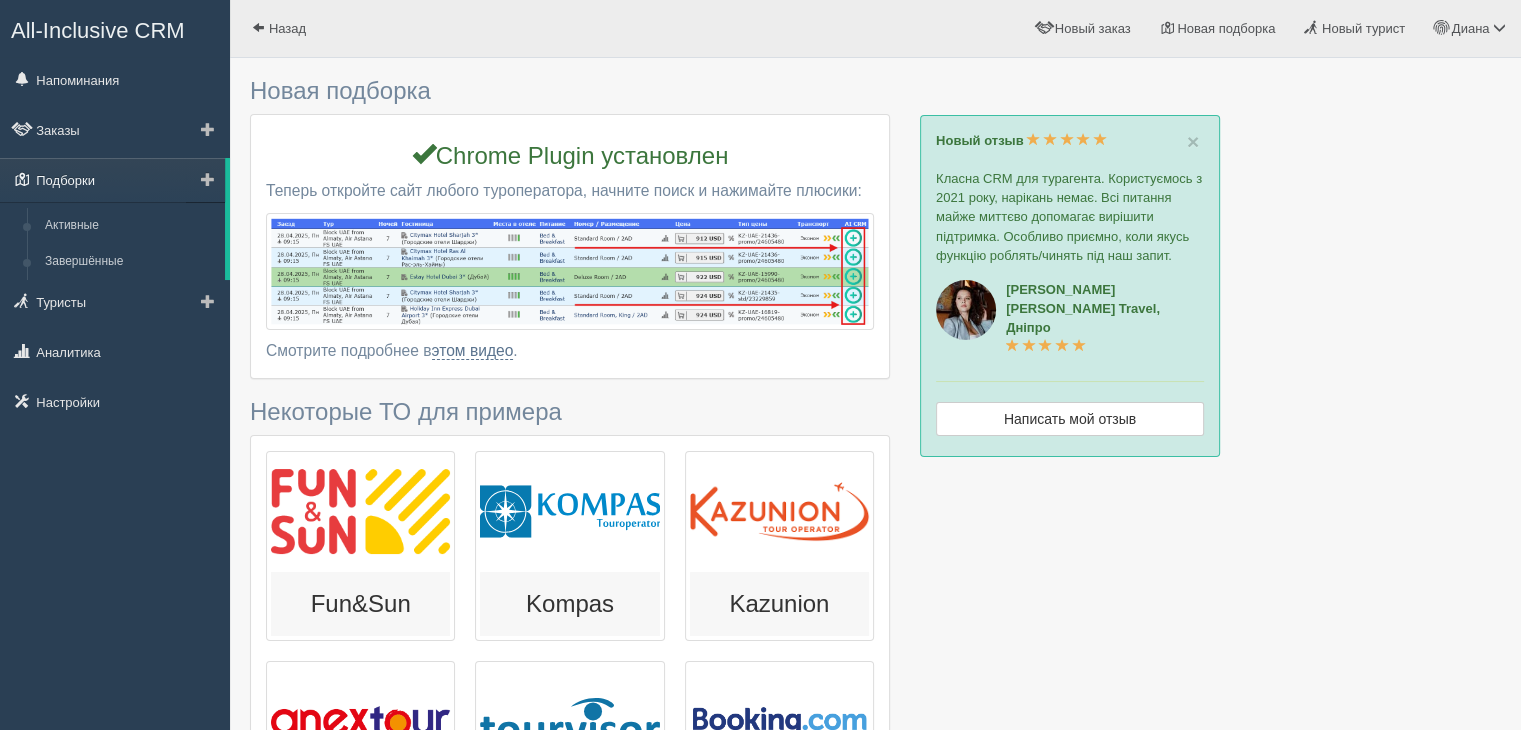 click on "Подборки" at bounding box center (112, 180) 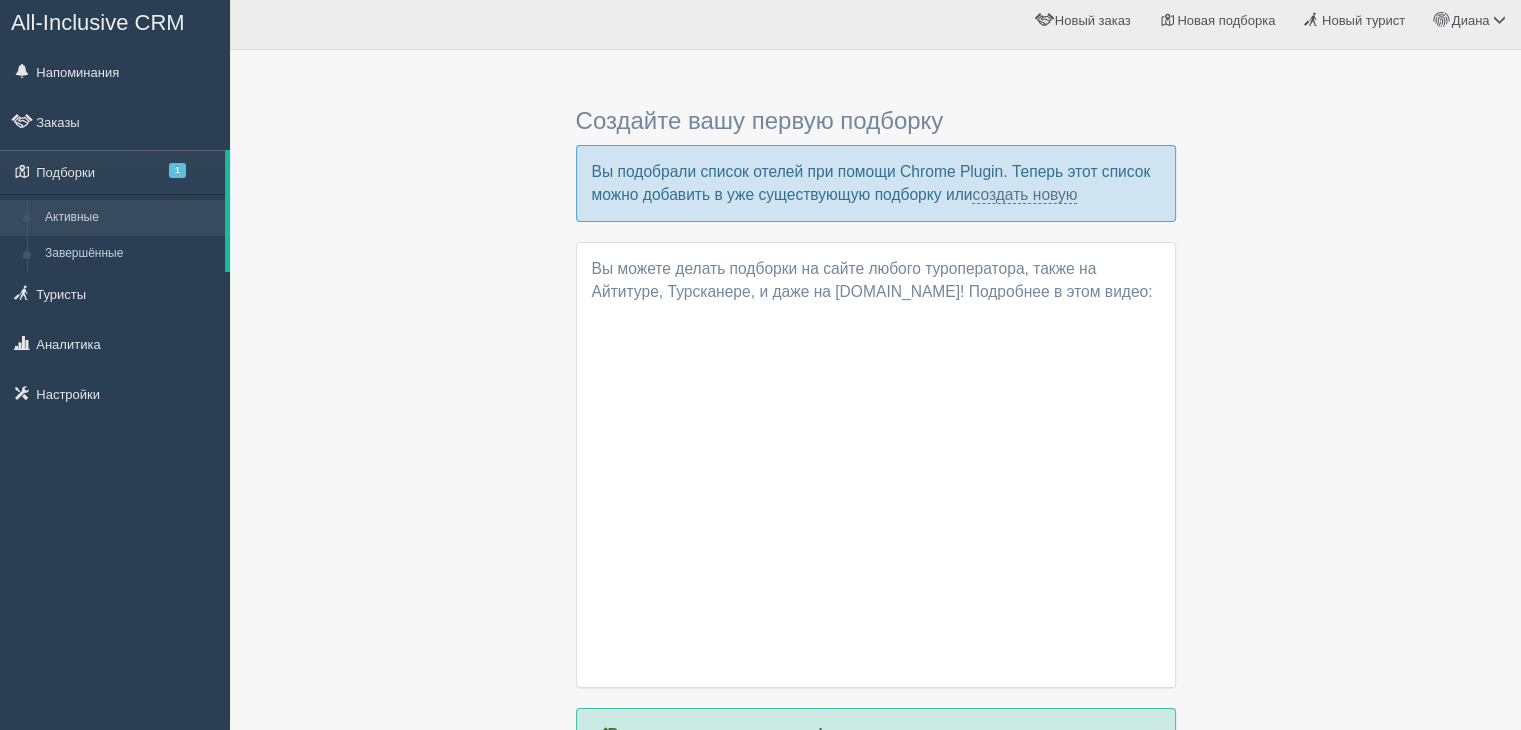 scroll, scrollTop: 0, scrollLeft: 0, axis: both 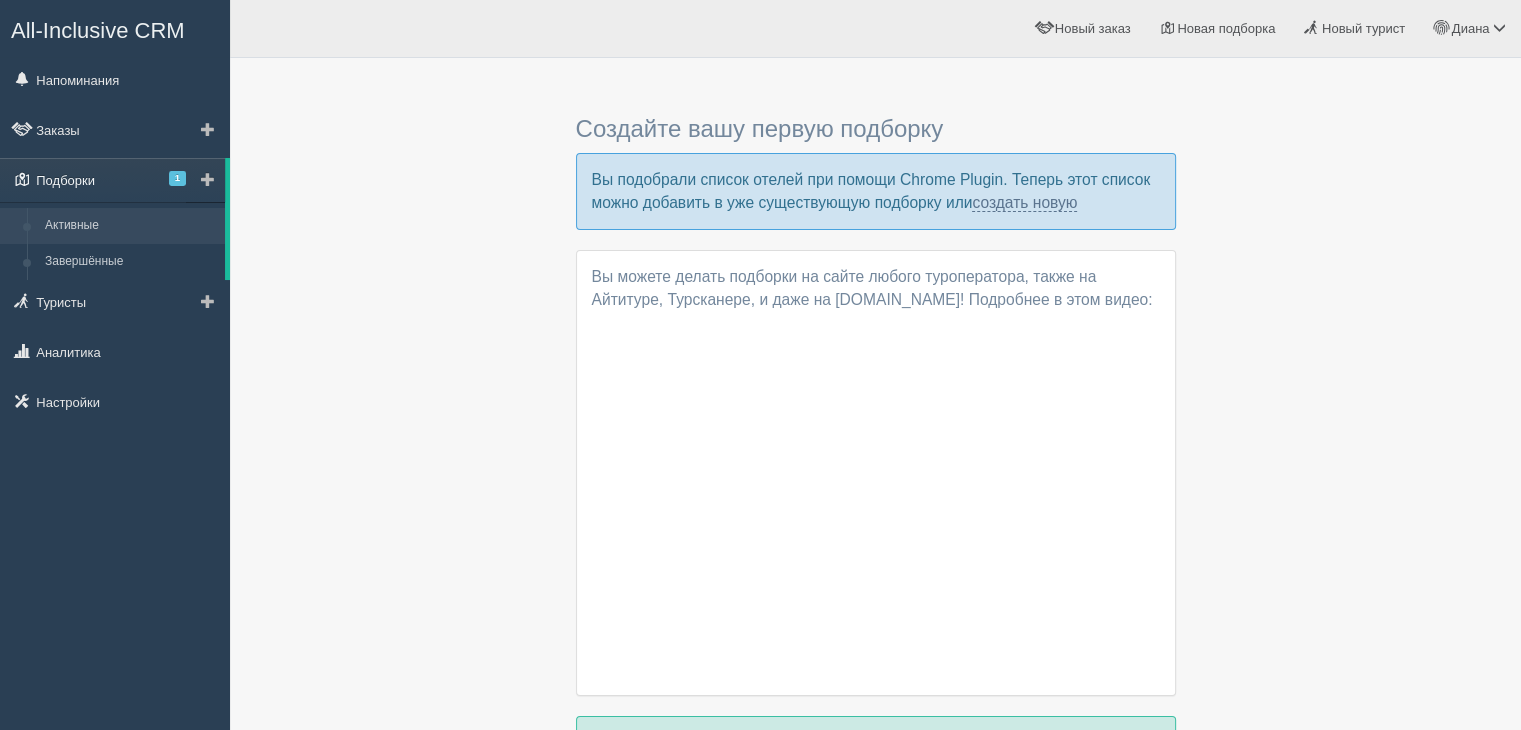 click on "1" at bounding box center [177, 178] 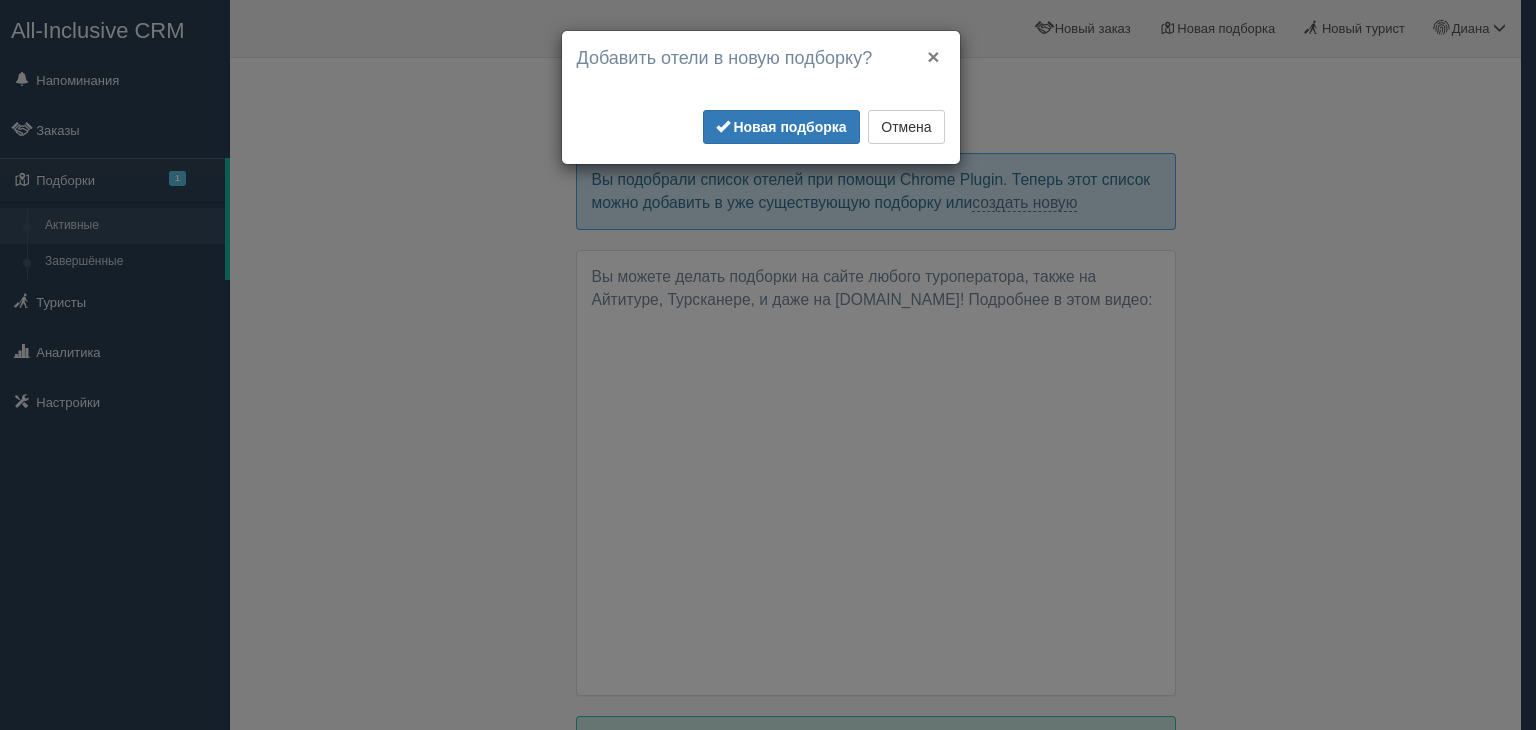 click on "×" at bounding box center (933, 56) 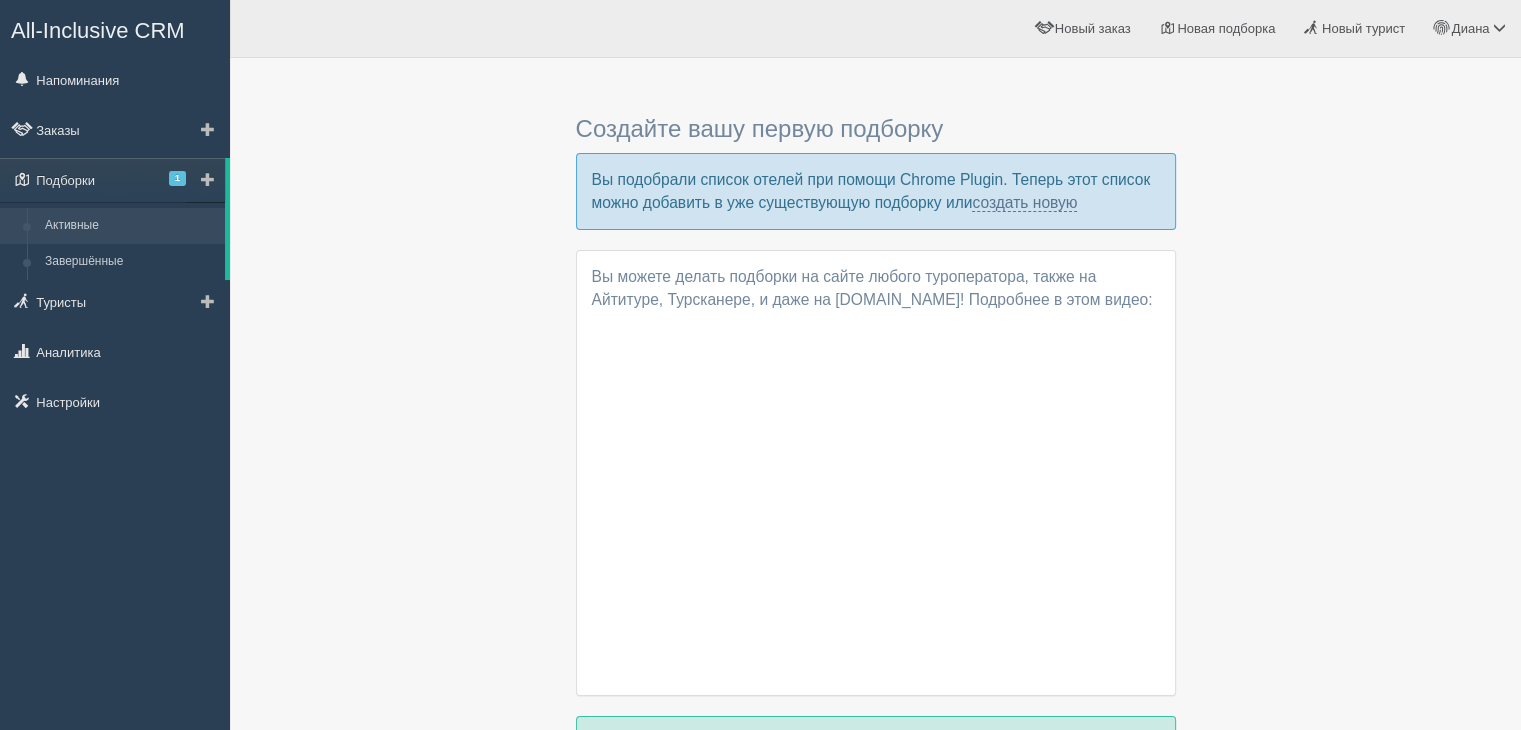 click on "Активные" at bounding box center [130, 226] 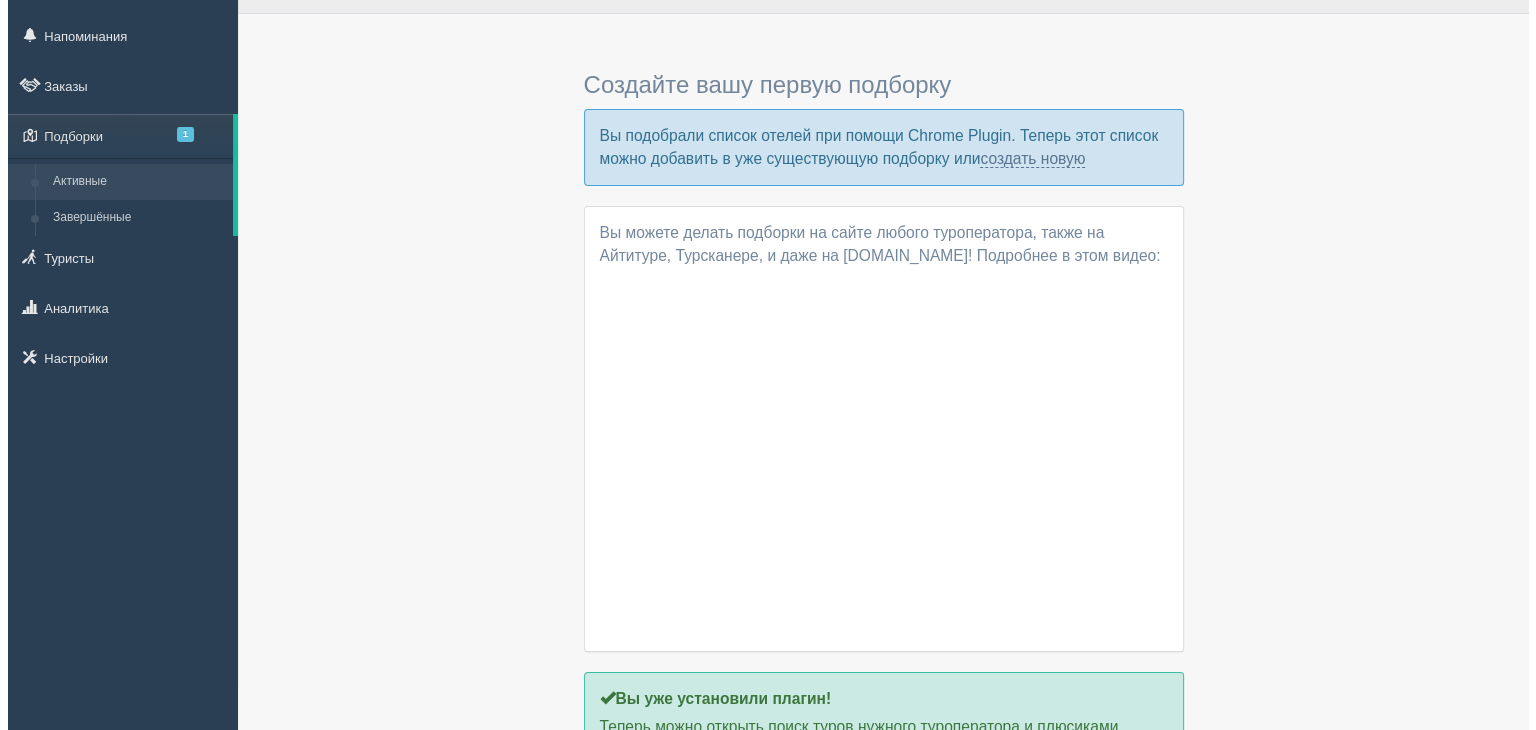 scroll, scrollTop: 0, scrollLeft: 0, axis: both 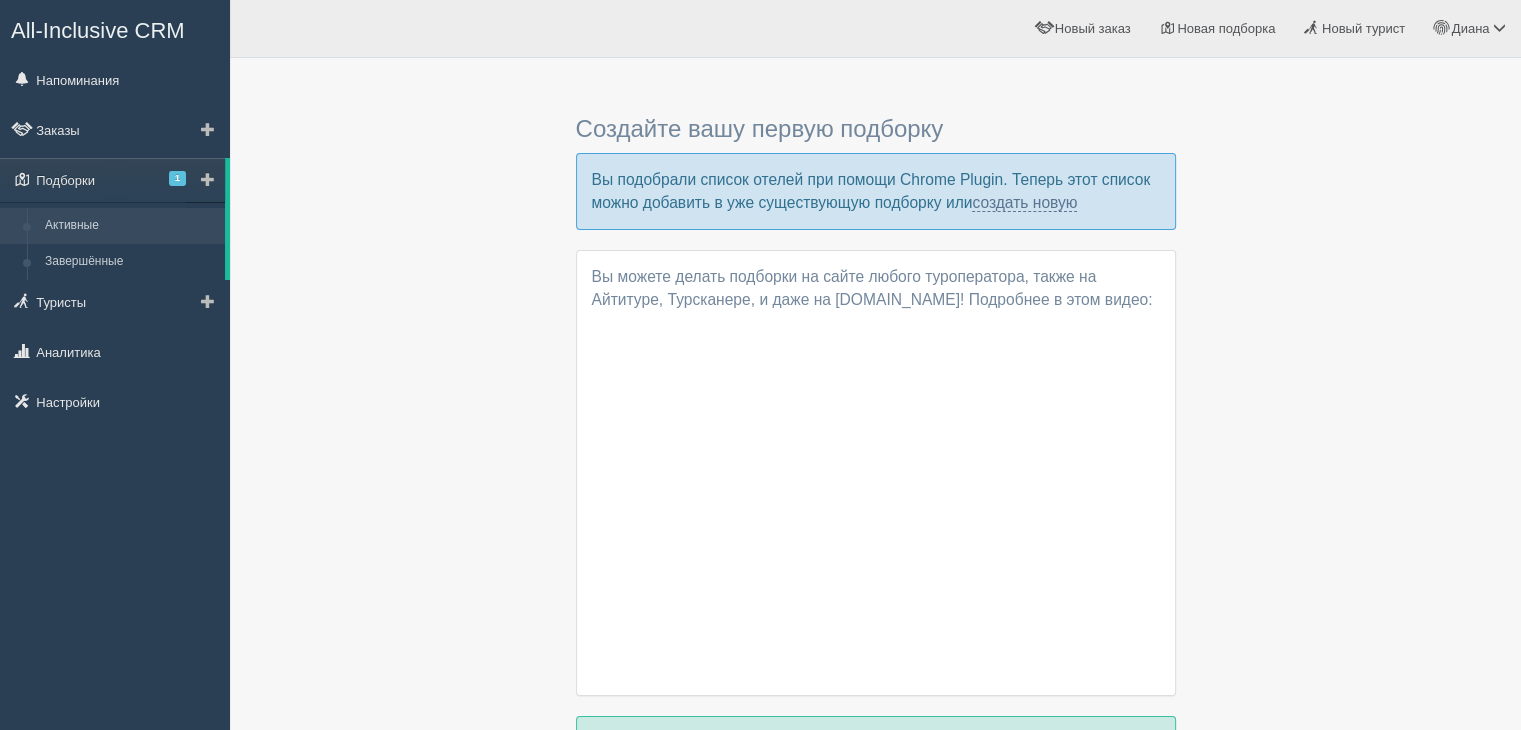 click at bounding box center (208, 179) 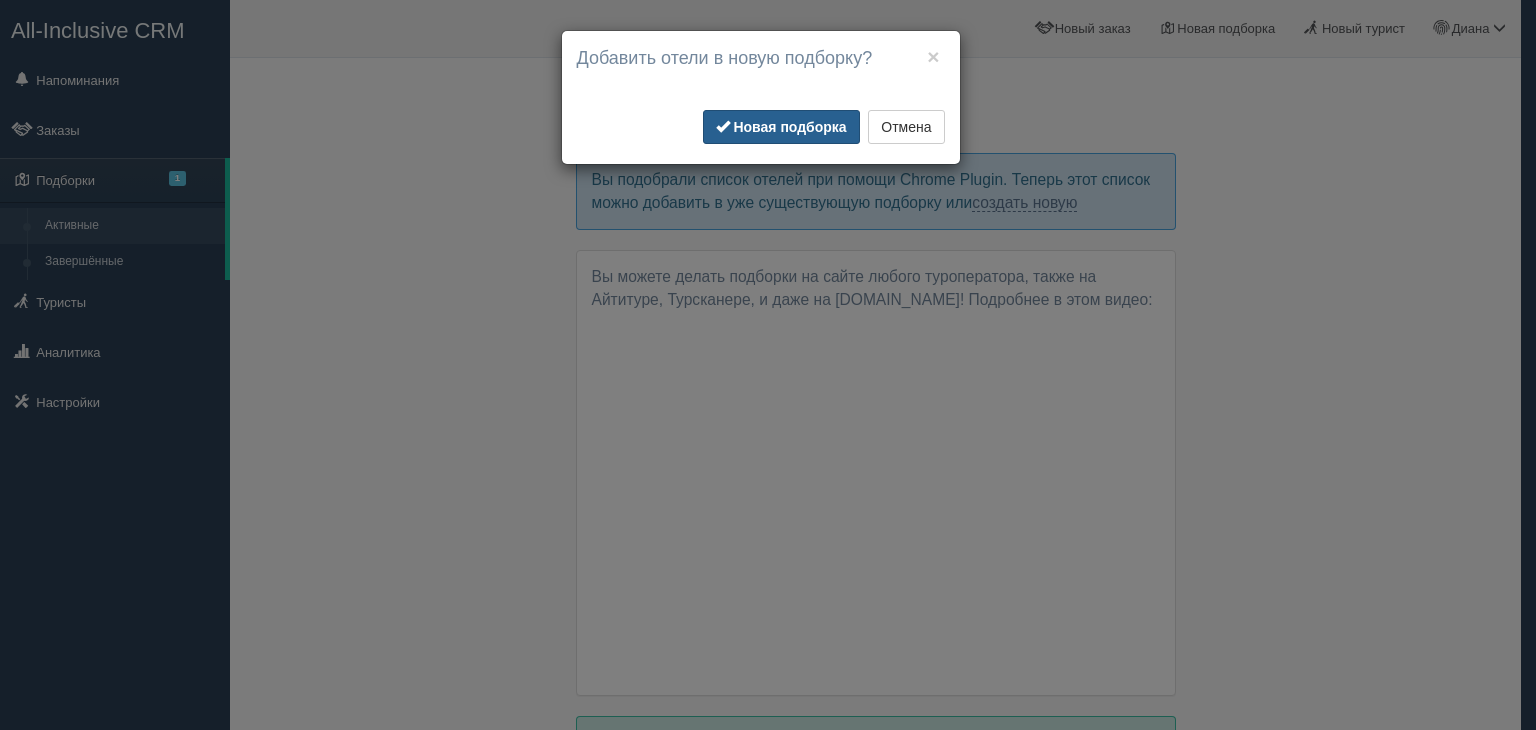 click on "Новая подборка" at bounding box center [789, 127] 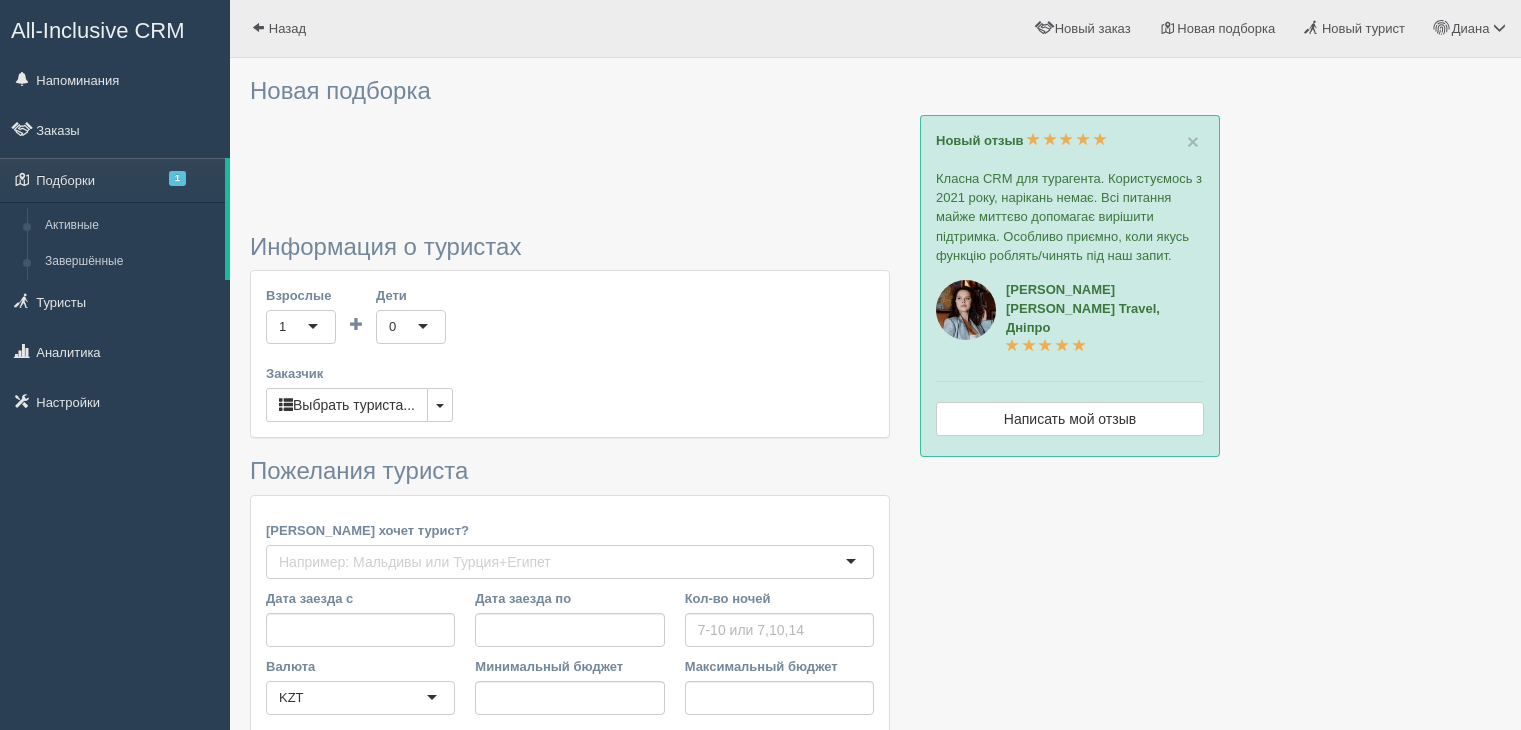 scroll, scrollTop: 0, scrollLeft: 0, axis: both 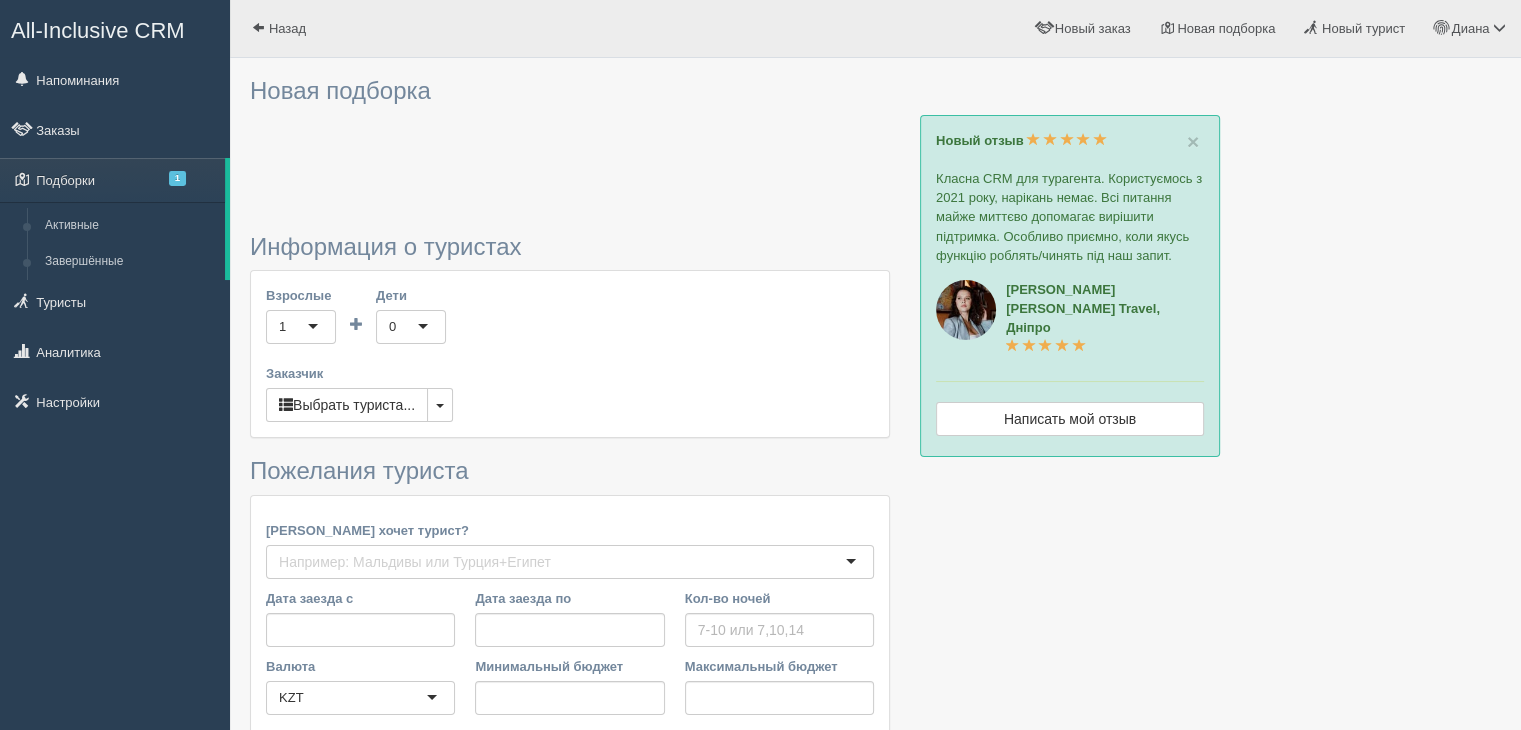 type on "6" 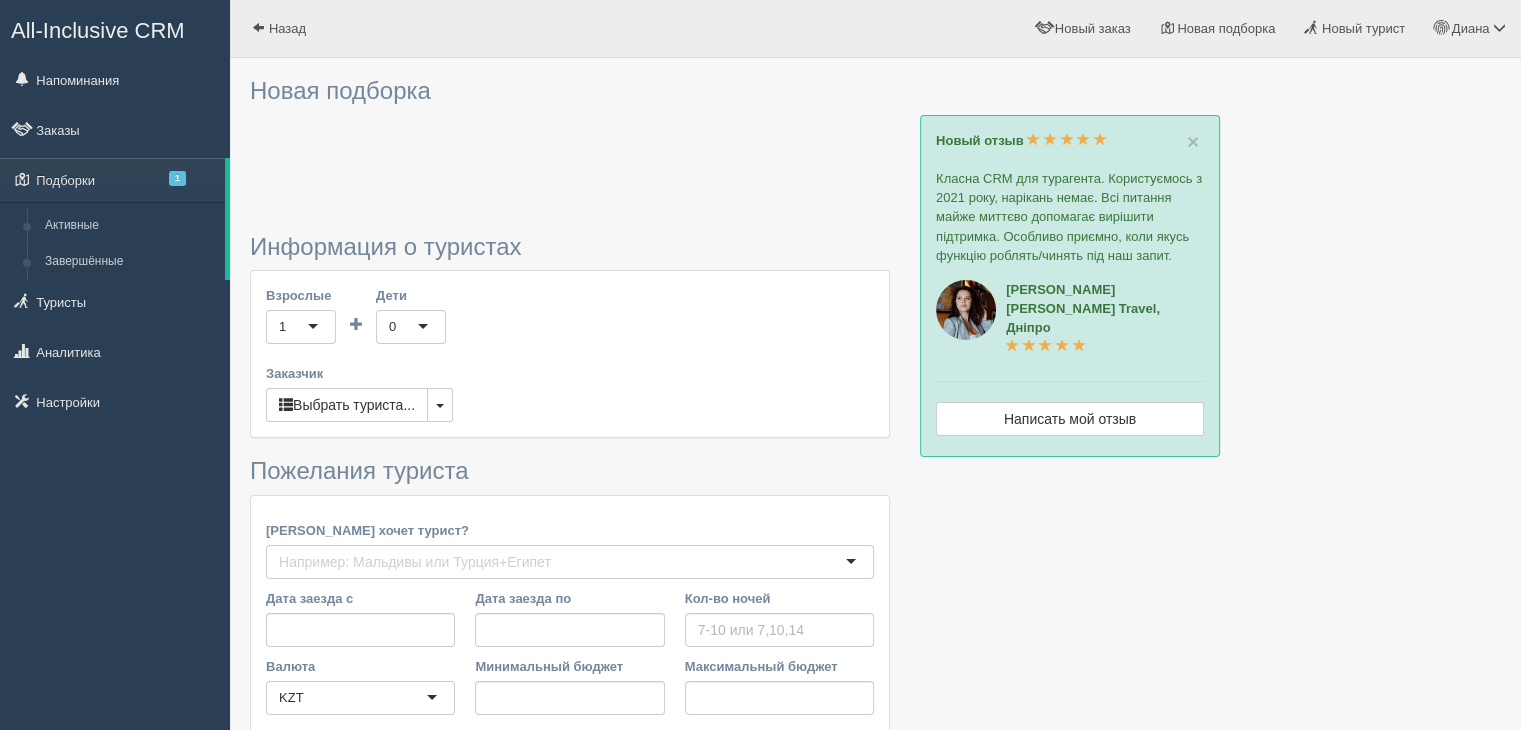 type on "1193500" 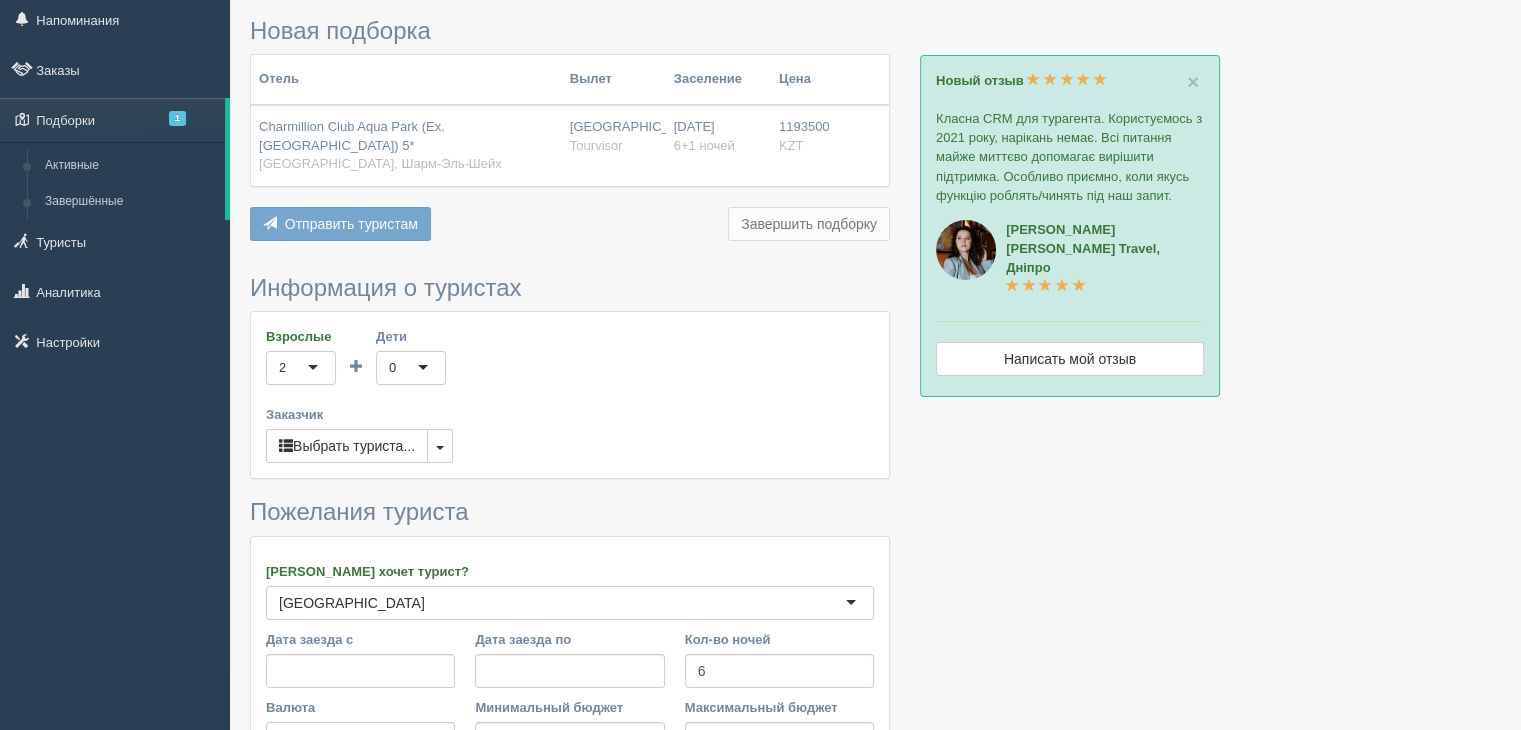 scroll, scrollTop: 116, scrollLeft: 0, axis: vertical 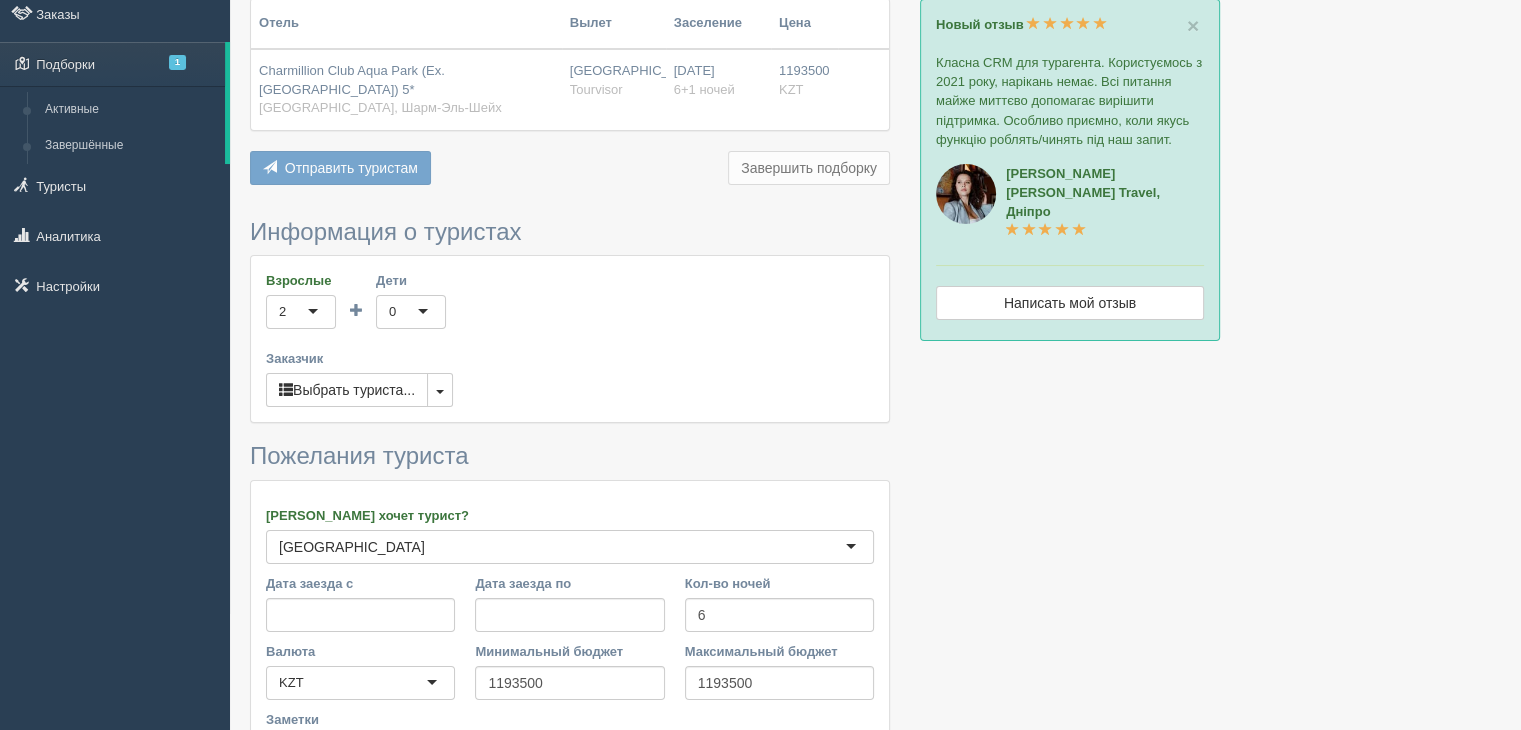 click on "2" at bounding box center (301, 312) 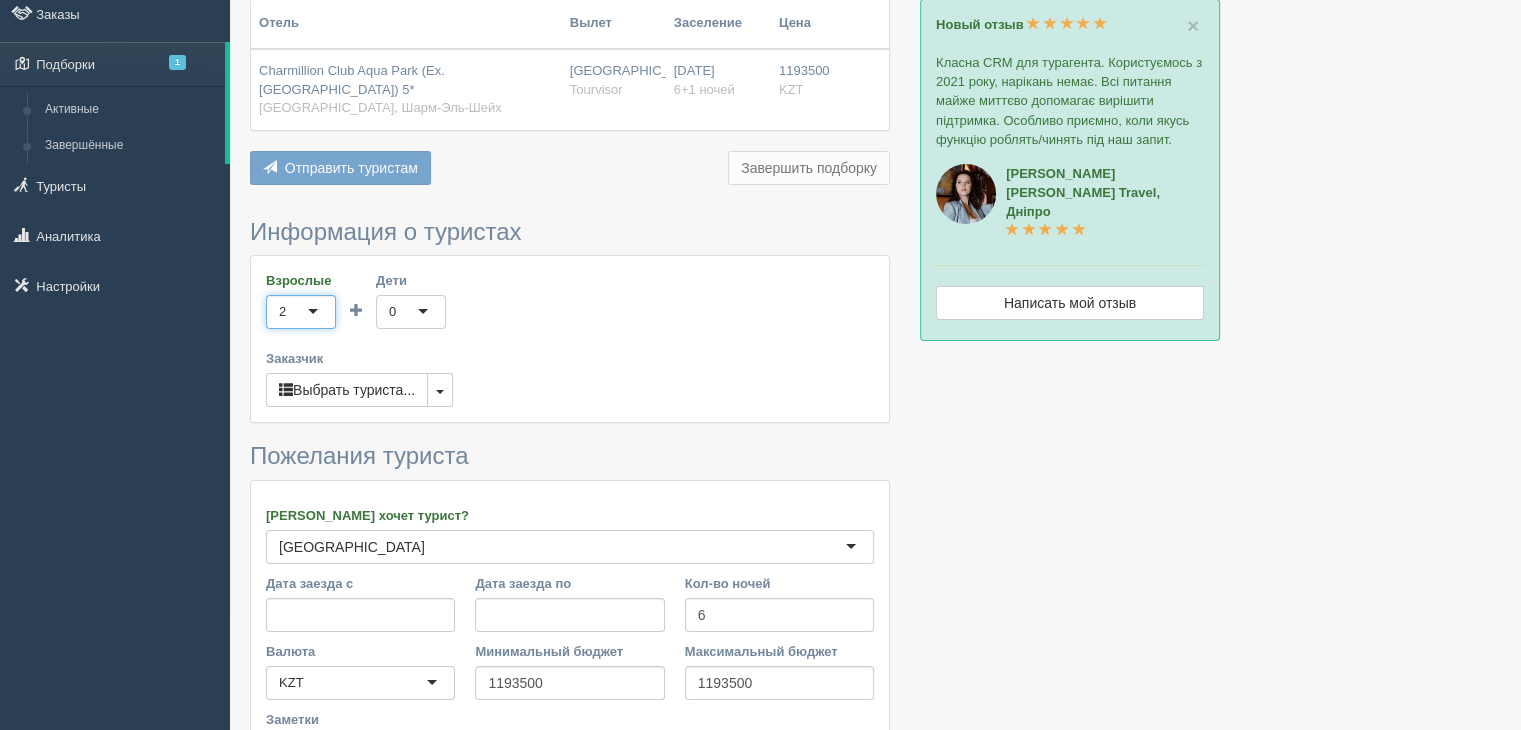 click on "Взрослые
2 2 1 2 3 4 5 6 7 8 9 10 11 12 13 14 15 16 17 18 19 20 21 22 23 24 25 26 27 28 29 30 31 32 33 34 35 36 37 38 39 40 41 42 43 44 45 46 47 48 49 50
Дети
0 0
Возраст детей
Заказчик
Выбрать туриста...
Публичная подборка
Личная подборка
Публичная подборка" at bounding box center [570, 339] 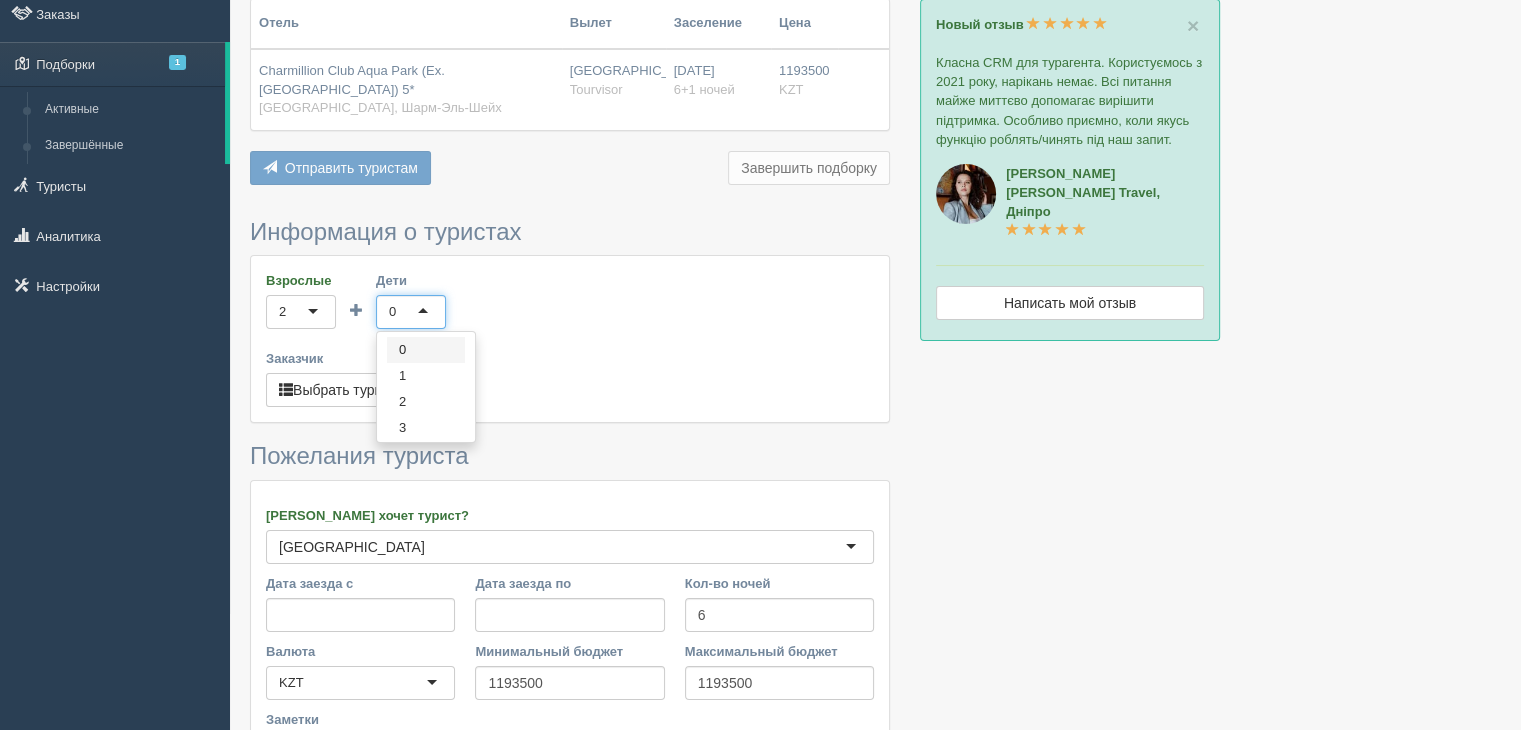 click on "0" at bounding box center (411, 312) 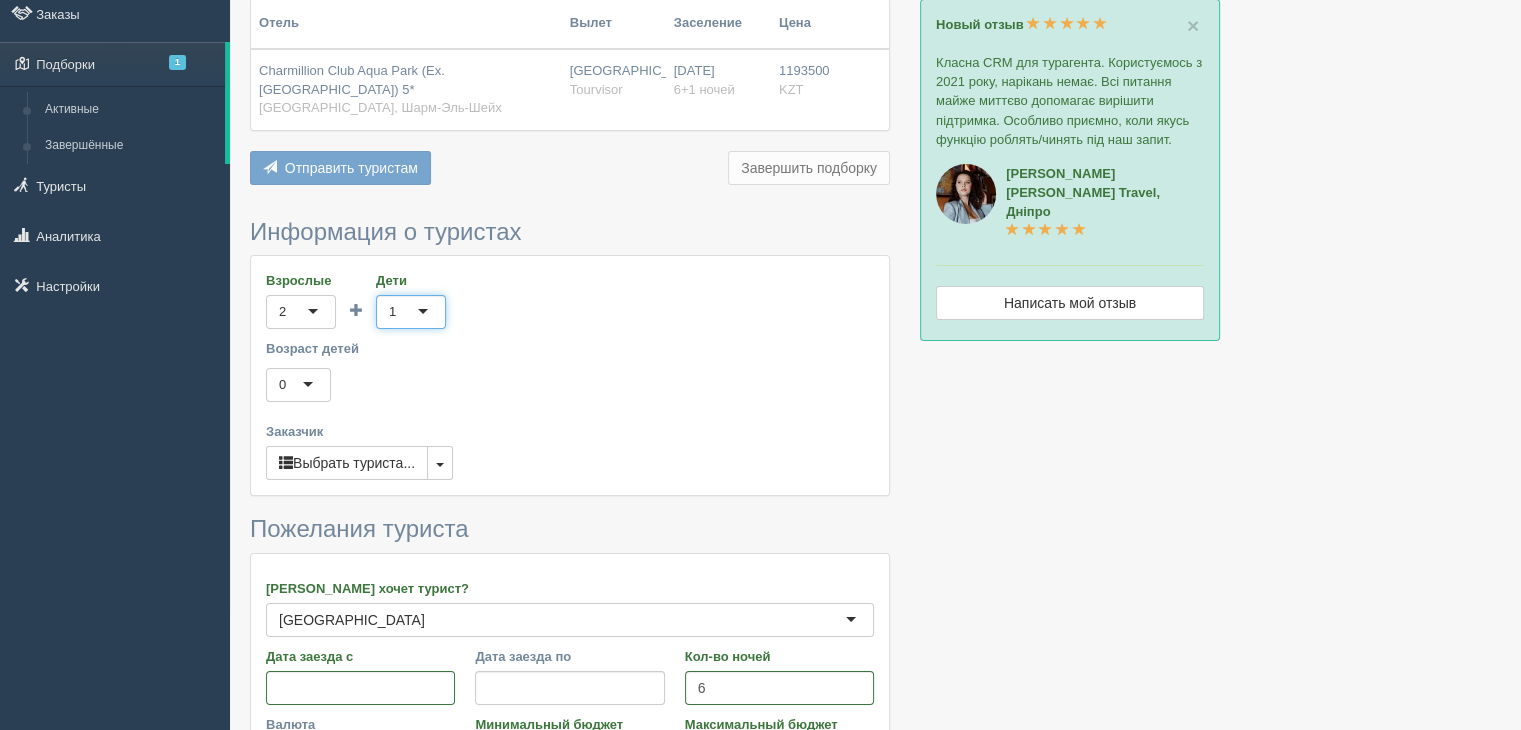 click on "0" at bounding box center (298, 385) 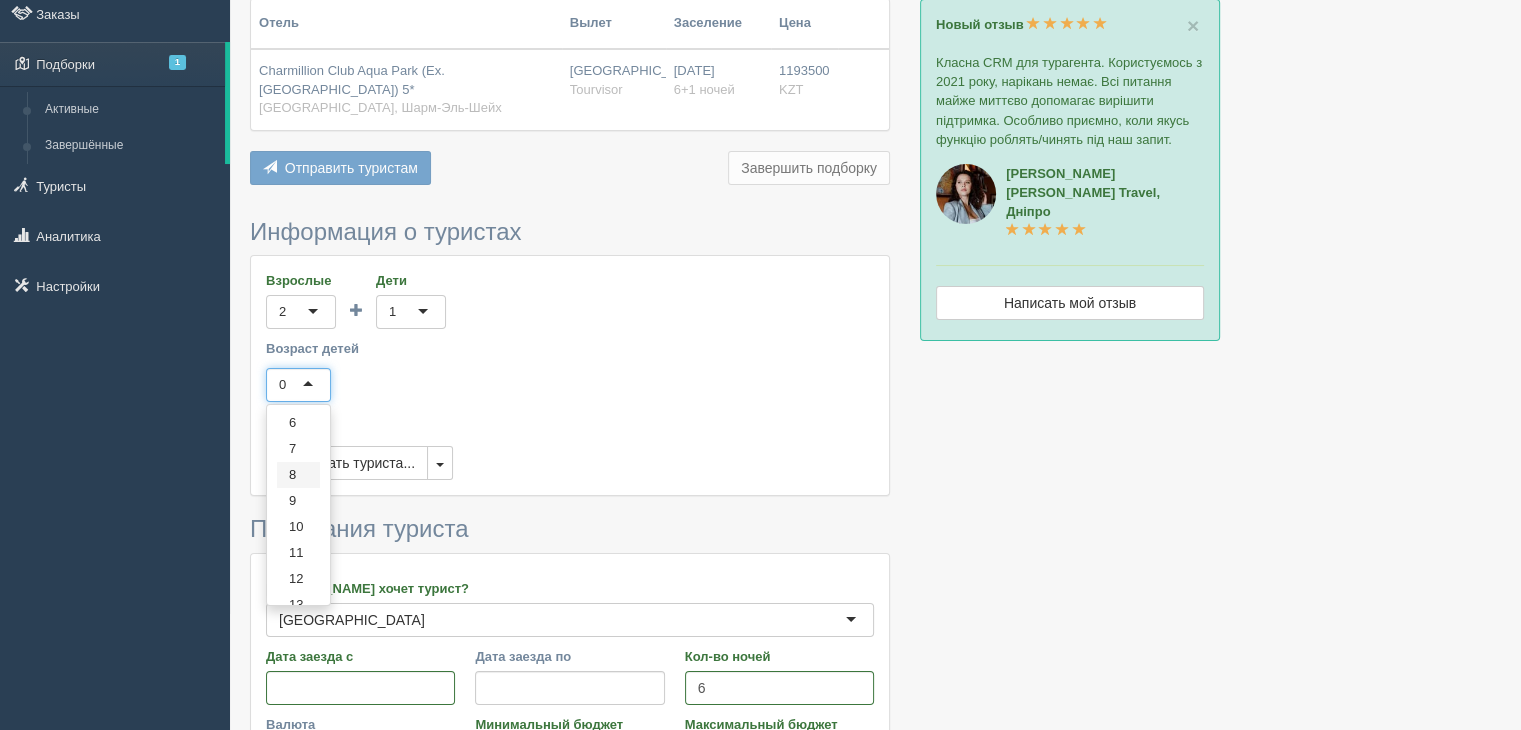 scroll, scrollTop: 164, scrollLeft: 0, axis: vertical 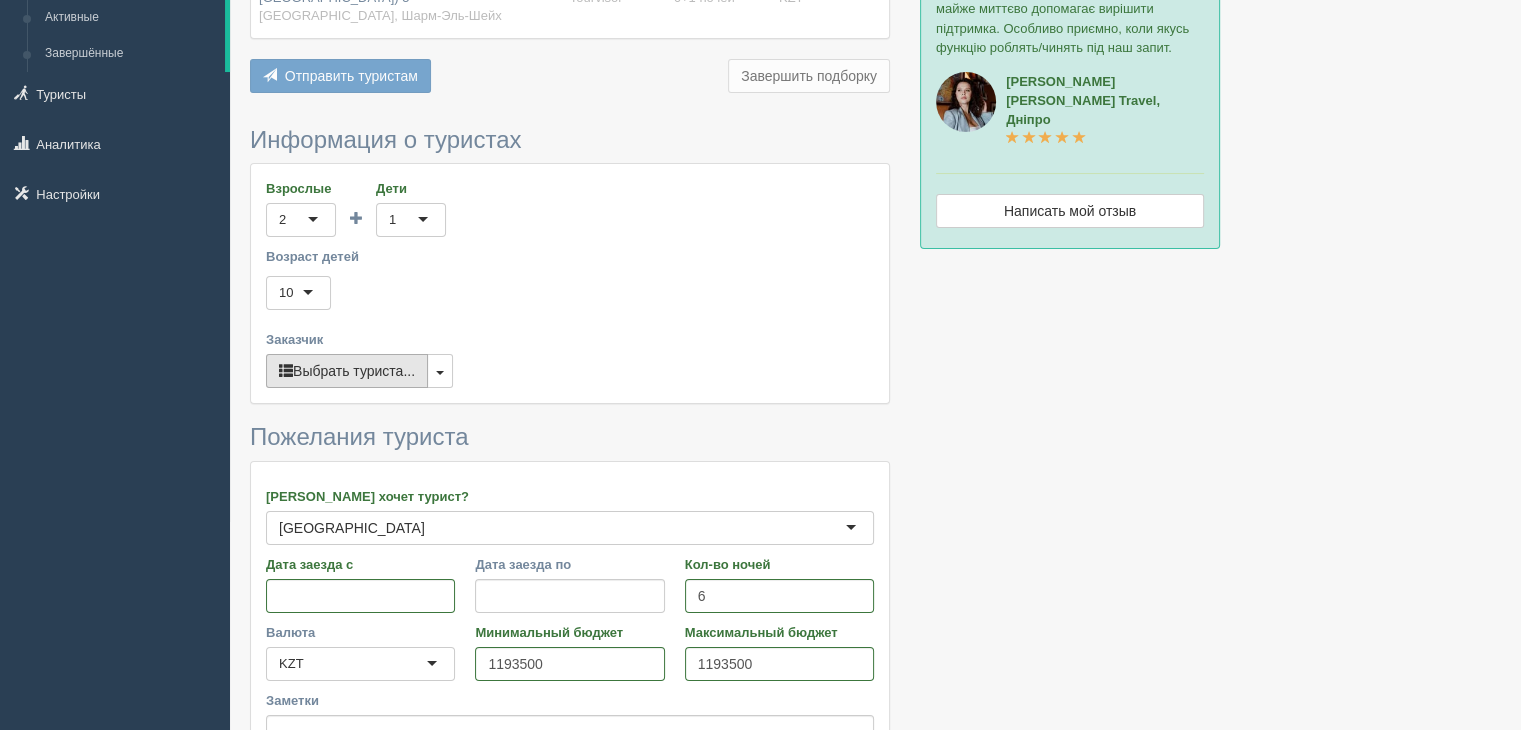 click on "Выбрать туриста..." at bounding box center (347, 371) 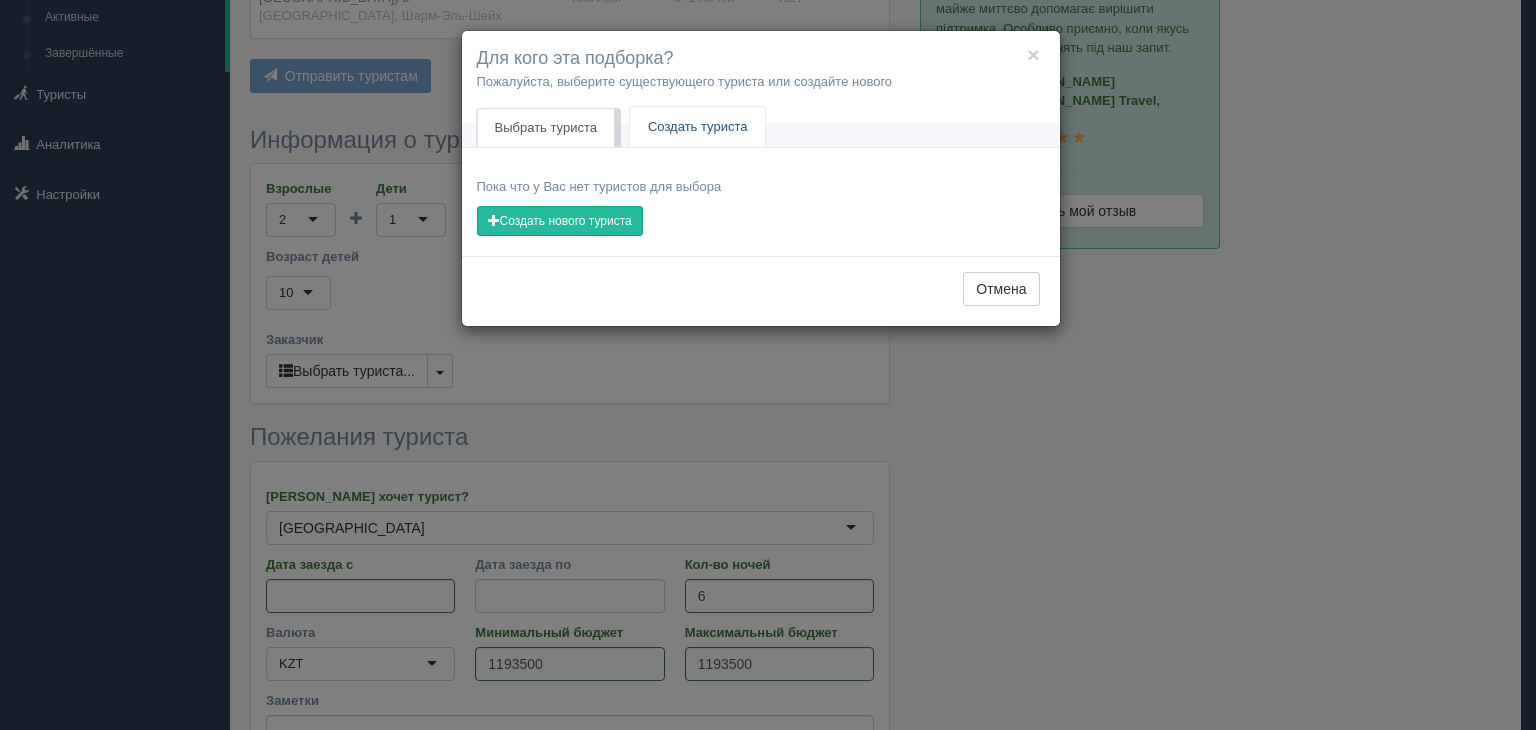 click on "Создать туриста" at bounding box center (698, 127) 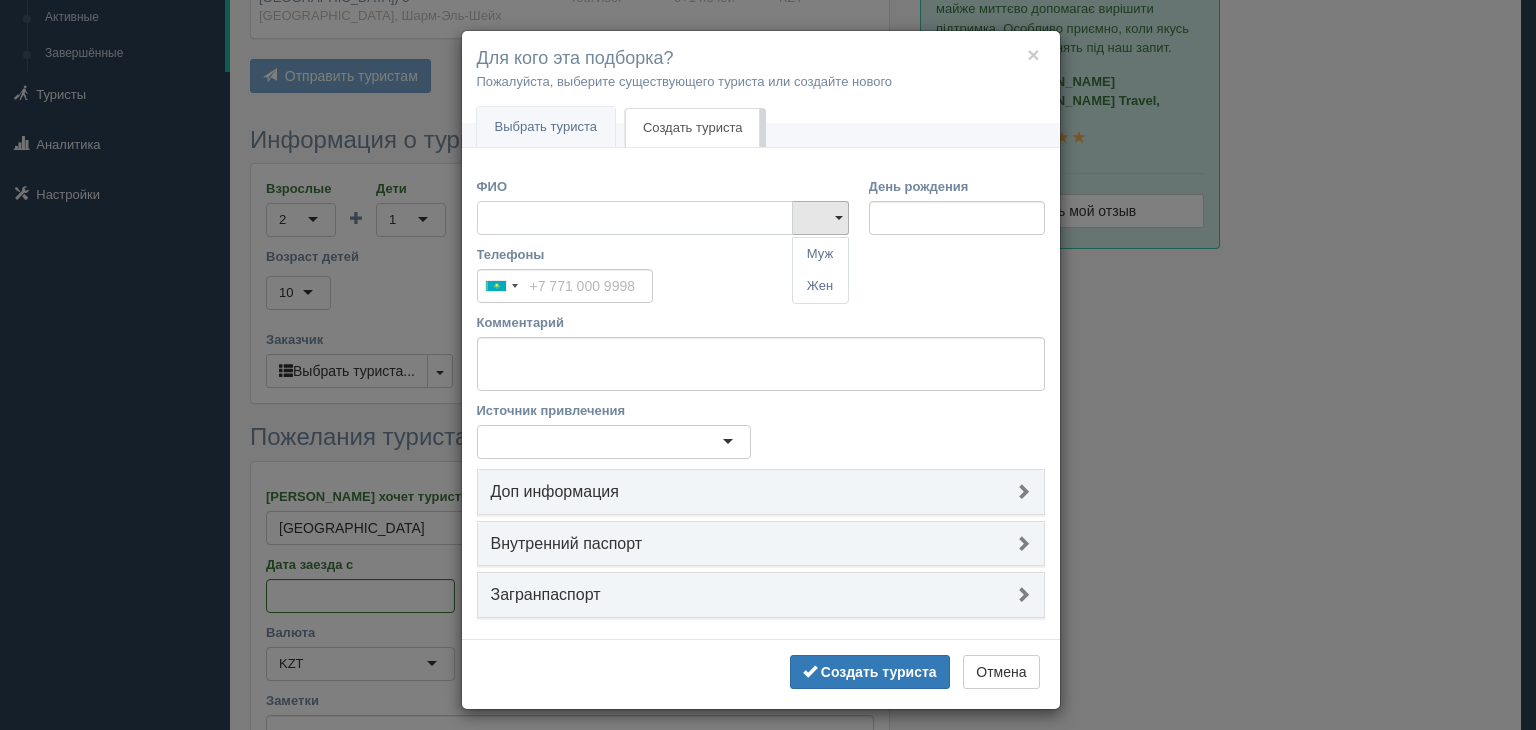 click on "ФИО" at bounding box center (635, 218) 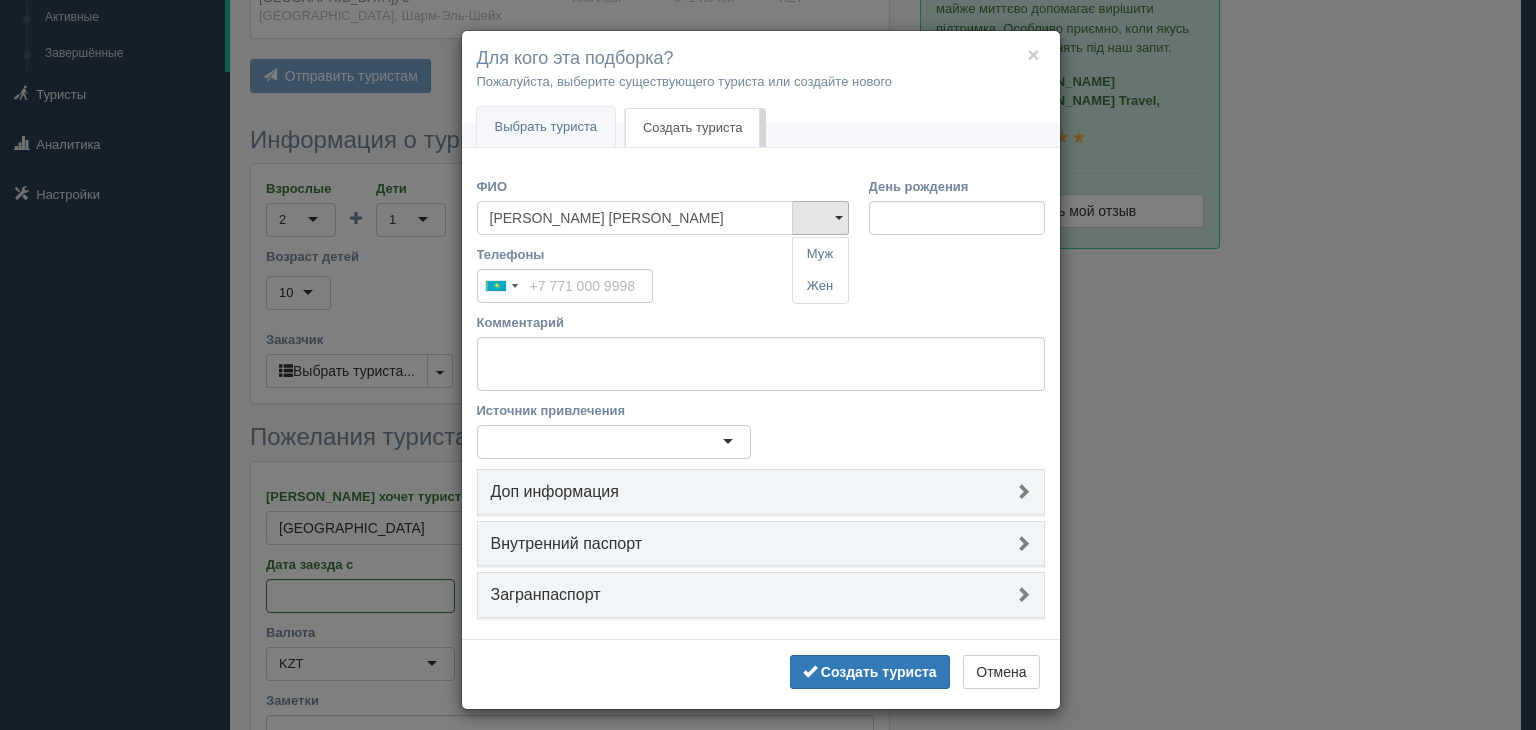 type on "Садыков Серикбол" 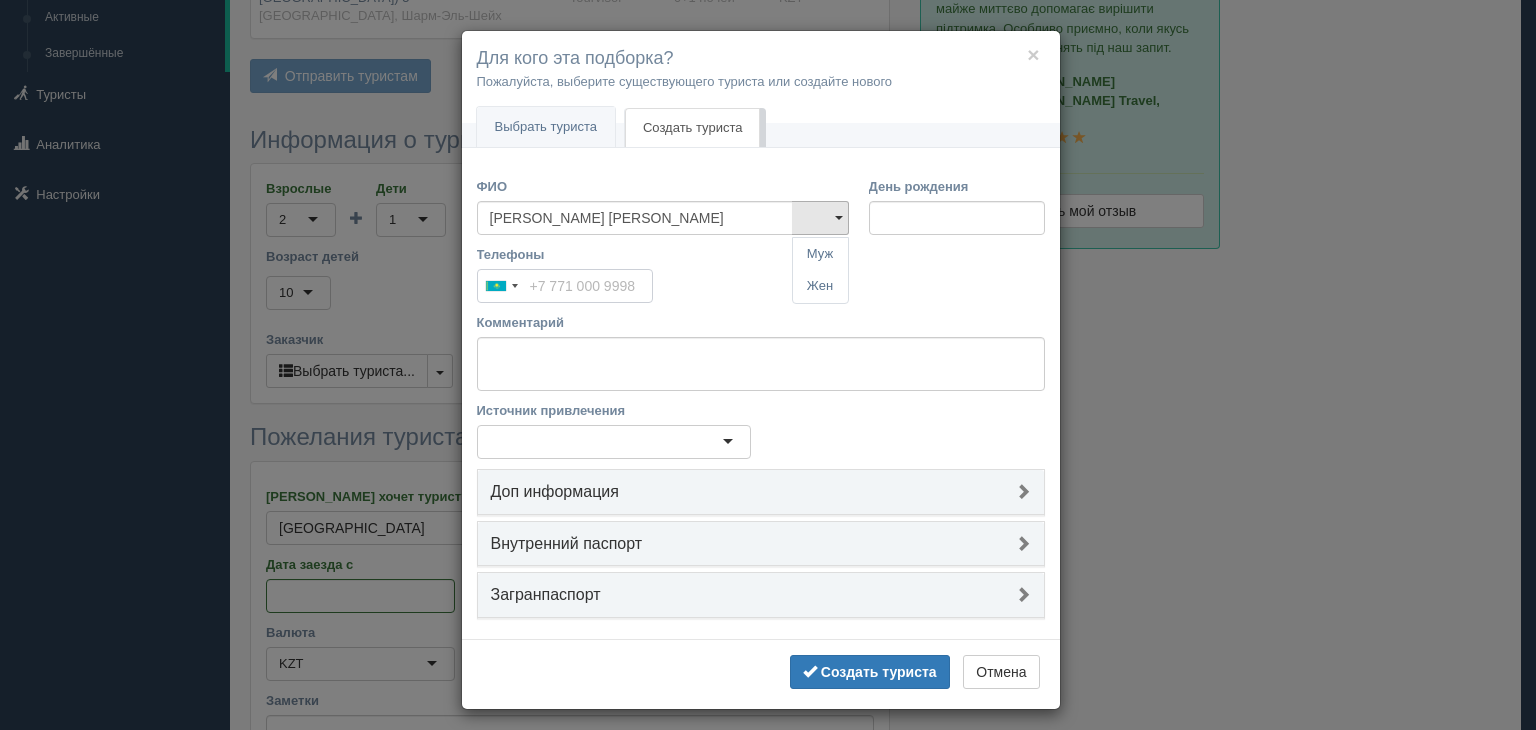 click on "Телефоны" at bounding box center (565, 286) 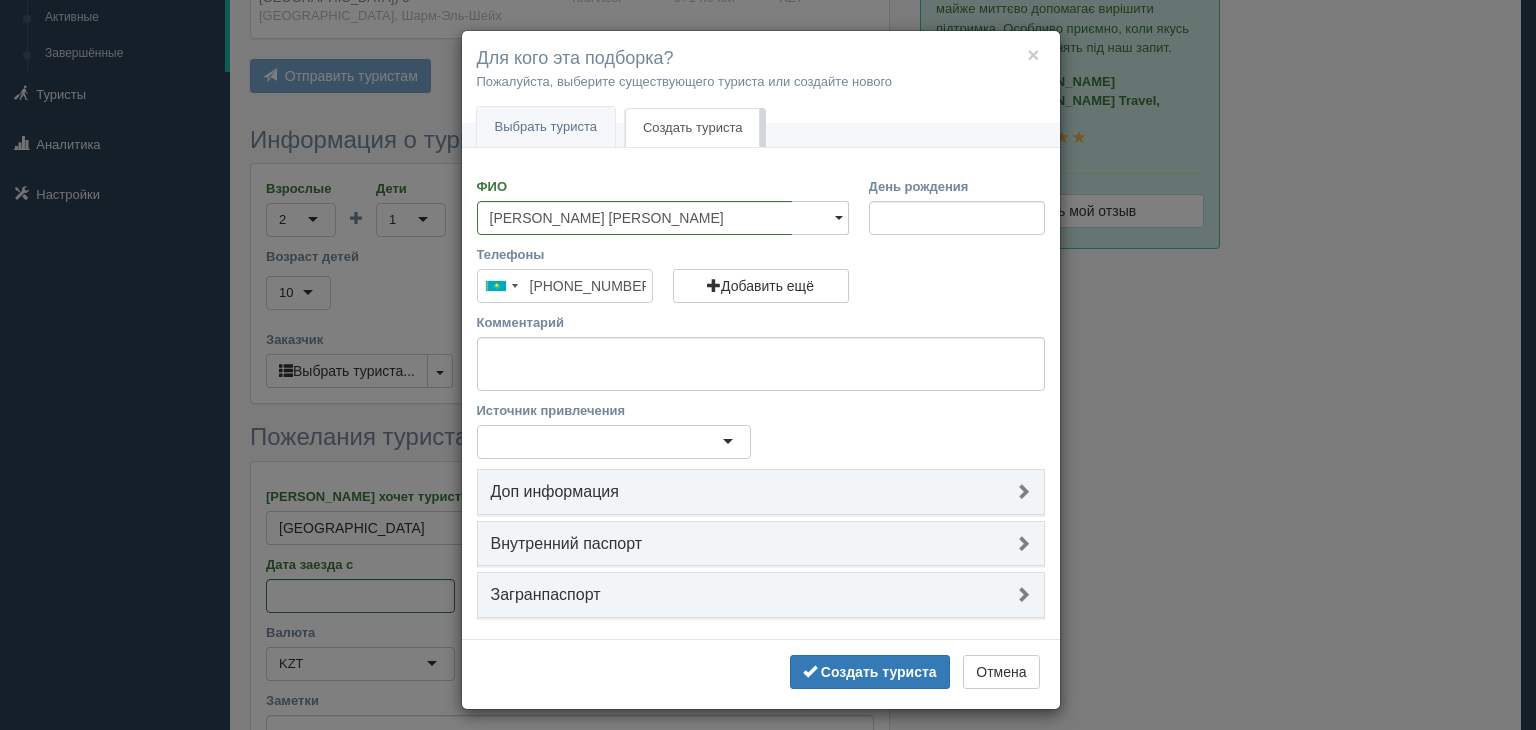 type on "+7 705 712 2298" 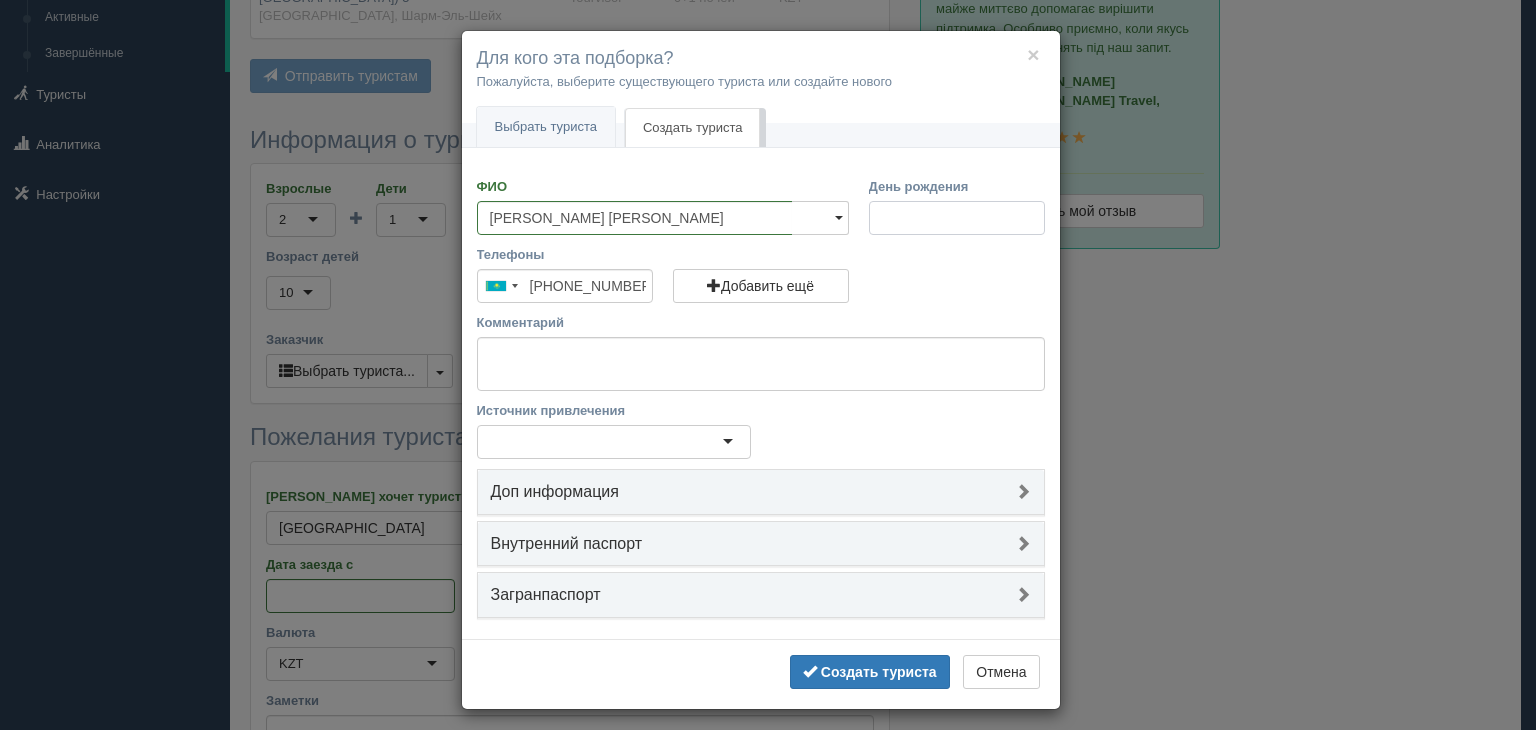 click on "День рождения" at bounding box center (957, 218) 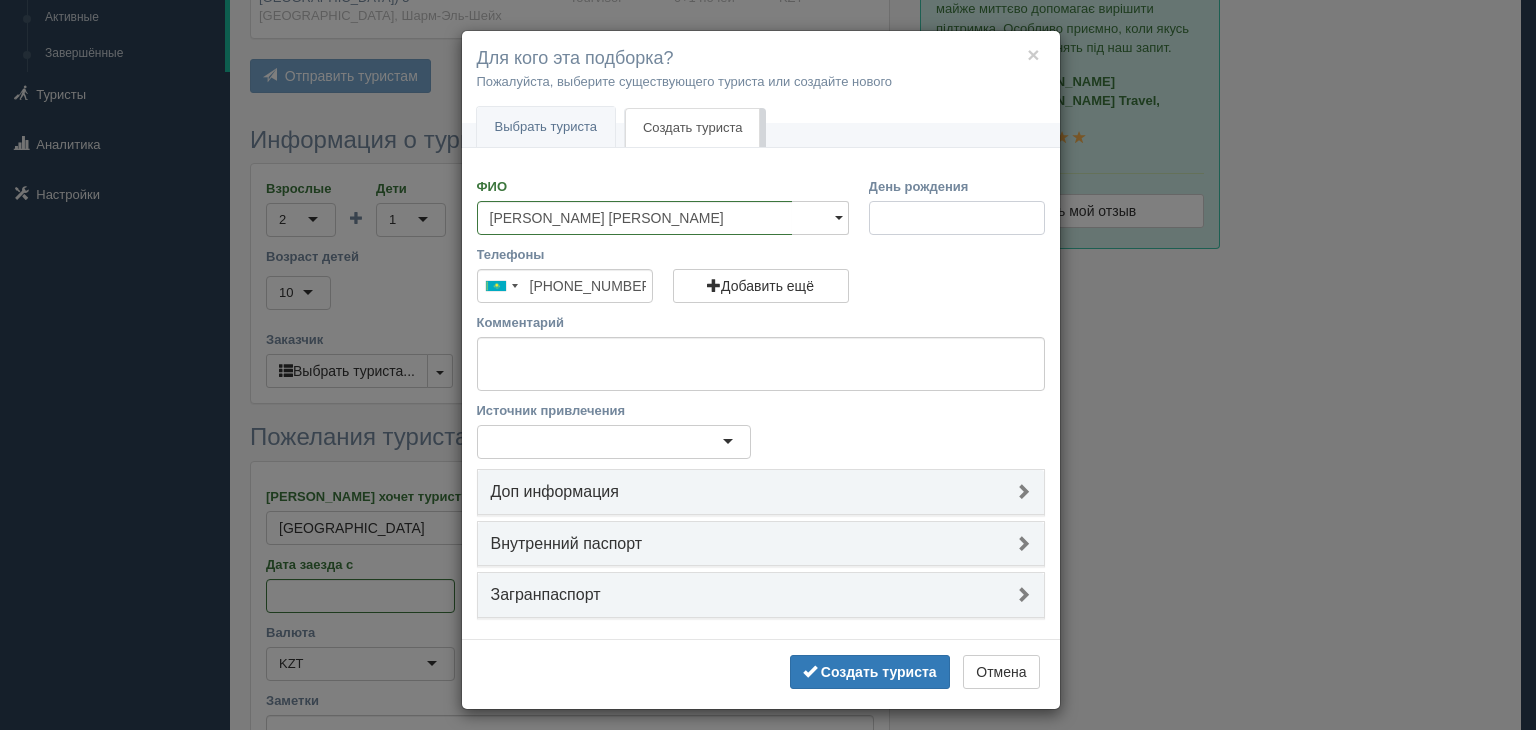 click on "День рождения" at bounding box center [957, 218] 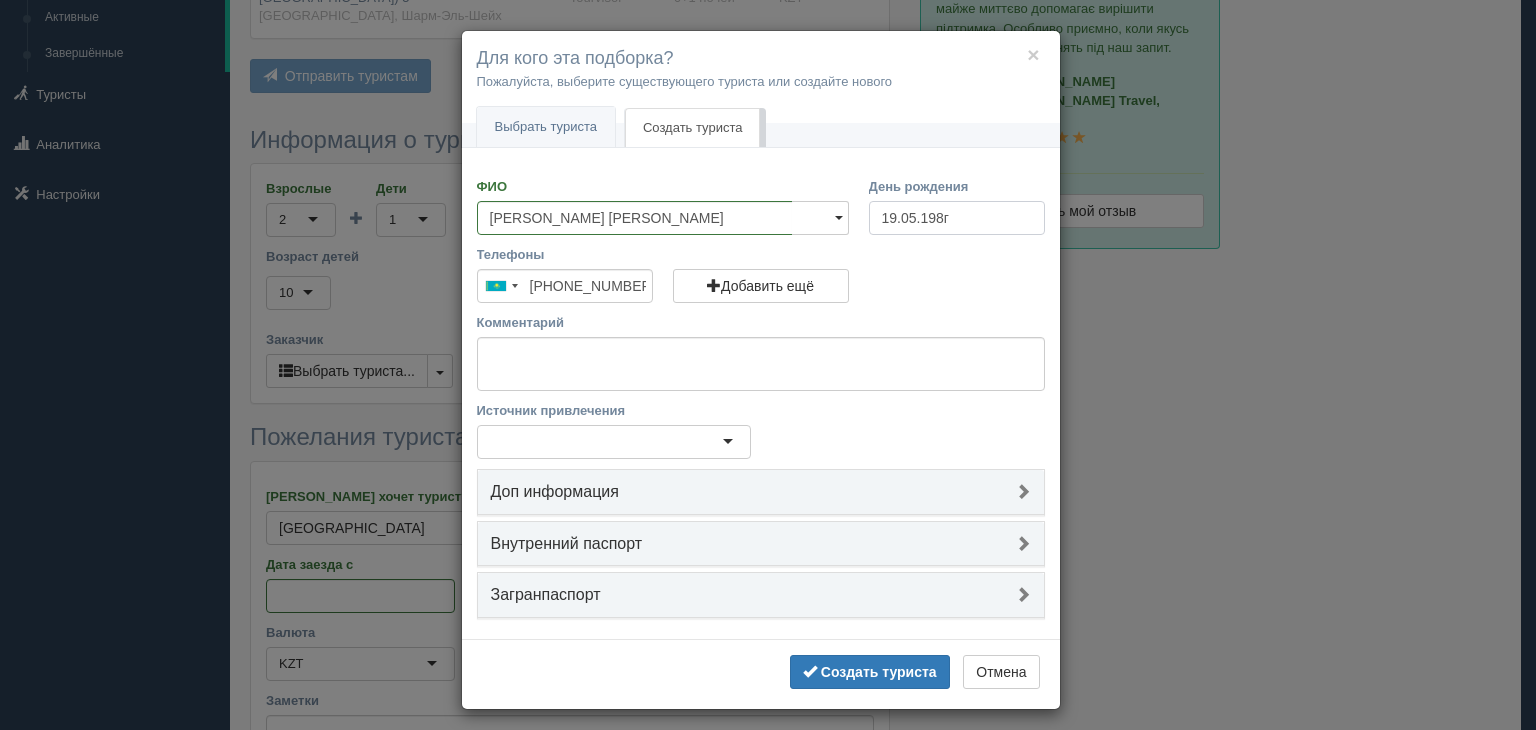type on "19.05.1983" 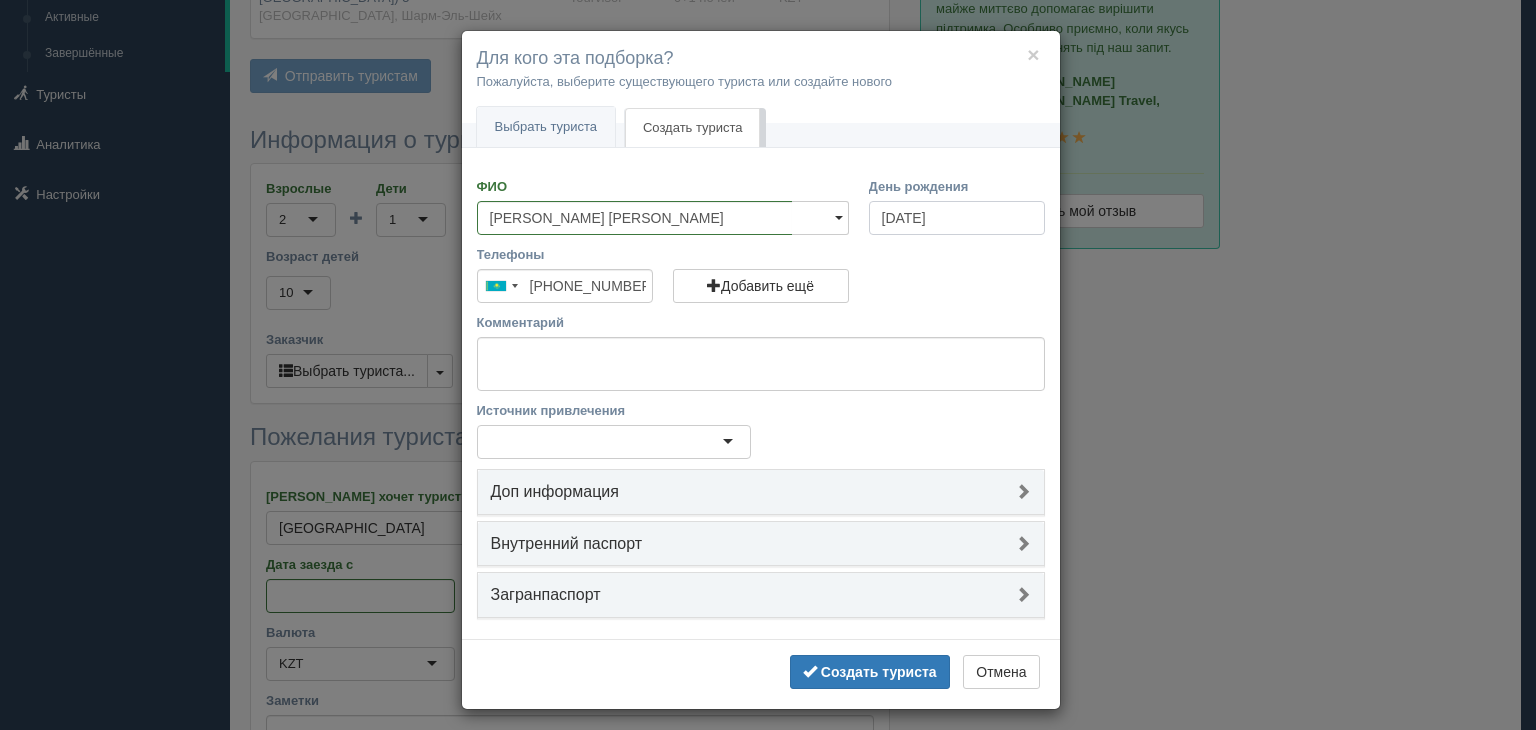 scroll, scrollTop: 7, scrollLeft: 0, axis: vertical 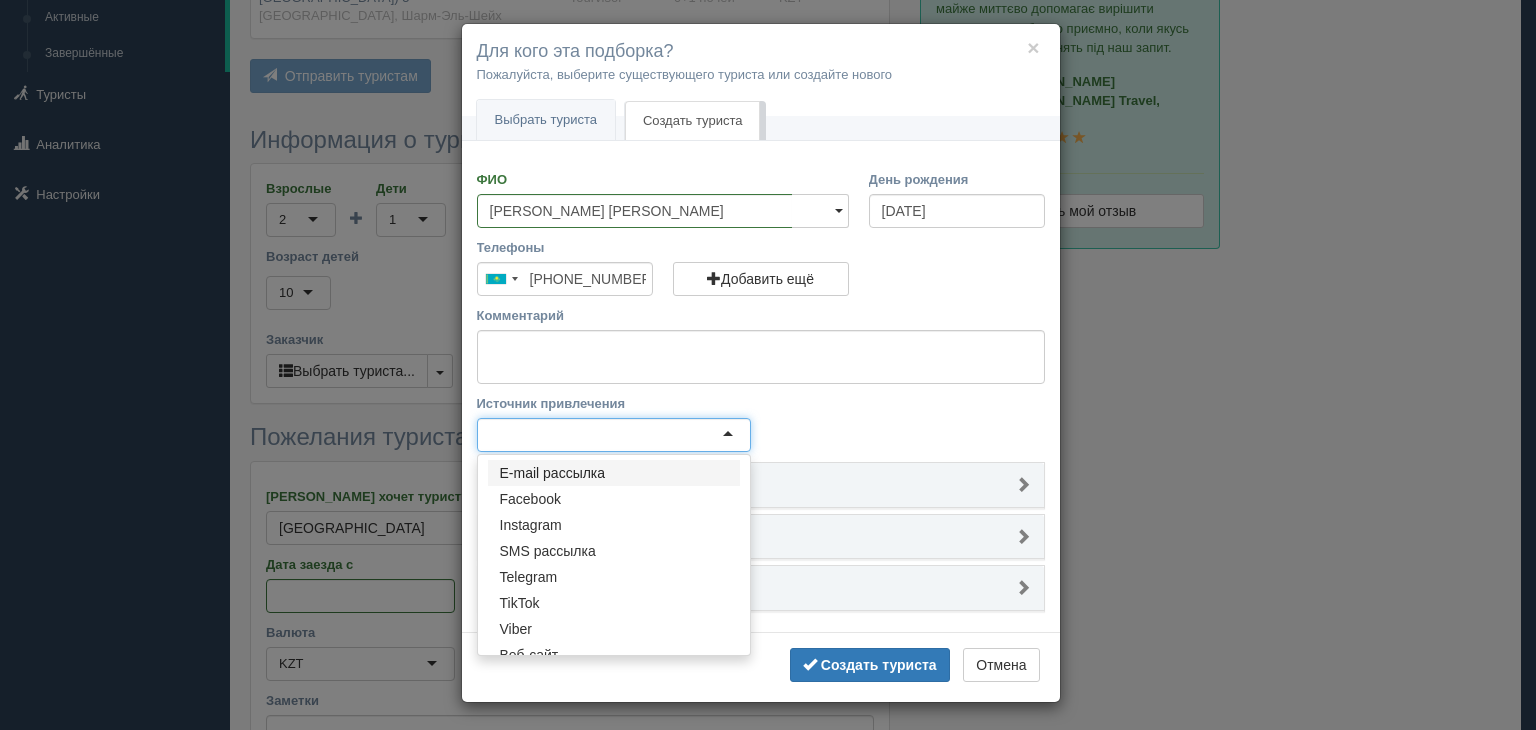click at bounding box center (614, 435) 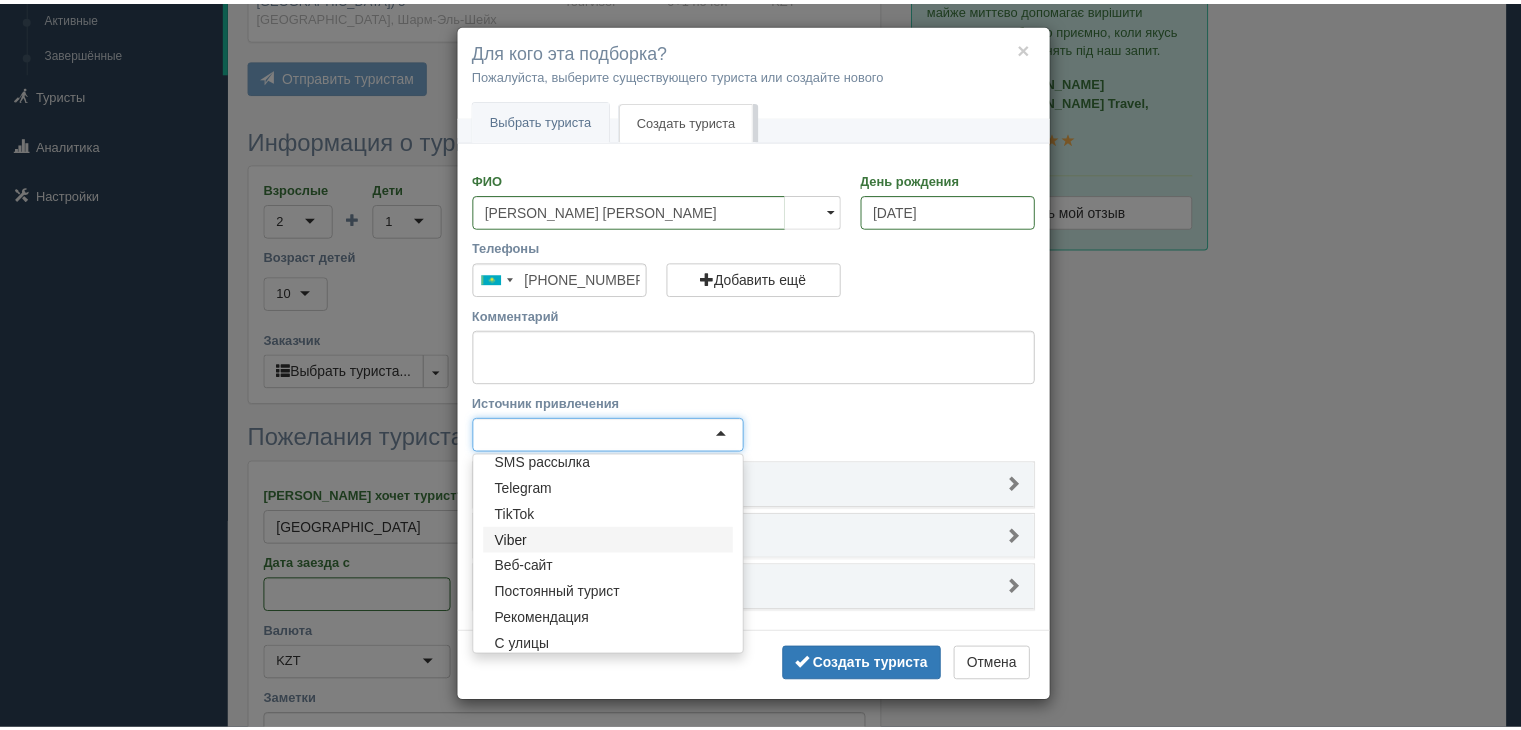 scroll, scrollTop: 96, scrollLeft: 0, axis: vertical 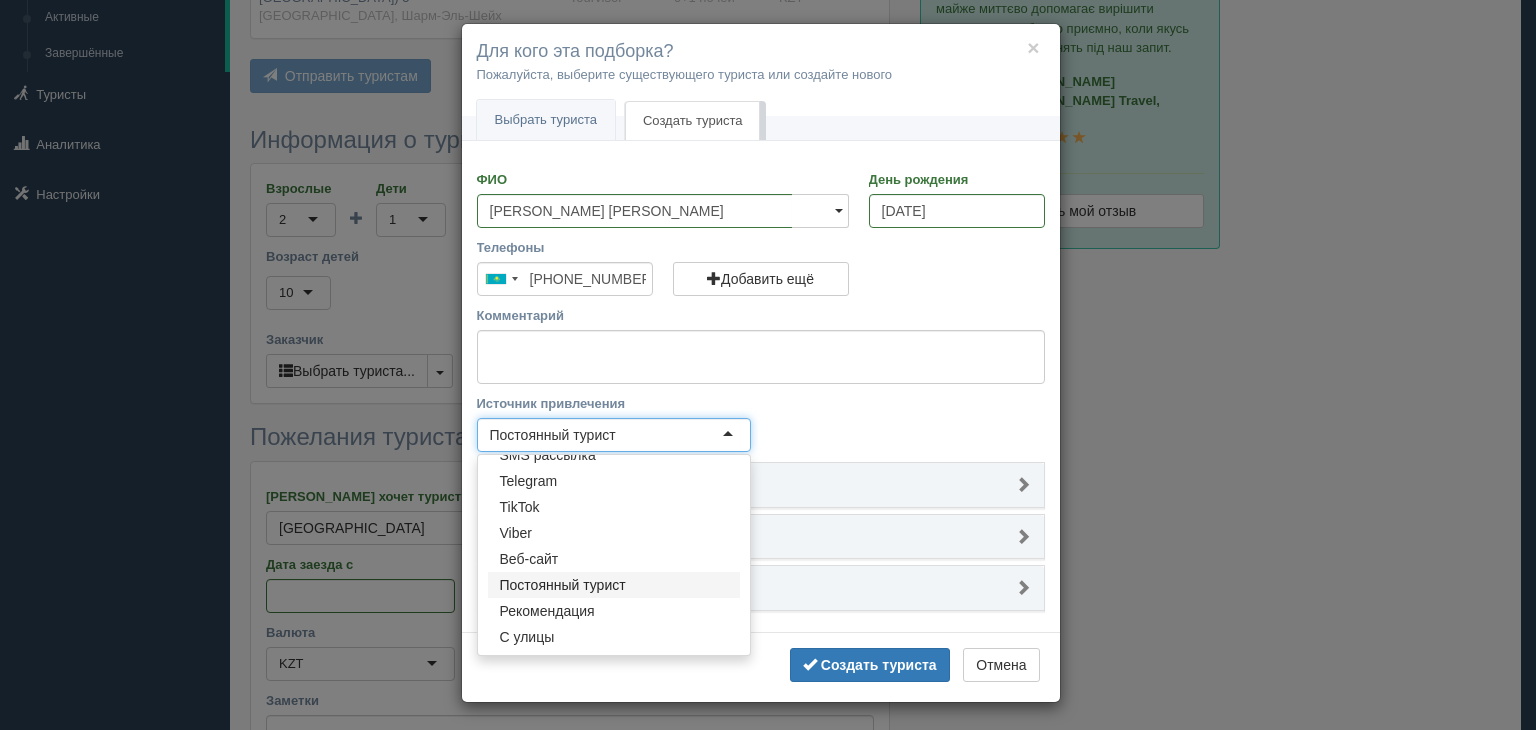 click on "Постоянный турист" at bounding box center [614, 435] 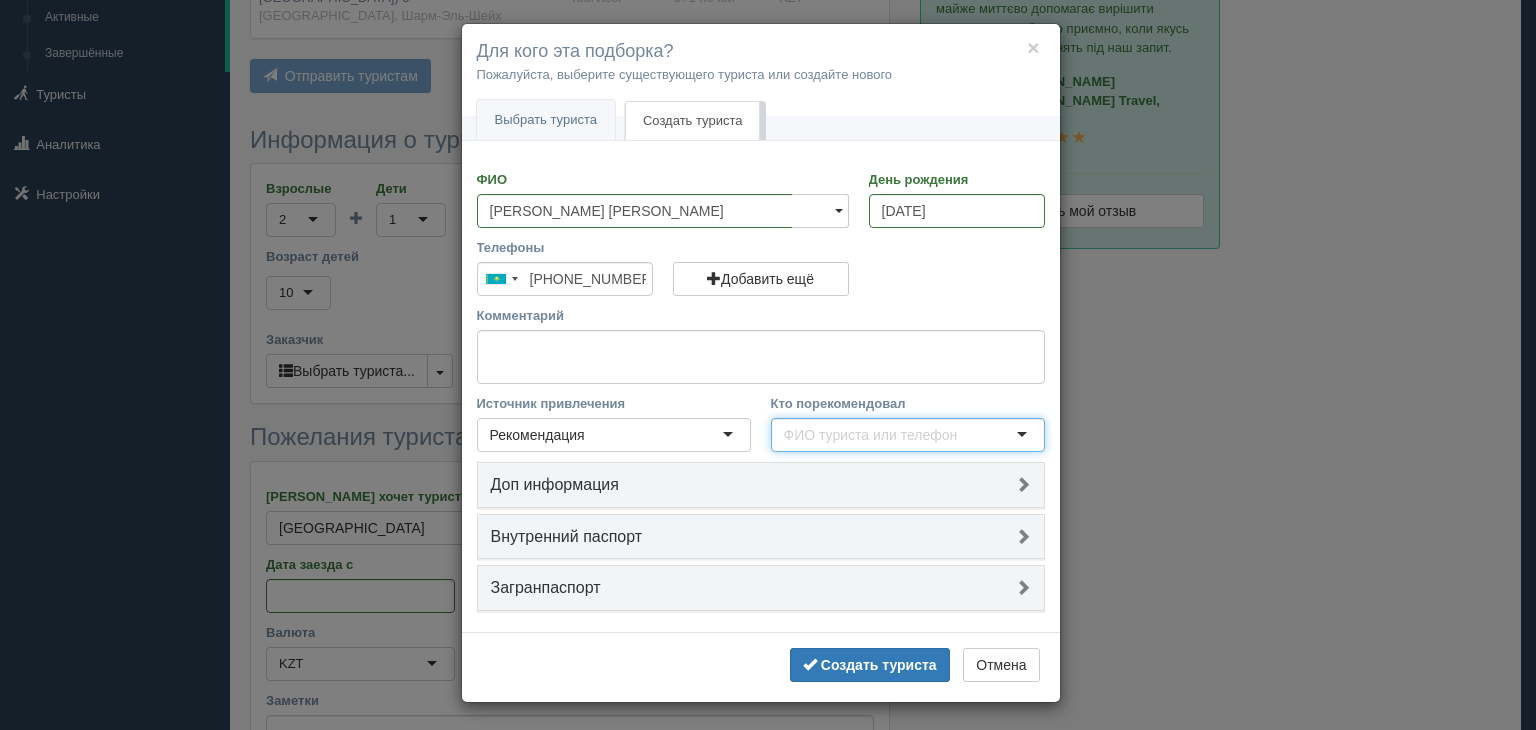 click on "Кто порекомендовал" at bounding box center [875, 435] 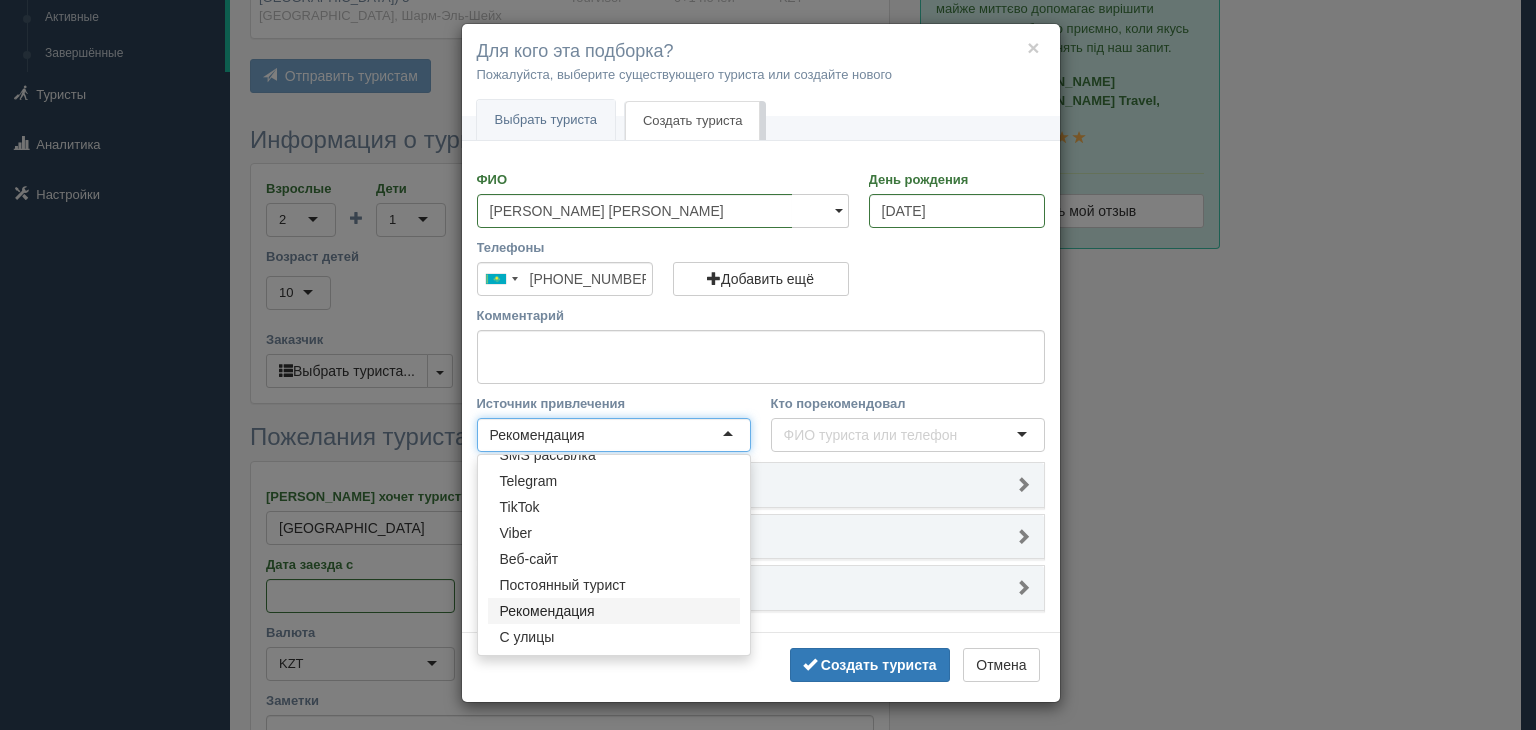 click on "Рекомендация" at bounding box center (614, 435) 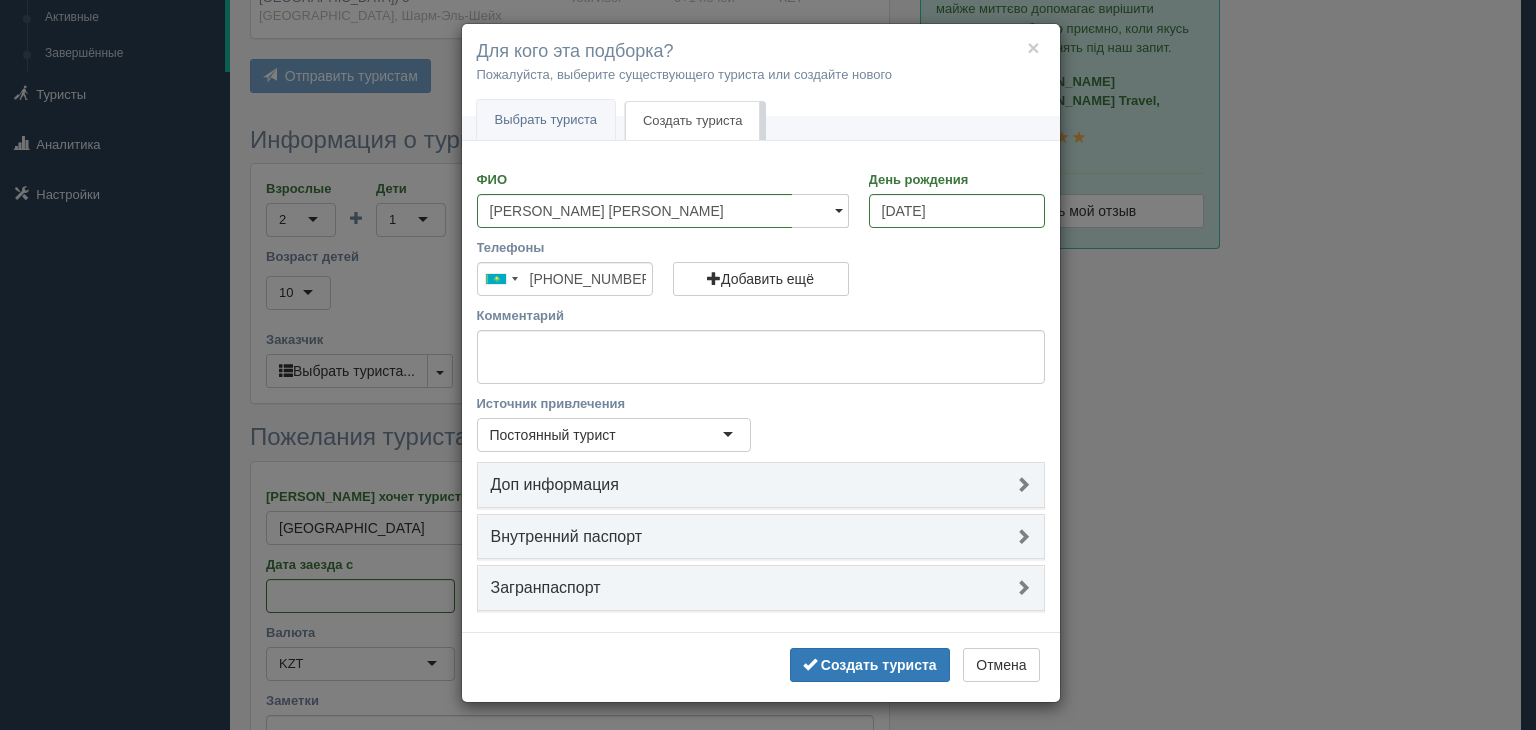 click on "Источник привлечения
Постоянный турист Постоянный турист E-mail рассылка Facebook Instagram SMS рассылка Telegram TikTok Viber Веб-сайт Постоянный турист Рекомендация С улицы
Кто порекомендовал" at bounding box center (761, 428) 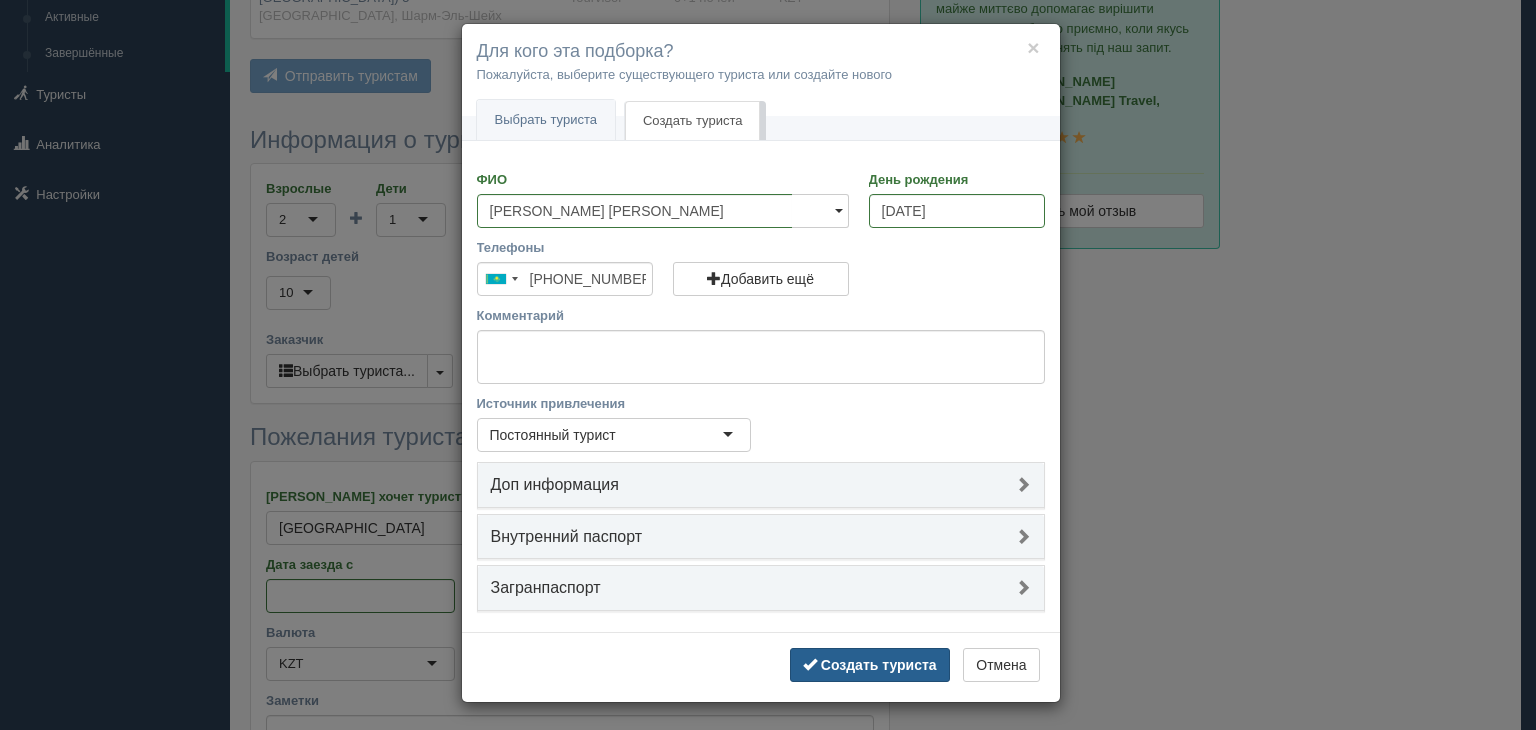 click on "Создать туриста" at bounding box center (879, 665) 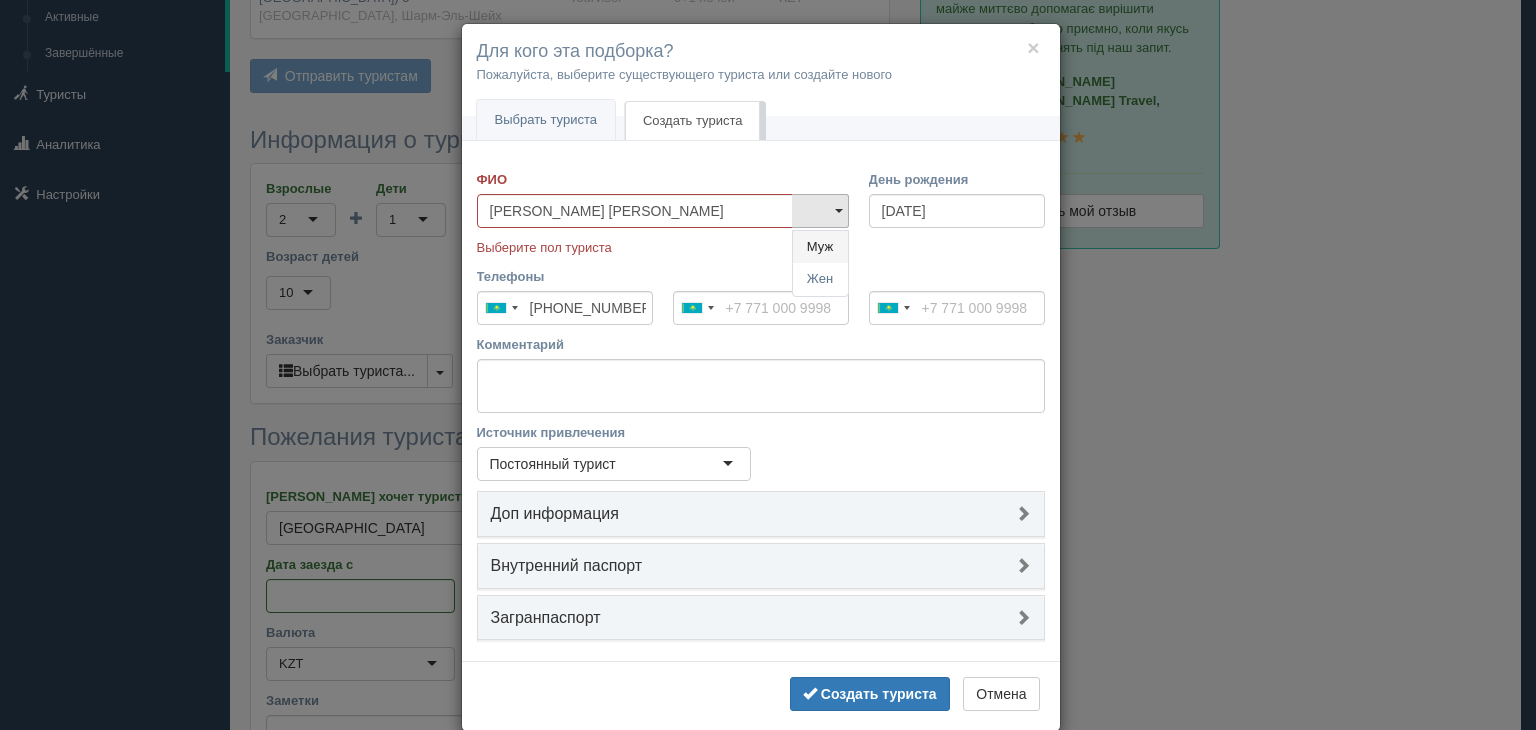 click on "Муж" at bounding box center (820, 247) 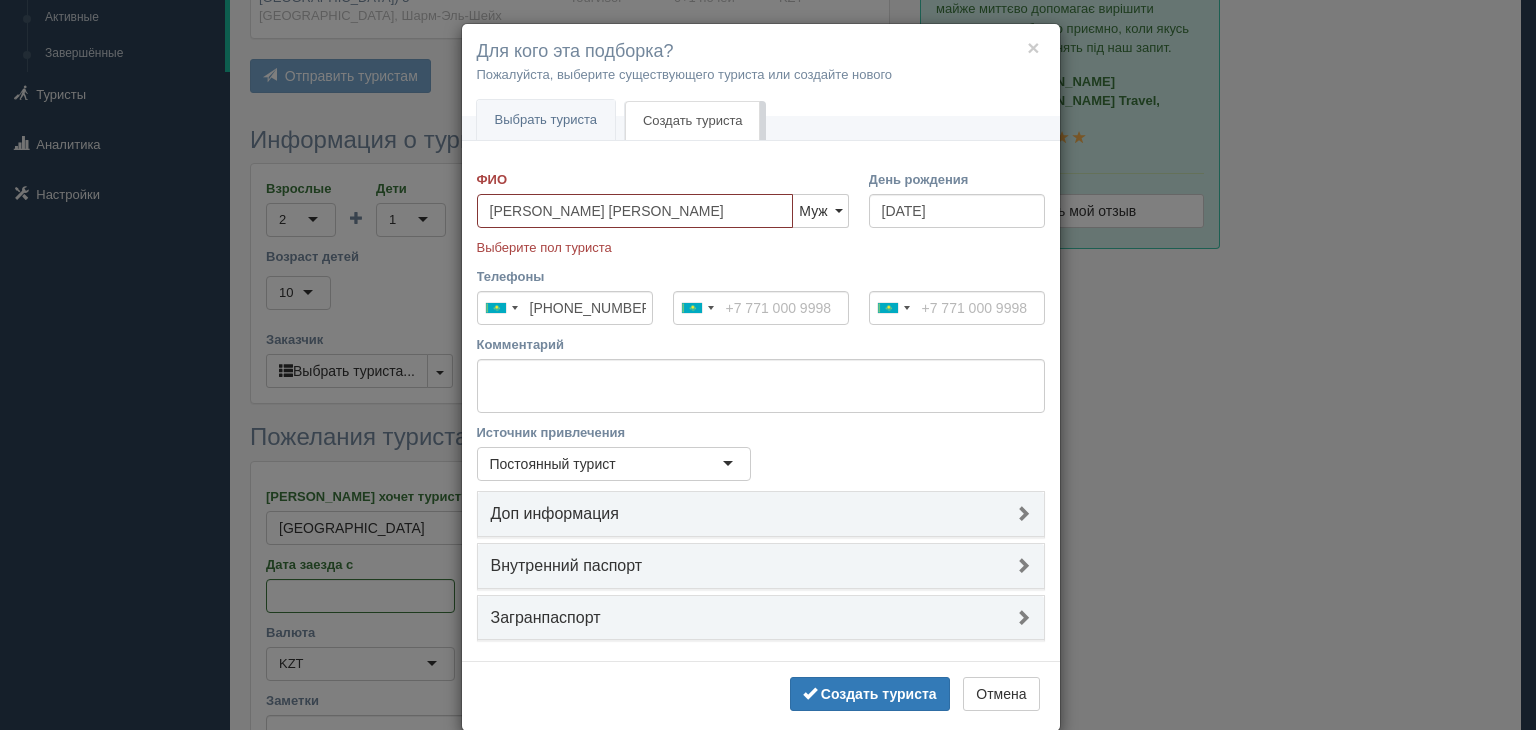type 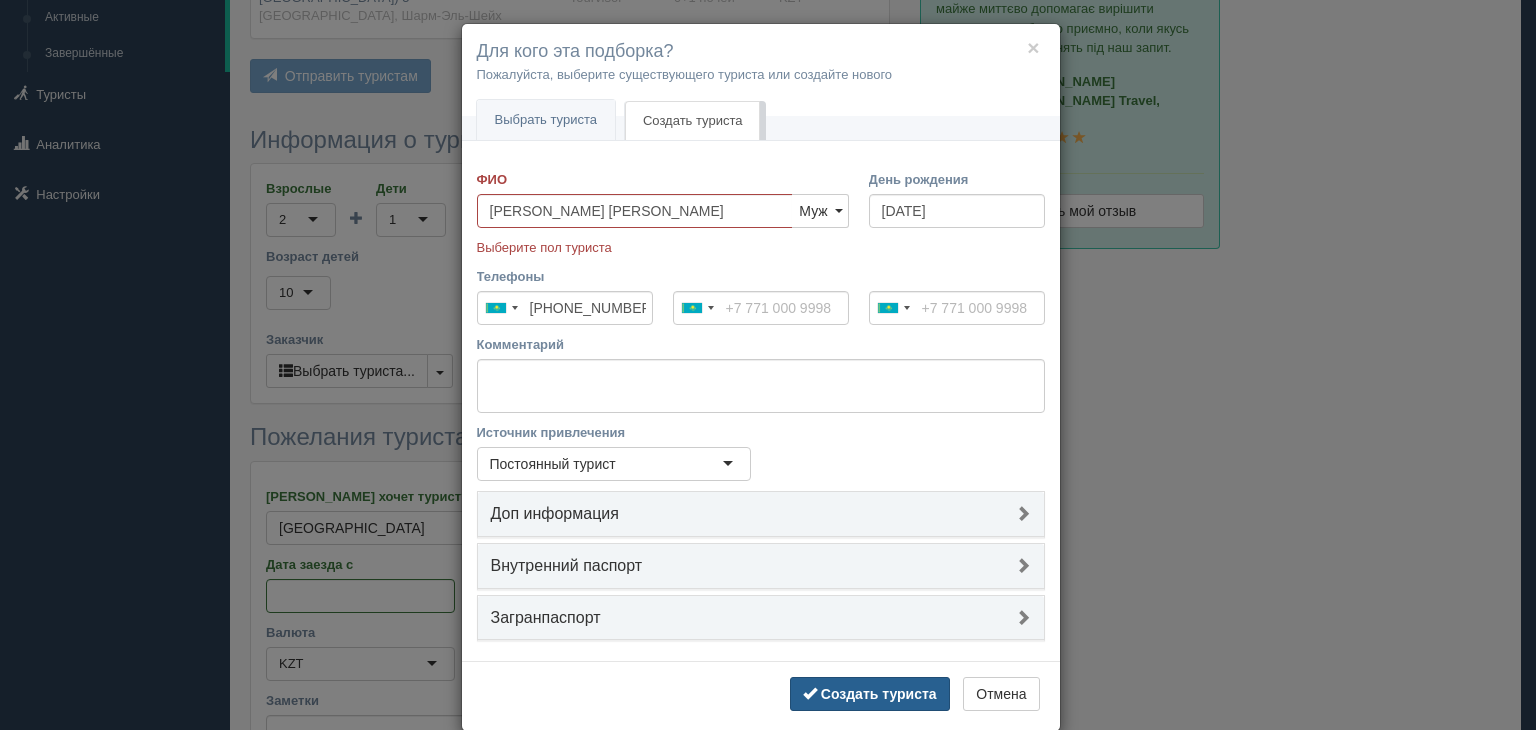 click on "Создать туриста" at bounding box center [879, 694] 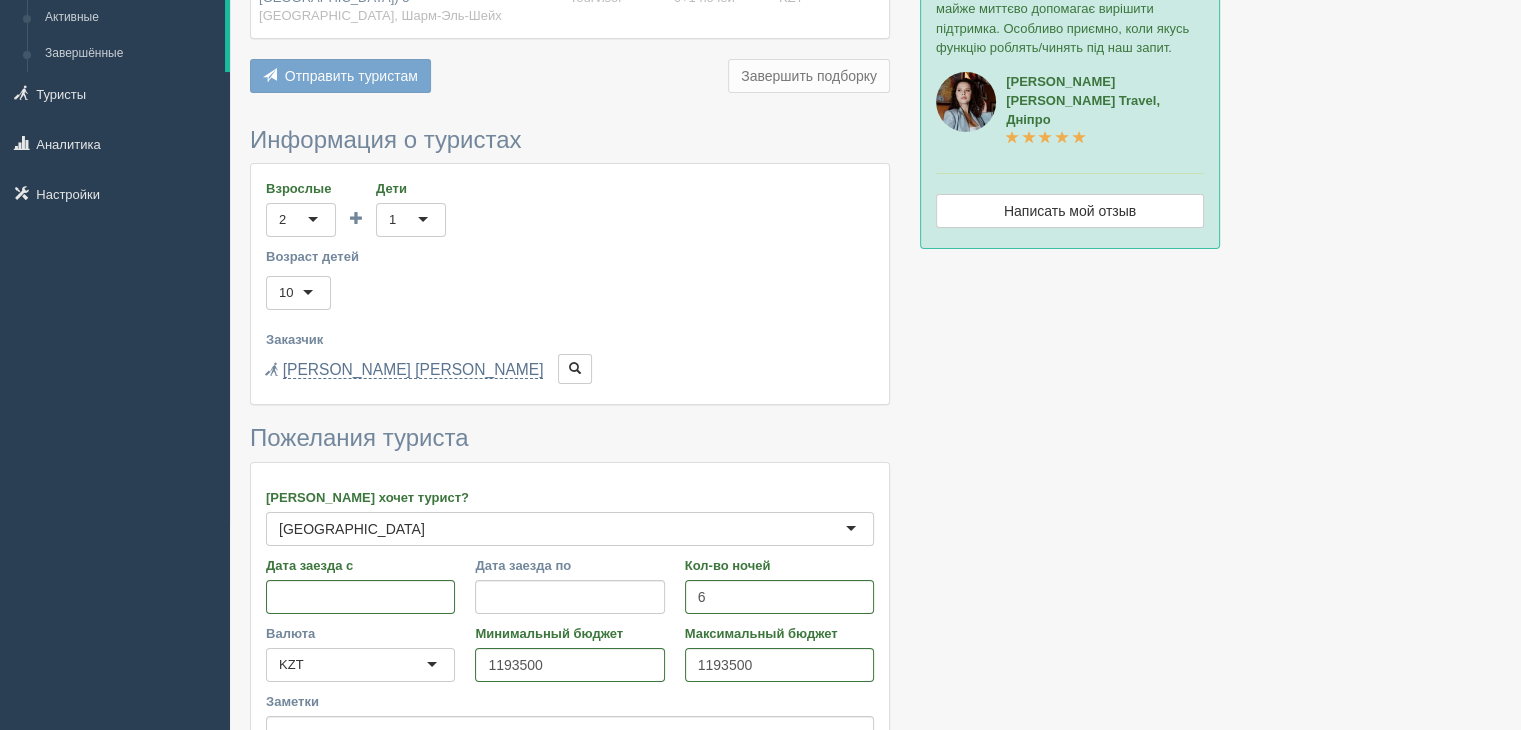 scroll, scrollTop: 425, scrollLeft: 0, axis: vertical 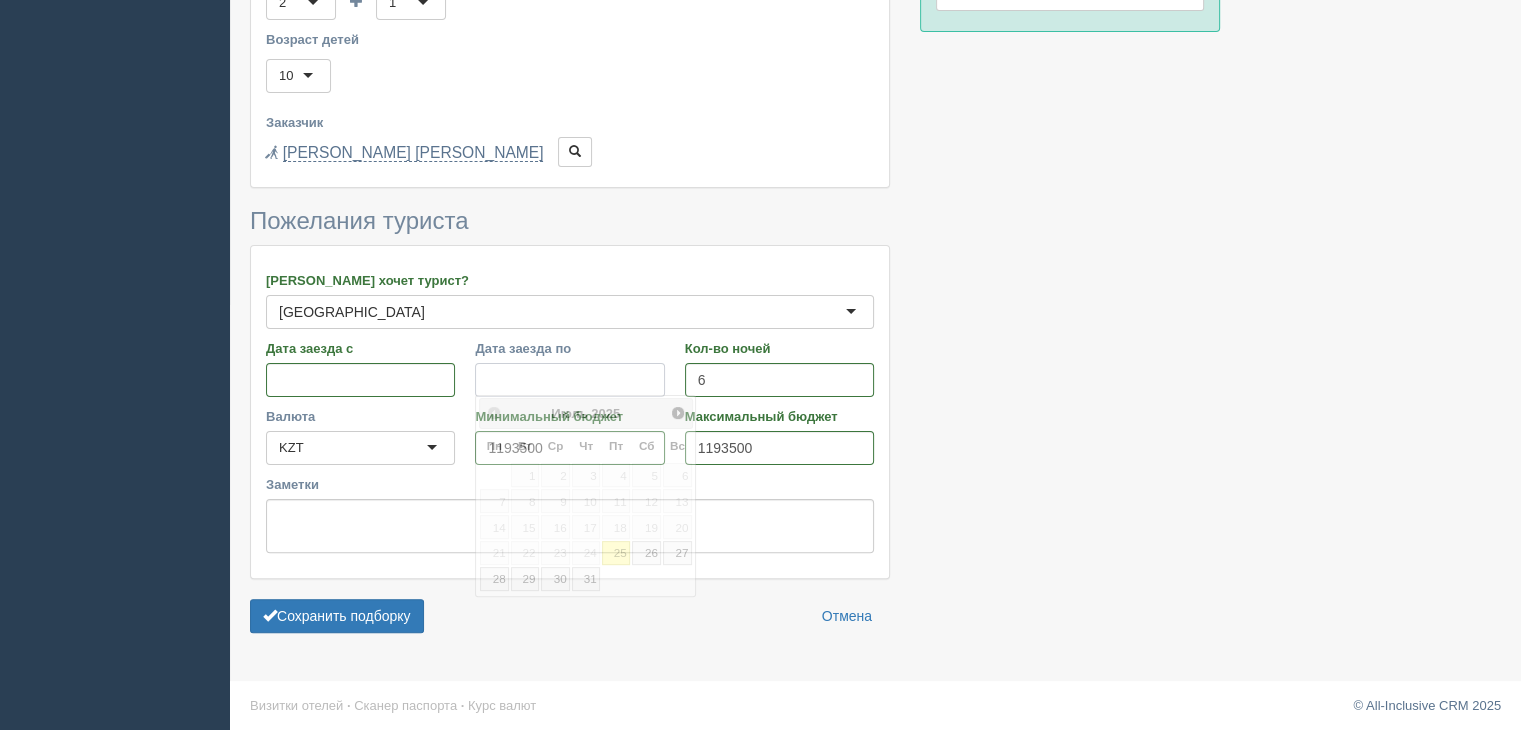 click on "Дата заезда по" at bounding box center [569, 380] 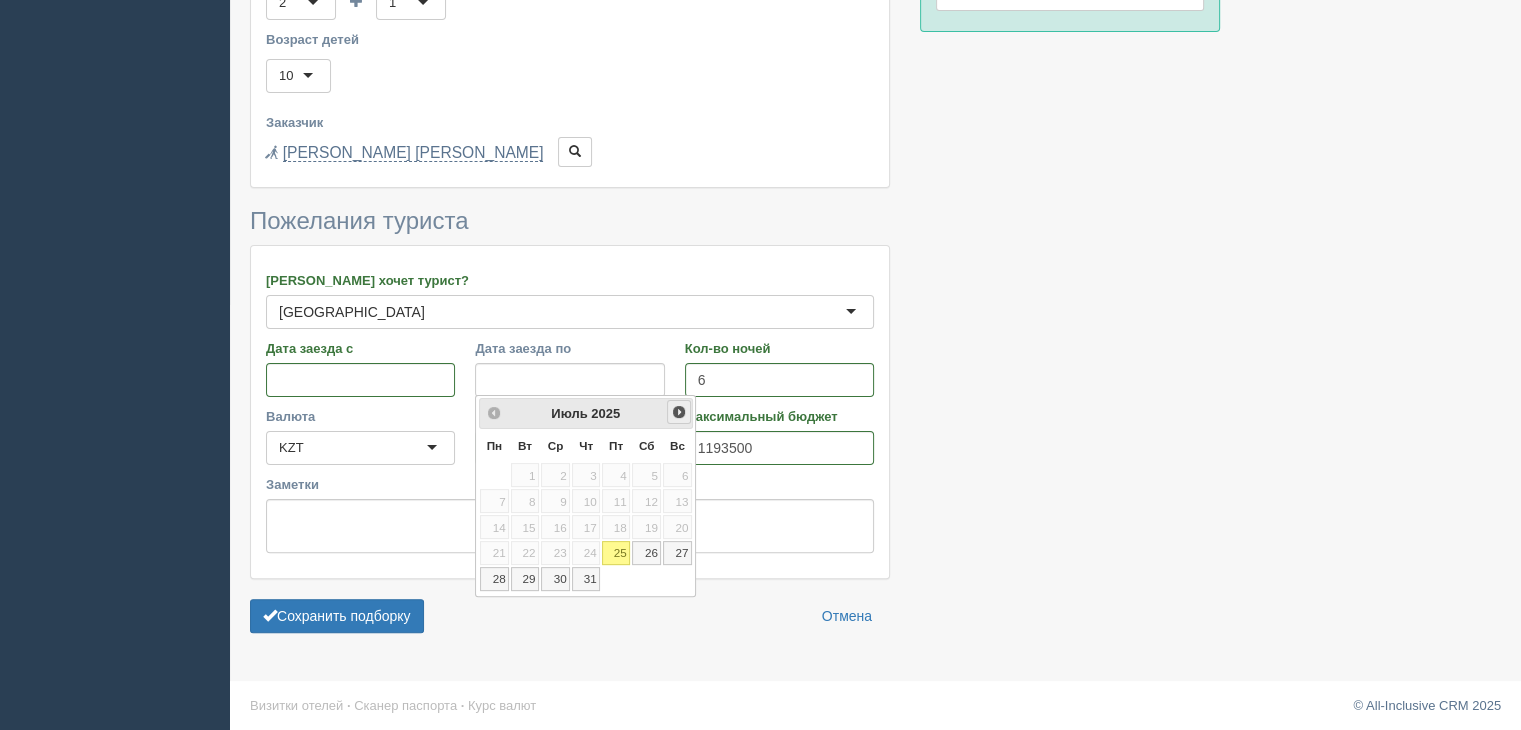 click on "След>" at bounding box center (679, 412) 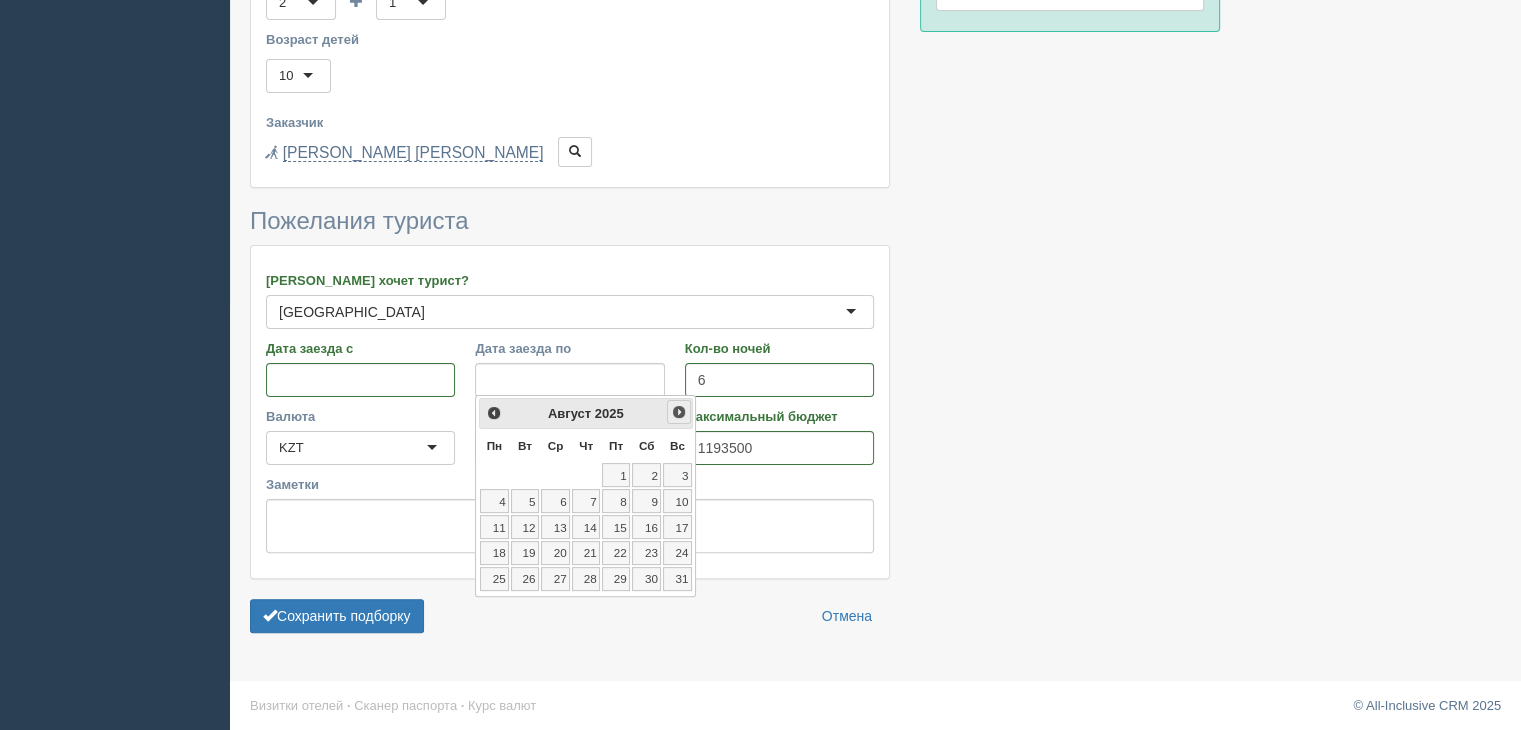 click on "След>" at bounding box center (679, 412) 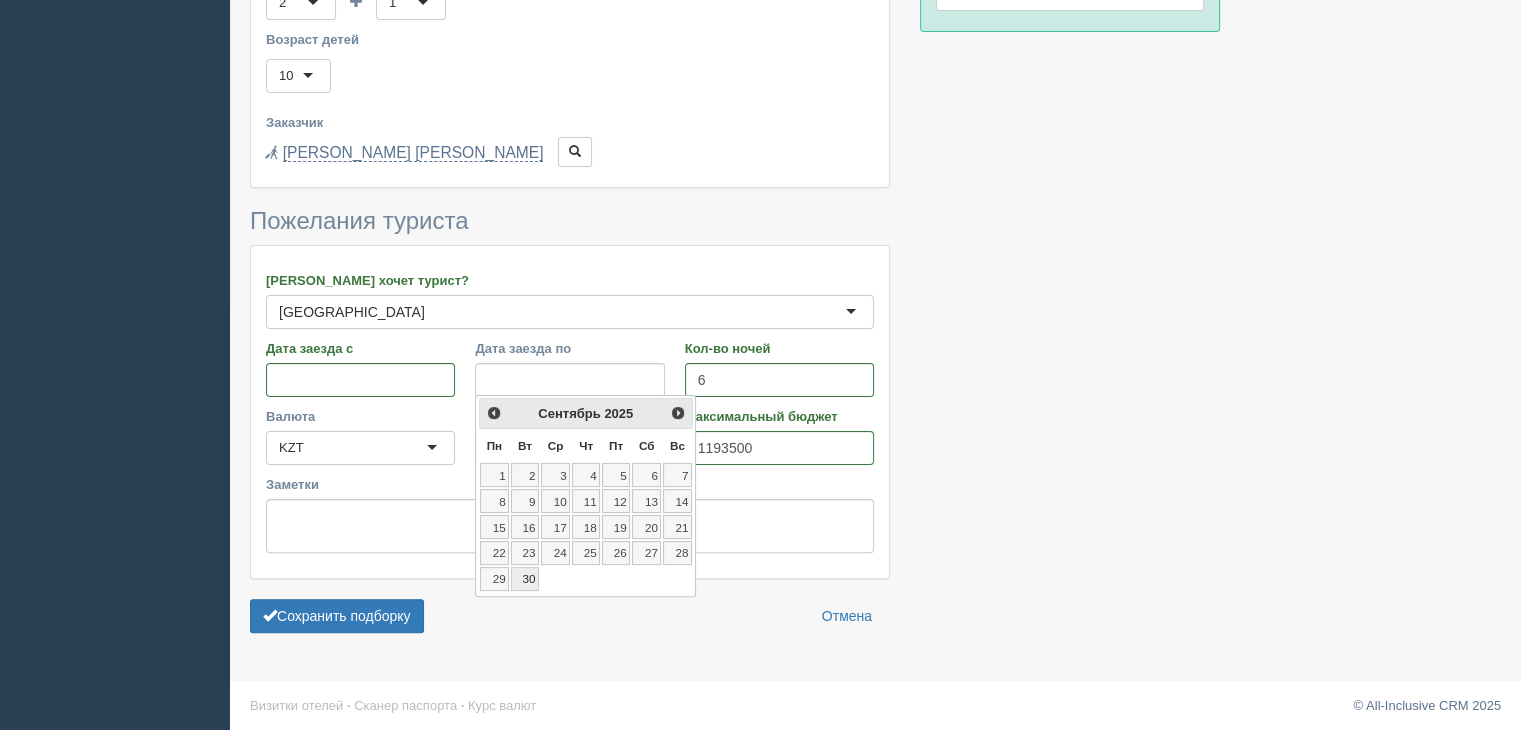click on "30" at bounding box center [525, 579] 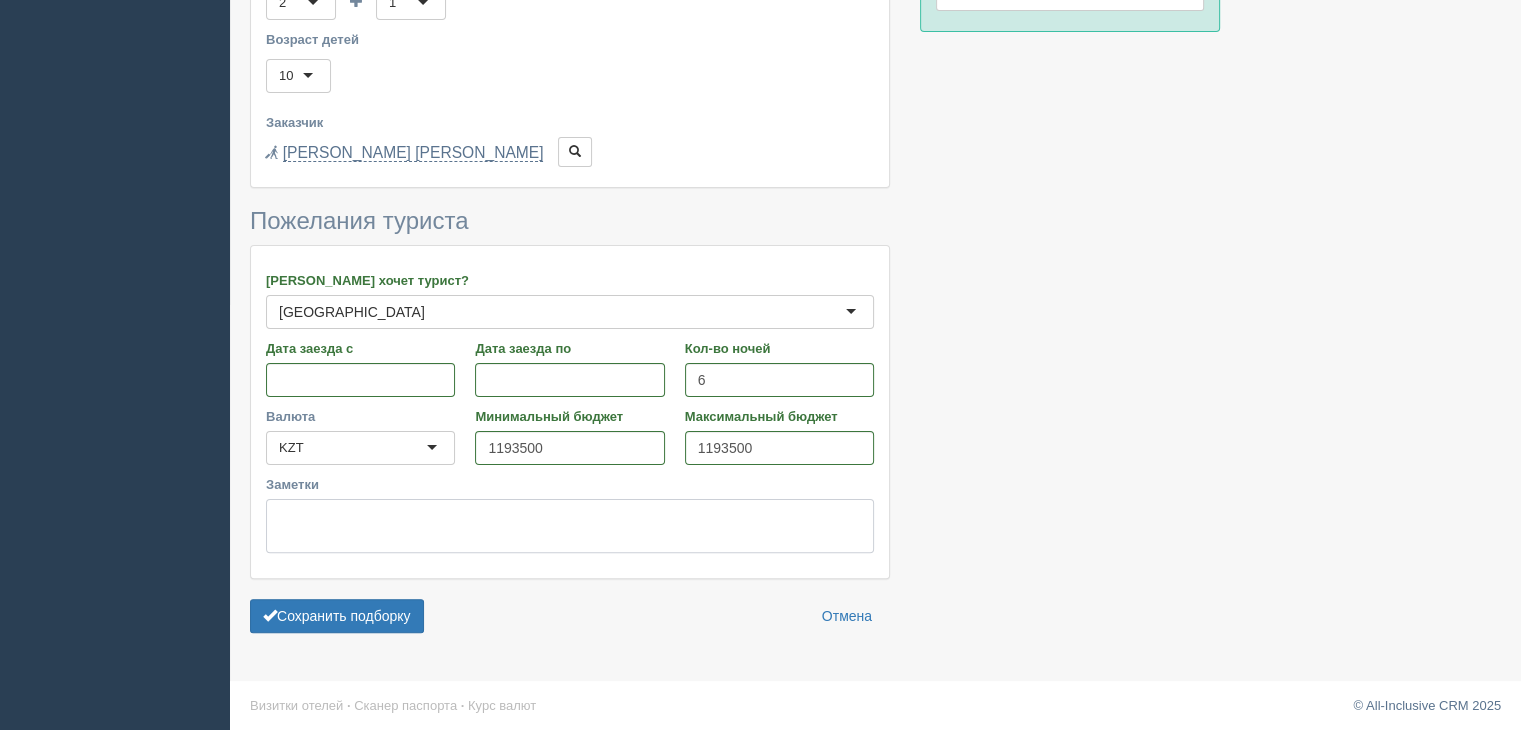 click on "Заметки" at bounding box center (570, 526) 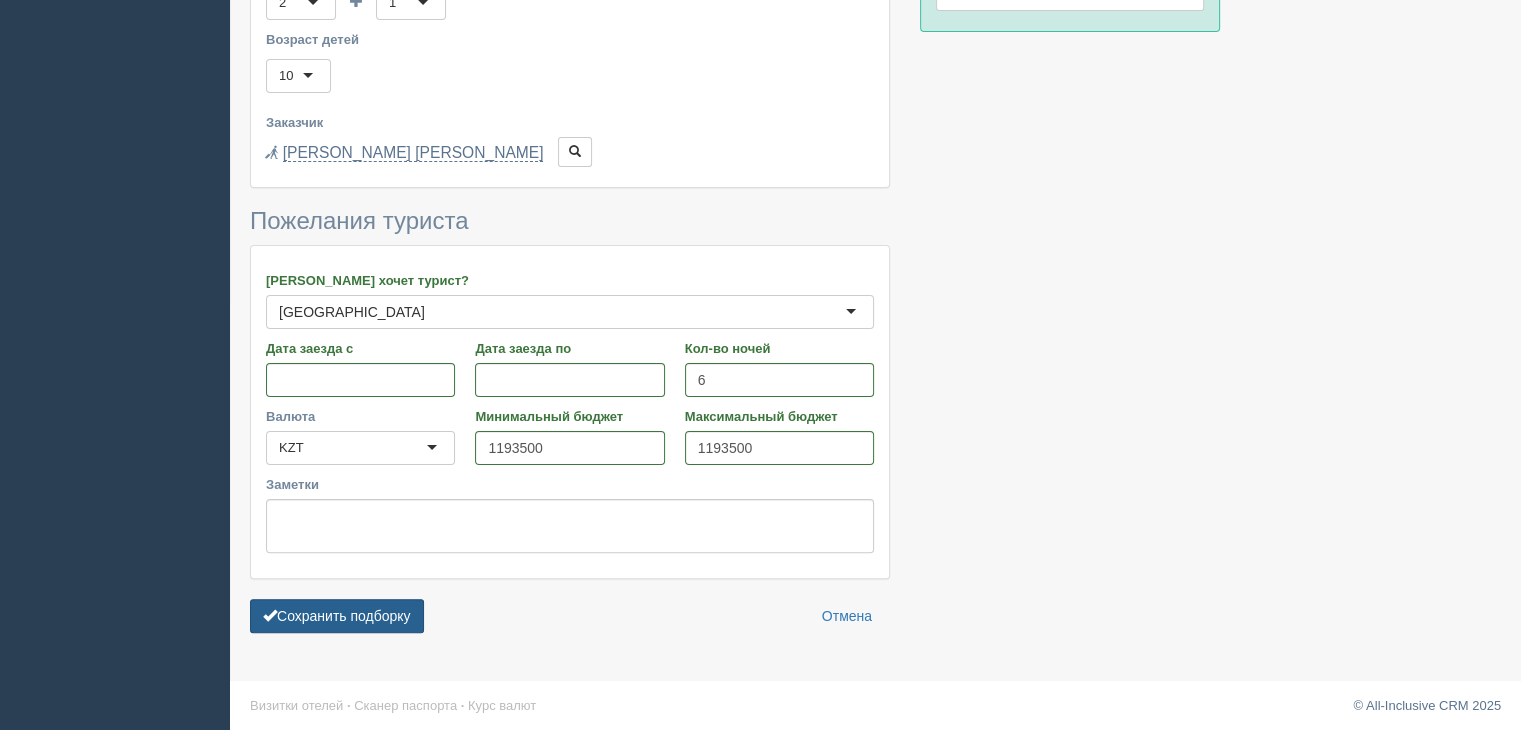 click on "Сохранить подборку" at bounding box center (337, 616) 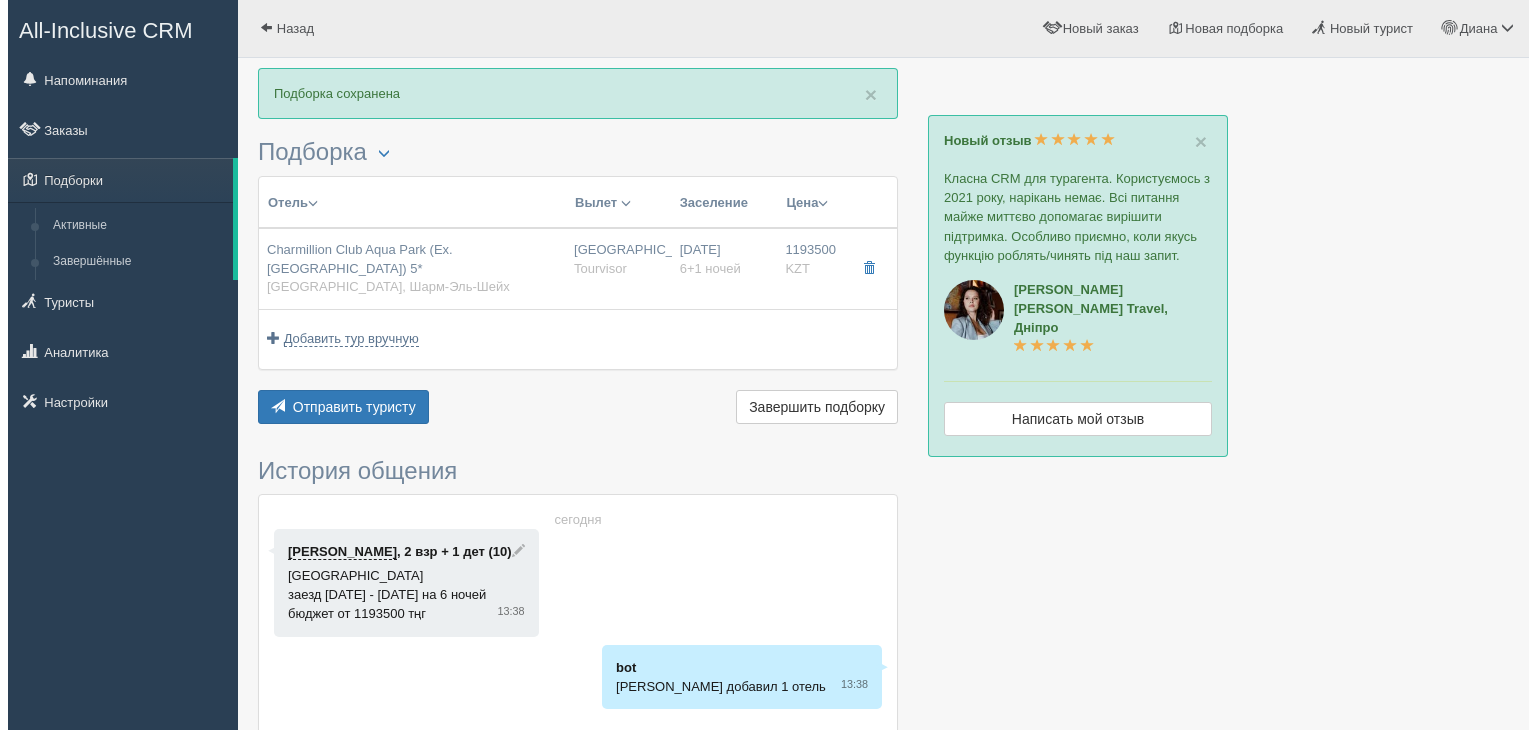scroll, scrollTop: 0, scrollLeft: 0, axis: both 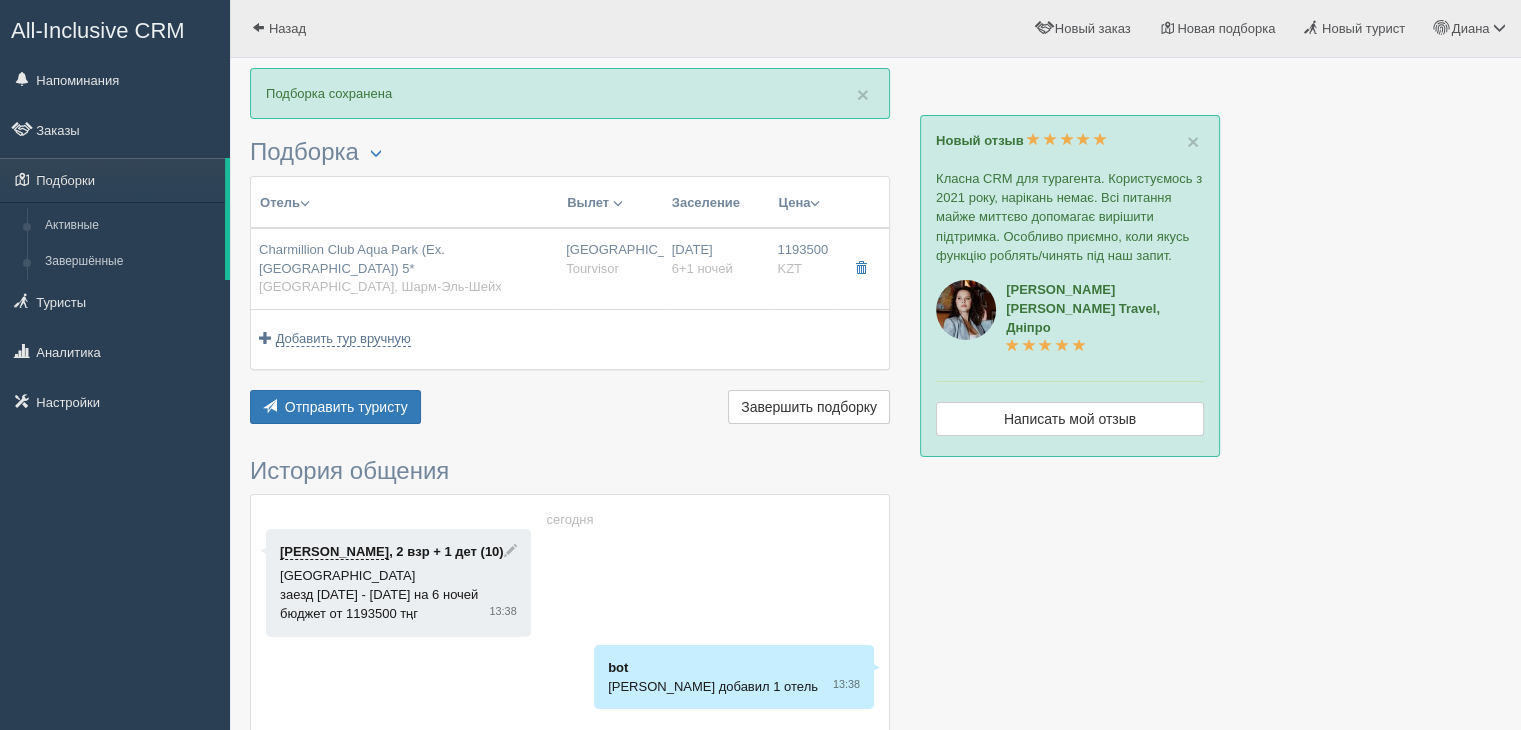 click on "Отправить туристу
Отправить
Завершить подборку
Активировать подборку
Добавить из Plugin
Добавить туры из Chrome Plugin
Удалить всё
Вернуть" at bounding box center [570, 409] 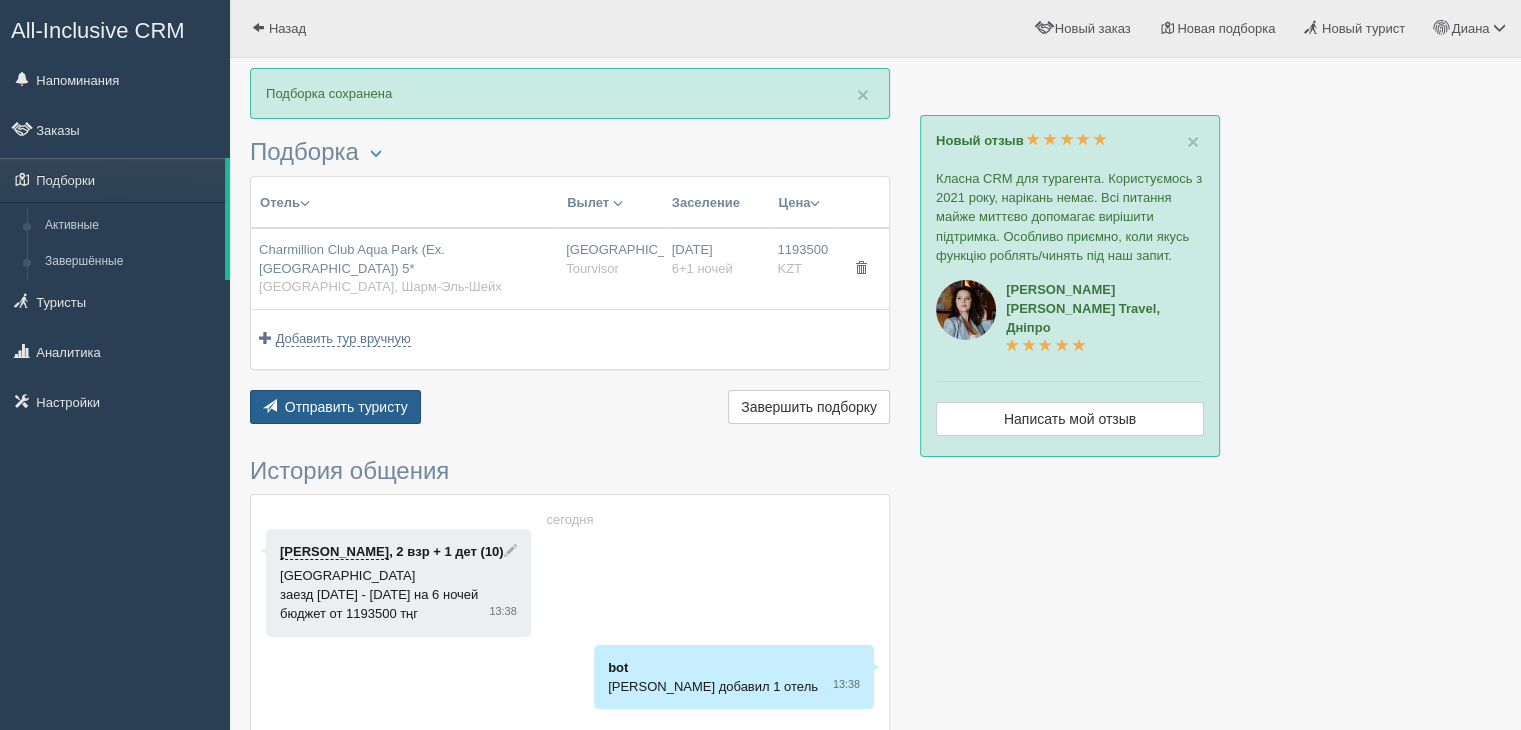 click on "Отправить туристу
Отправить" at bounding box center [335, 407] 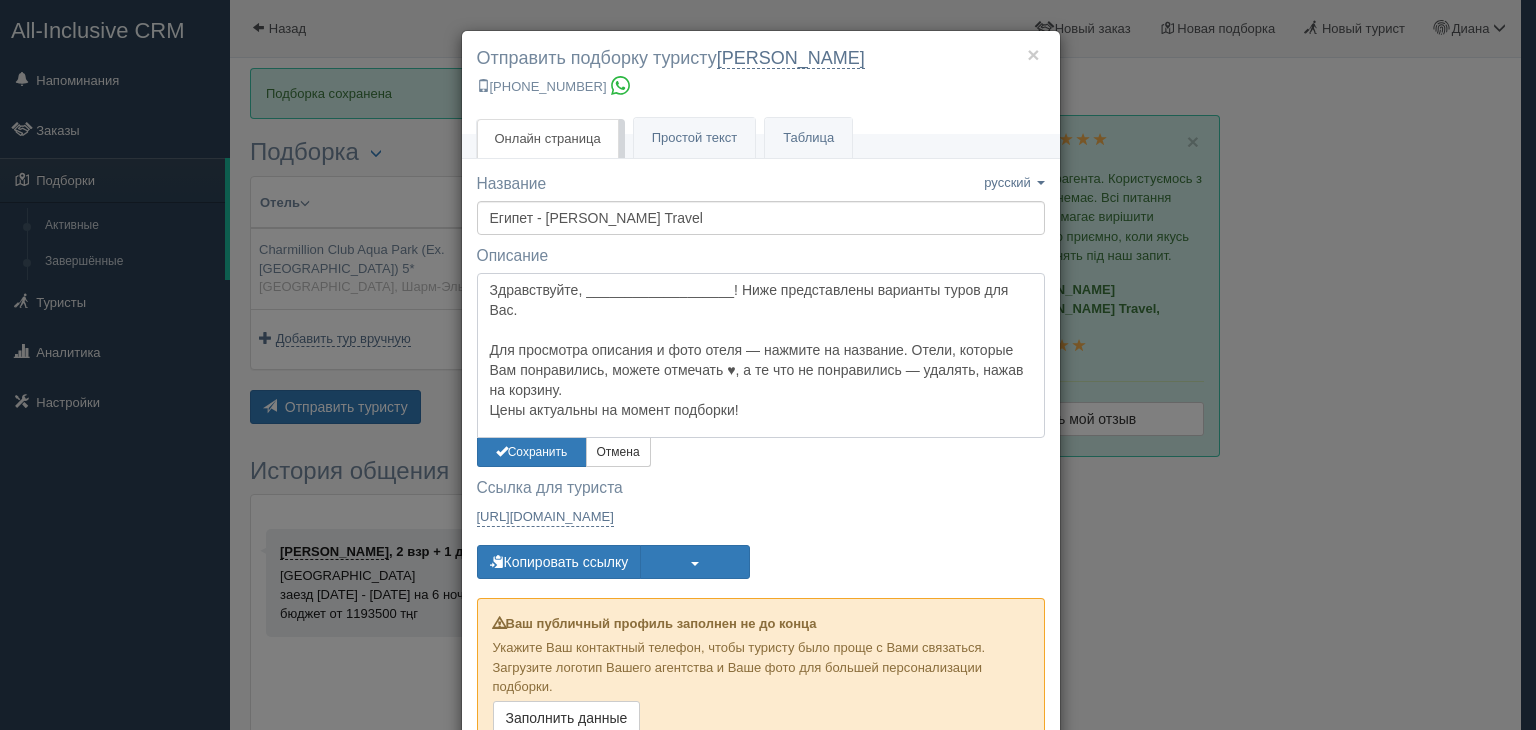 click on "Здравствуйте, ___________________! Ниже представлены варианты туров для Вас.
Для просмотра описания и фото отеля — нажмите на название. Отели, которые Вам понравились, можете отмечать ♥, а те что не понравились — удалять, нажав на корзину.
Цены актуальны на момент подборки!" at bounding box center (761, 356) 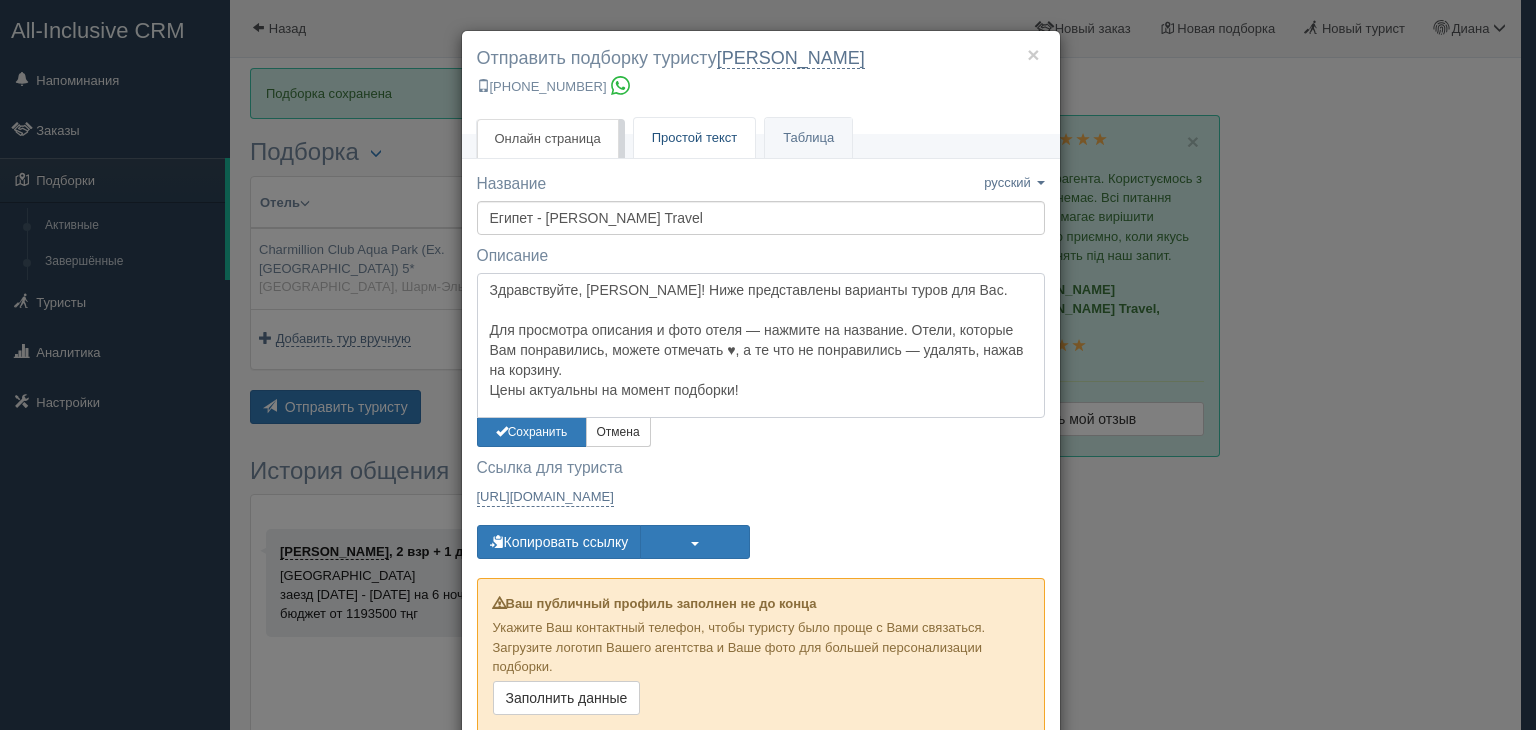 type on "Здравствуйте, Серикбол! Ниже представлены варианты туров для Вас.
Для просмотра описания и фото отеля — нажмите на название. Отели, которые Вам понравились, можете отмечать ♥, а те что не понравились — удалять, нажав на корзину.
Цены актуальны на момент подборки!" 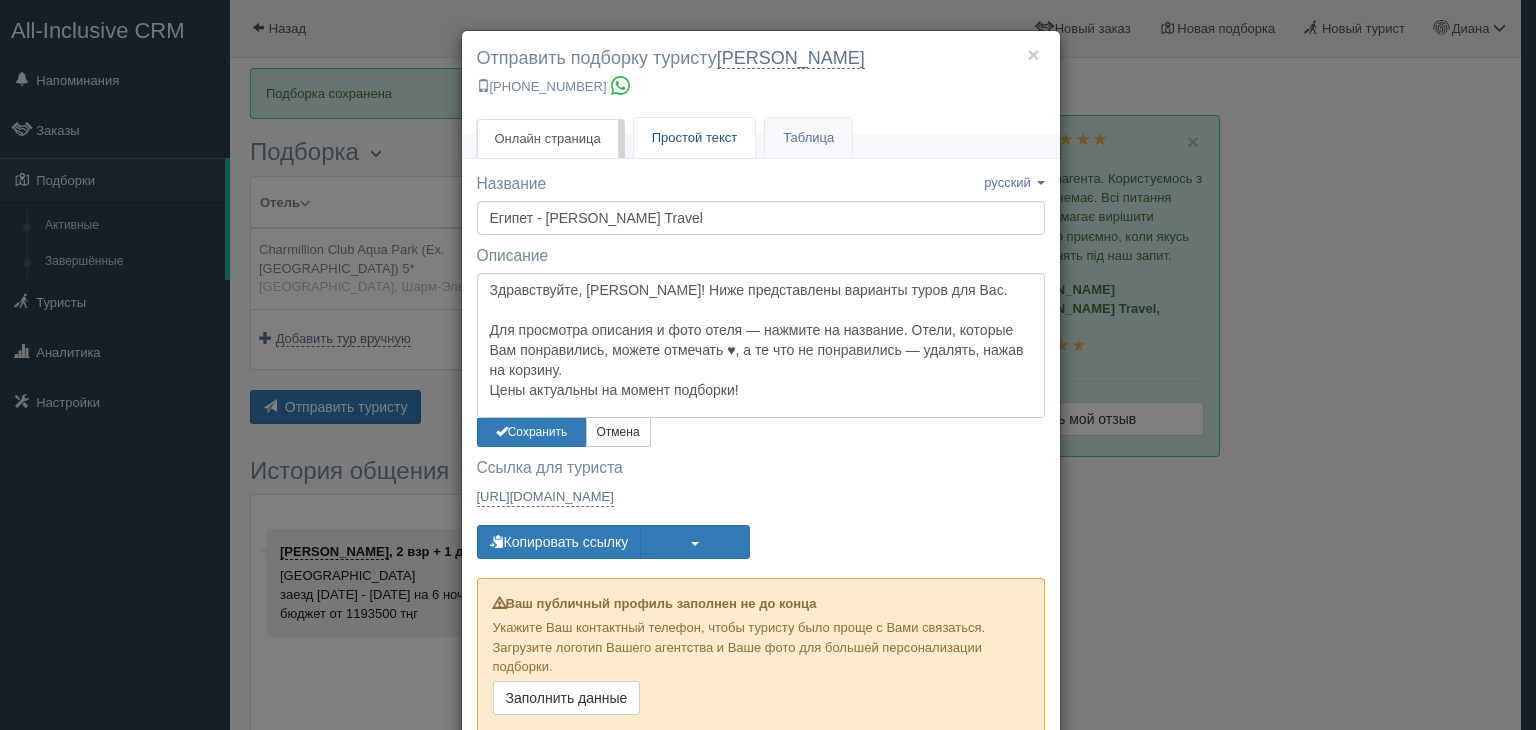click on "Простой текст" at bounding box center [695, 137] 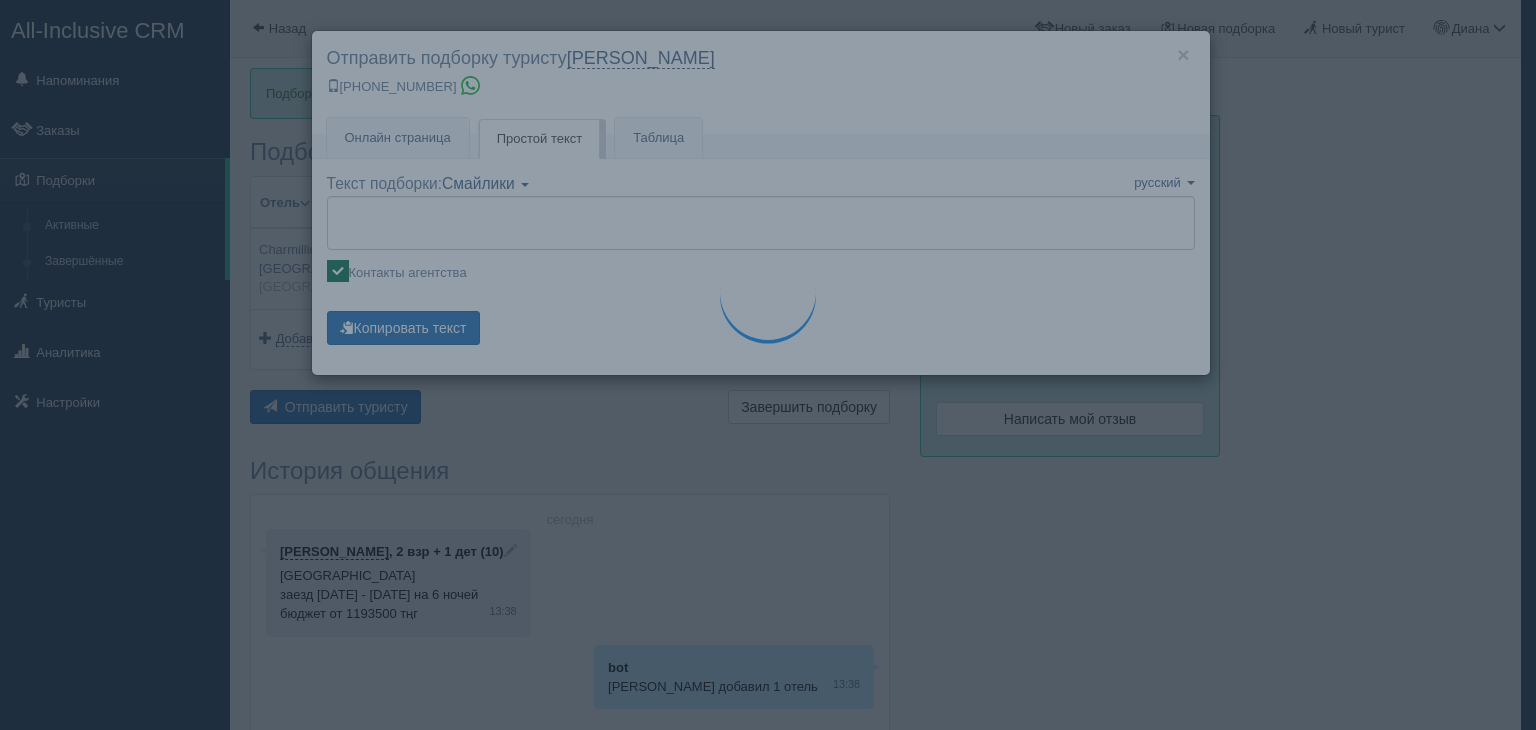 type on "🌞 Добрый день! Предлагаем Вам рассмотреть следующие варианты:
🌎 Египет, Шарм-Эль-Шейх
🏩 Отель: Charmillion Club Aqua Park (Ex. Sea Club Aqua Park) 5*
✈️ Вылет: 24.09 08:55 из Астана
🌛 Ночей: 6
🛬 Обратно: 01.10
🛋️ Номер: standard, 2 взр + 1 дет
🥣 Питание: AI Всё включено
🛫 24.09 8:55 Астана → 13:00 Шарм-Эль-Шейх
🛬 01.10 19:30 Шарм-Эль-Шейх → 3:30 Астана
🔥 1 193 500 KZT за тур
✦•······················•✦•······················•✦
Чтобы узнать подробности, перейдите по ссылке:
https://tourist.allinclusivecrm.com/a/1335547580/5910268638/wLAmGDpCjz
Наши контакты:
Диана Садыкова — Ваш персональный менеджер" 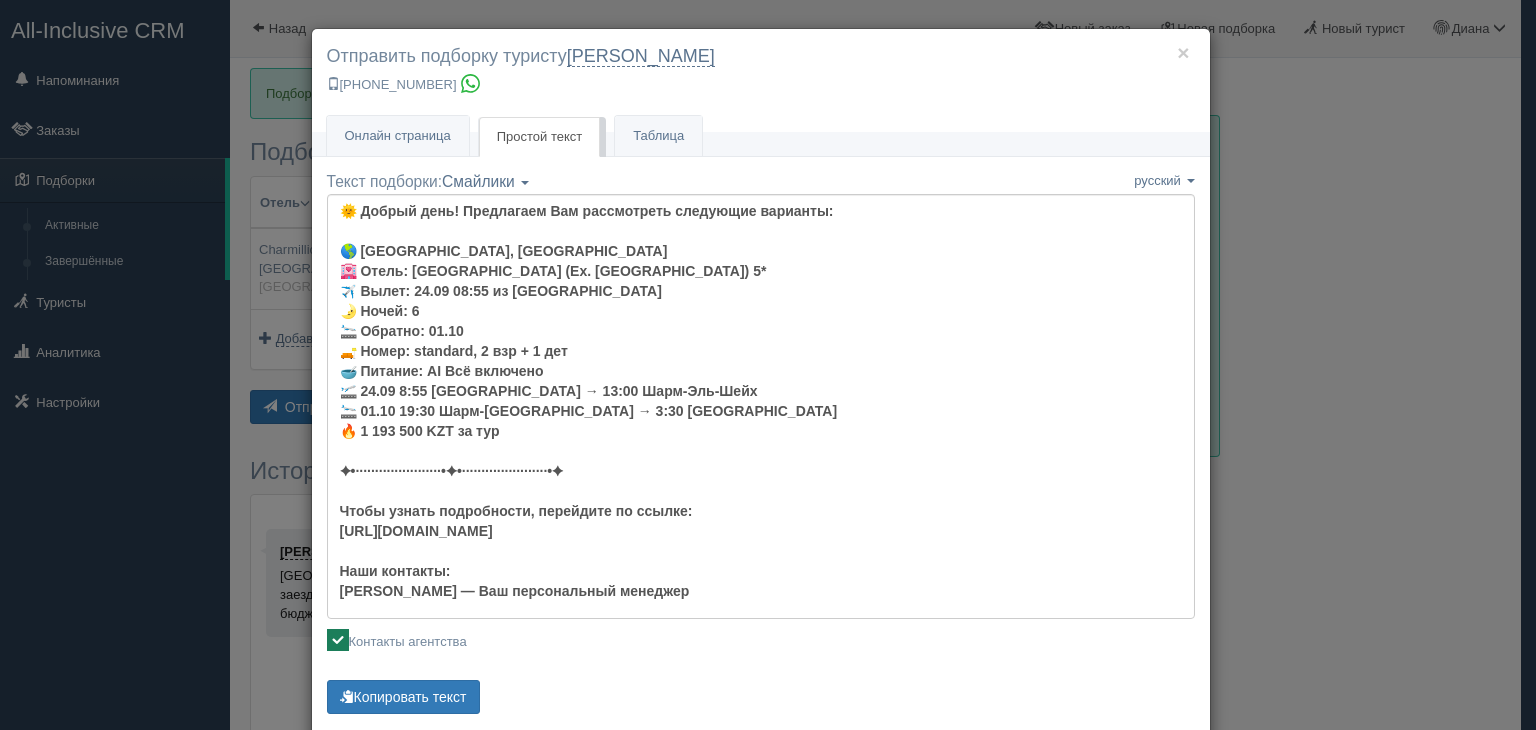 scroll, scrollTop: 46, scrollLeft: 0, axis: vertical 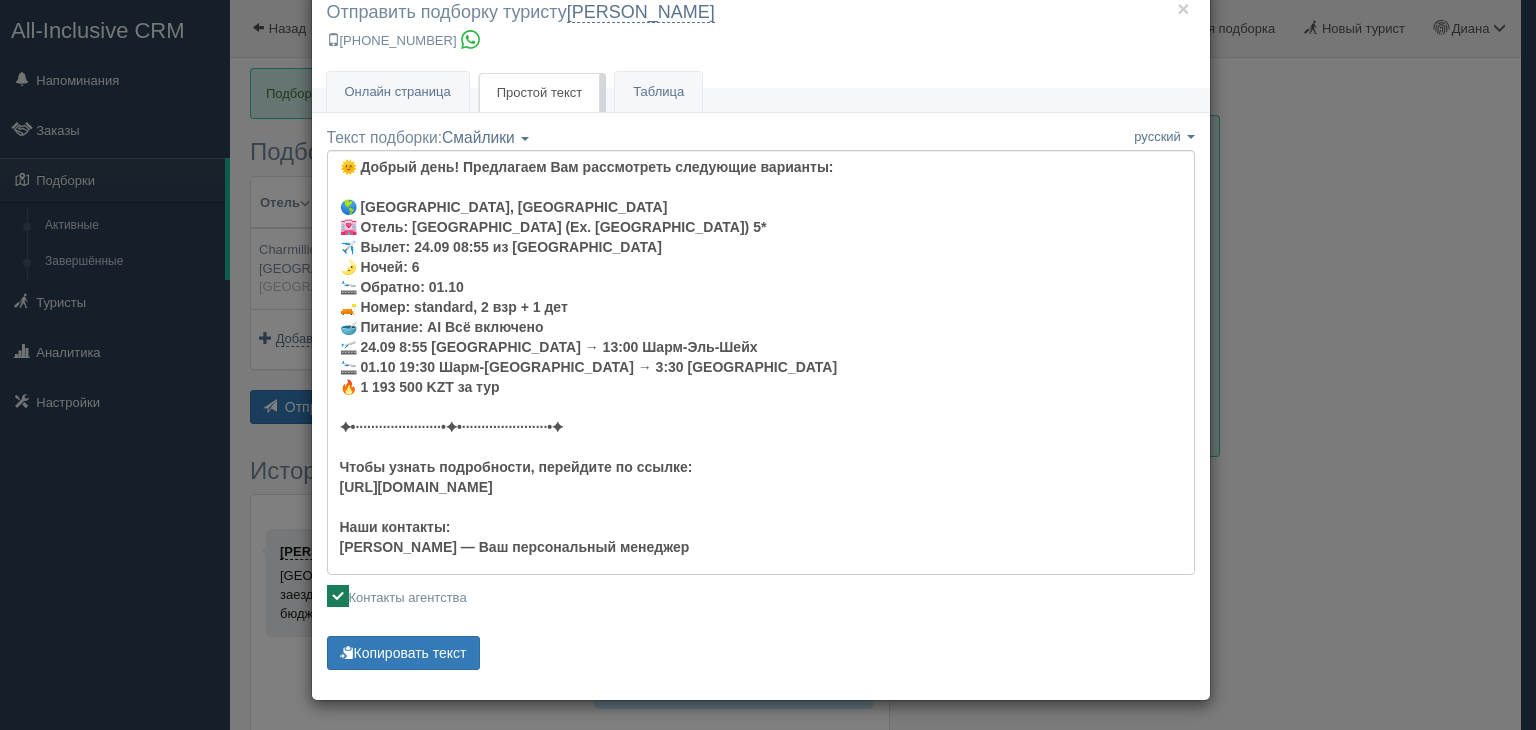 click on "Контакты агентства" at bounding box center (761, 596) 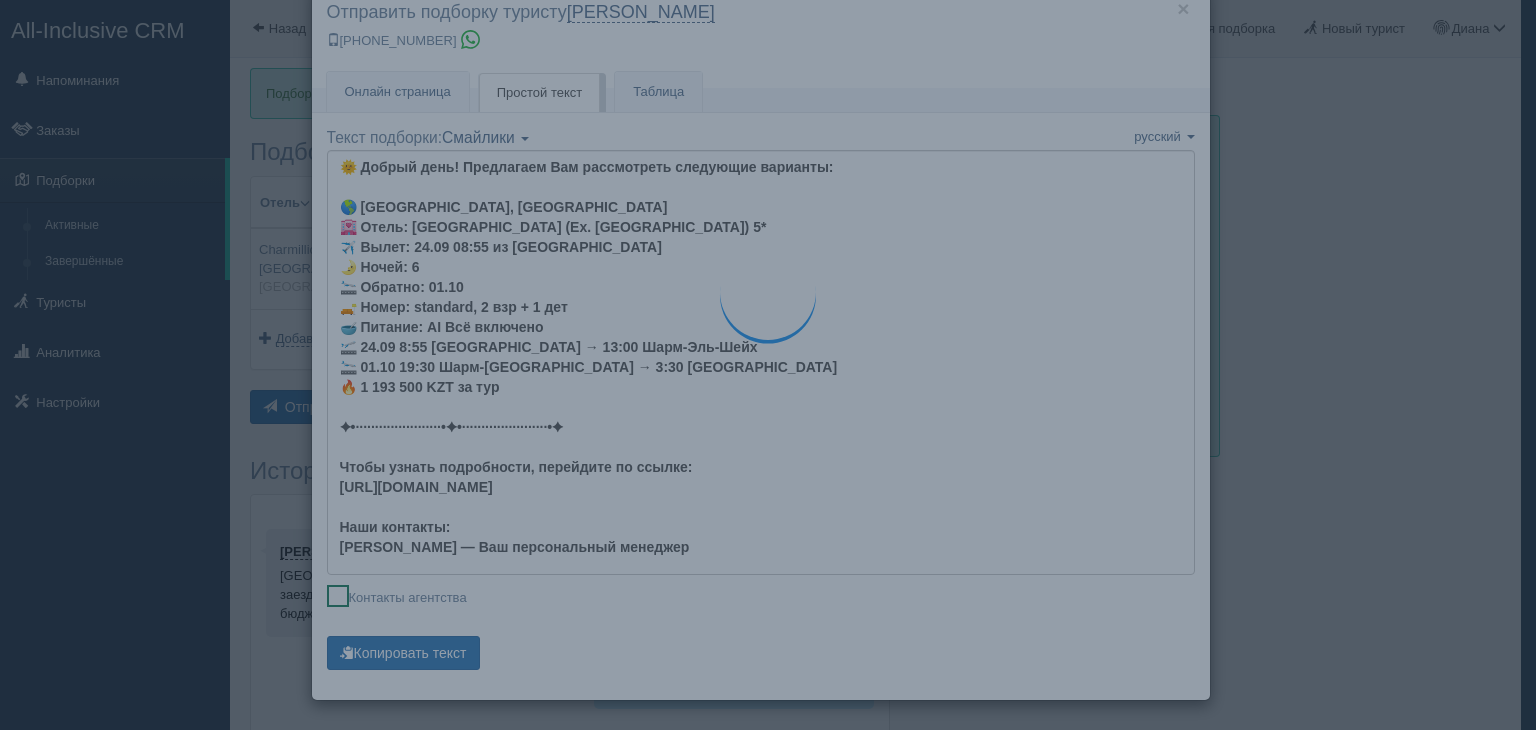 type on "🌞 Добрый день! Предлагаем Вам рассмотреть следующие варианты:
🌎 Египет, Шарм-Эль-Шейх
🏩 Отель: Charmillion Club Aqua Park (Ex. Sea Club Aqua Park) 5*
✈️ Вылет: 24.09 08:55 из Астана
🌛 Ночей: 6
🛬 Обратно: 01.10
🛋️ Номер: standard, 2 взр + 1 дет
🥣 Питание: AI Всё включено
🛫 24.09 8:55 Астана → 13:00 Шарм-Эль-Шейх
🛬 01.10 19:30 Шарм-Эль-Шейх → 3:30 Астана
🔥 1 193 500 KZT за тур
✦•······················•✦•······················•✦
Чтобы узнать подробности, перейдите по ссылке:
https://tourist.allinclusivecrm.com/a/1335547580/5910268638/wLAmGDpCjz" 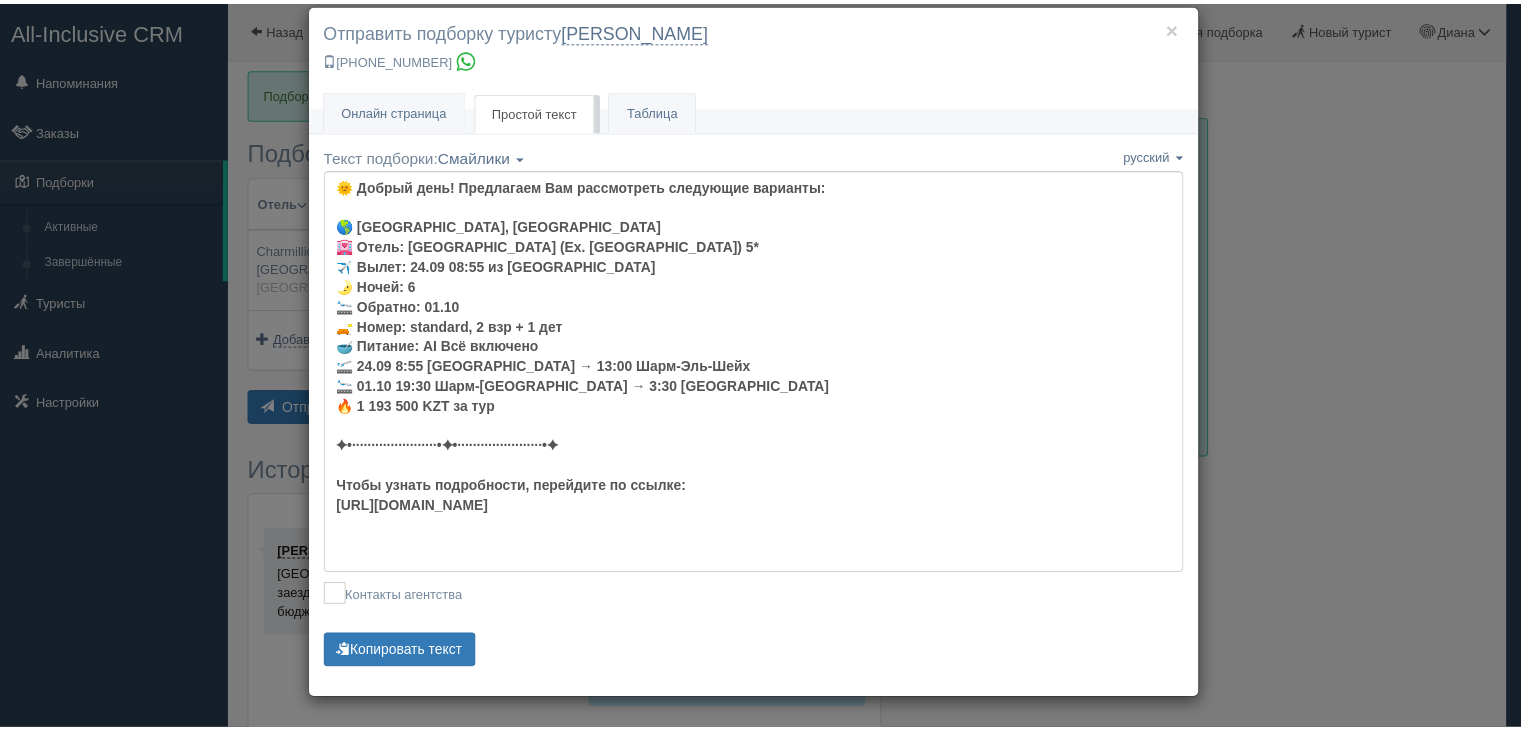 scroll, scrollTop: 0, scrollLeft: 0, axis: both 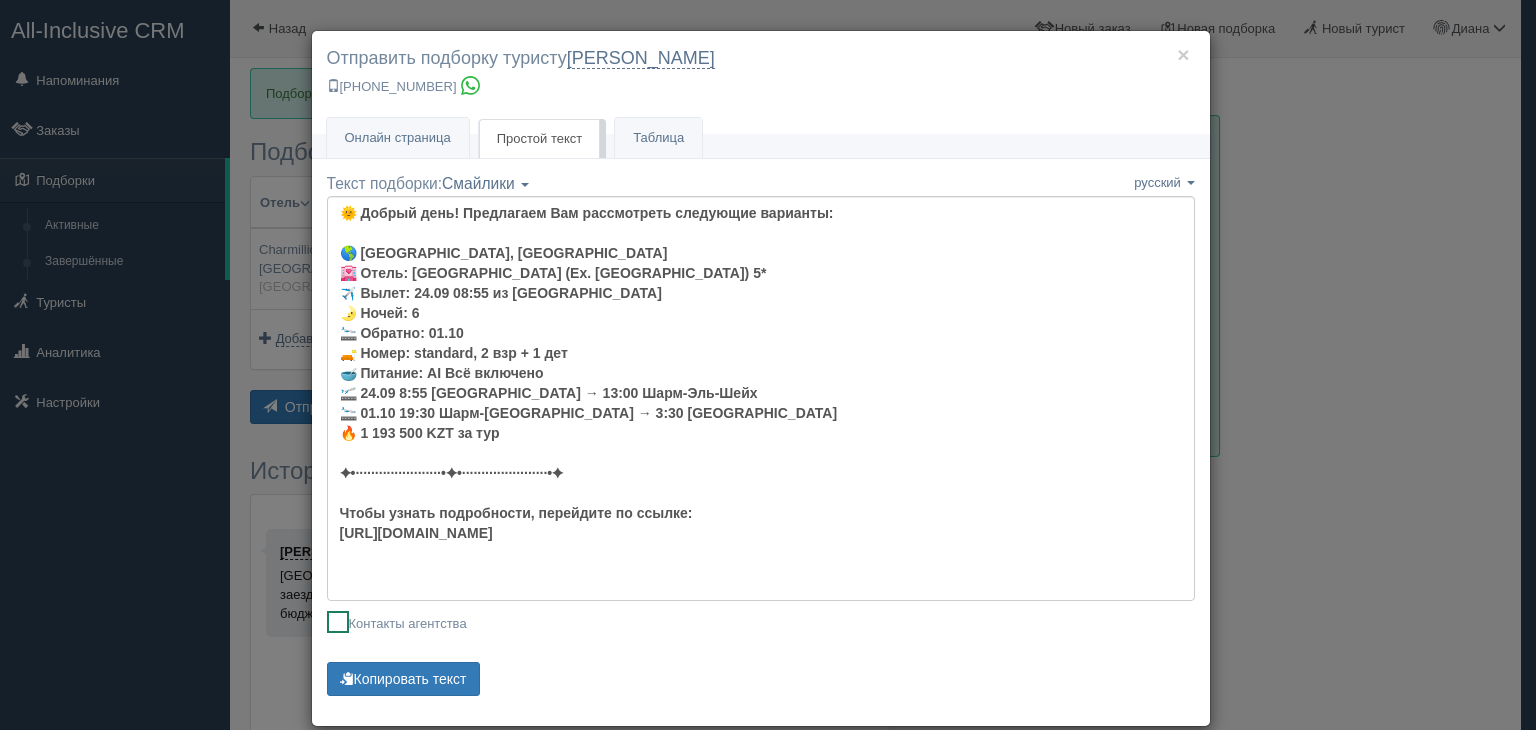 click on "Контакты агентства" at bounding box center (761, 622) 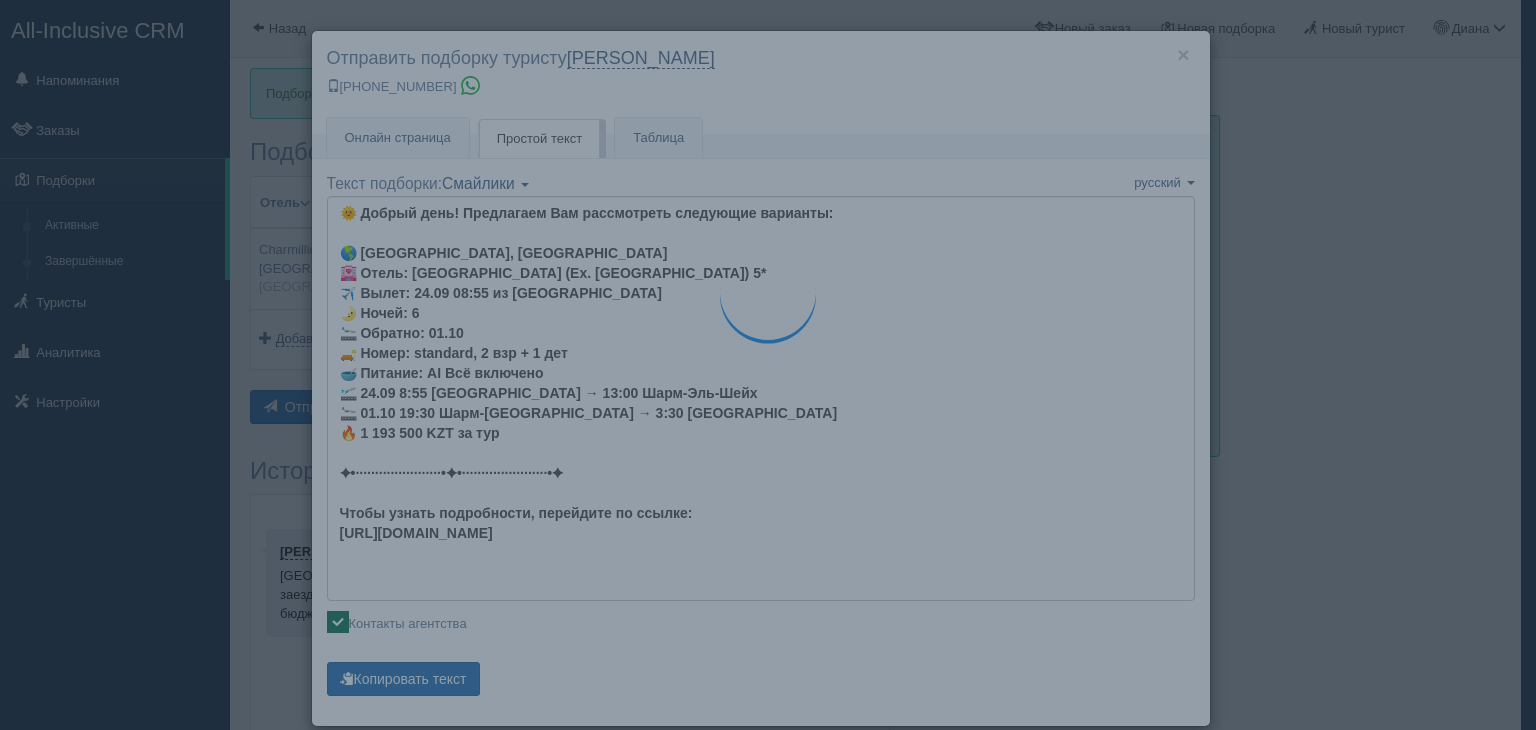 checkbox on "true" 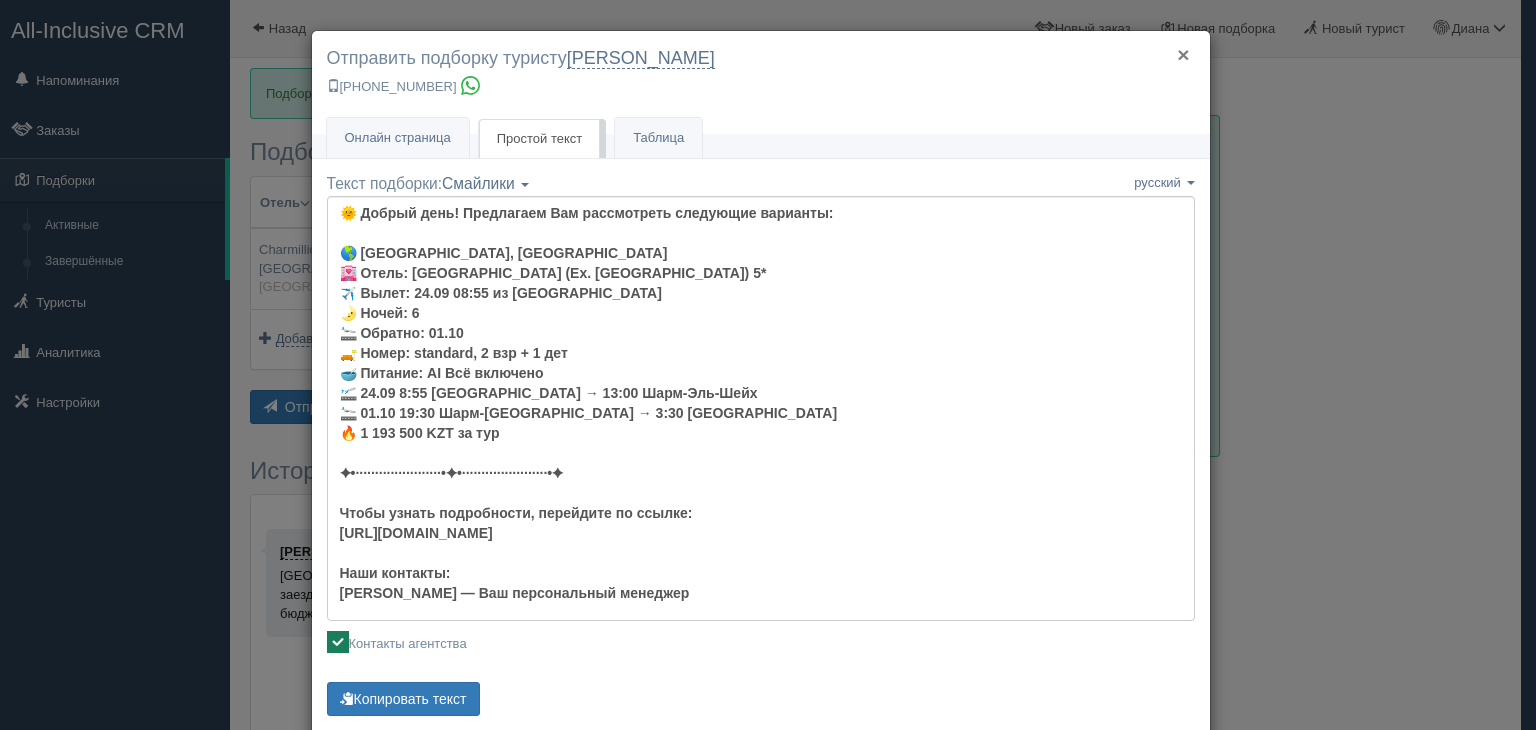 click on "×" at bounding box center [1183, 54] 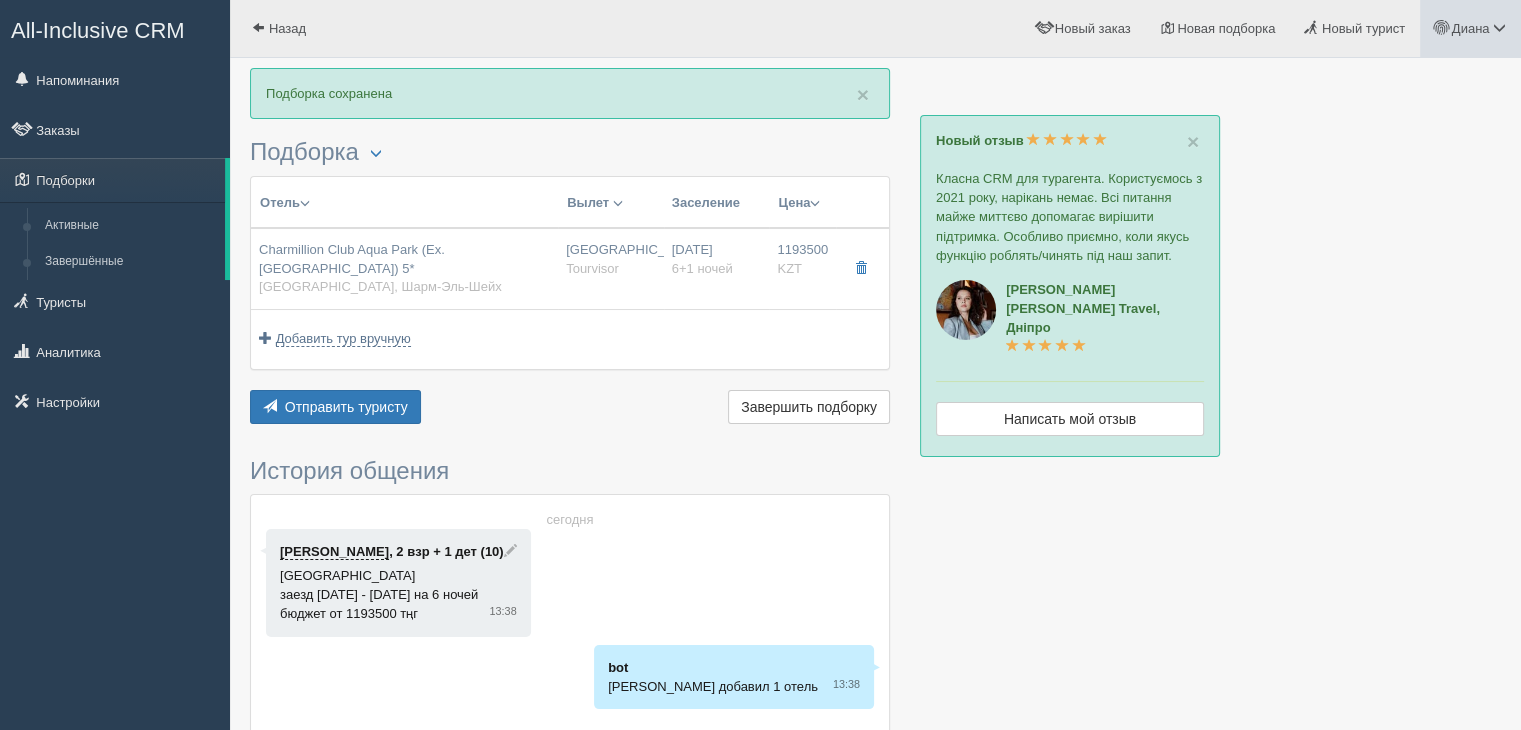 click on "Диана" at bounding box center (1470, 28) 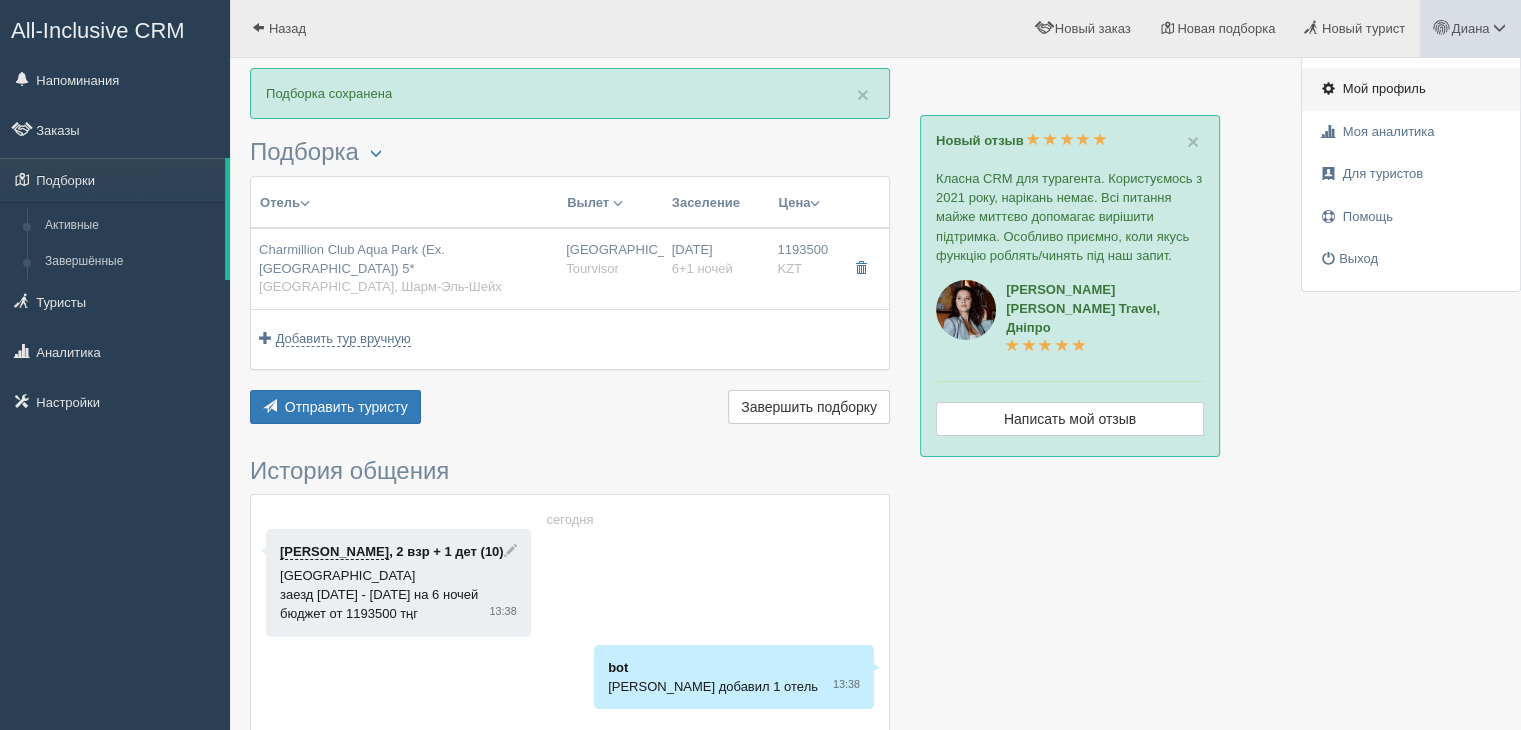 click on "Мой профиль" at bounding box center (1411, 89) 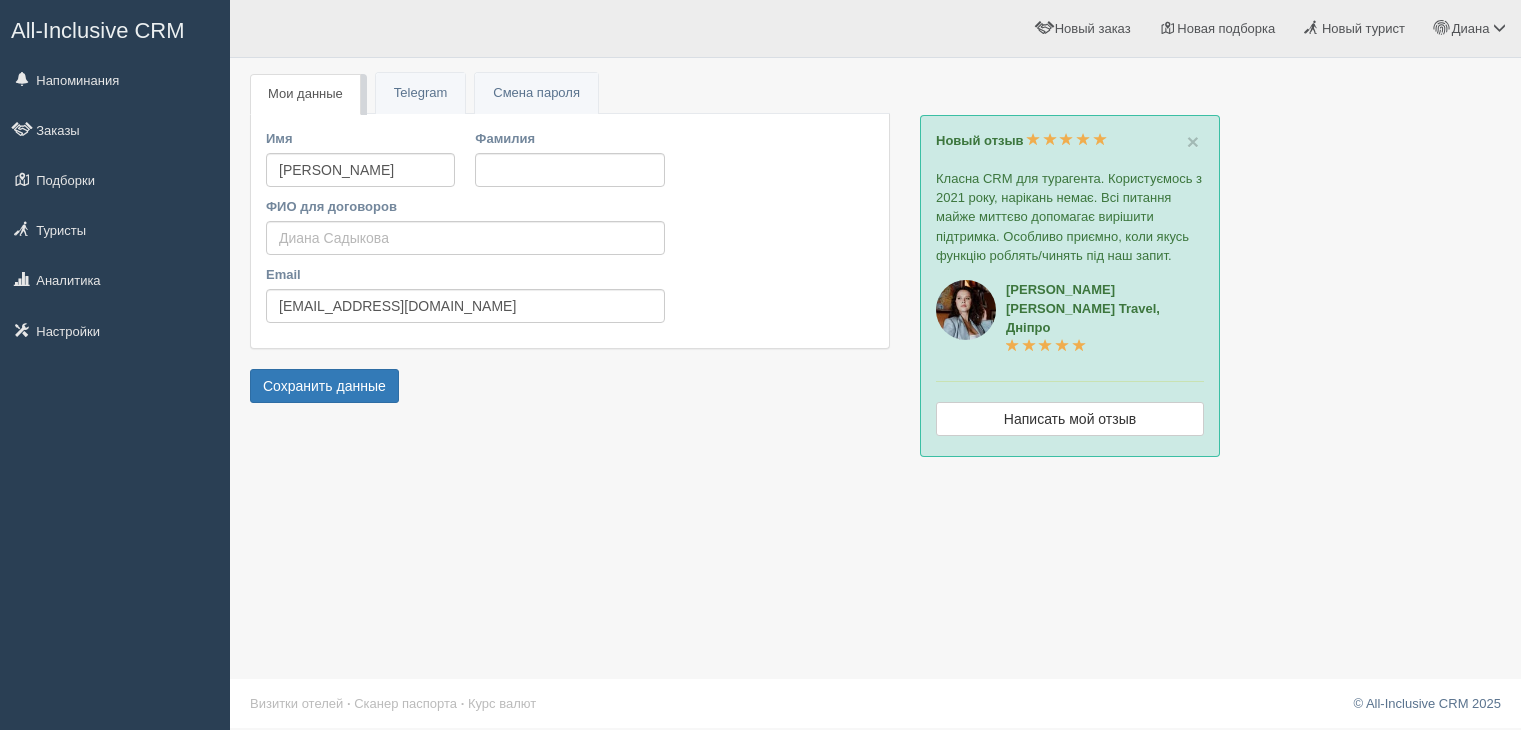 scroll, scrollTop: 0, scrollLeft: 0, axis: both 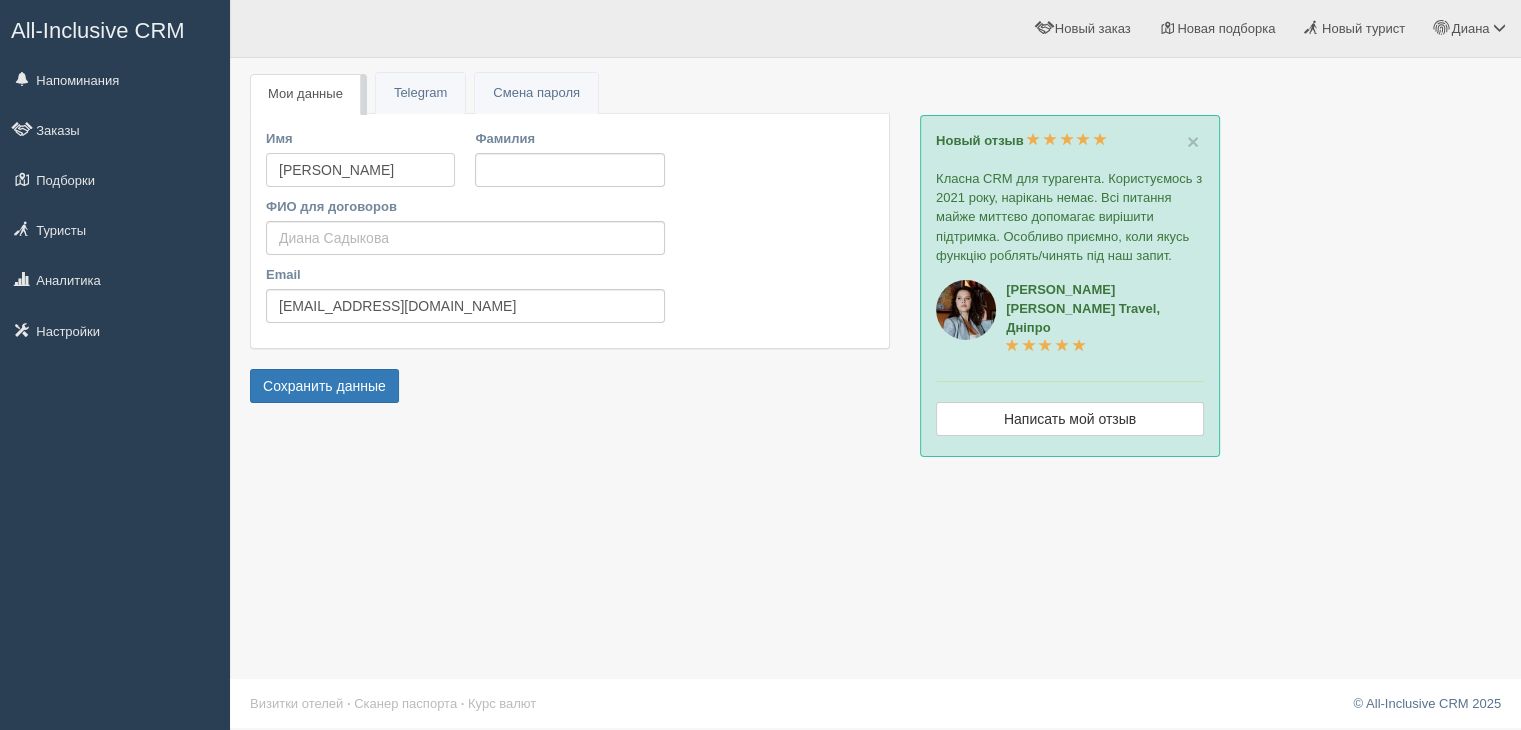 click on "[PERSON_NAME]" at bounding box center [360, 170] 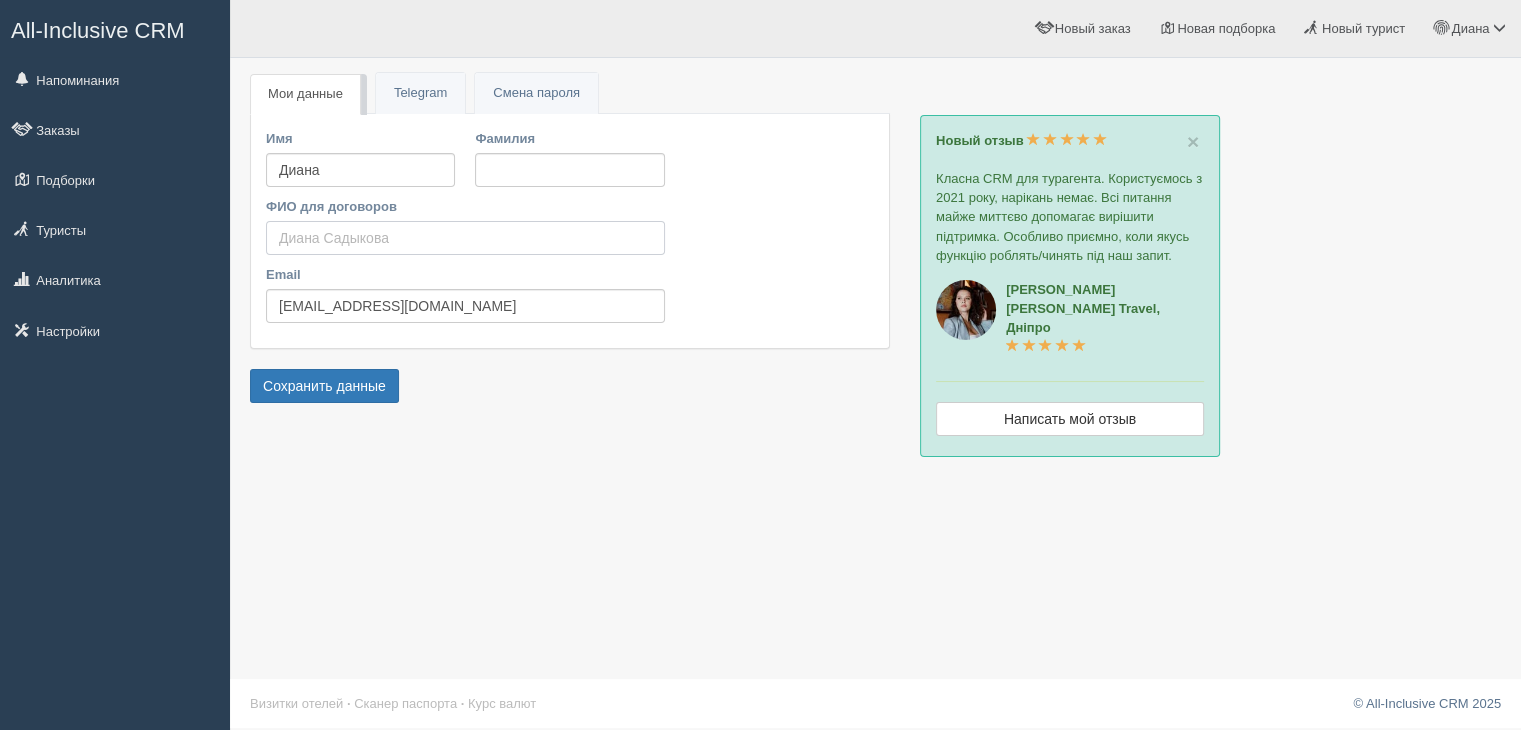 click on "ФИО для договоров" at bounding box center [465, 238] 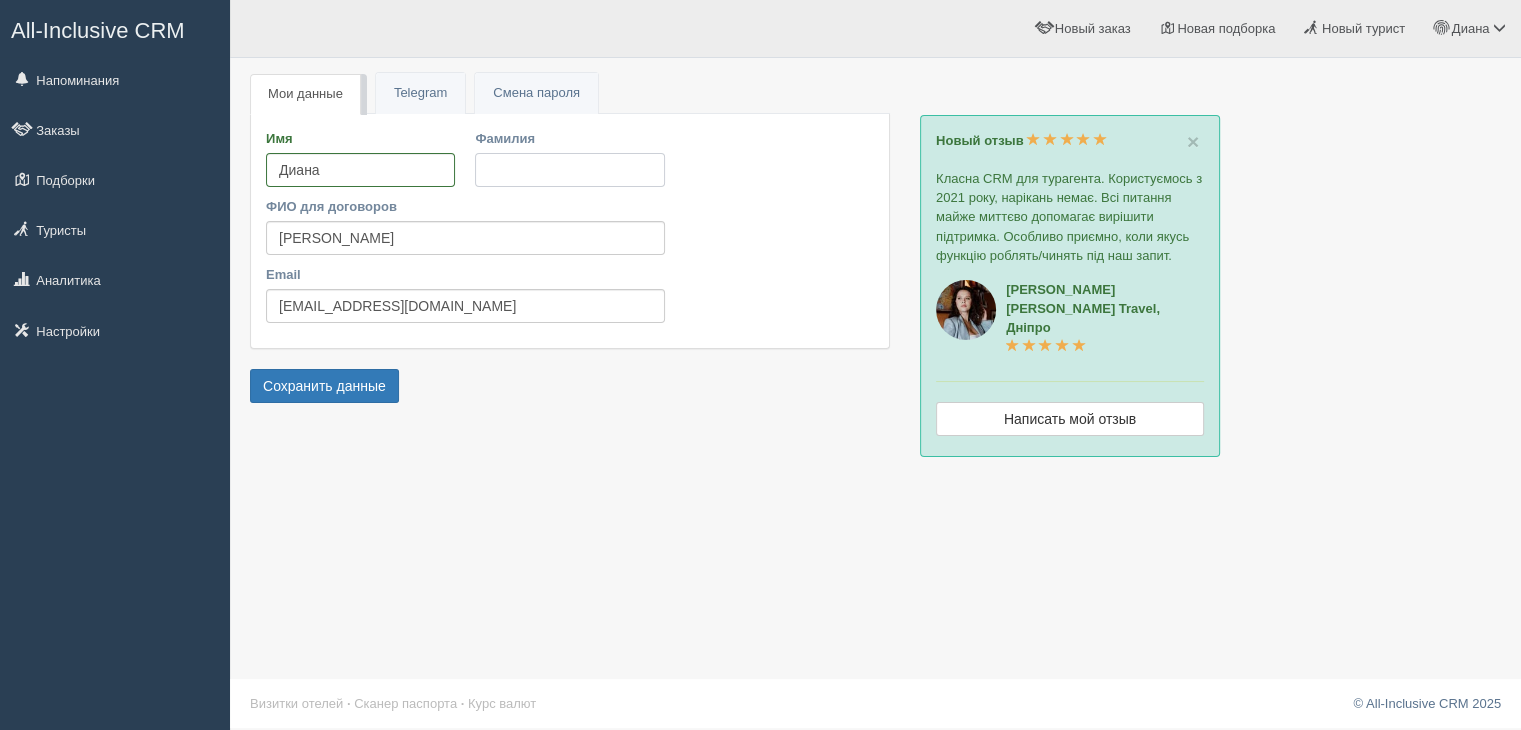 click on "Фамилия" at bounding box center (569, 170) 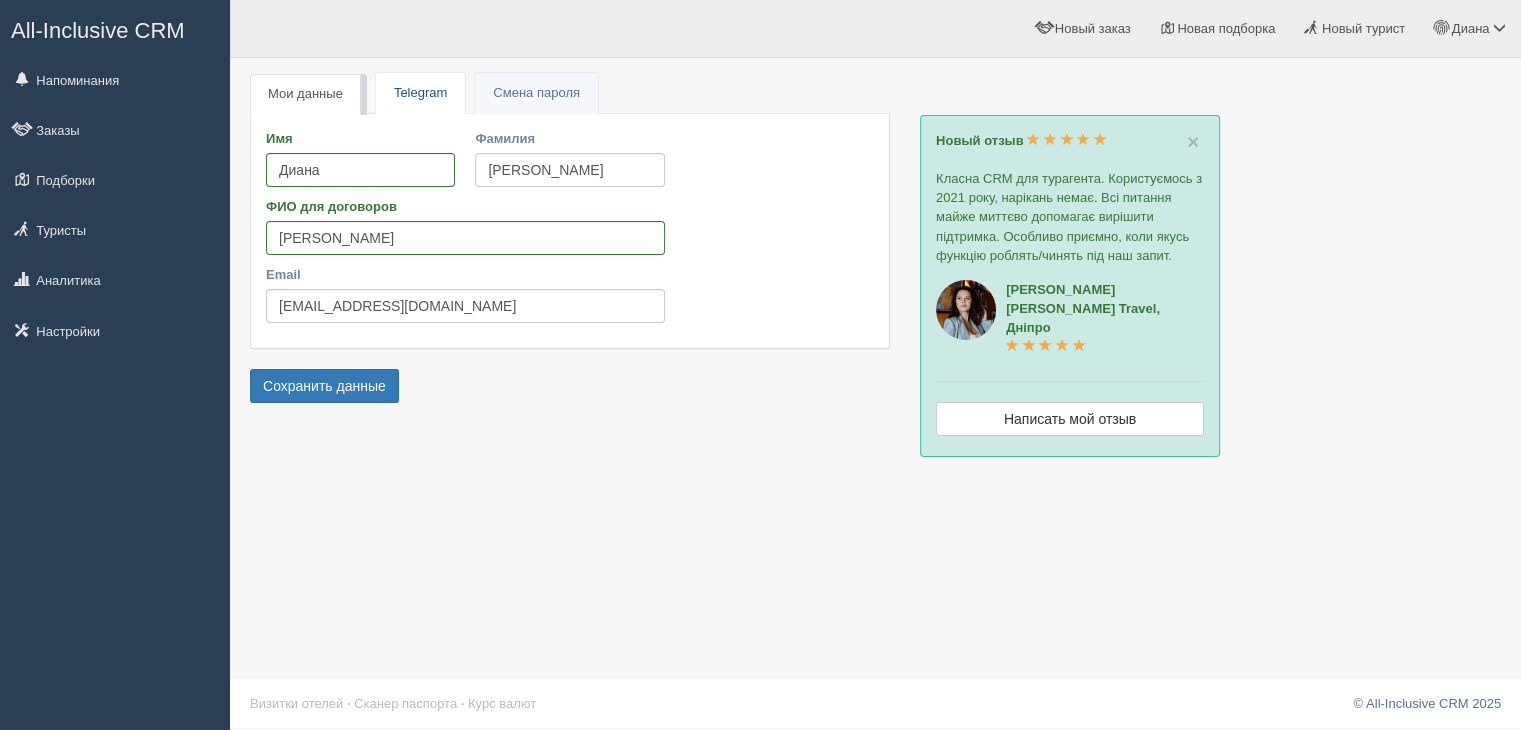 click on "Telegram" at bounding box center (420, 93) 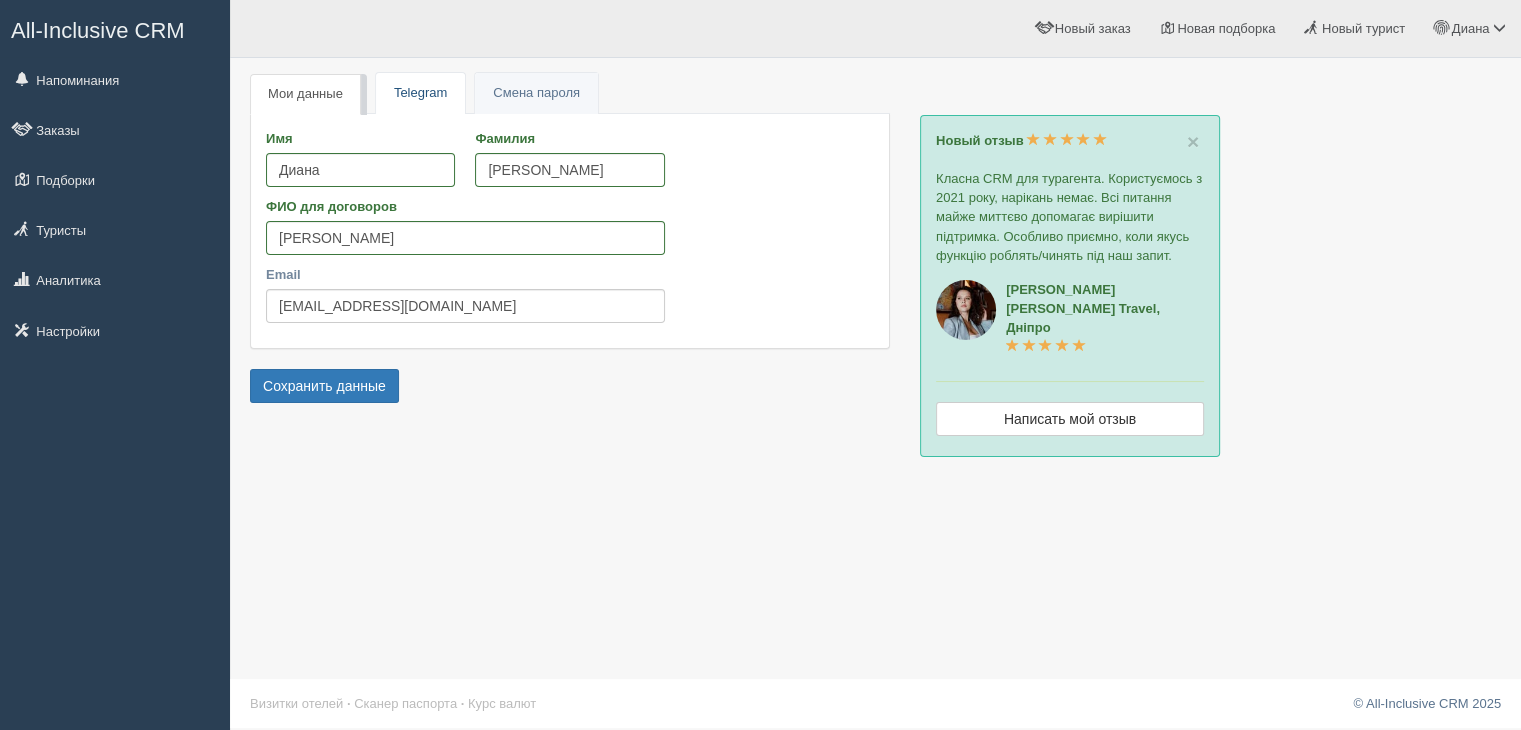 type on "[PERSON_NAME]" 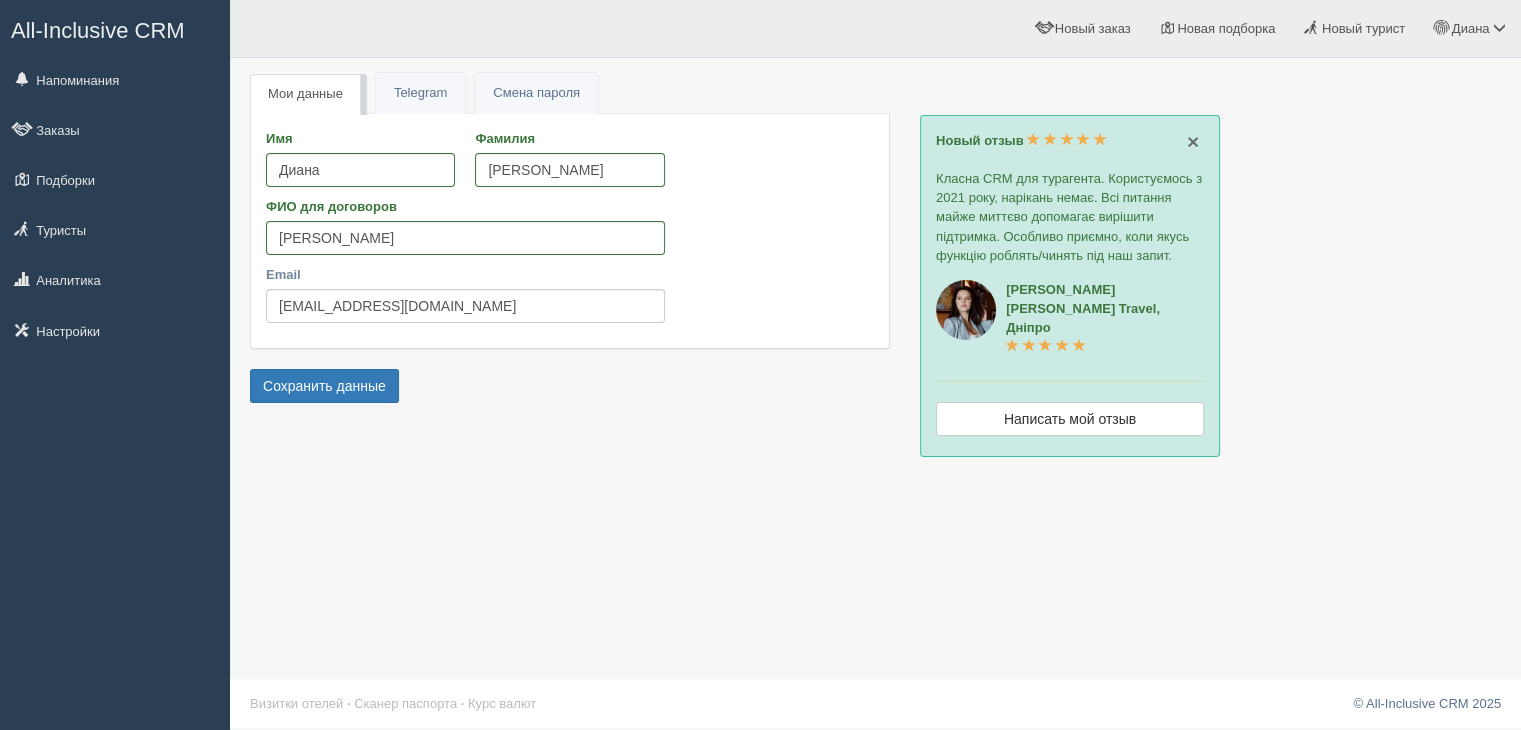 click on "×" at bounding box center [1193, 141] 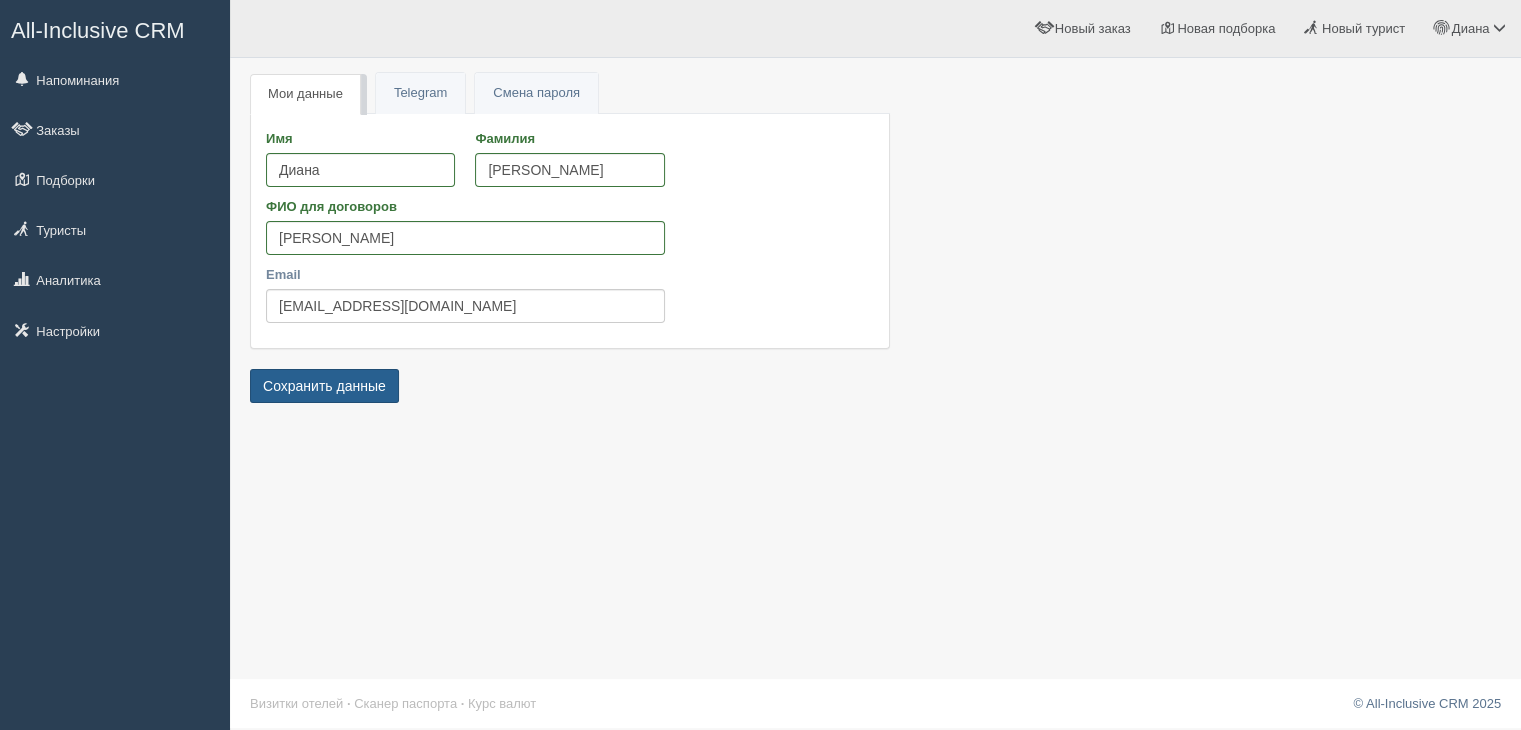 click on "Сохранить данные" at bounding box center (324, 386) 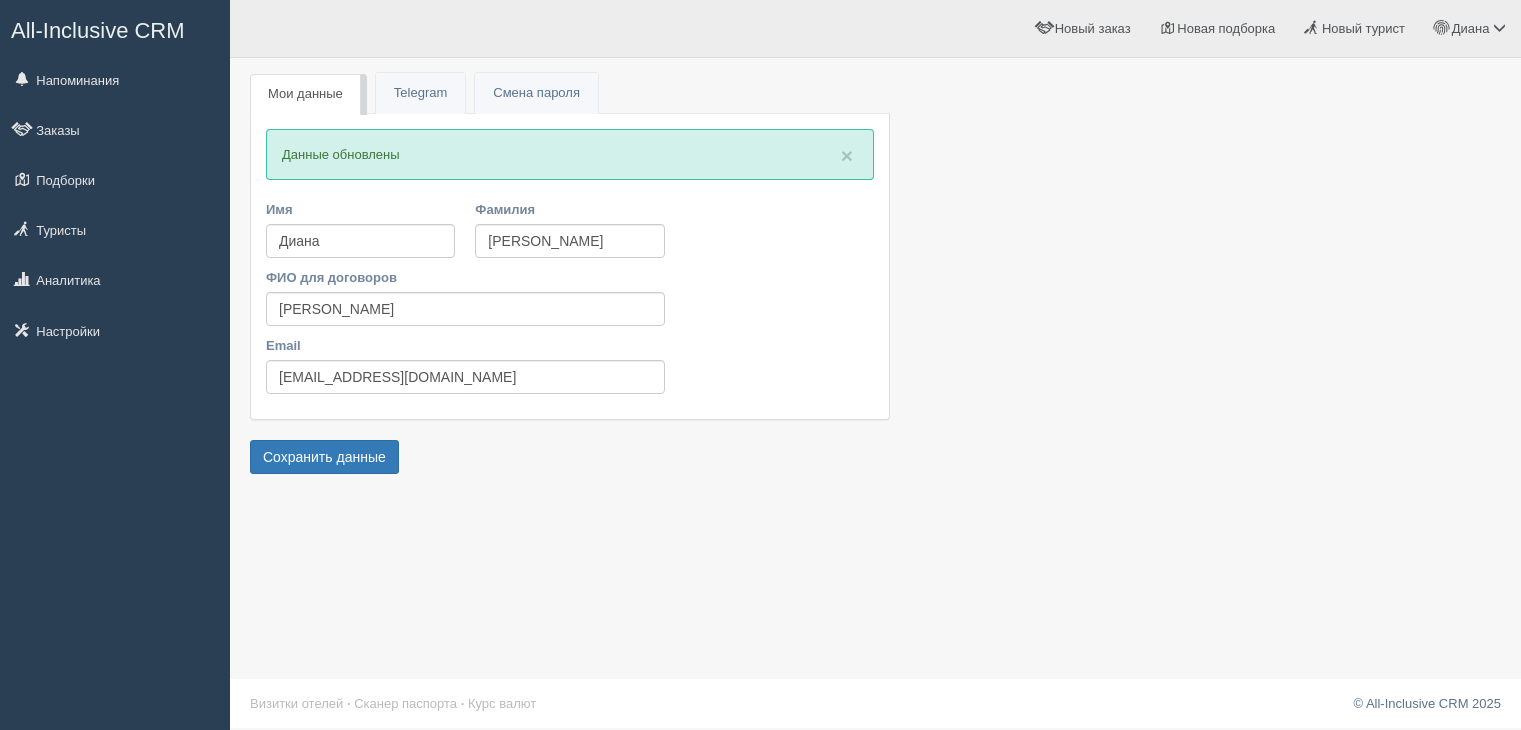 scroll, scrollTop: 0, scrollLeft: 0, axis: both 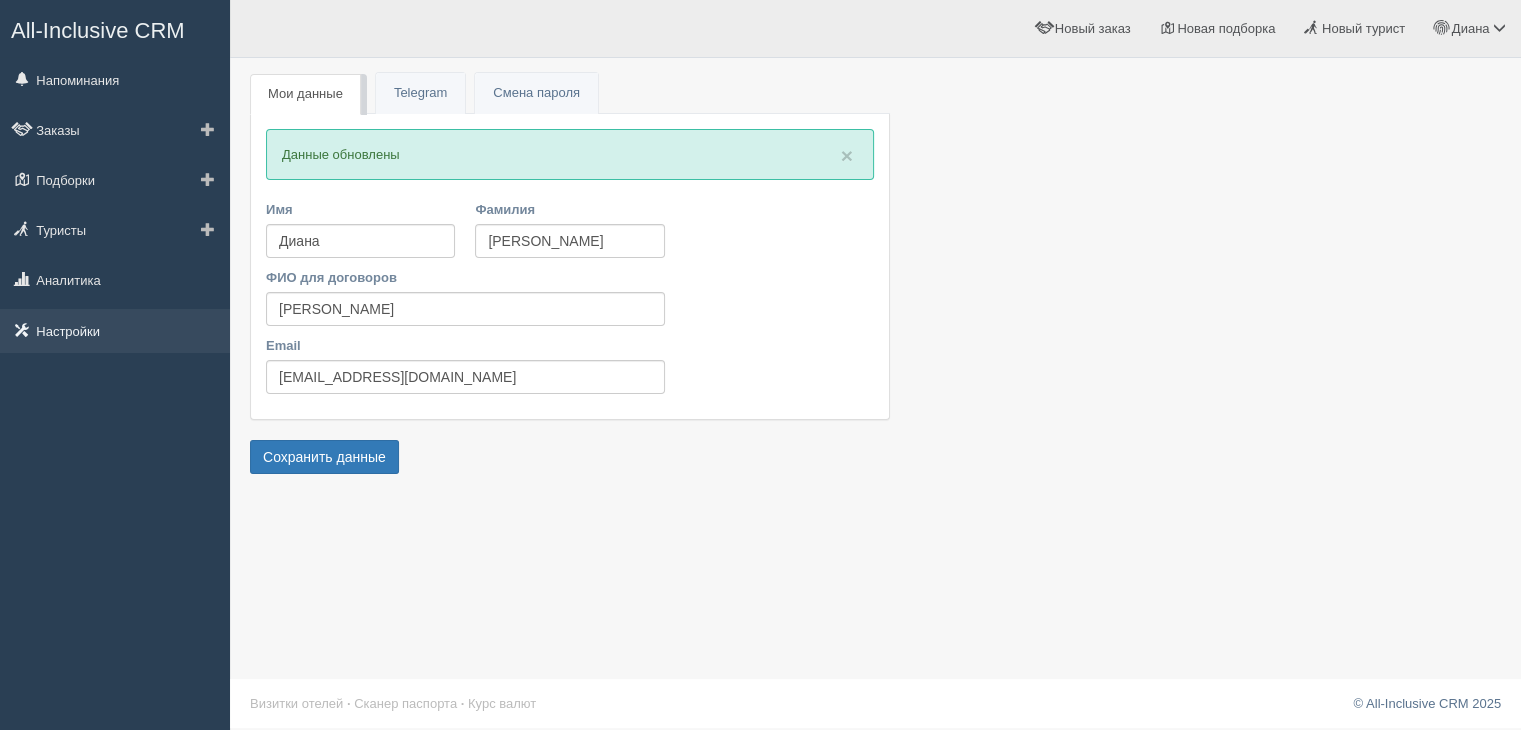 click on "Настройки" at bounding box center (115, 331) 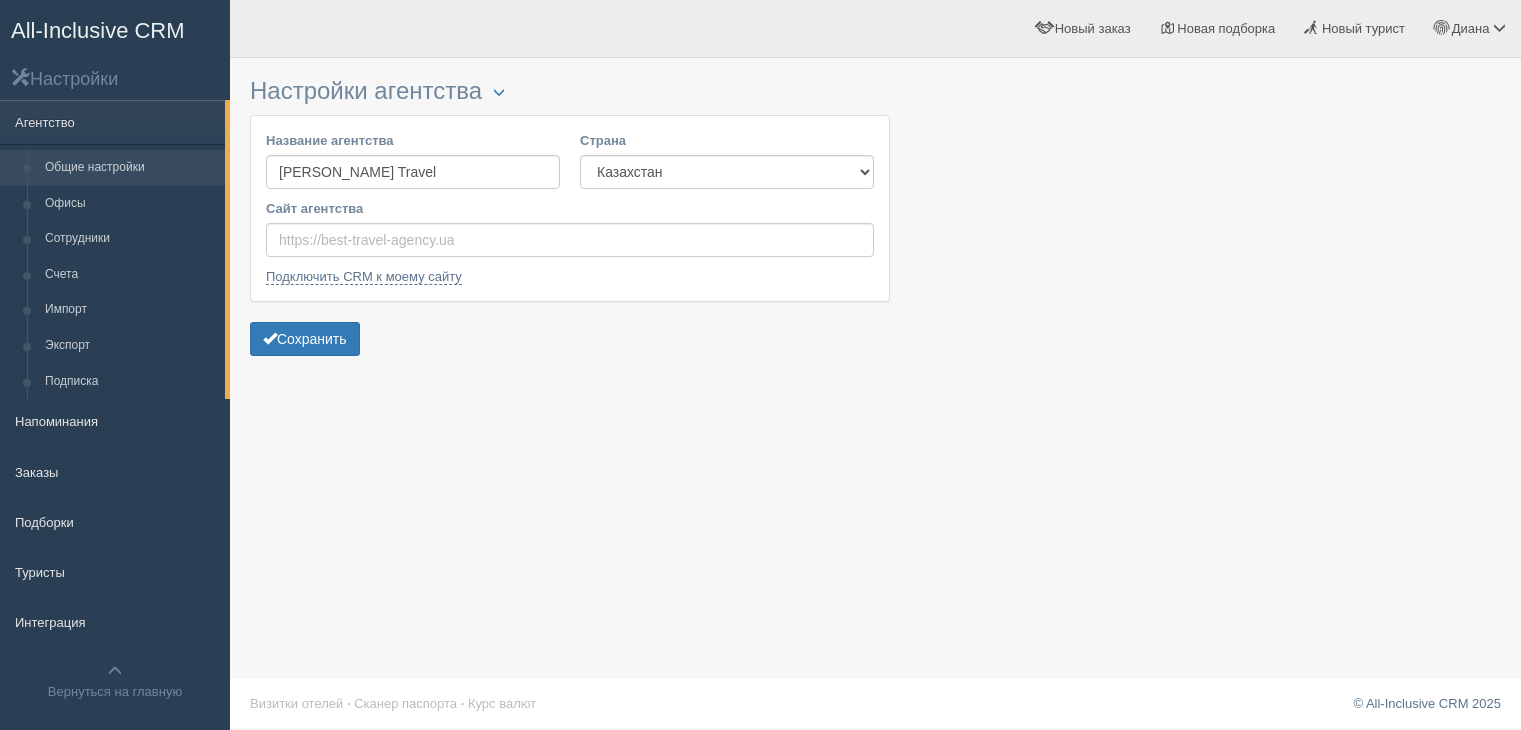 scroll, scrollTop: 0, scrollLeft: 0, axis: both 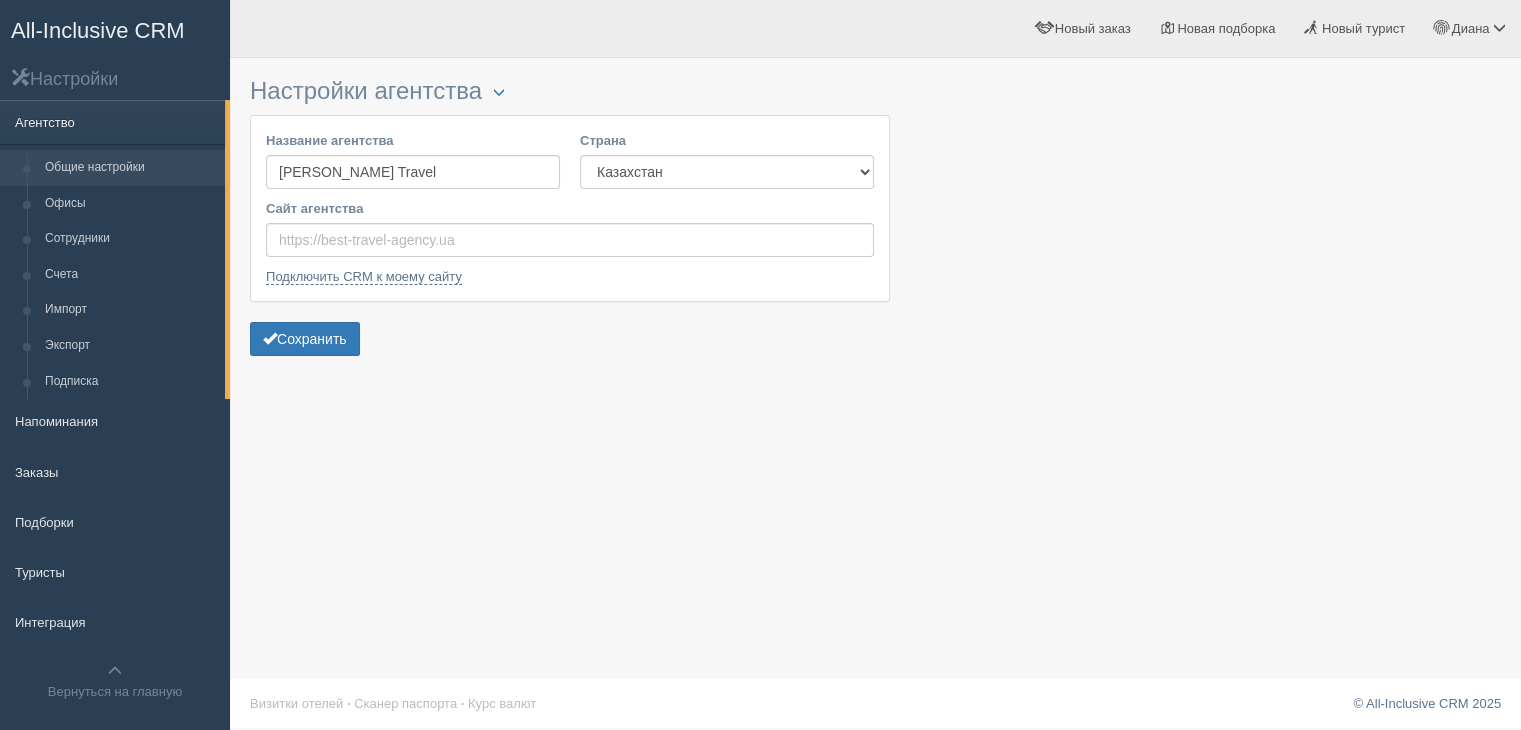 click on "Агентство" at bounding box center [112, 122] 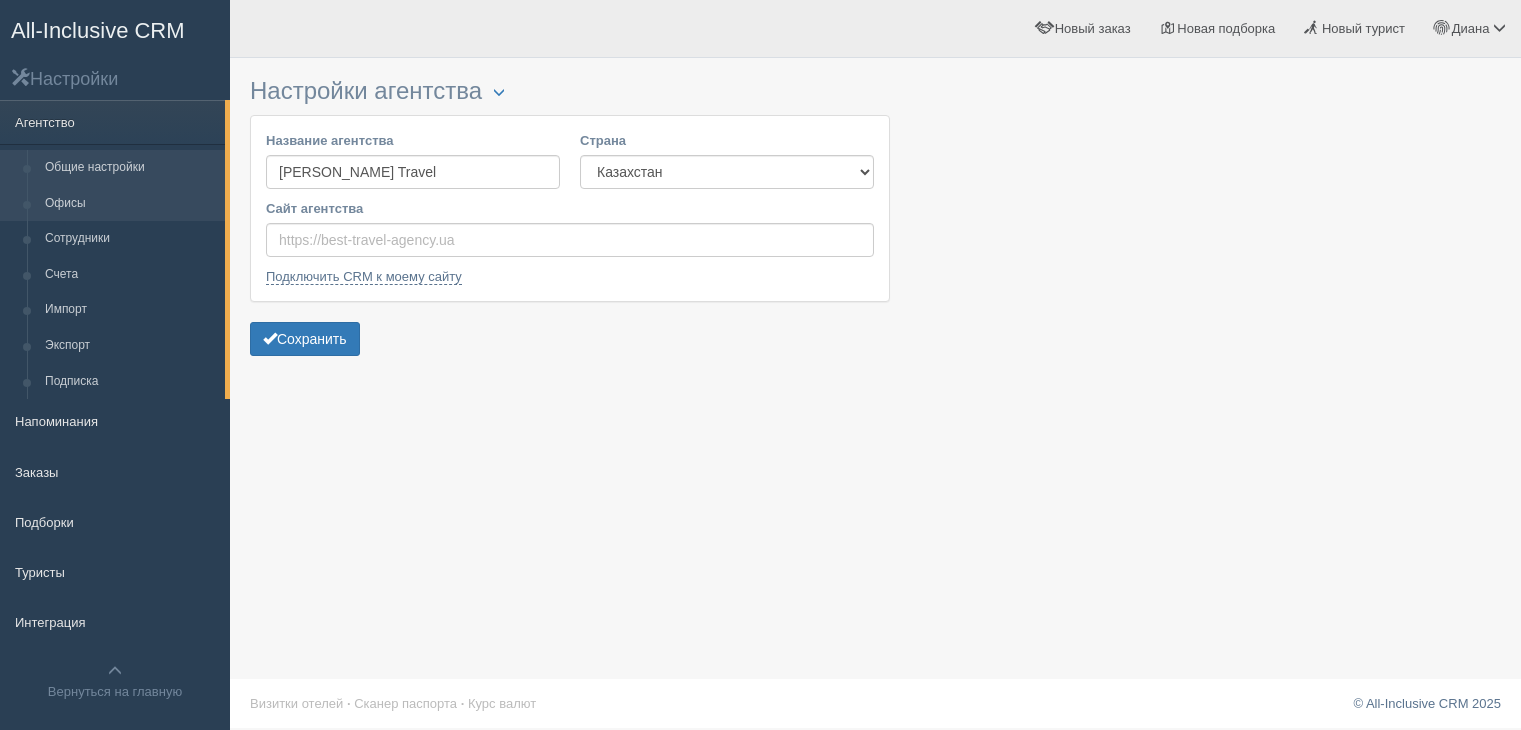 scroll, scrollTop: 0, scrollLeft: 0, axis: both 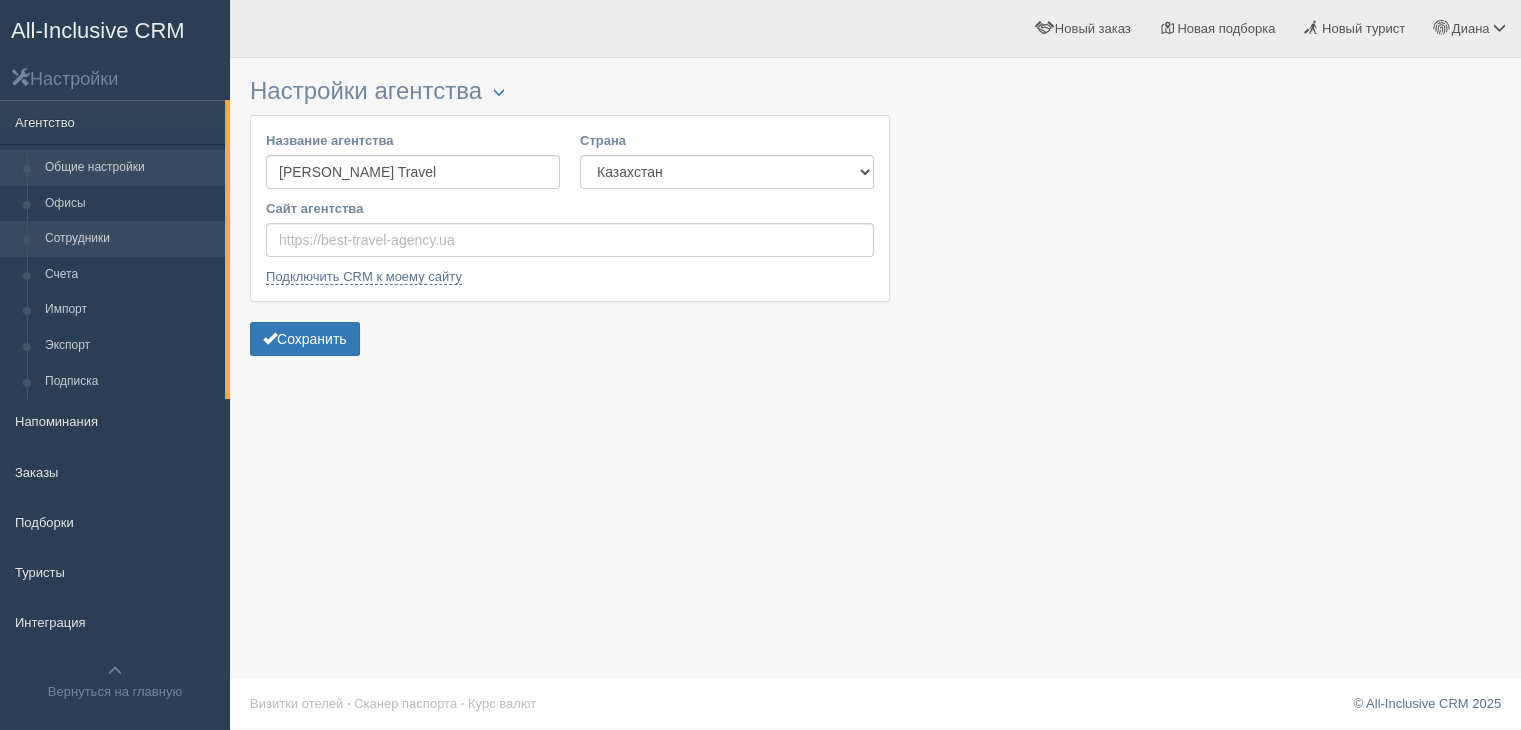 click on "Сотрудники" at bounding box center (130, 239) 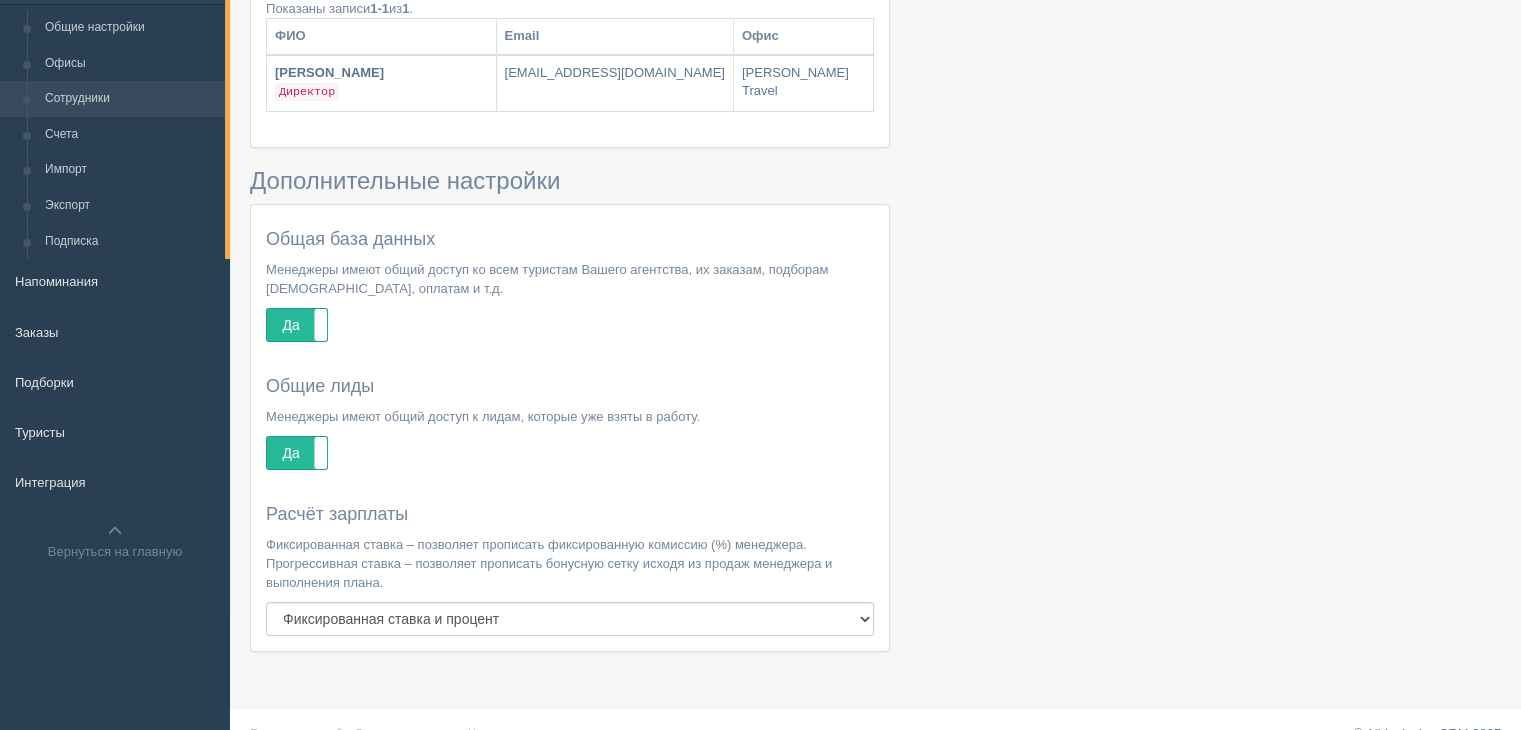 scroll, scrollTop: 171, scrollLeft: 0, axis: vertical 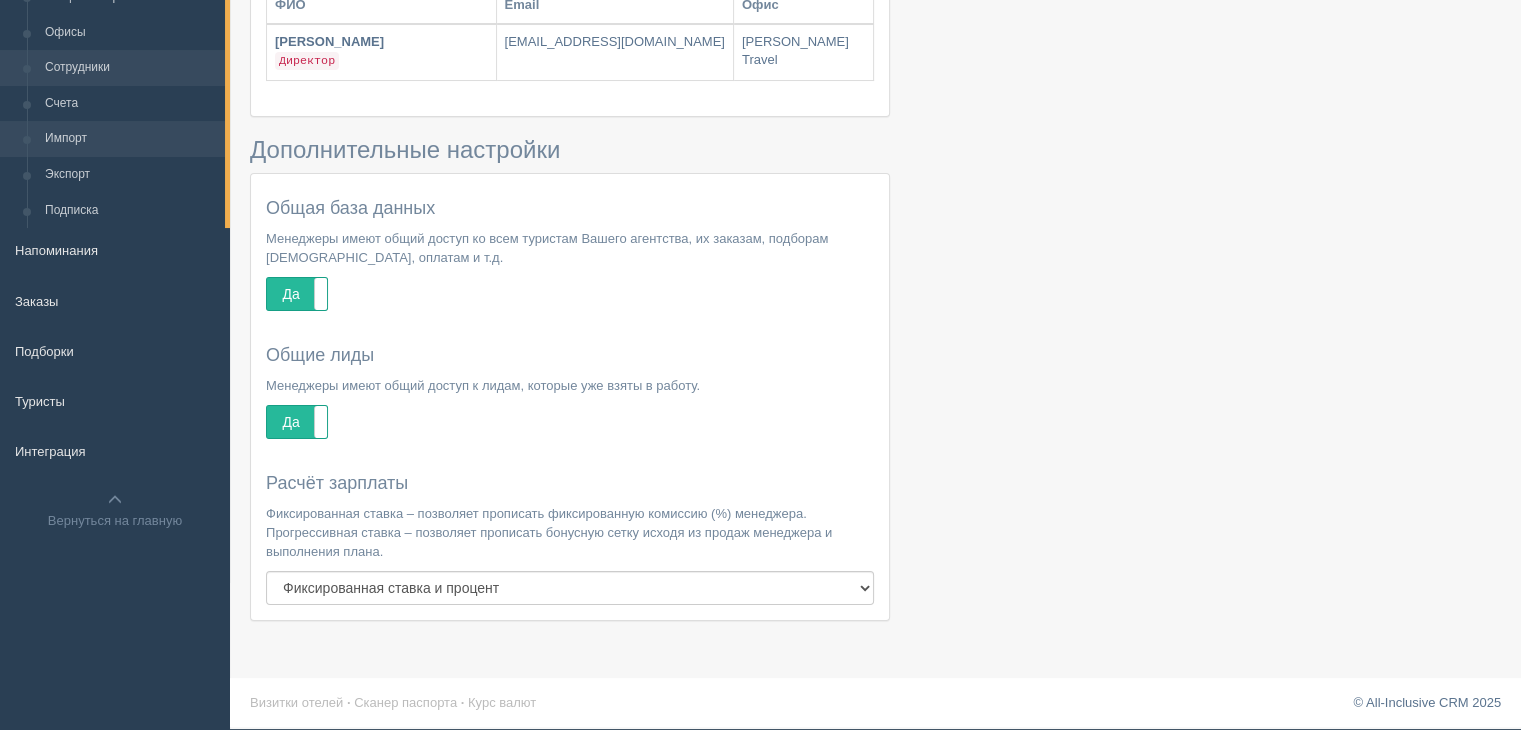 click on "Импорт" at bounding box center (130, 139) 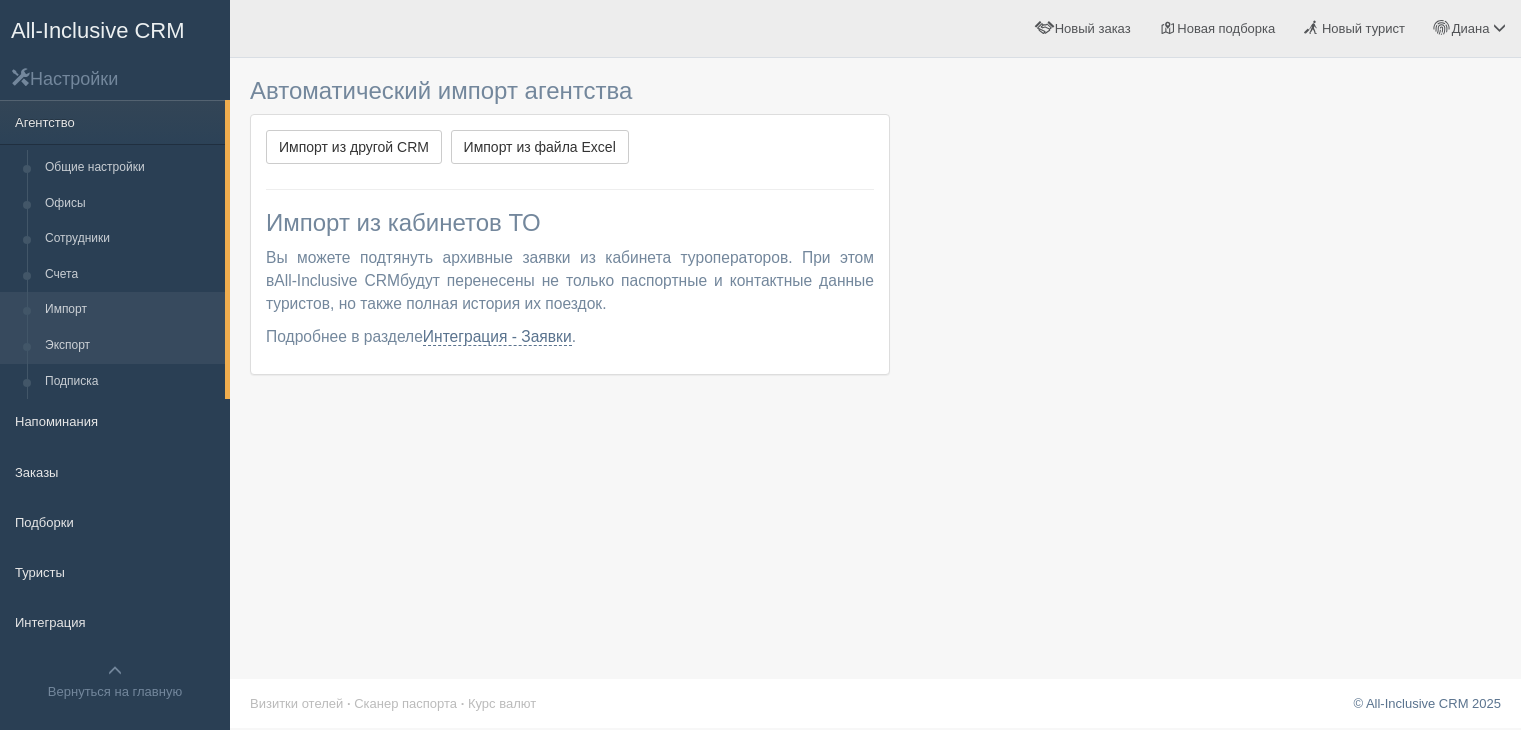 scroll, scrollTop: 0, scrollLeft: 0, axis: both 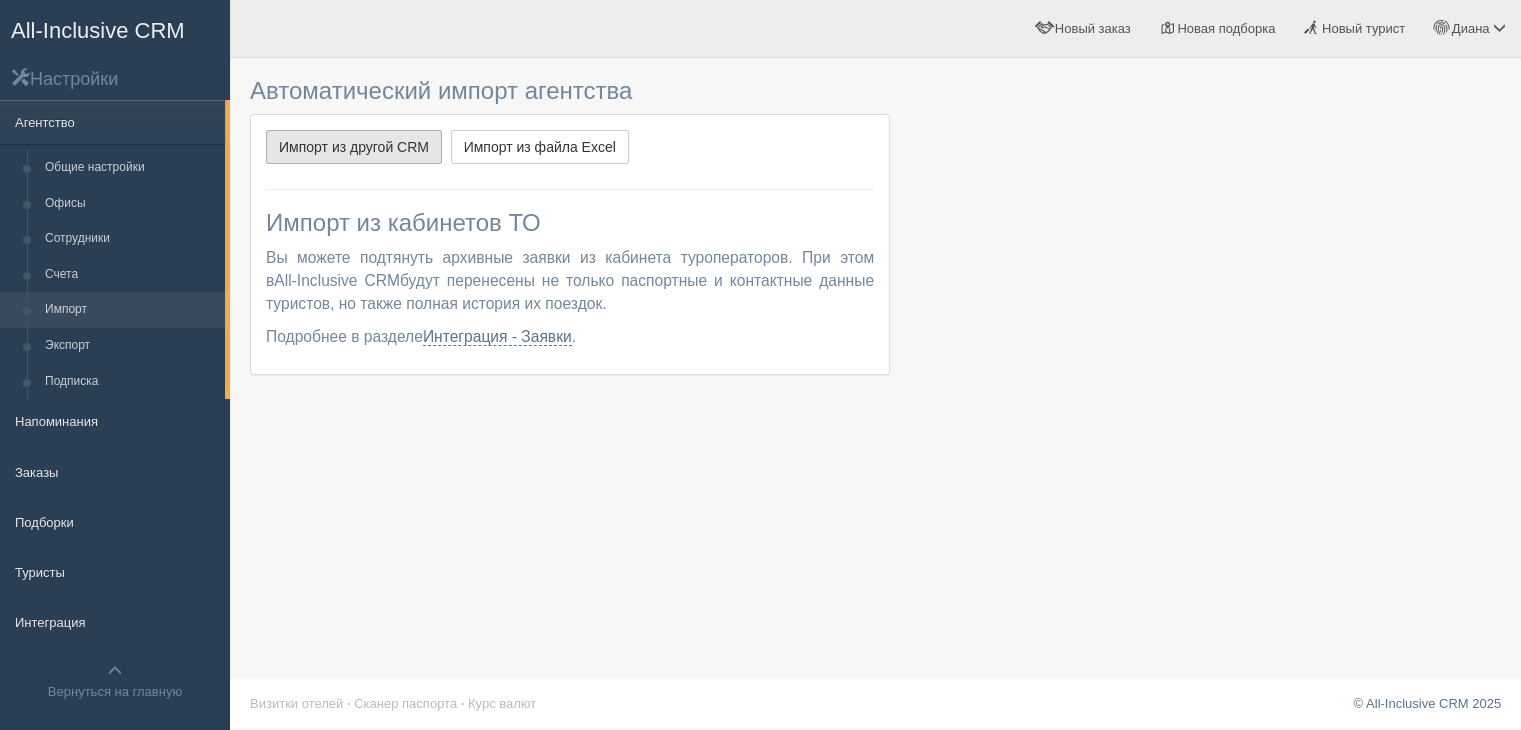 click on "Импорт из другой CRM" at bounding box center (354, 147) 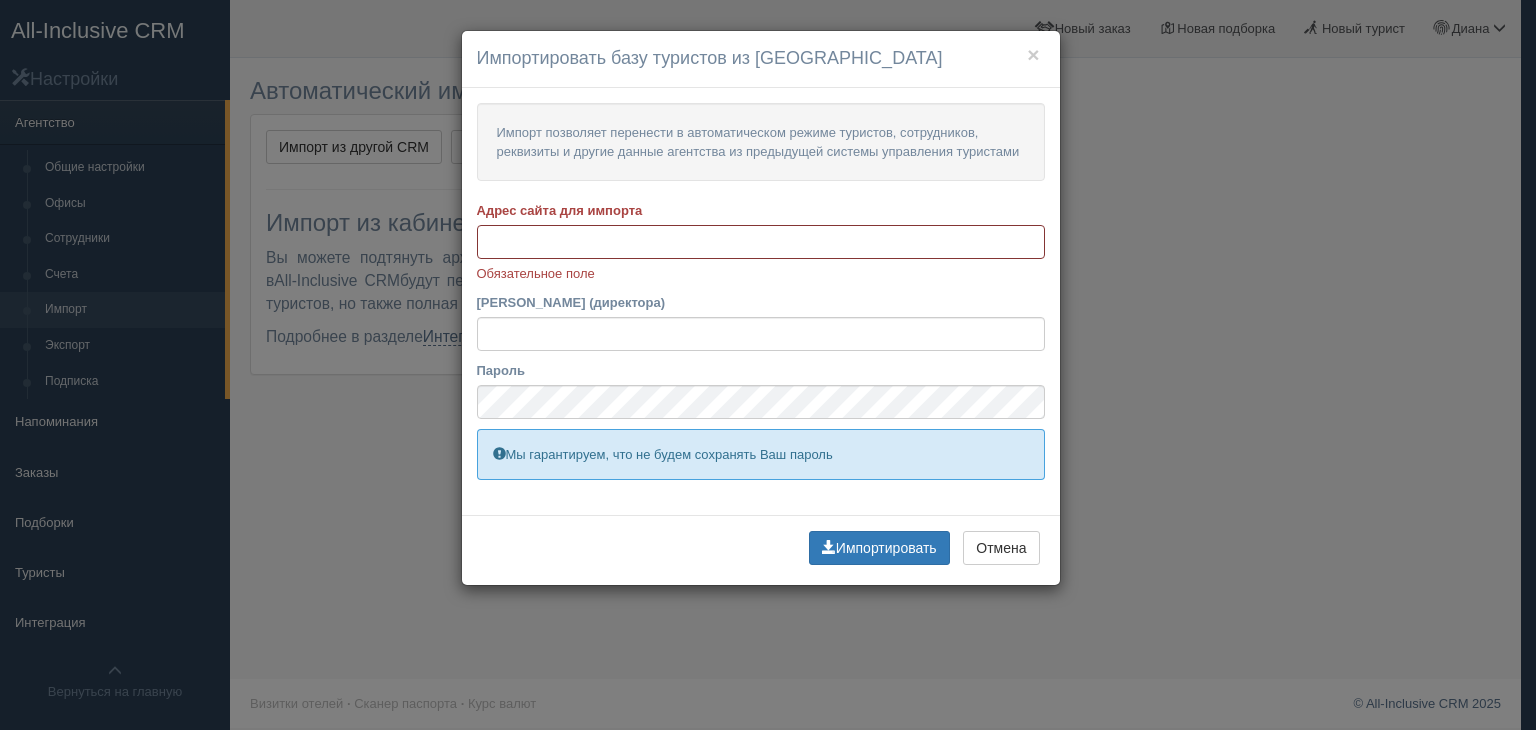 click on "Адрес сайта для импорта" at bounding box center (761, 242) 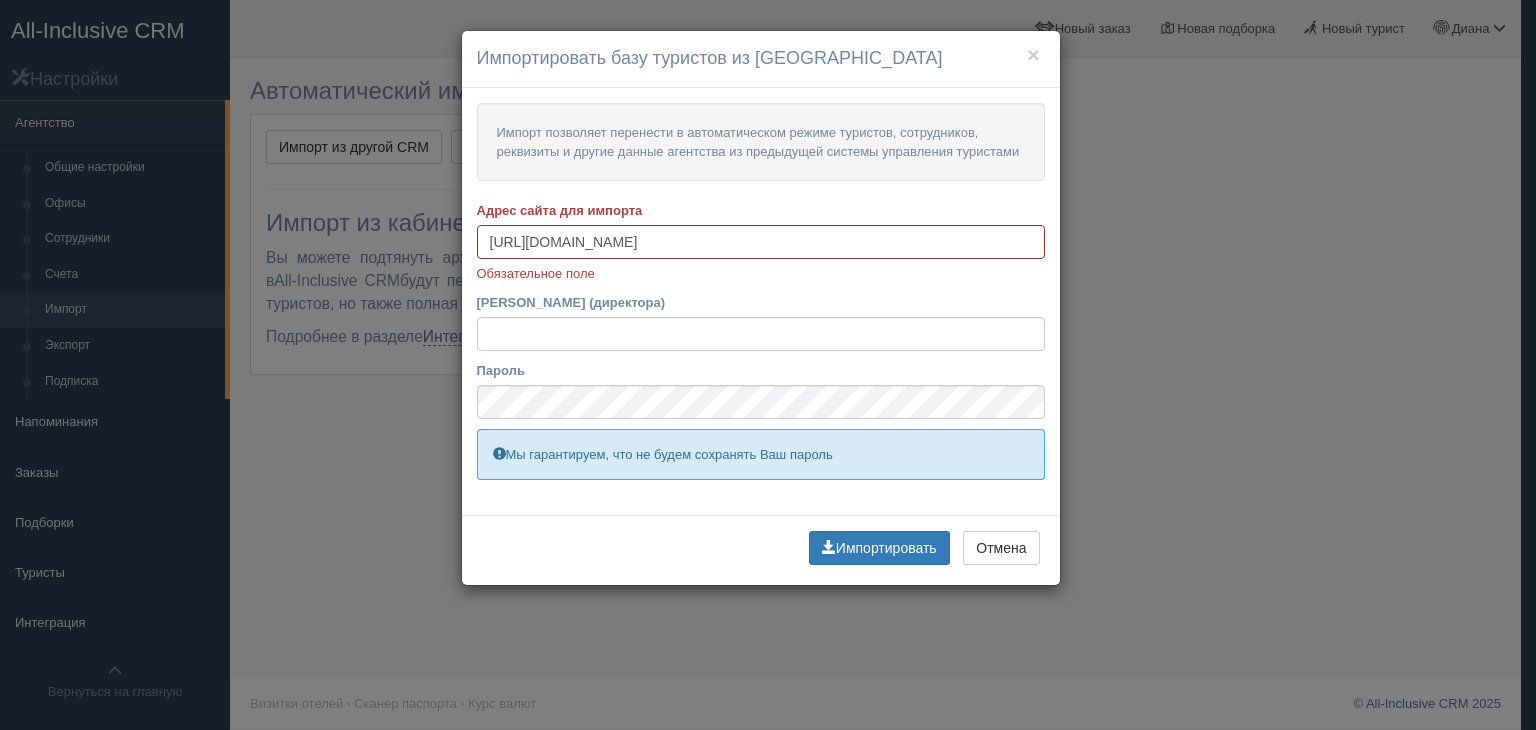 type on "https://id53065.u-on.ru/index.php" 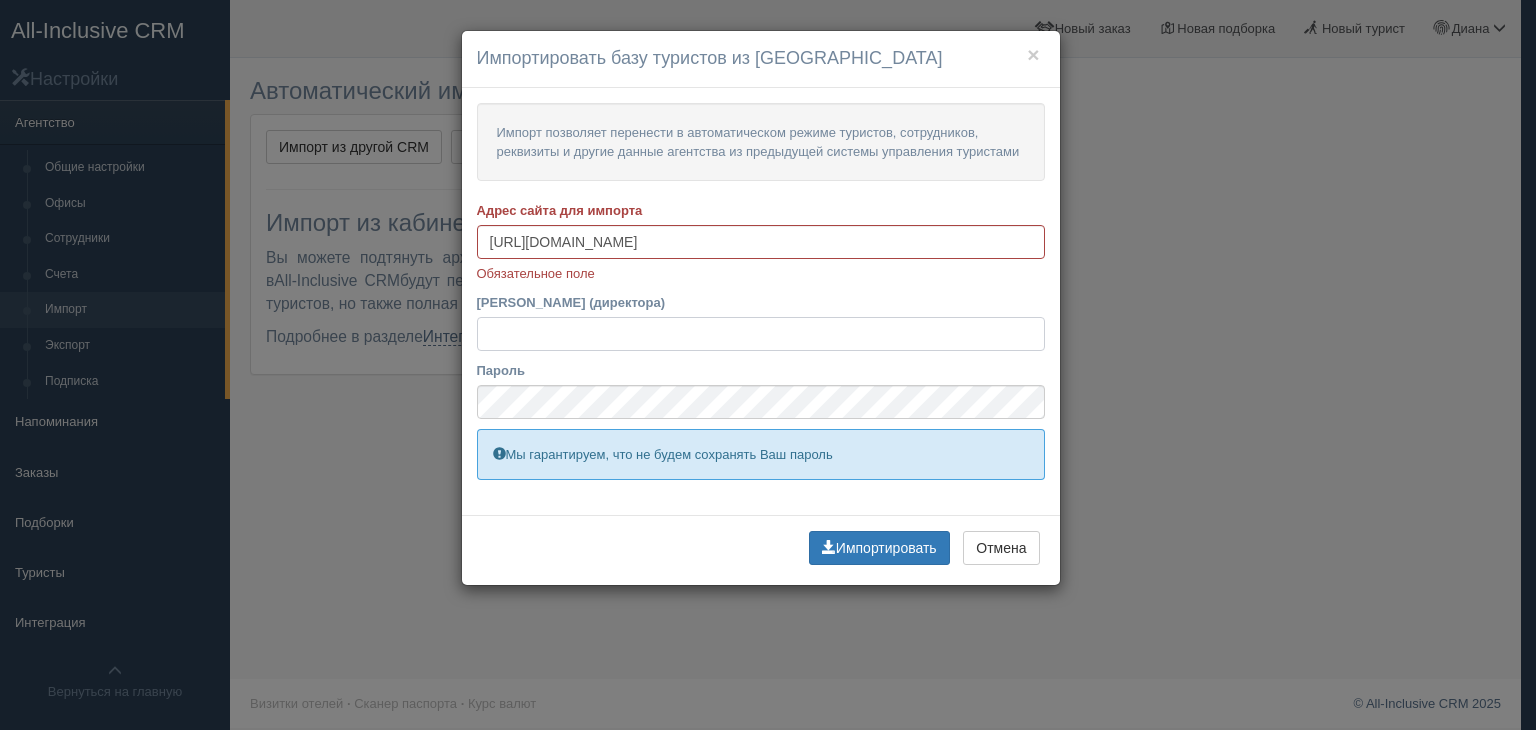 click on "Логин (директора)" at bounding box center (761, 334) 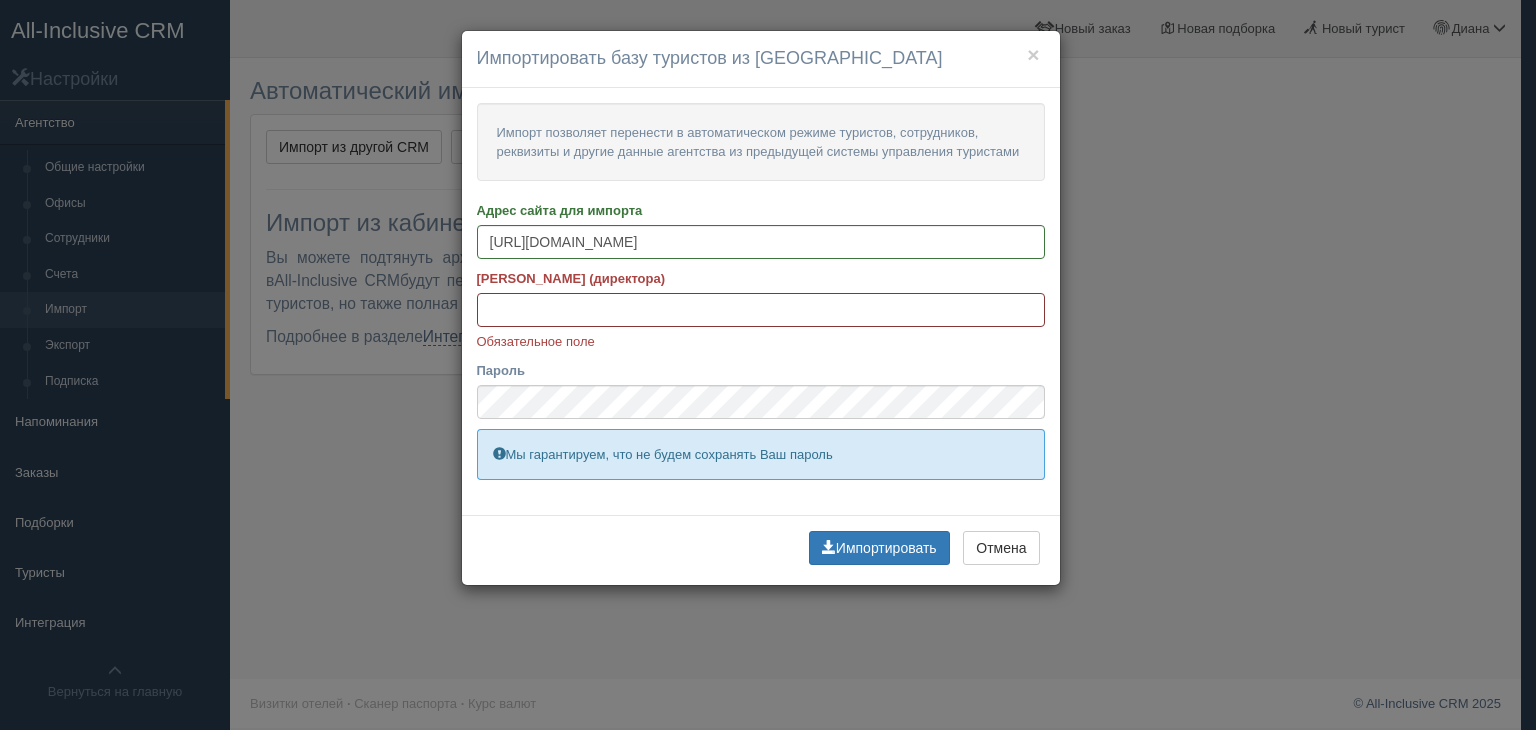 paste on "ms.zhanna74@gmail.com" 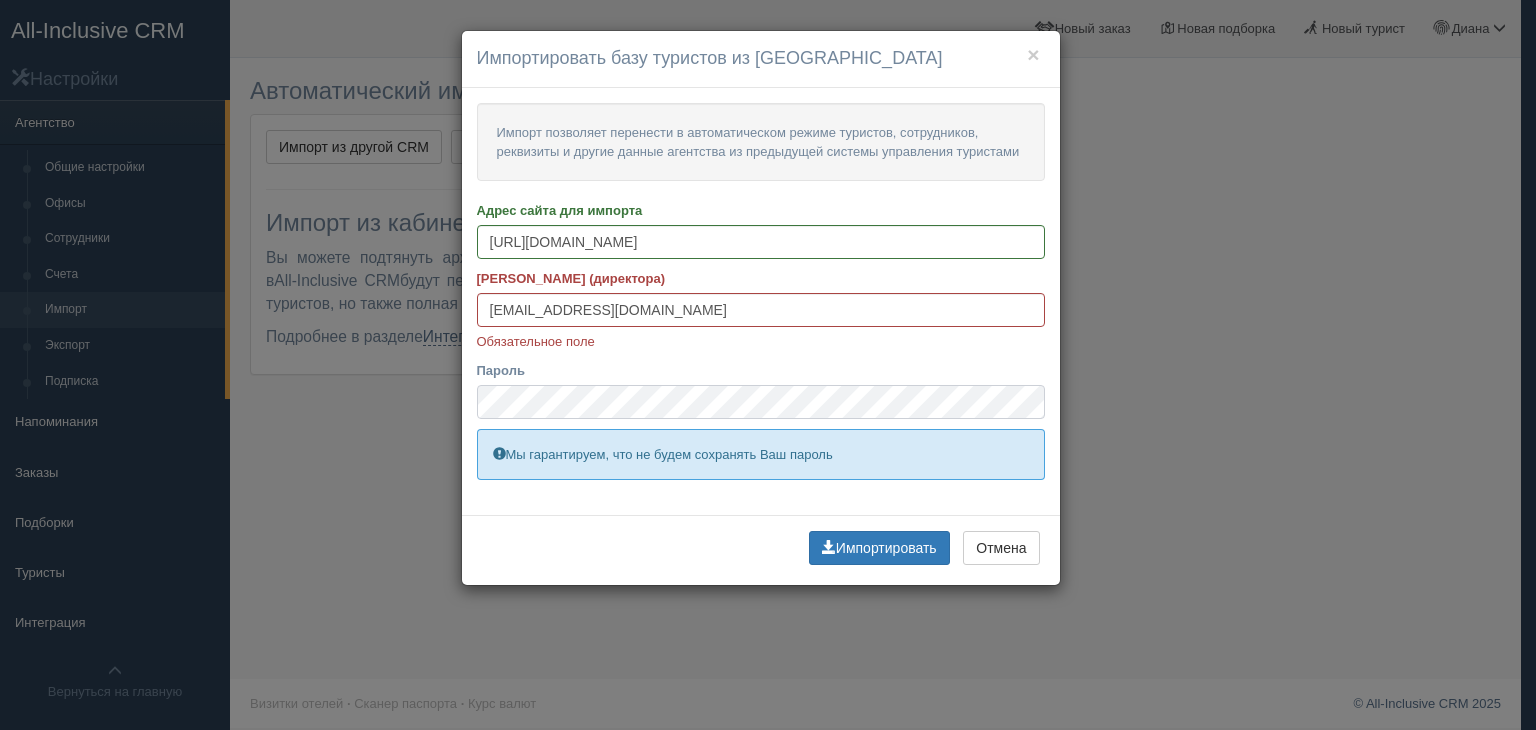 type on "ms.zhanna74@gmail.com" 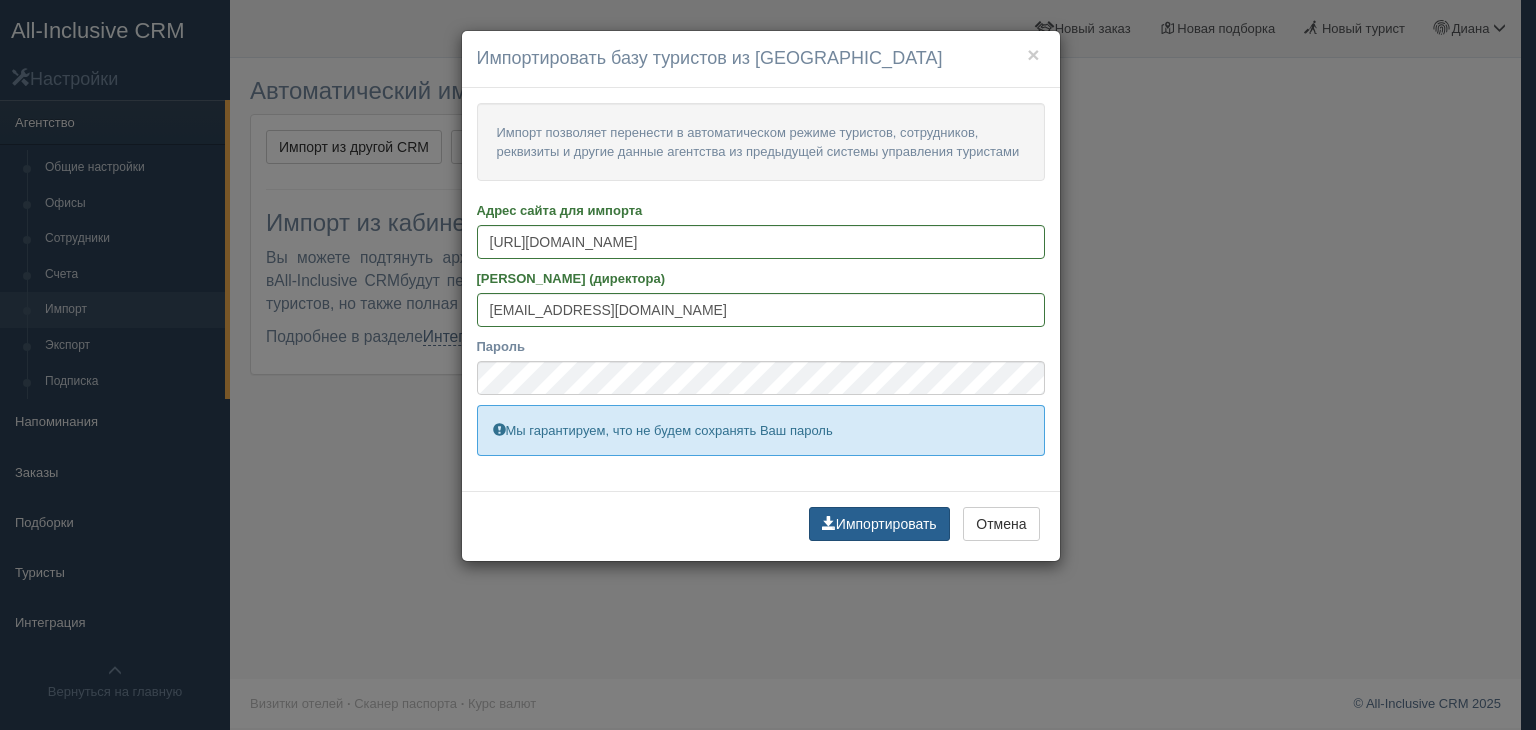 click on "Импортировать
Отмена" at bounding box center [761, 526] 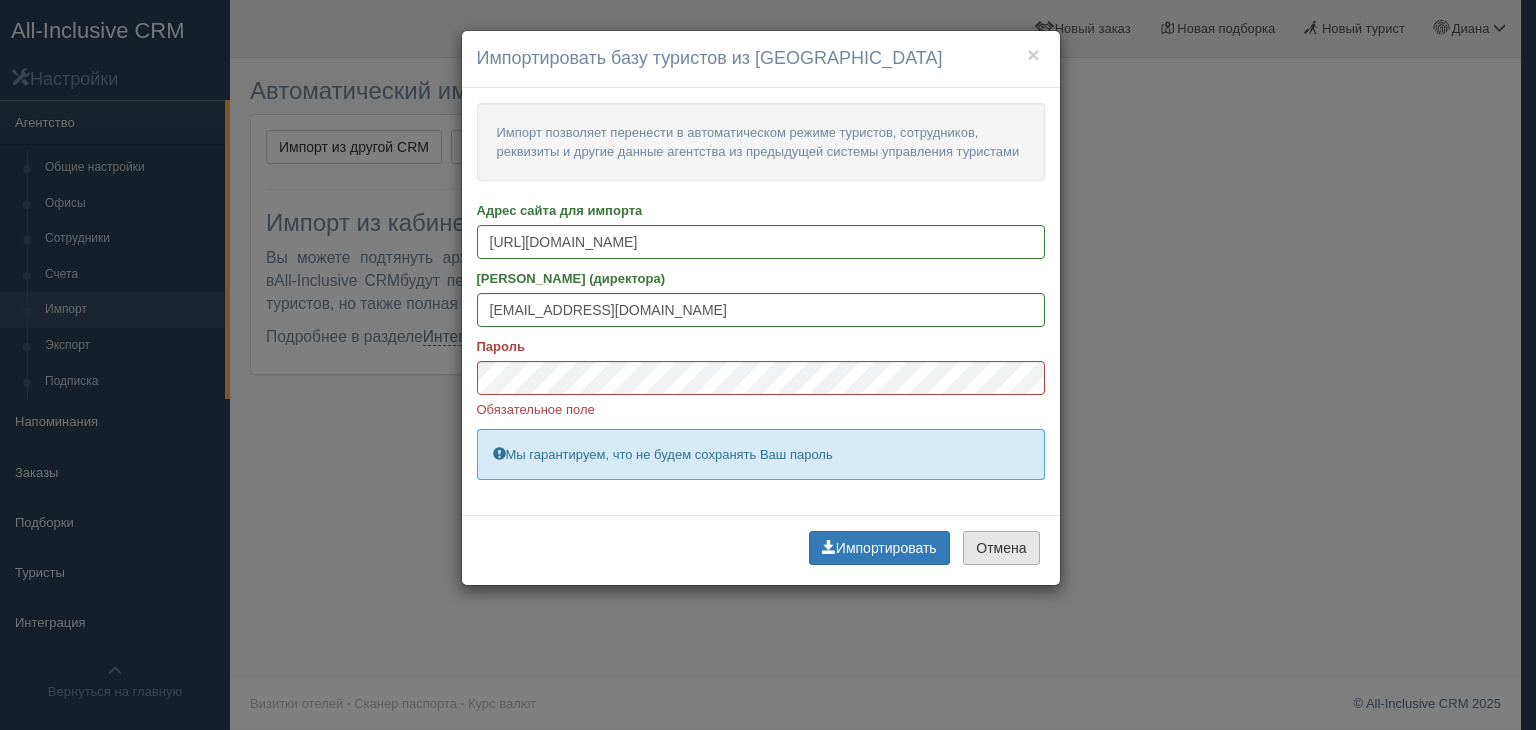 click on "Отмена" at bounding box center [1001, 548] 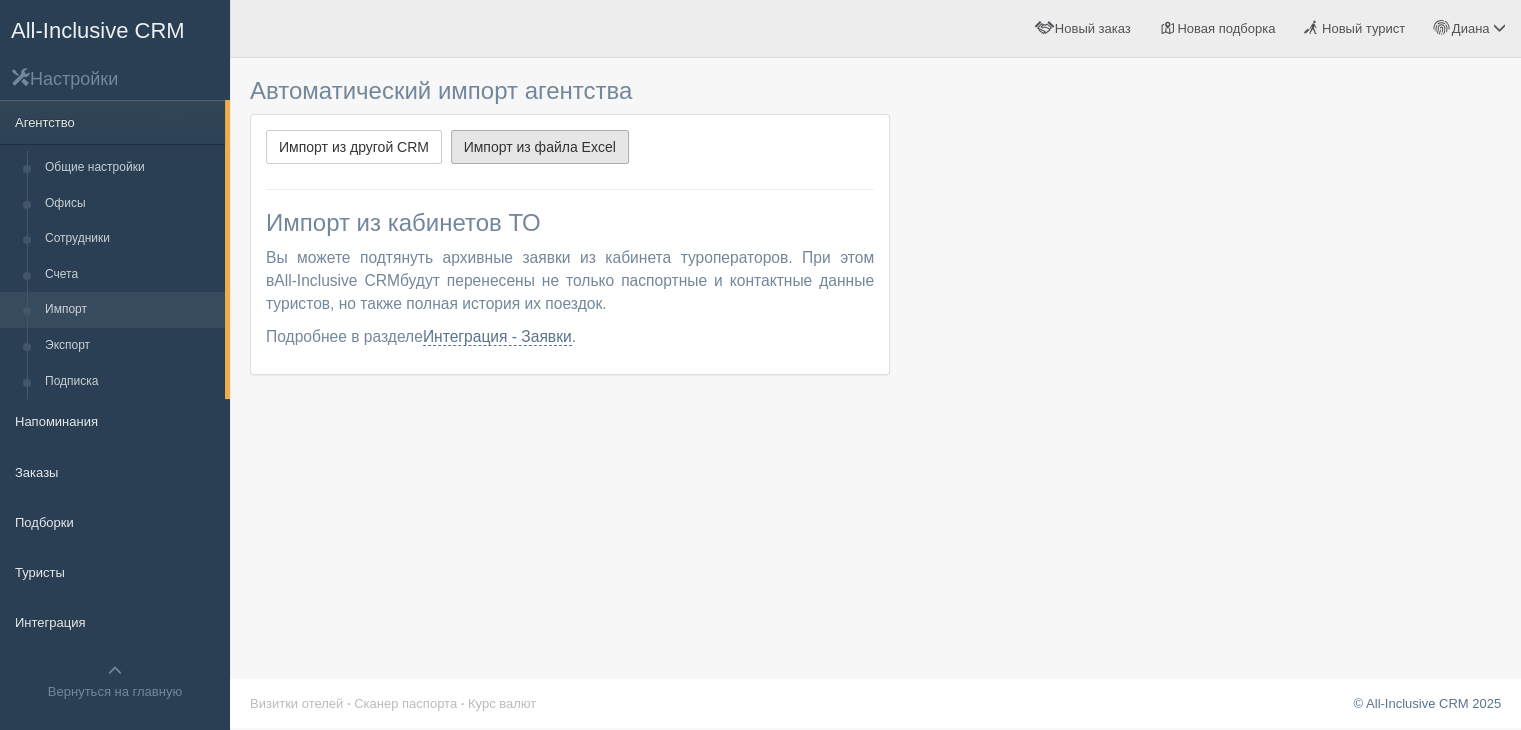 click on "Импорт из файла Excel" at bounding box center [540, 147] 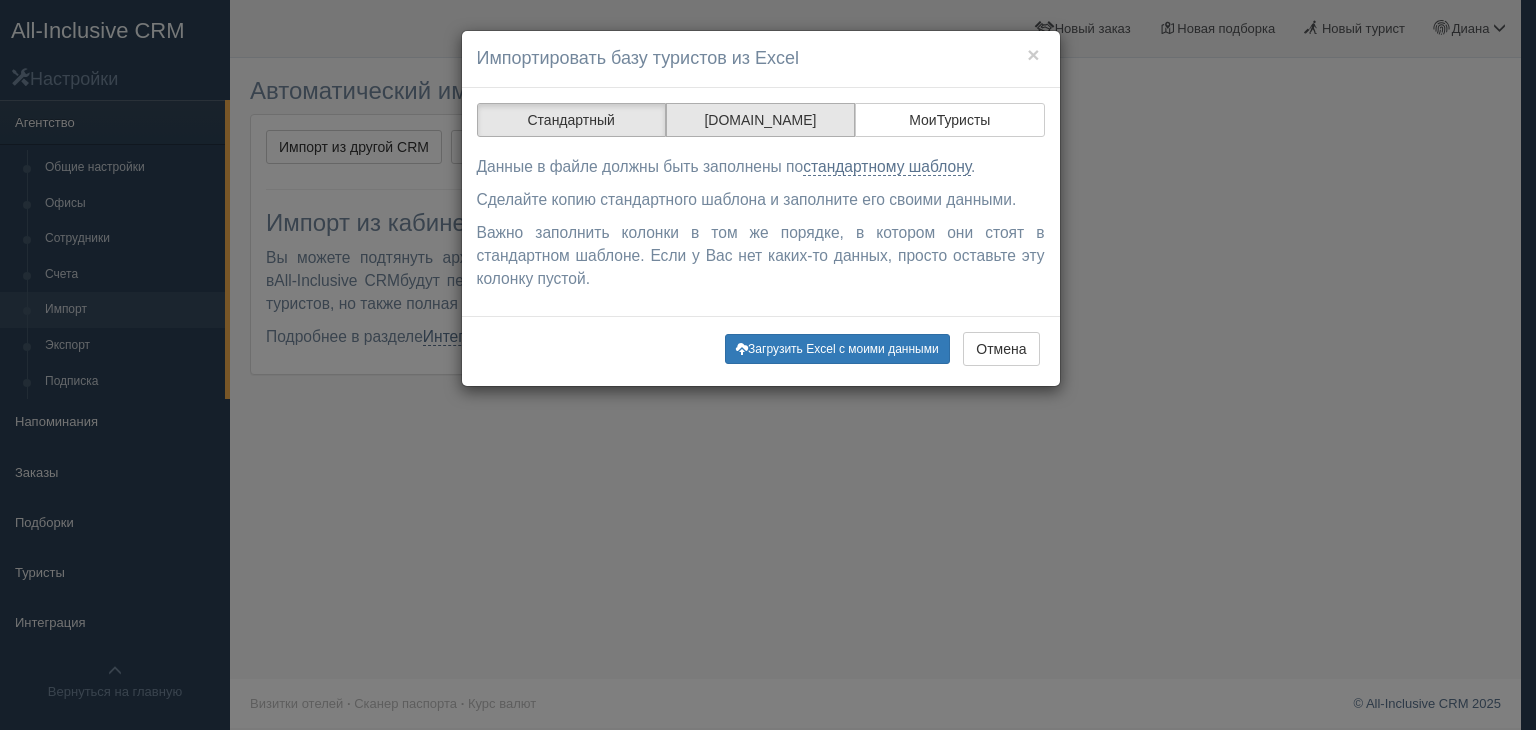 click on "U-ON.Travel" at bounding box center (760, 120) 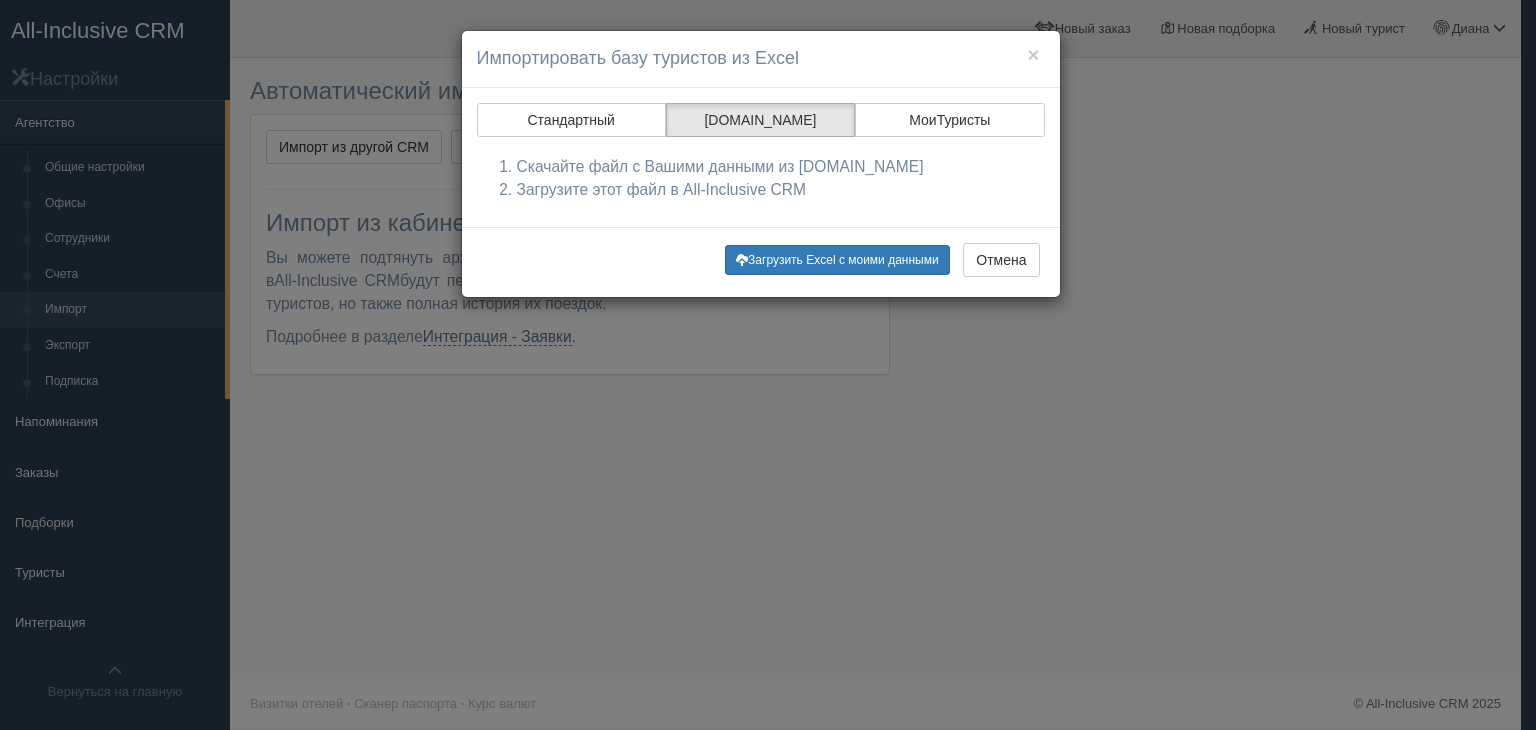 click on "Загрузите этот файл в All-Inclusive CRM" at bounding box center [781, 190] 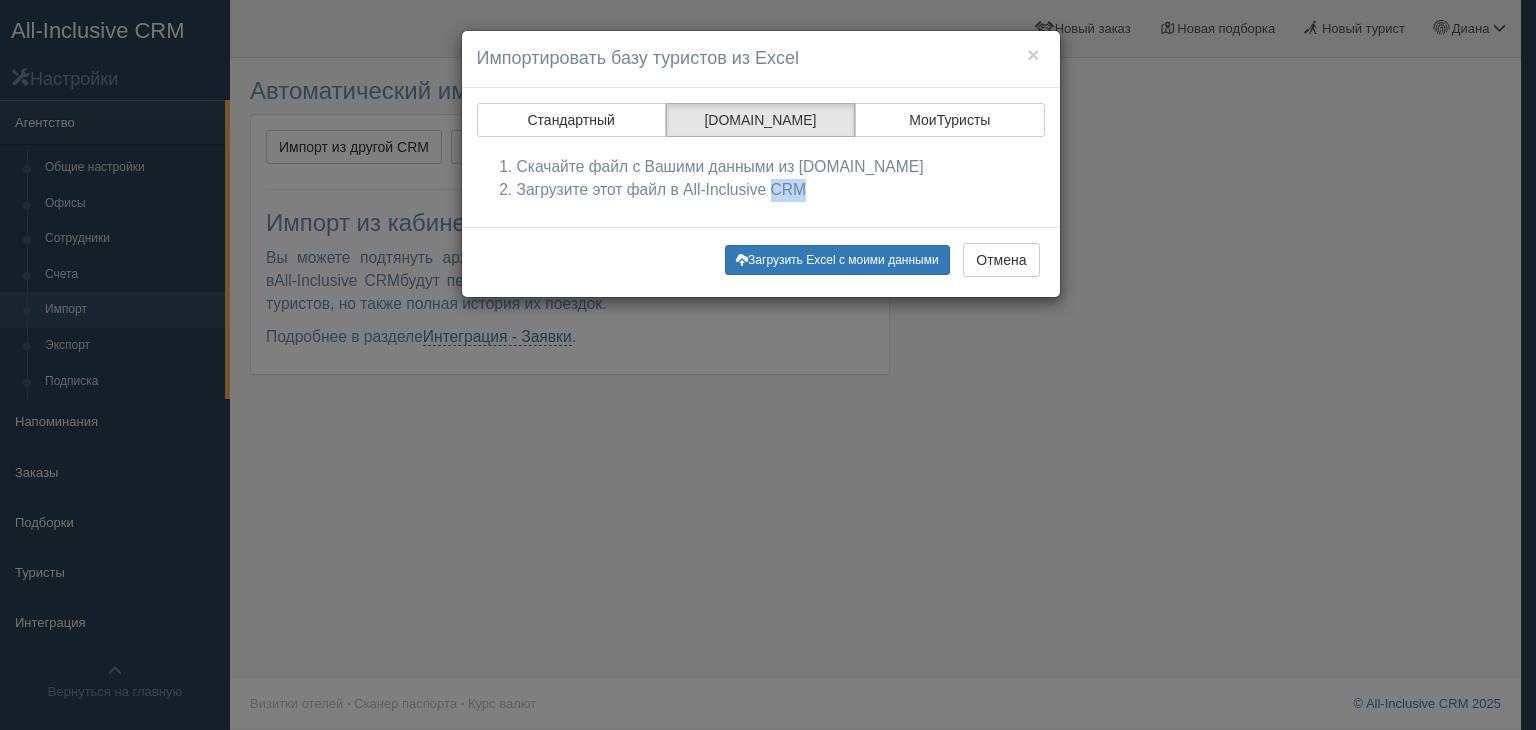 click on "Загрузите этот файл в All-Inclusive CRM" at bounding box center [781, 190] 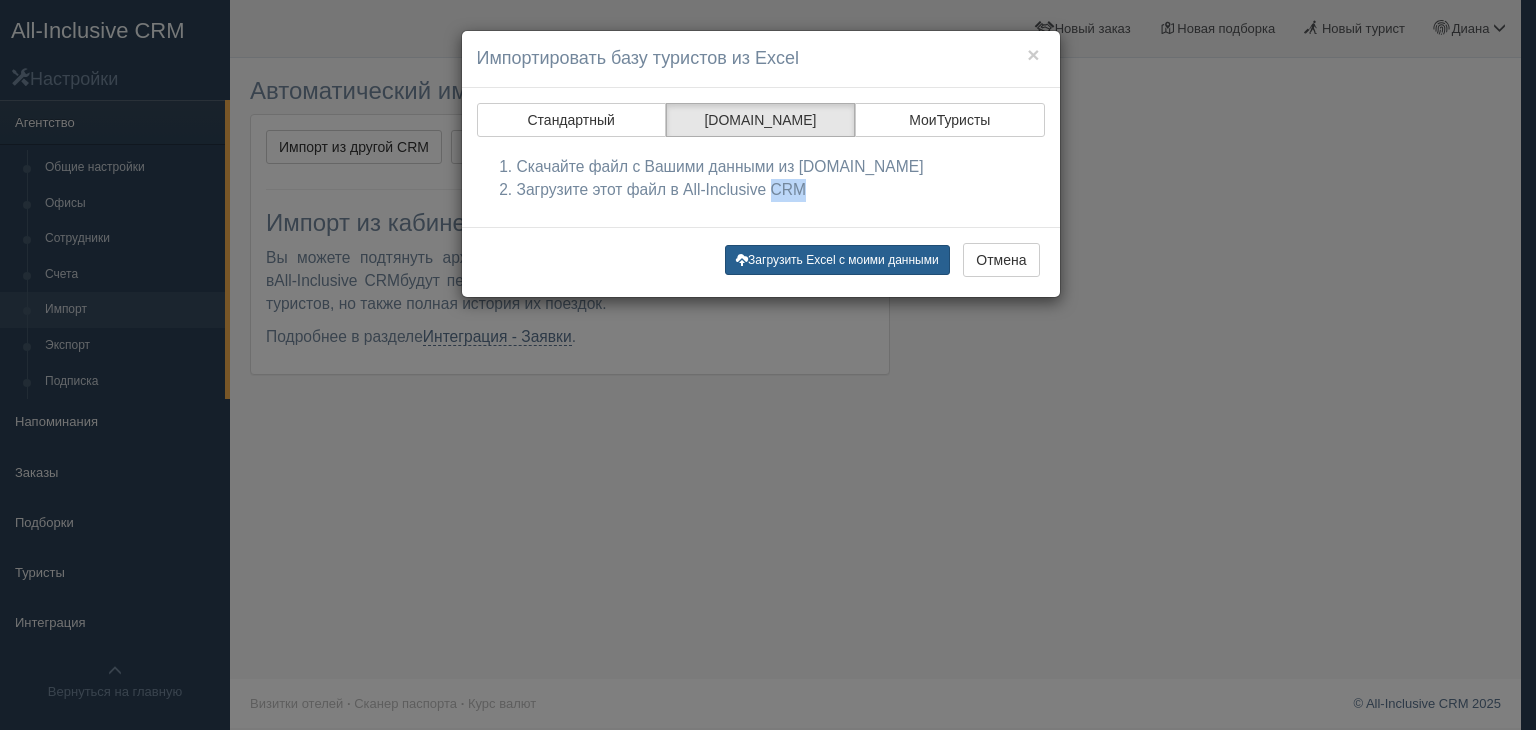 click on "Загрузить Excel с моими данными" at bounding box center [837, 260] 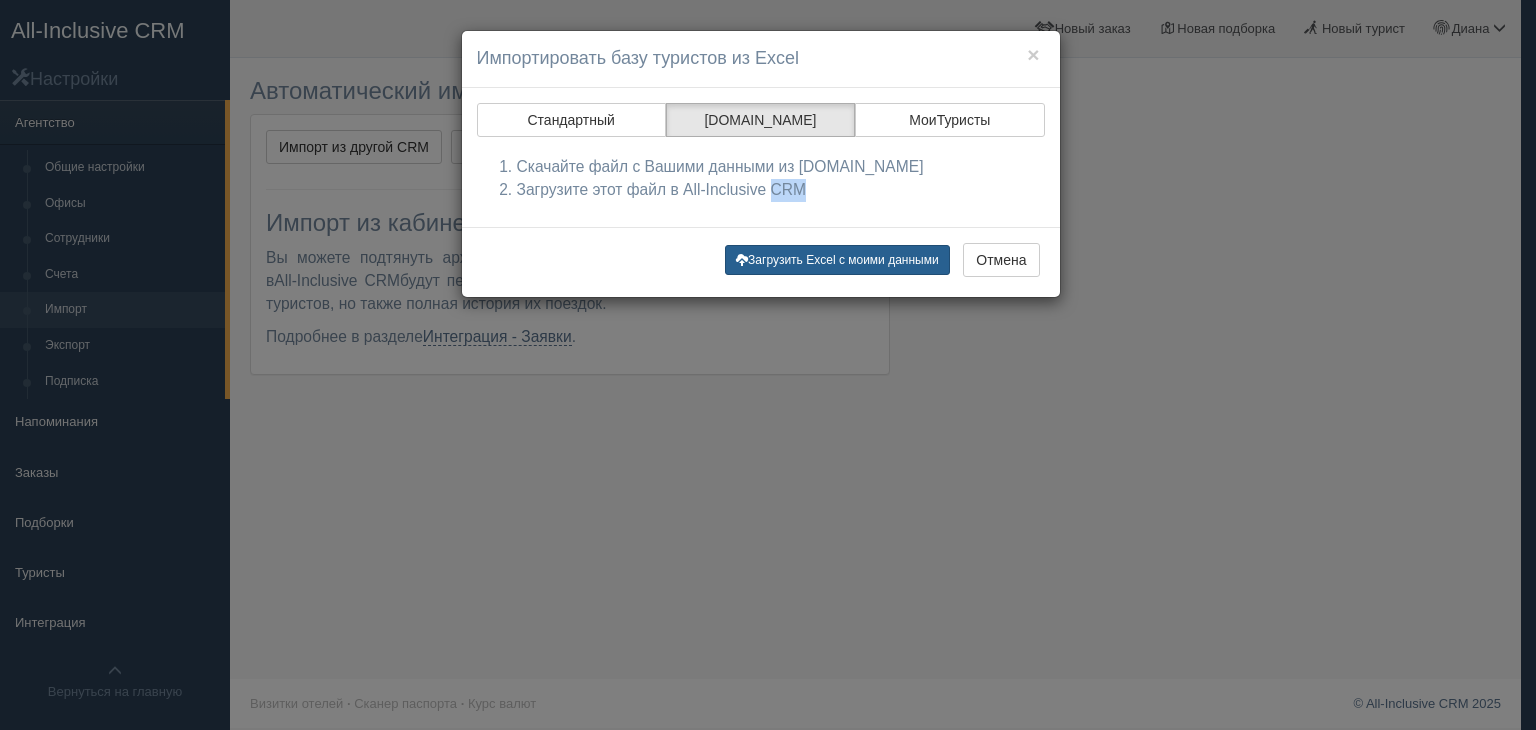 click on "Загрузить Excel с моими данными" at bounding box center (837, 260) 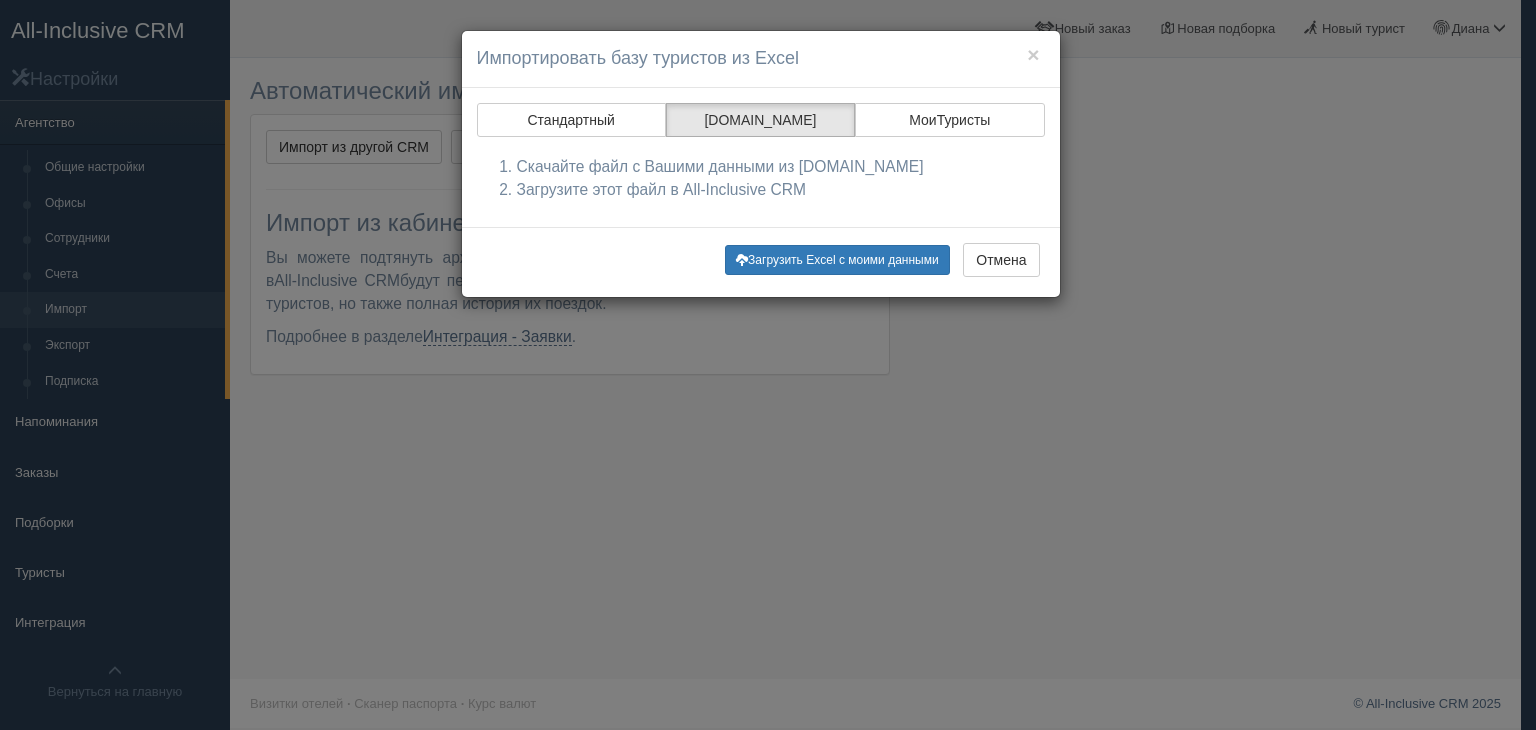 click on "Загрузить Excel с моими данными
Отмена" at bounding box center (761, 262) 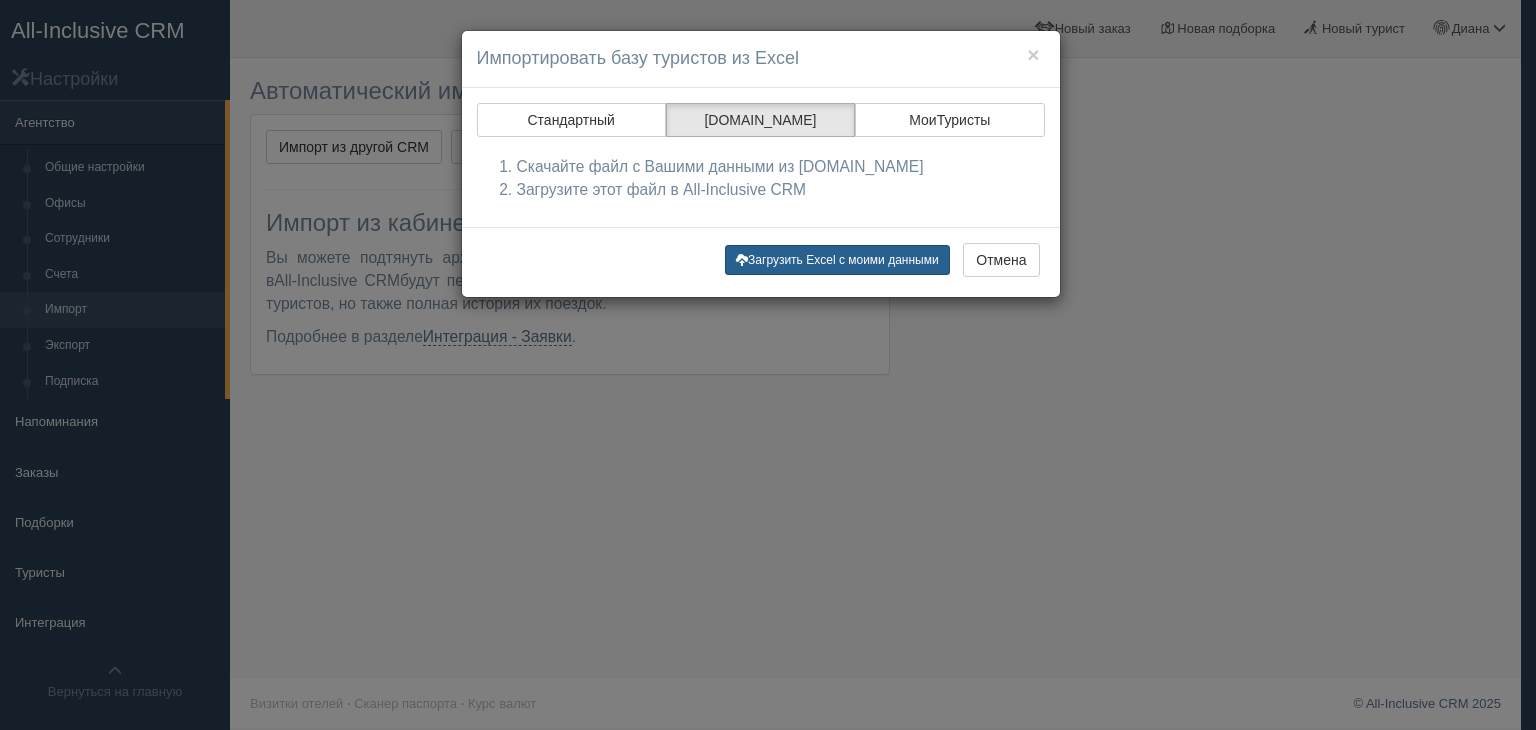 click on "Загрузить Excel с моими данными" at bounding box center [837, 260] 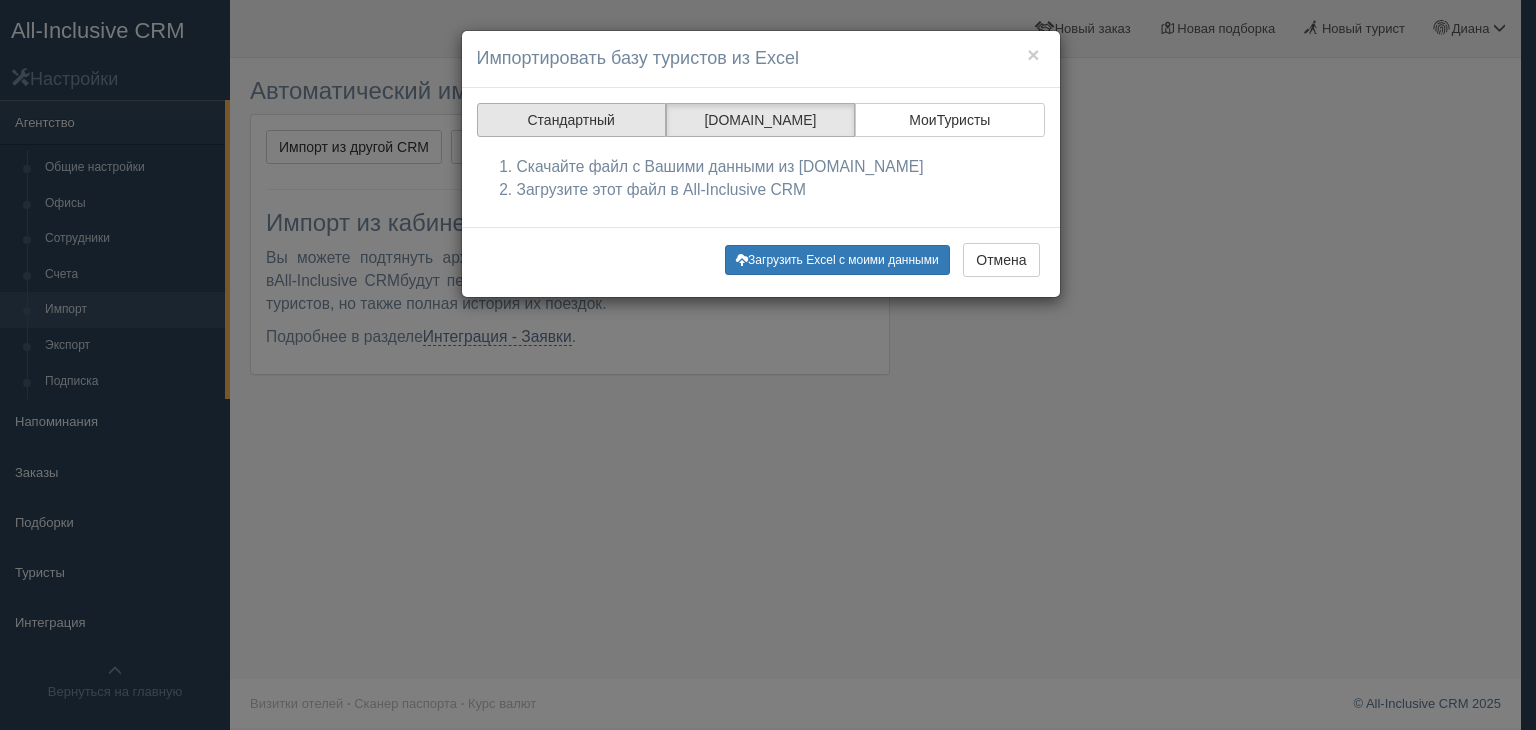 click on "Стандартный" at bounding box center (571, 120) 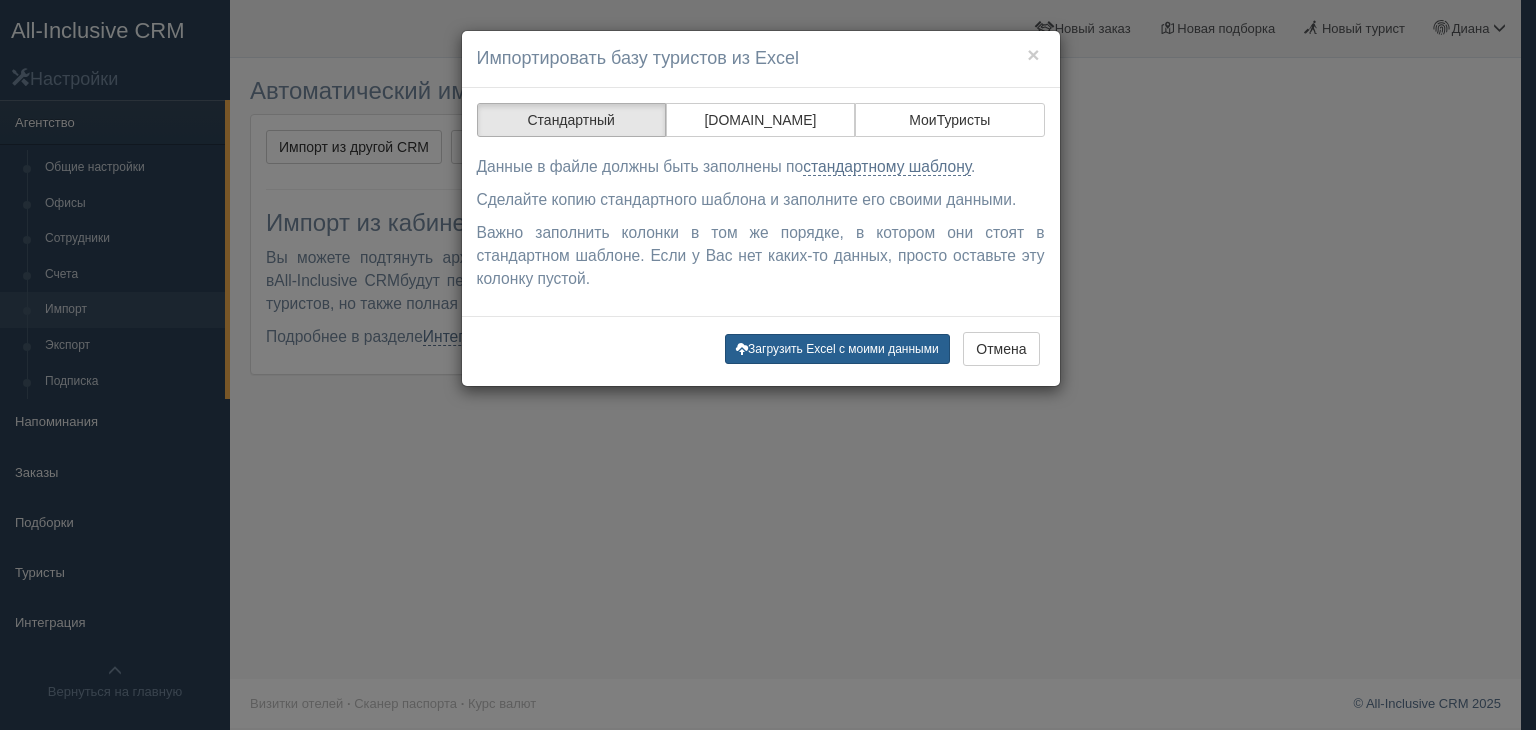 click on "Загрузить Excel с моими данными" at bounding box center [837, 349] 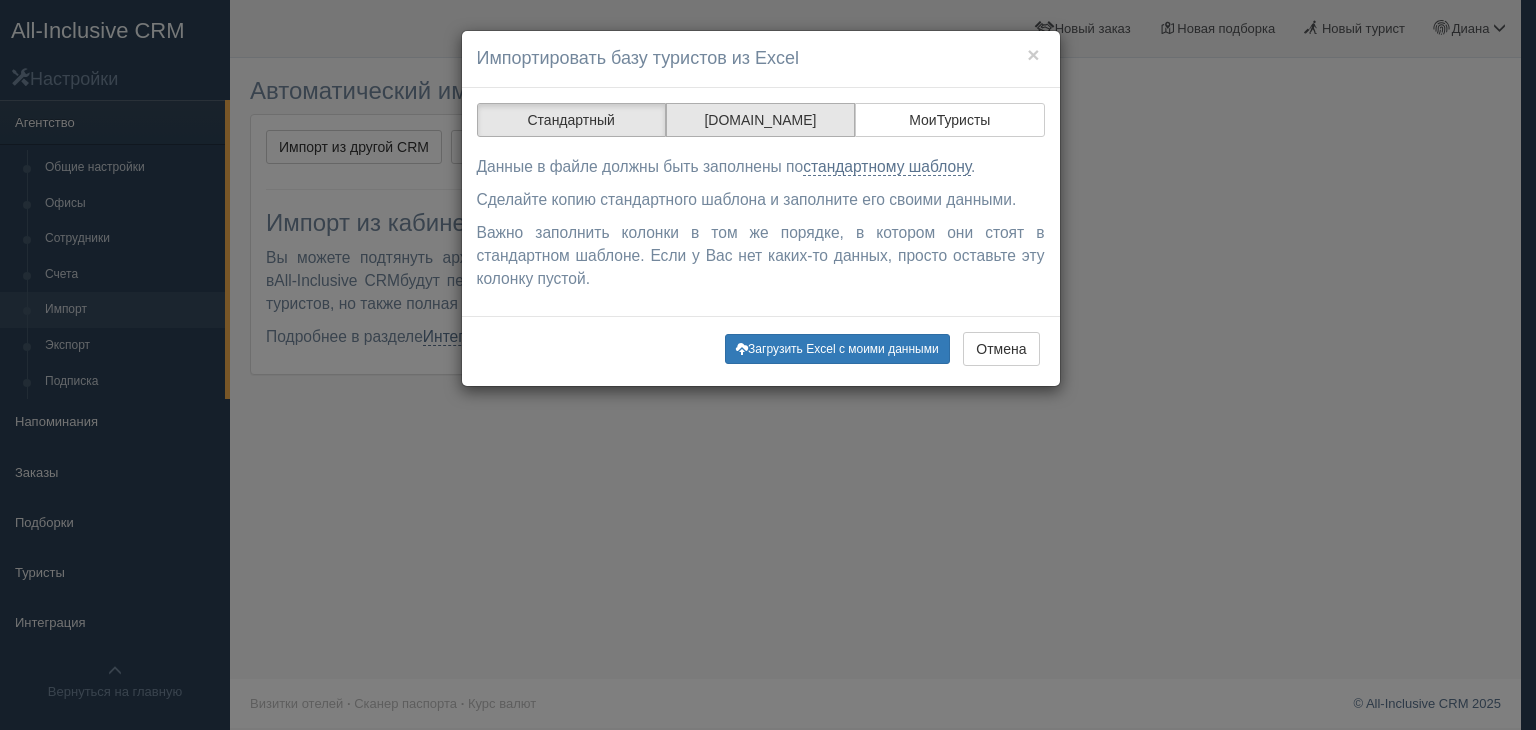 click on "U-ON.Travel" at bounding box center [760, 120] 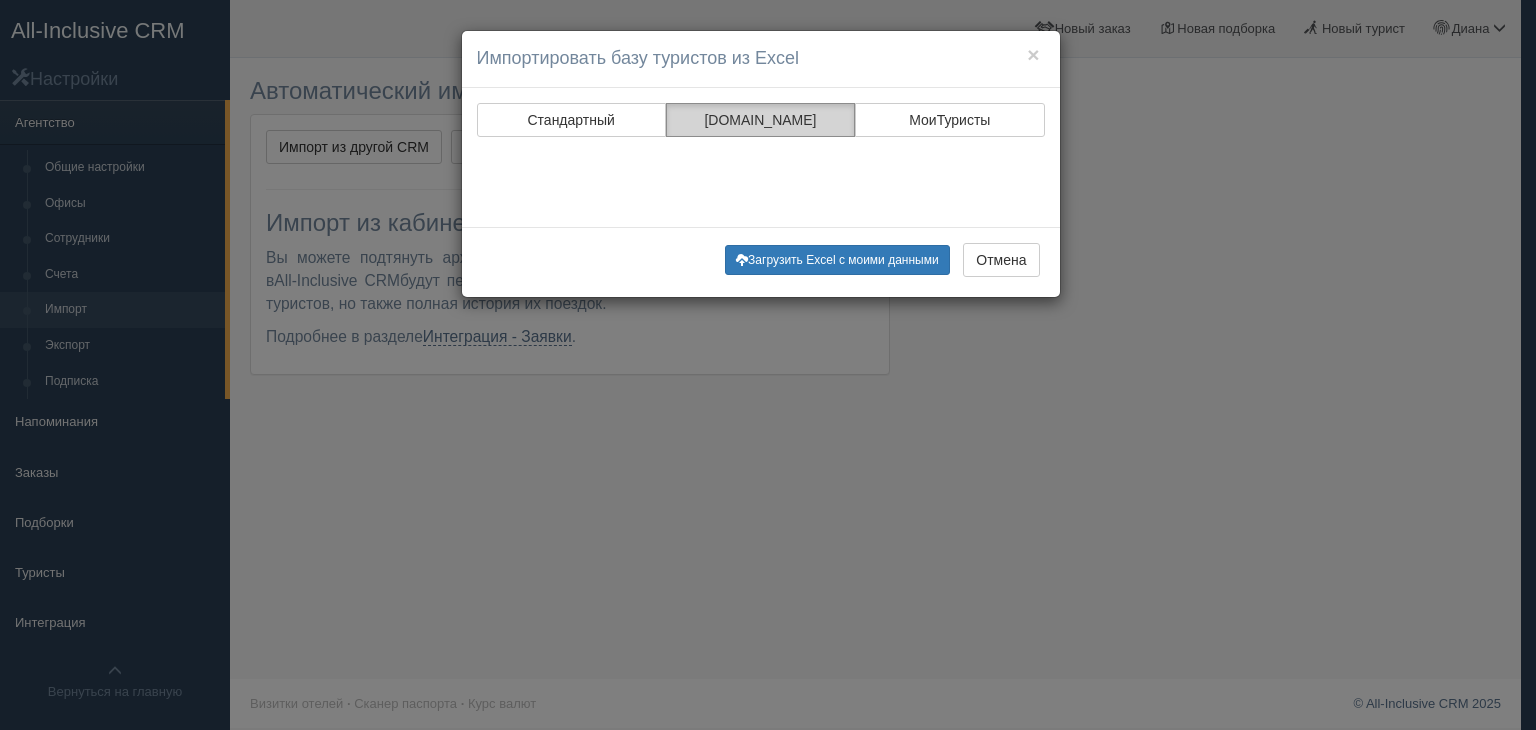 radio on "true" 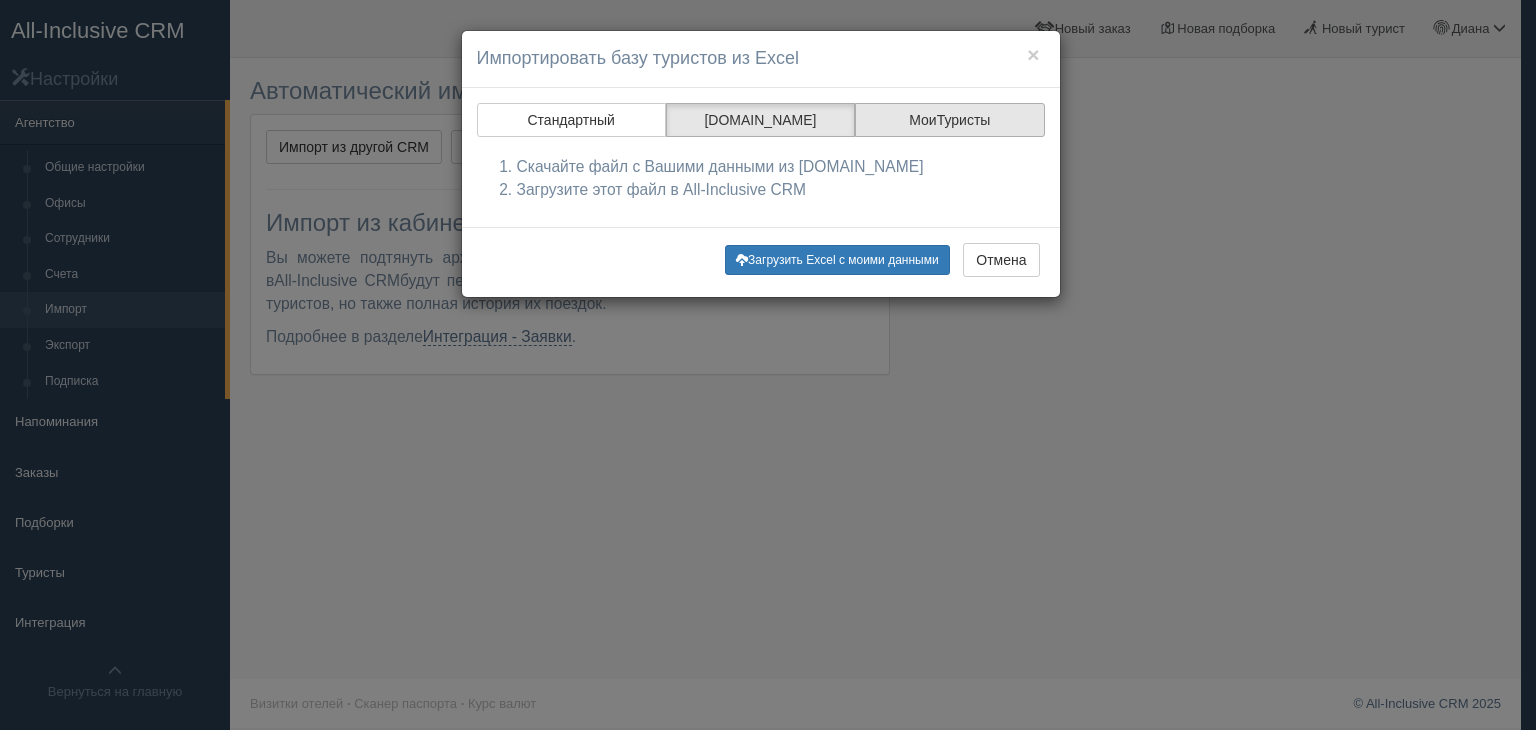 click on "МоиТуристы" at bounding box center (949, 120) 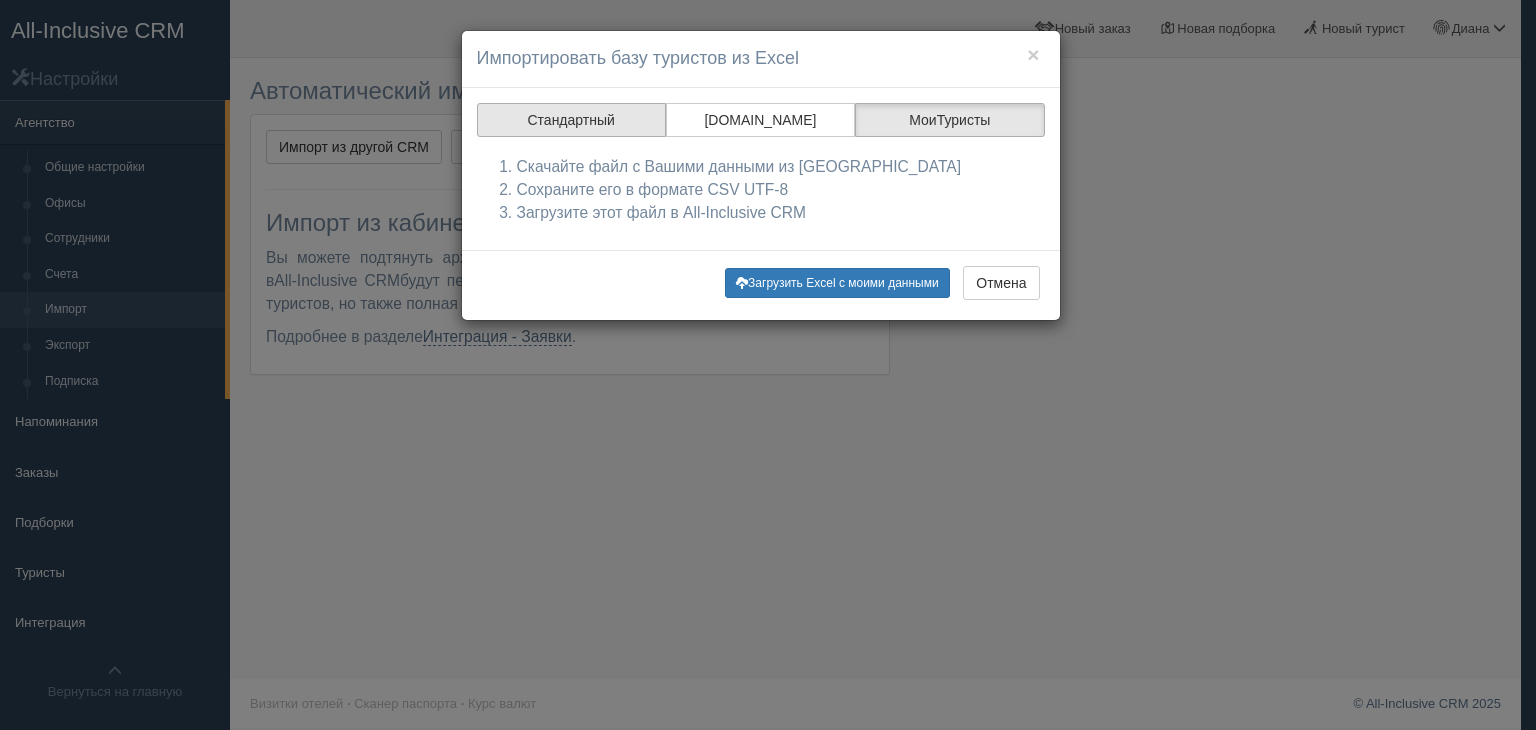 click on "Стандартный" at bounding box center (571, 120) 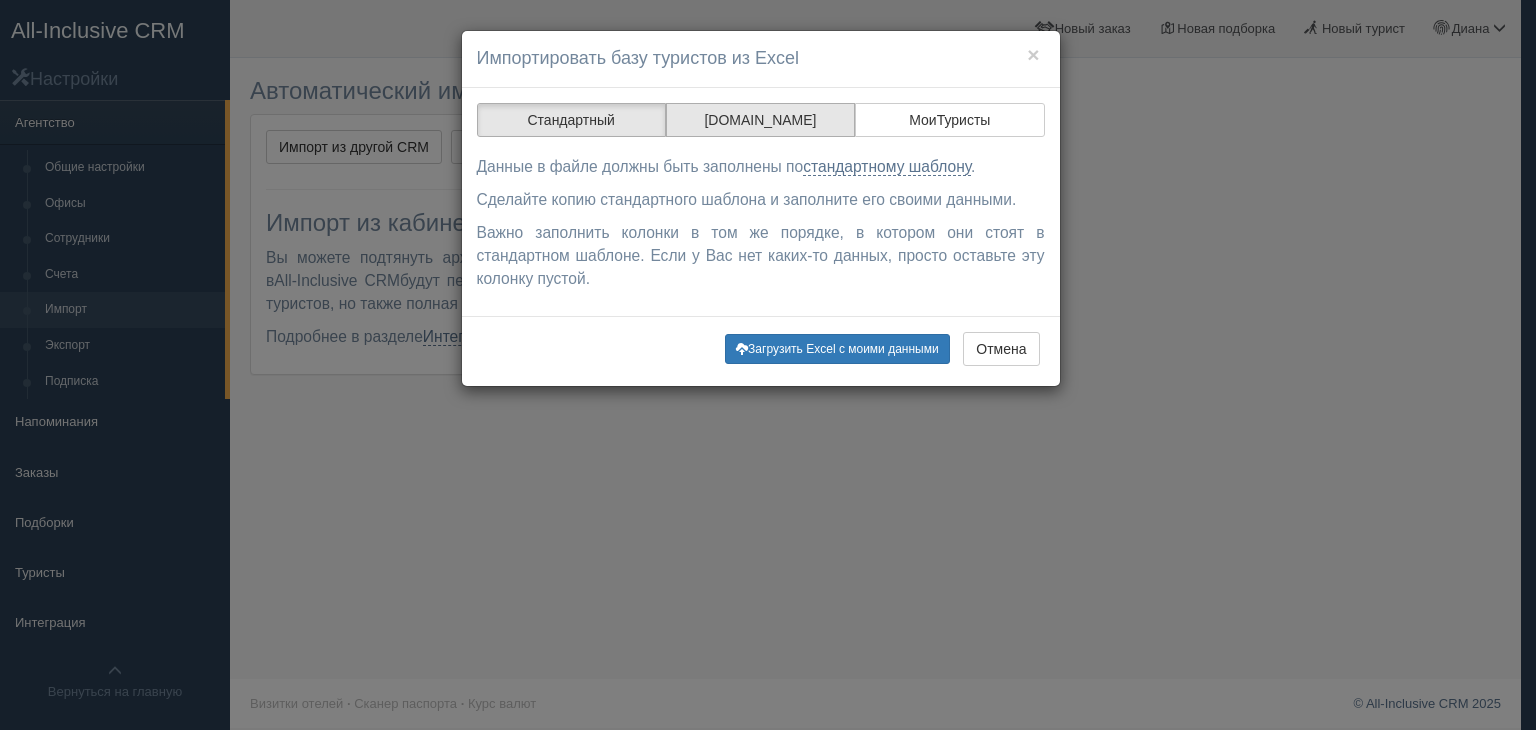 click on "U-ON.Travel" at bounding box center (760, 120) 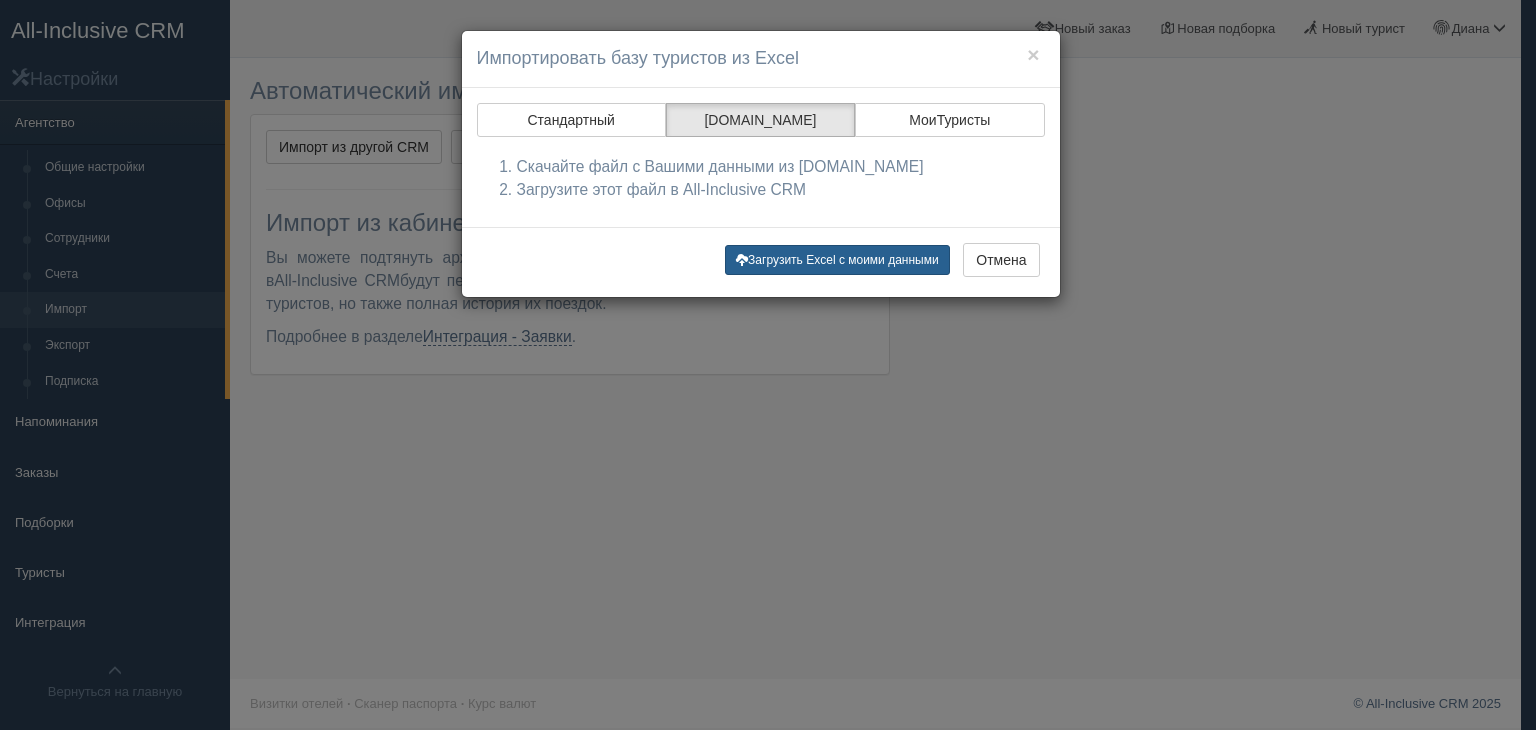 click on "Загрузить Excel с моими данными" at bounding box center (837, 260) 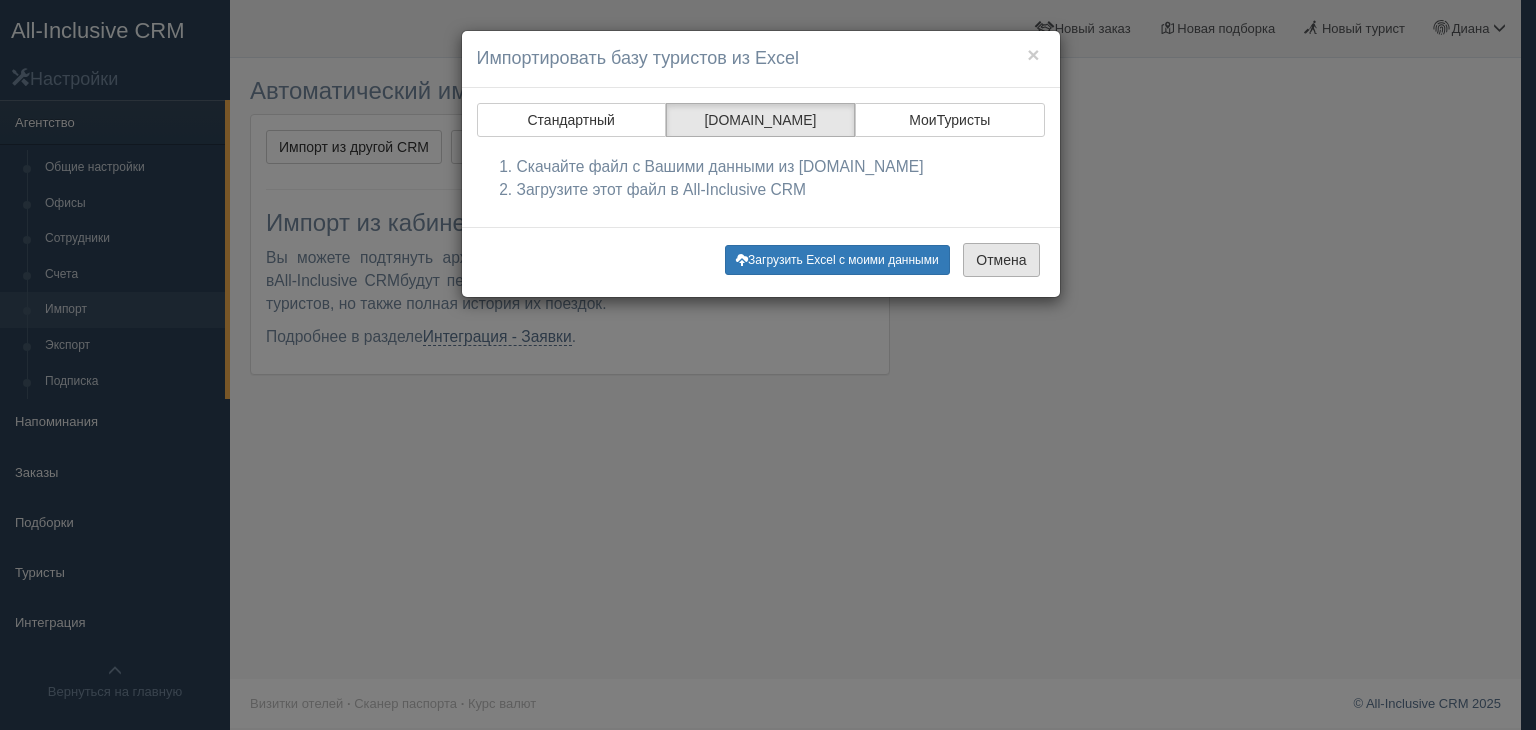 click on "Отмена" at bounding box center (1001, 260) 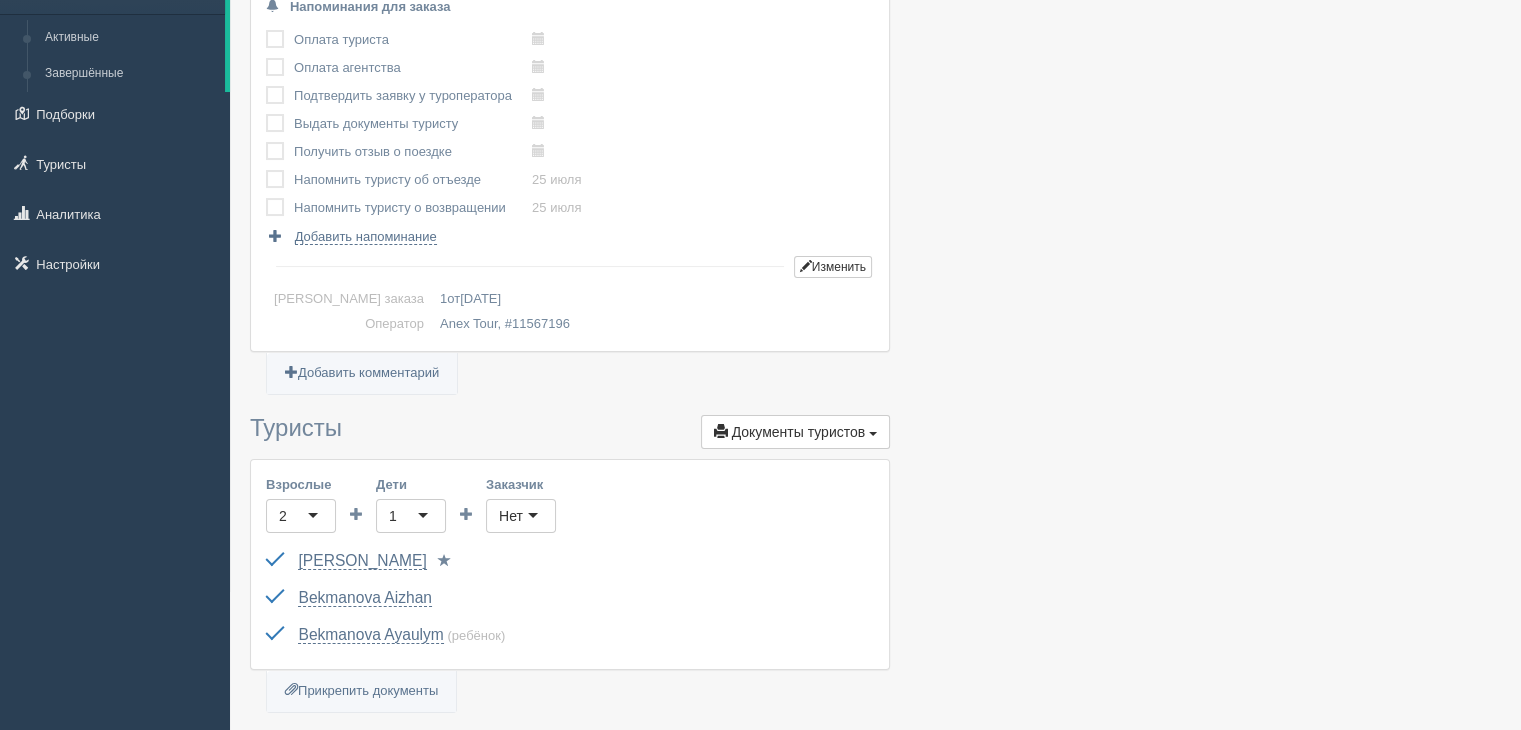 scroll, scrollTop: 0, scrollLeft: 0, axis: both 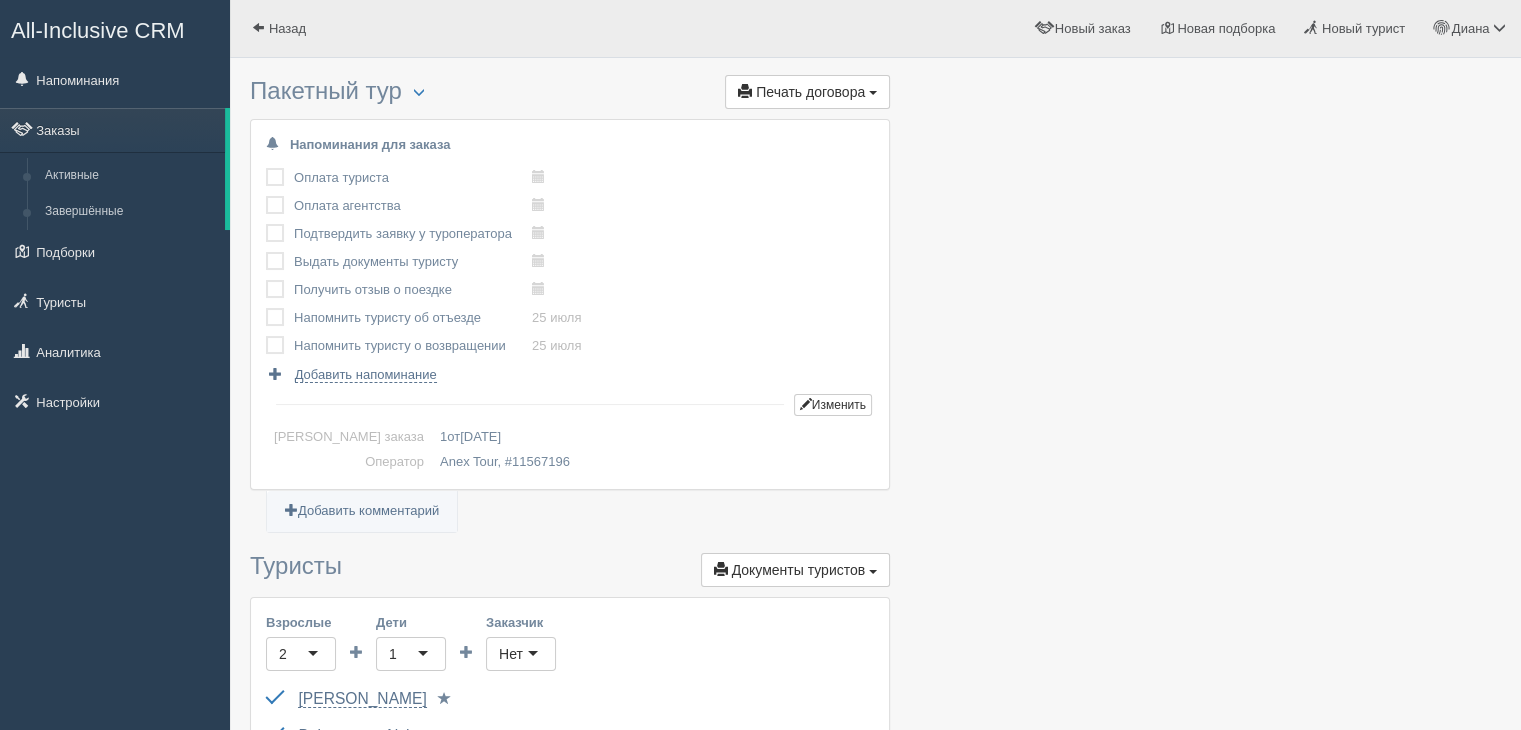 click on "Оплата туриста" at bounding box center (413, 178) 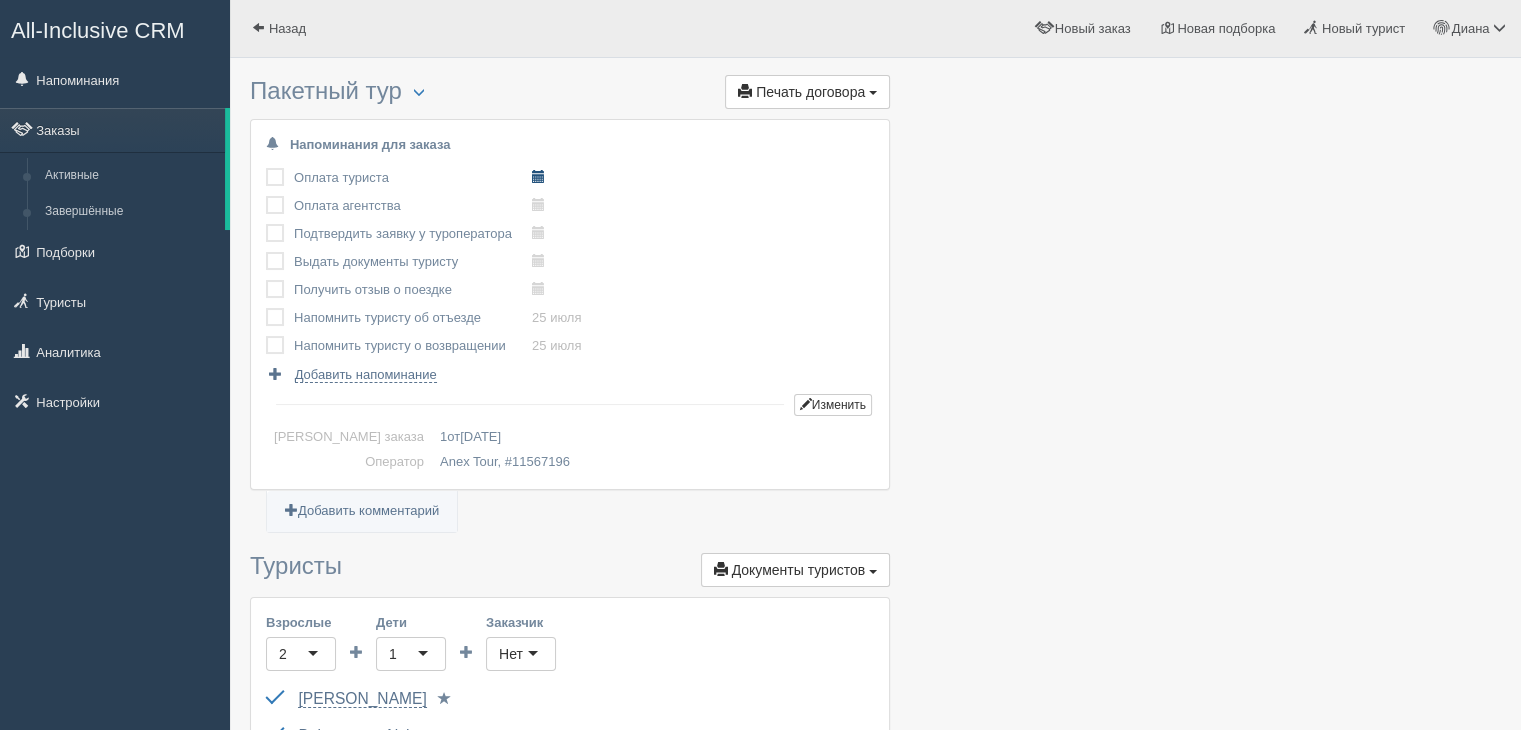 click at bounding box center [538, 176] 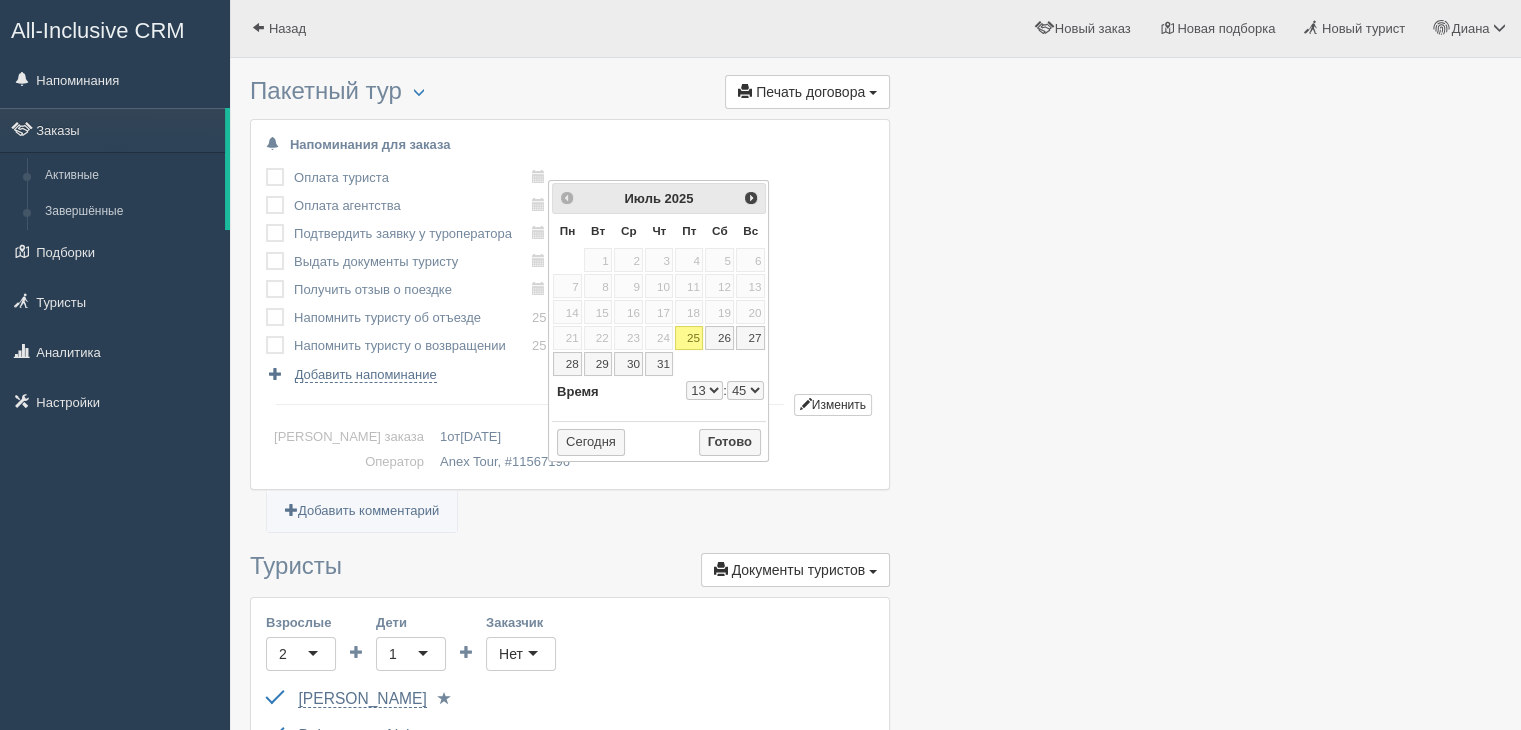 click on "Оплата туриста
2025-07-25 13:45
выполнено!
Оплата агентства
выполнено!
Подтвердить заявку у туроператора
выполнено!
Выдать документы туристу
выполнено!
Получить отзыв о поездке" at bounding box center [570, 274] 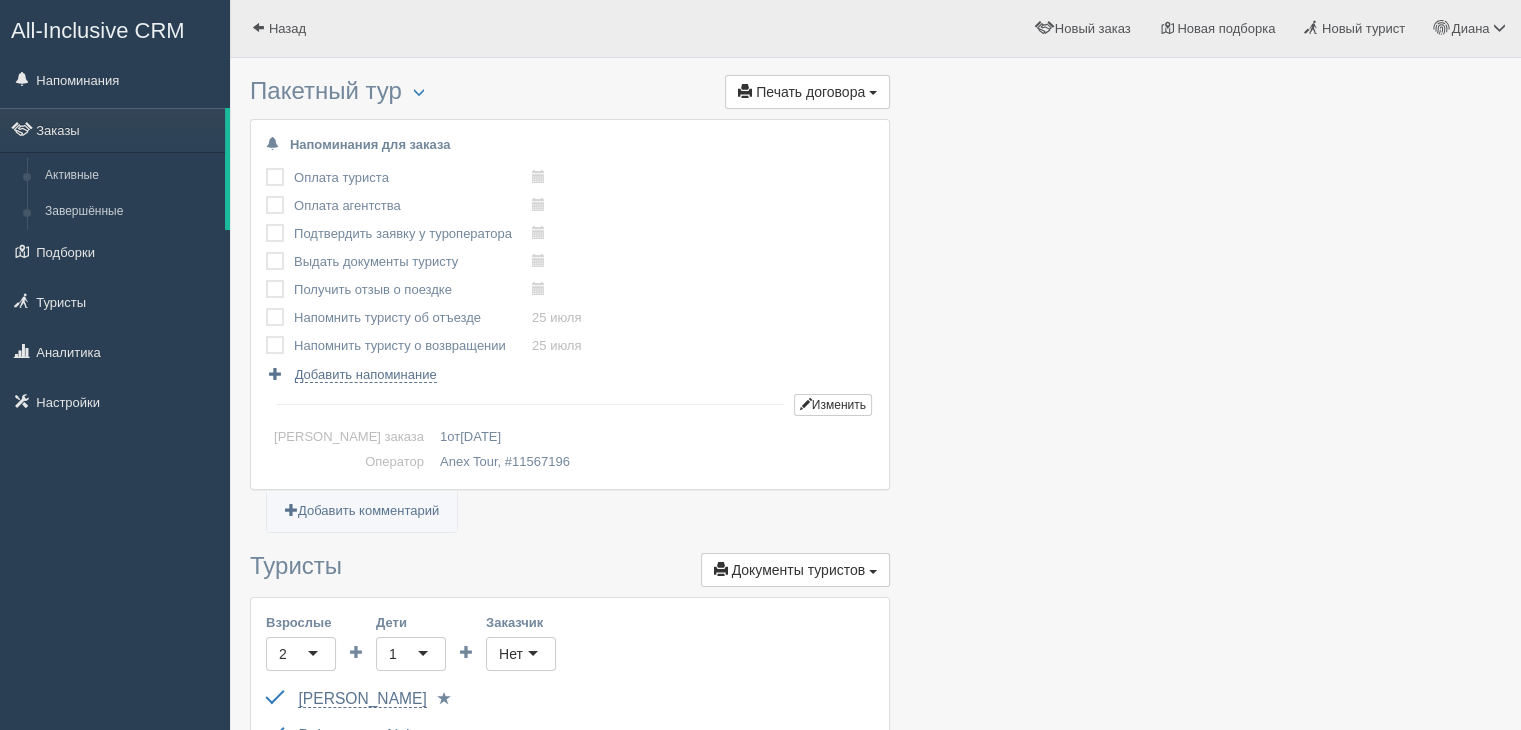 click at bounding box center [266, 168] 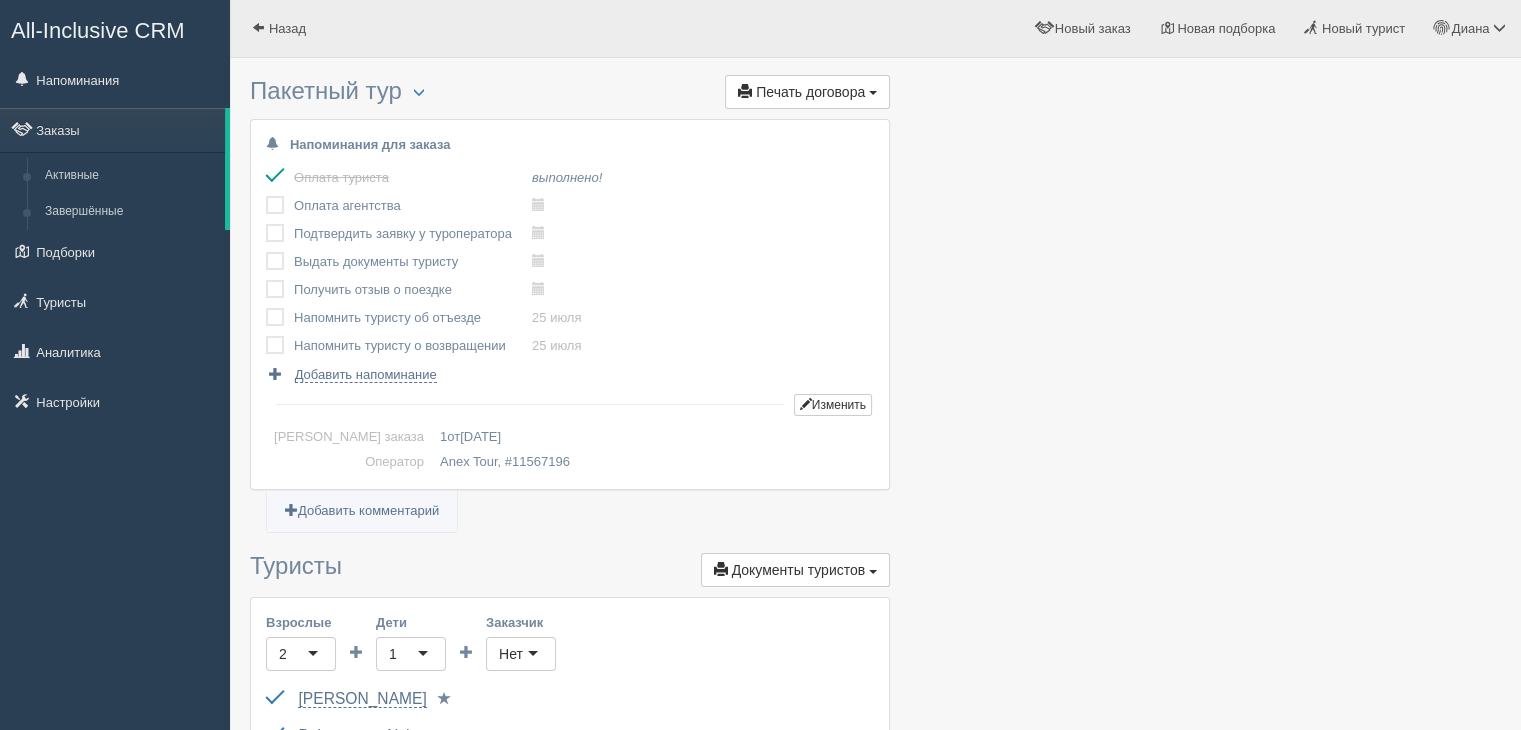 click at bounding box center [266, 168] 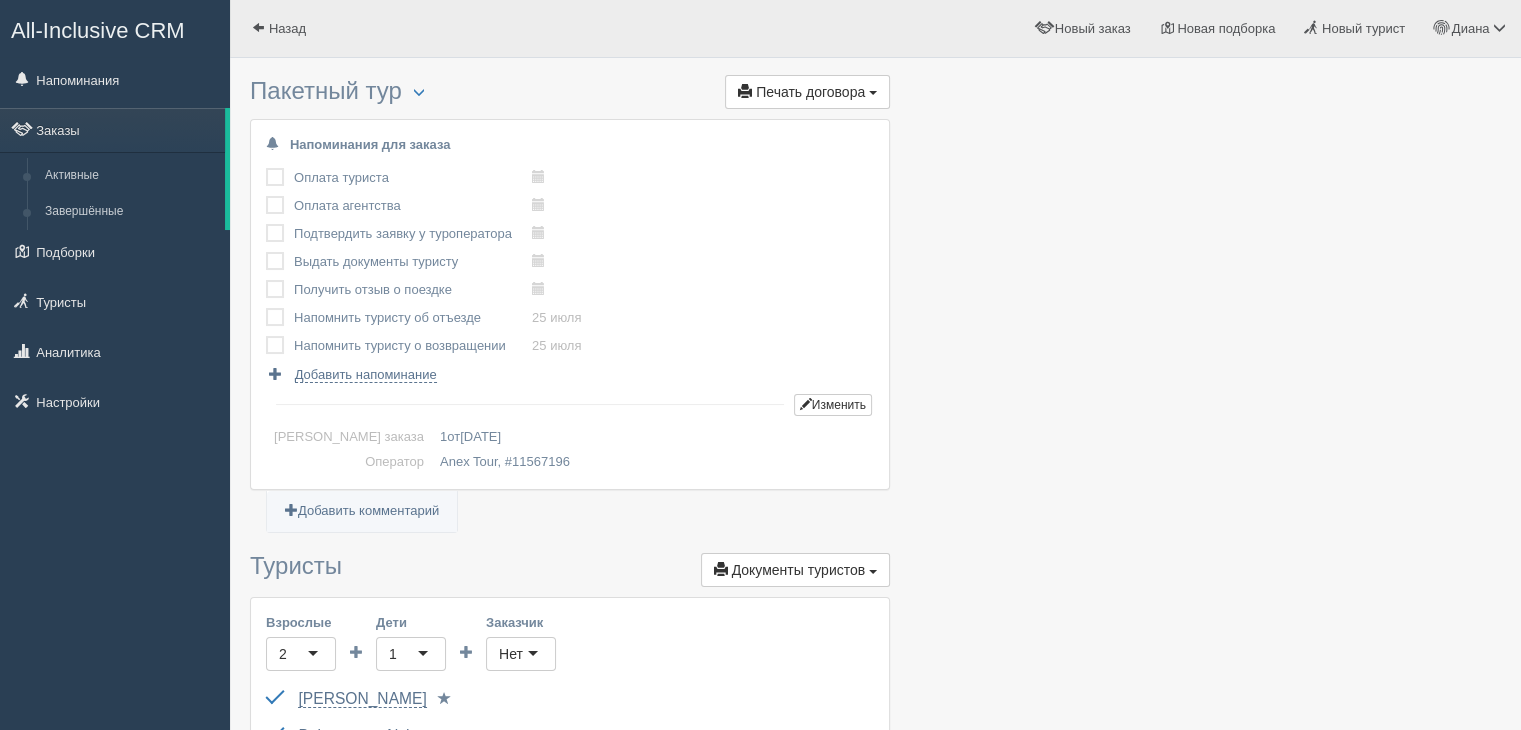 click at bounding box center [266, 196] 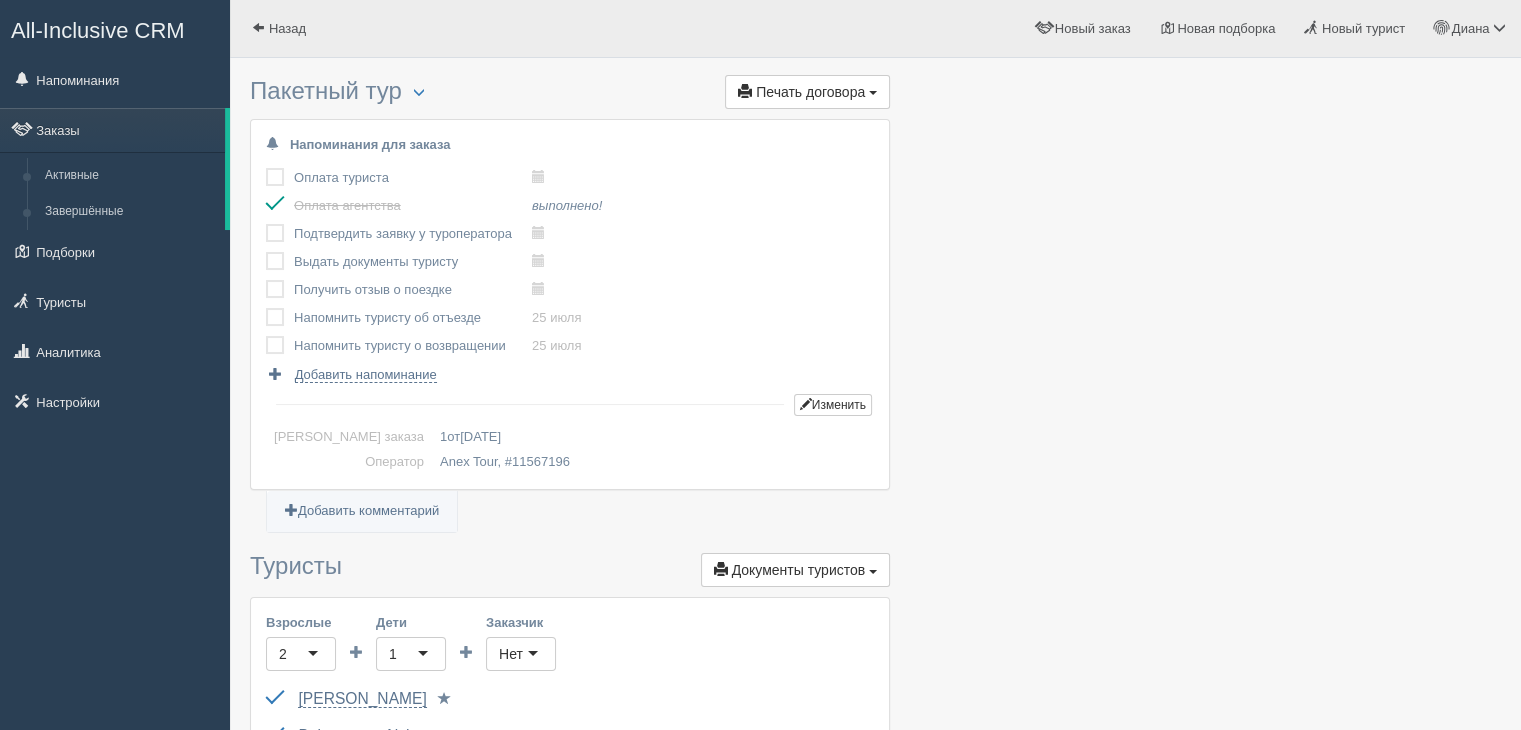 click at bounding box center [266, 196] 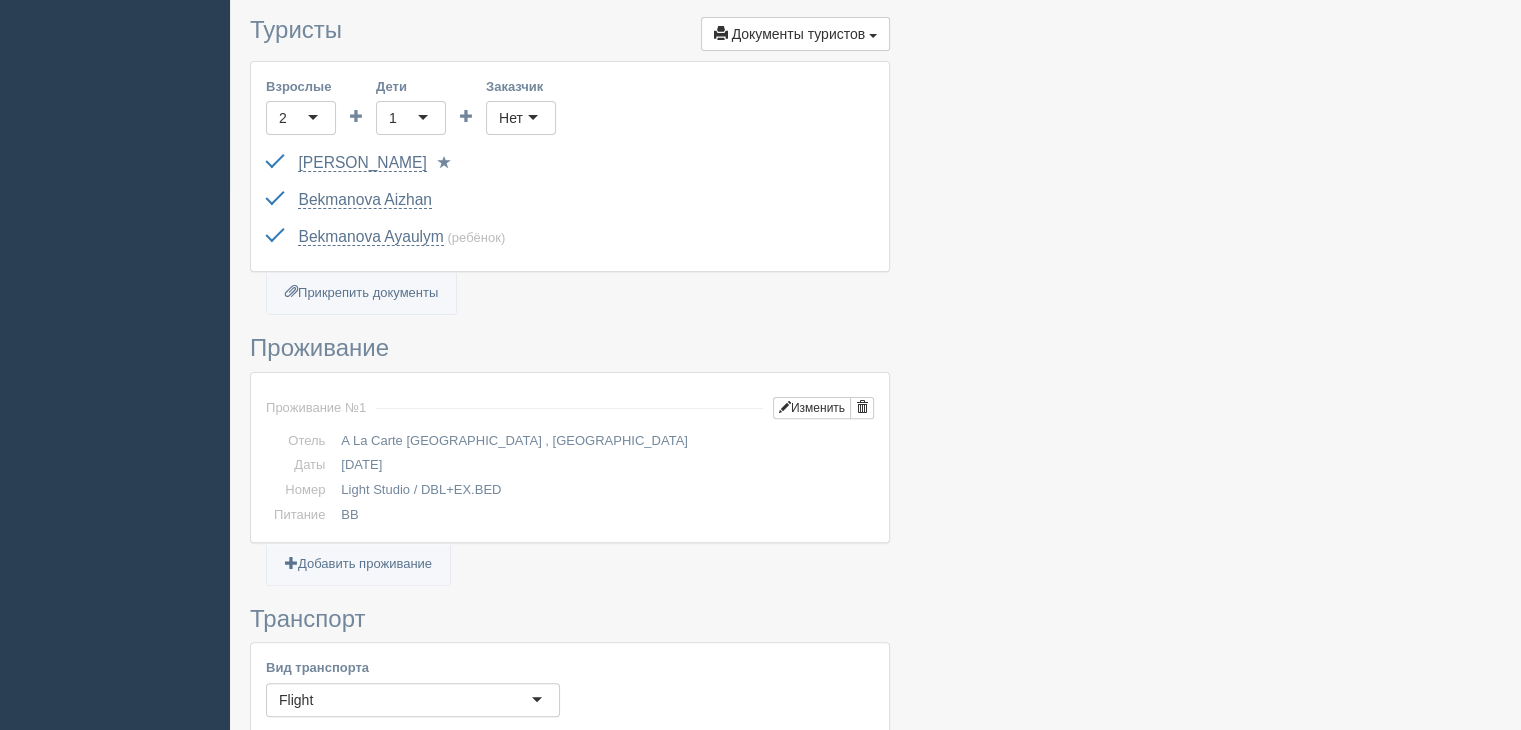 scroll, scrollTop: 0, scrollLeft: 0, axis: both 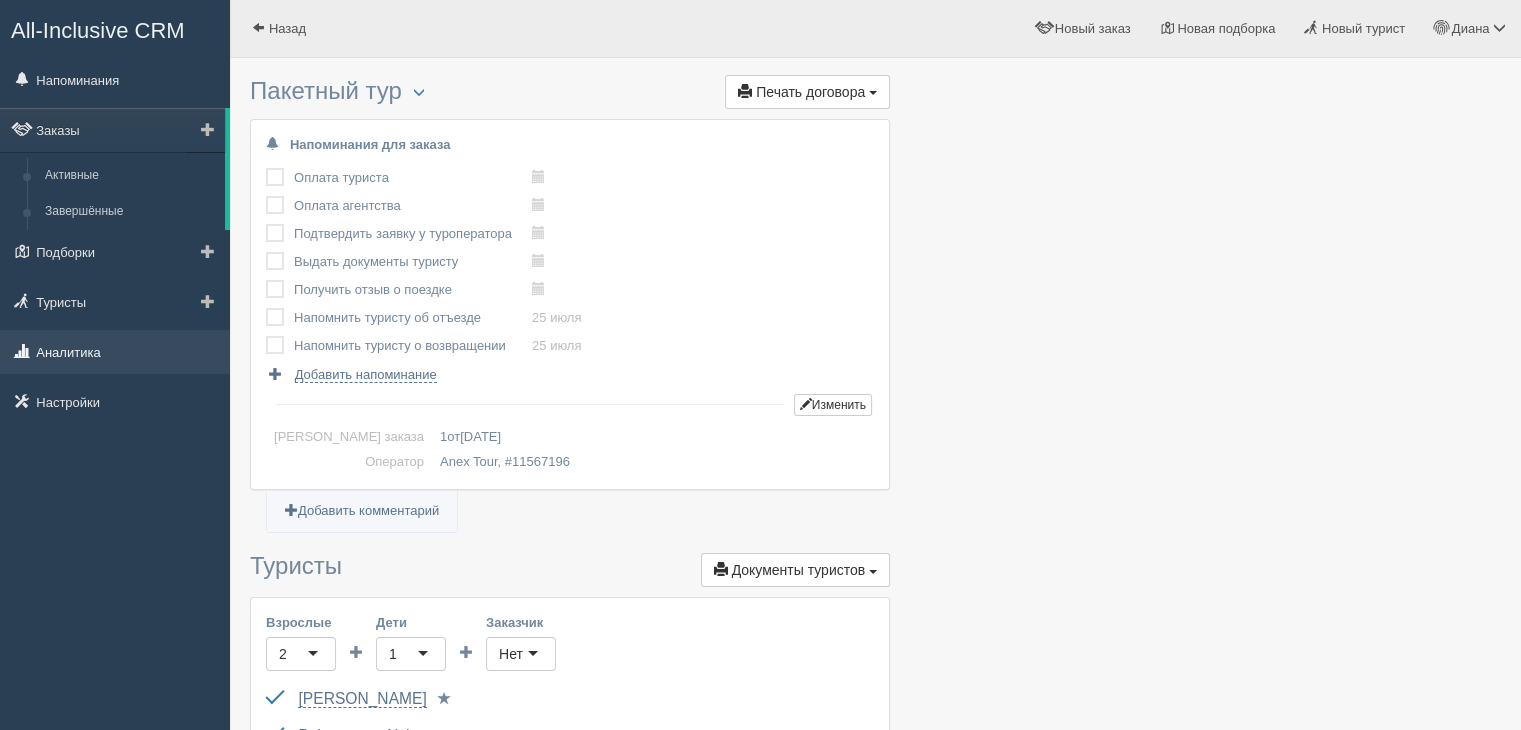 click on "Аналитика" at bounding box center [115, 352] 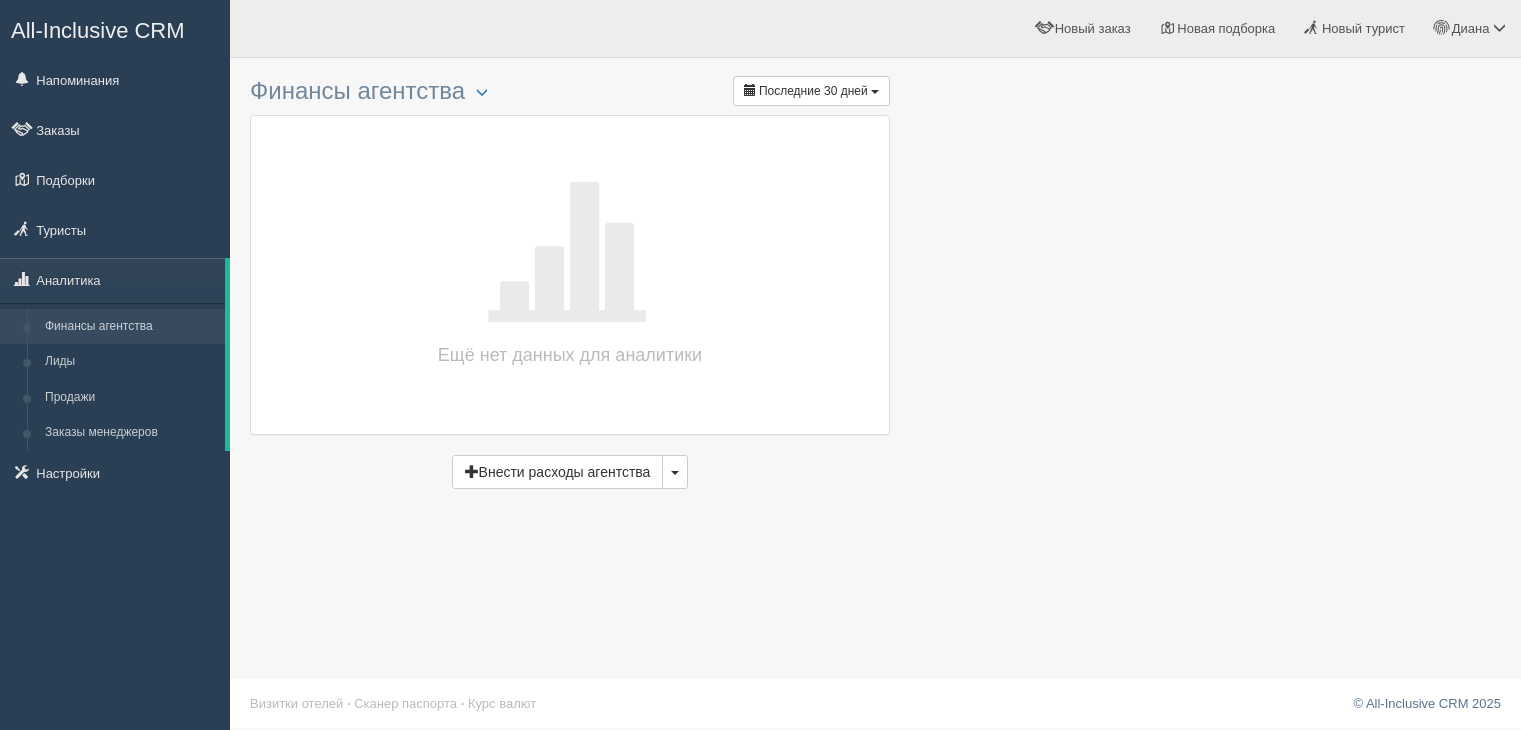 scroll, scrollTop: 0, scrollLeft: 0, axis: both 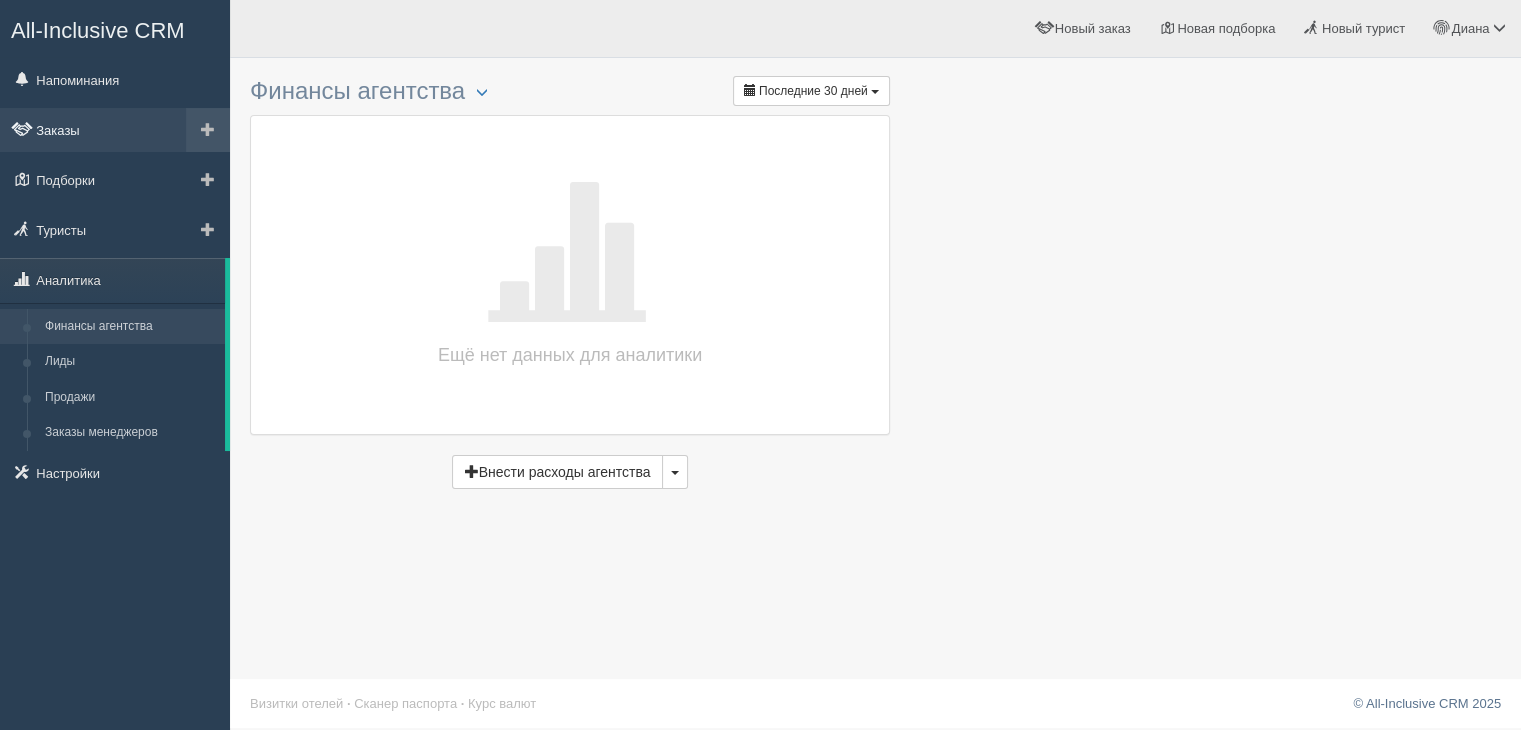 click on "Заказы" at bounding box center (115, 130) 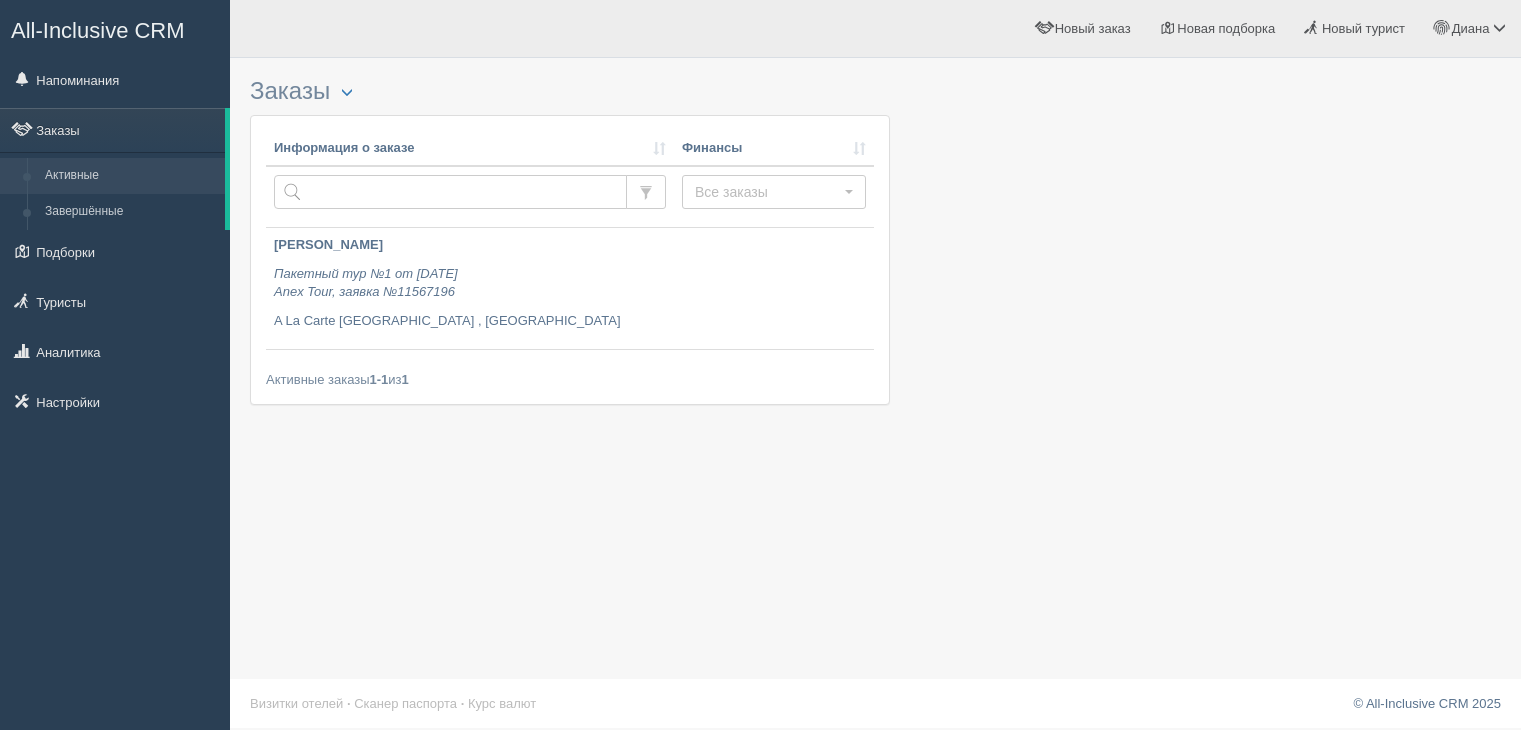 scroll, scrollTop: 0, scrollLeft: 0, axis: both 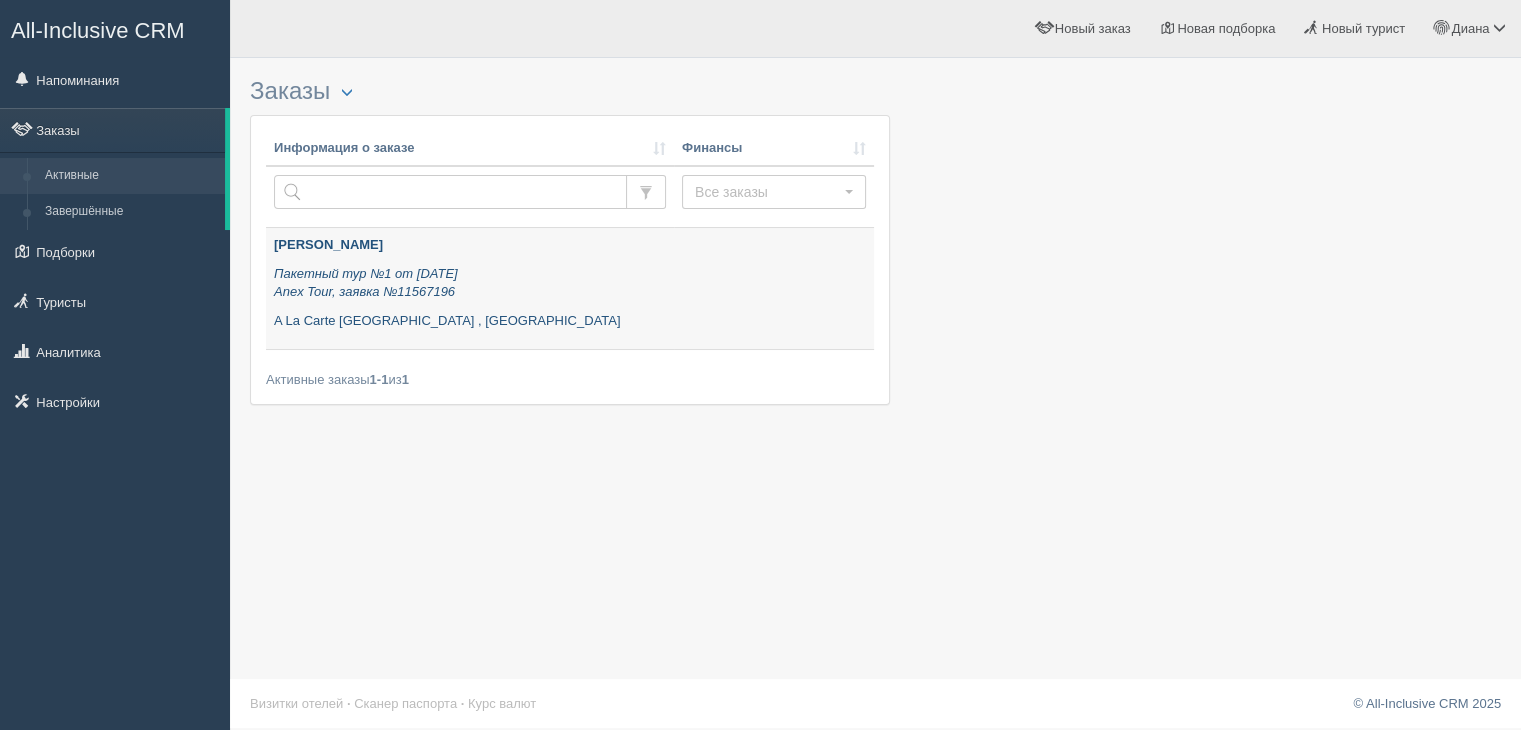 click on "Пакетный тур №1 от [DATE]
Anex Tour, заявка №11567196" at bounding box center [470, 283] 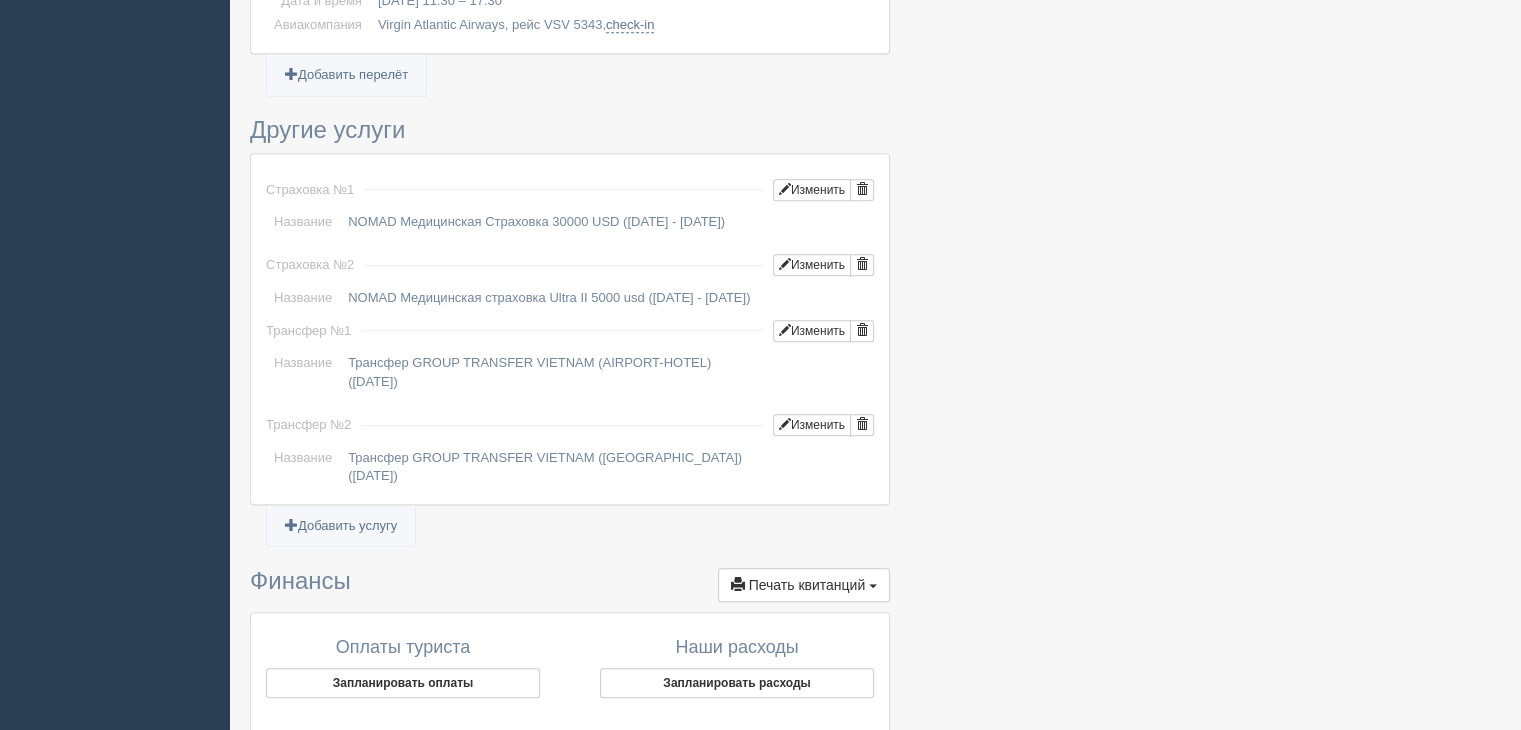 scroll, scrollTop: 1661, scrollLeft: 0, axis: vertical 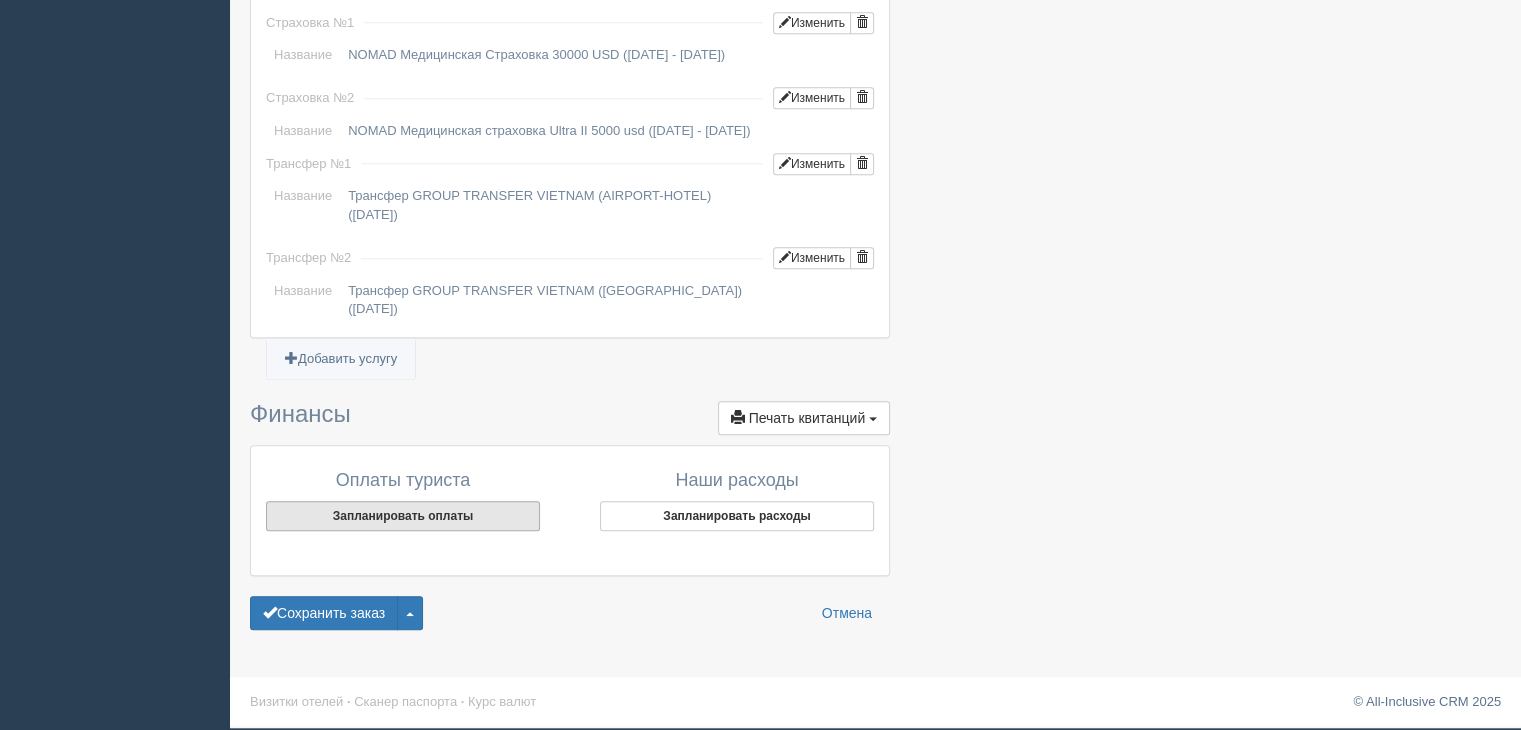click on "Запланировать оплаты" at bounding box center [403, 516] 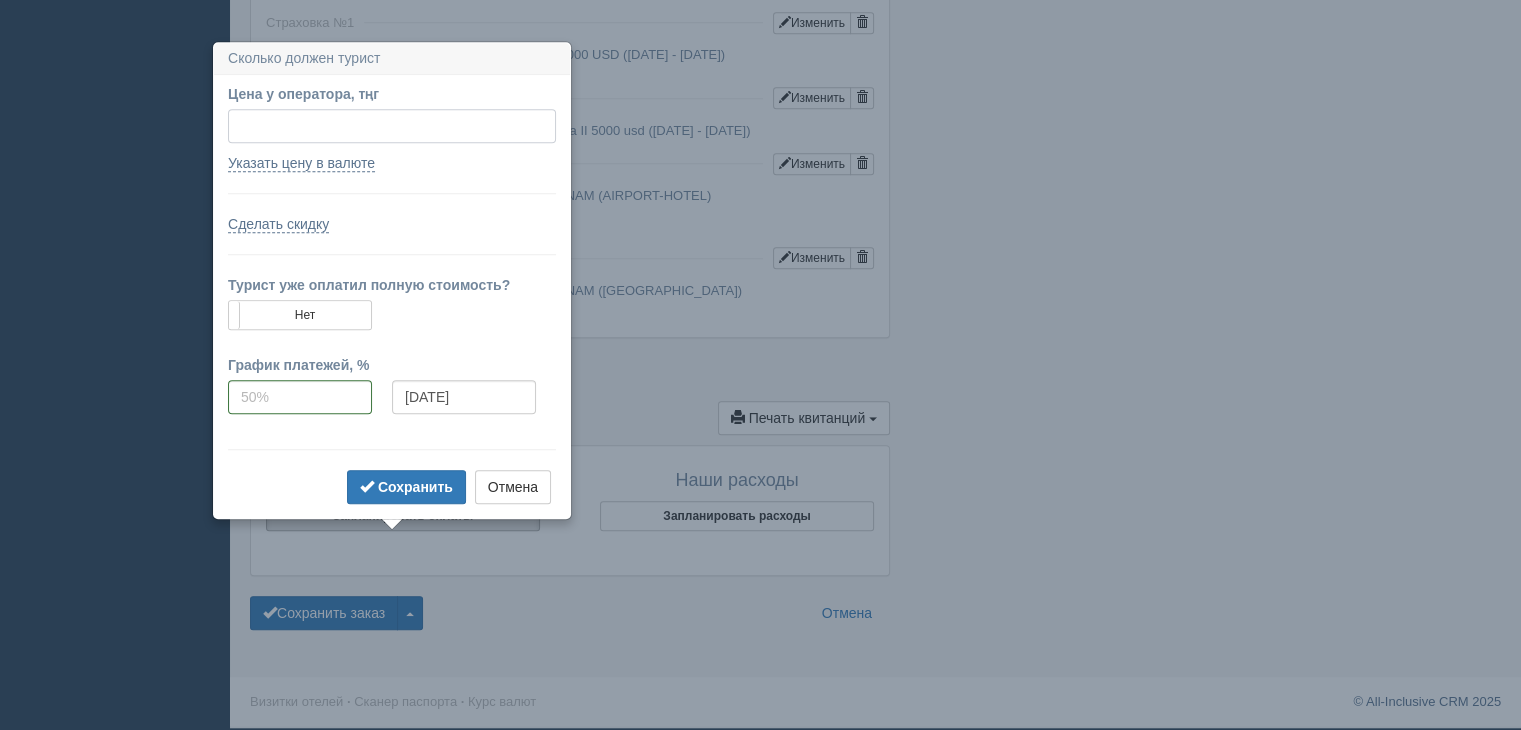 click on "Цена у оператора, тңг" at bounding box center (392, 113) 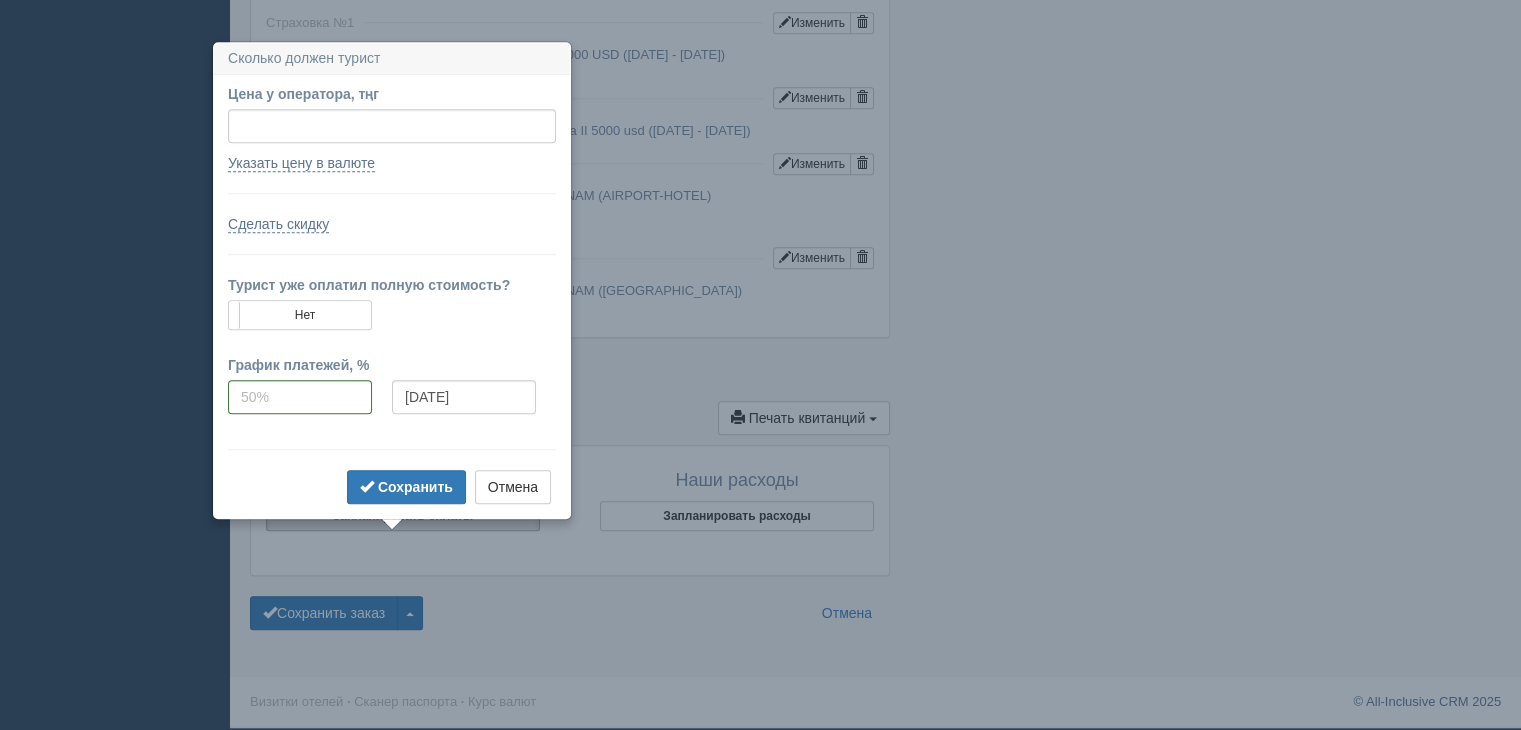click on "Финансы
Печать квитанций
Печать
+ Новый счёт-фактура
Акт выполненных работ
График платежей
Справка про расчёт дохода
Нет оплат
Нет расходов" at bounding box center [570, 418] 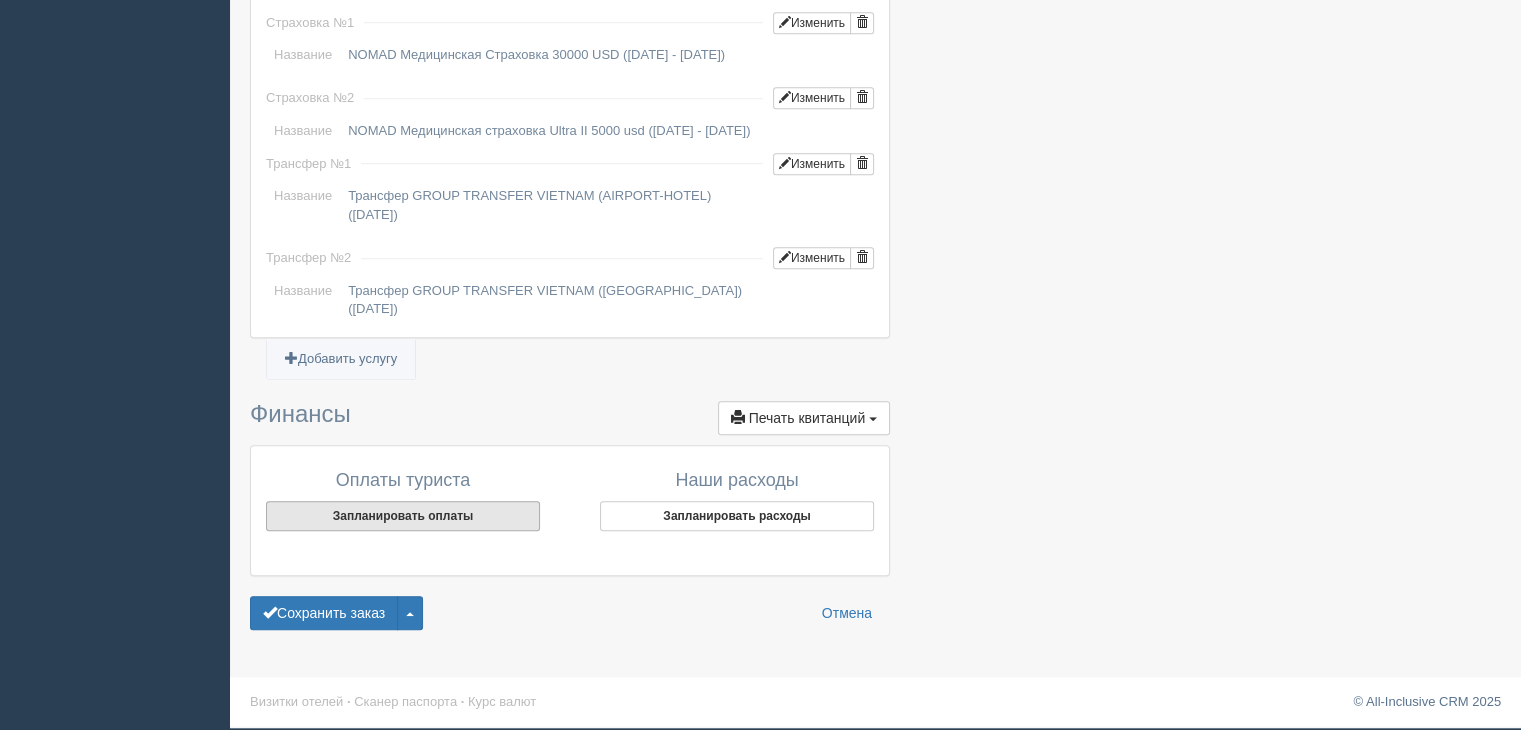 click on "Запланировать оплаты" at bounding box center (403, 516) 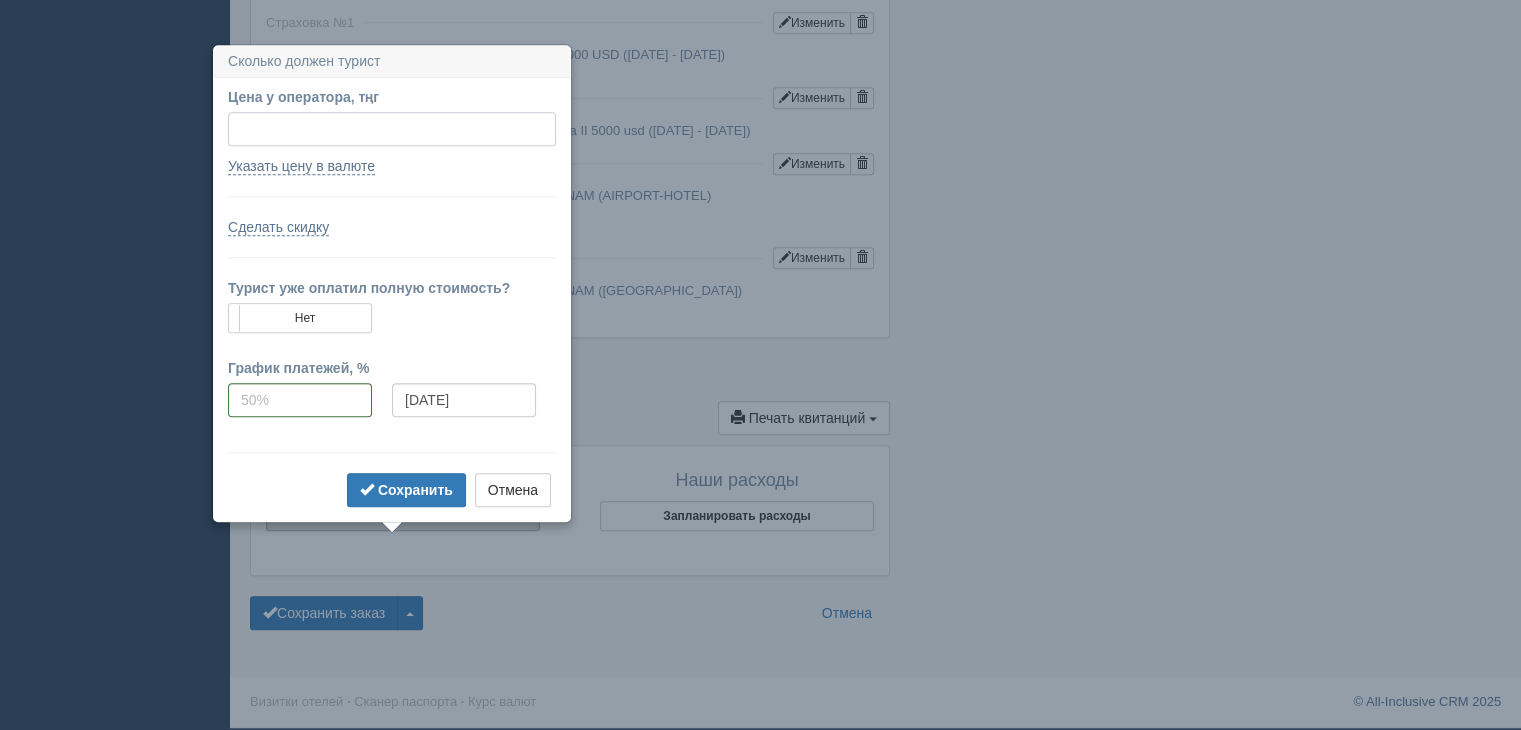 paste on "1821880" 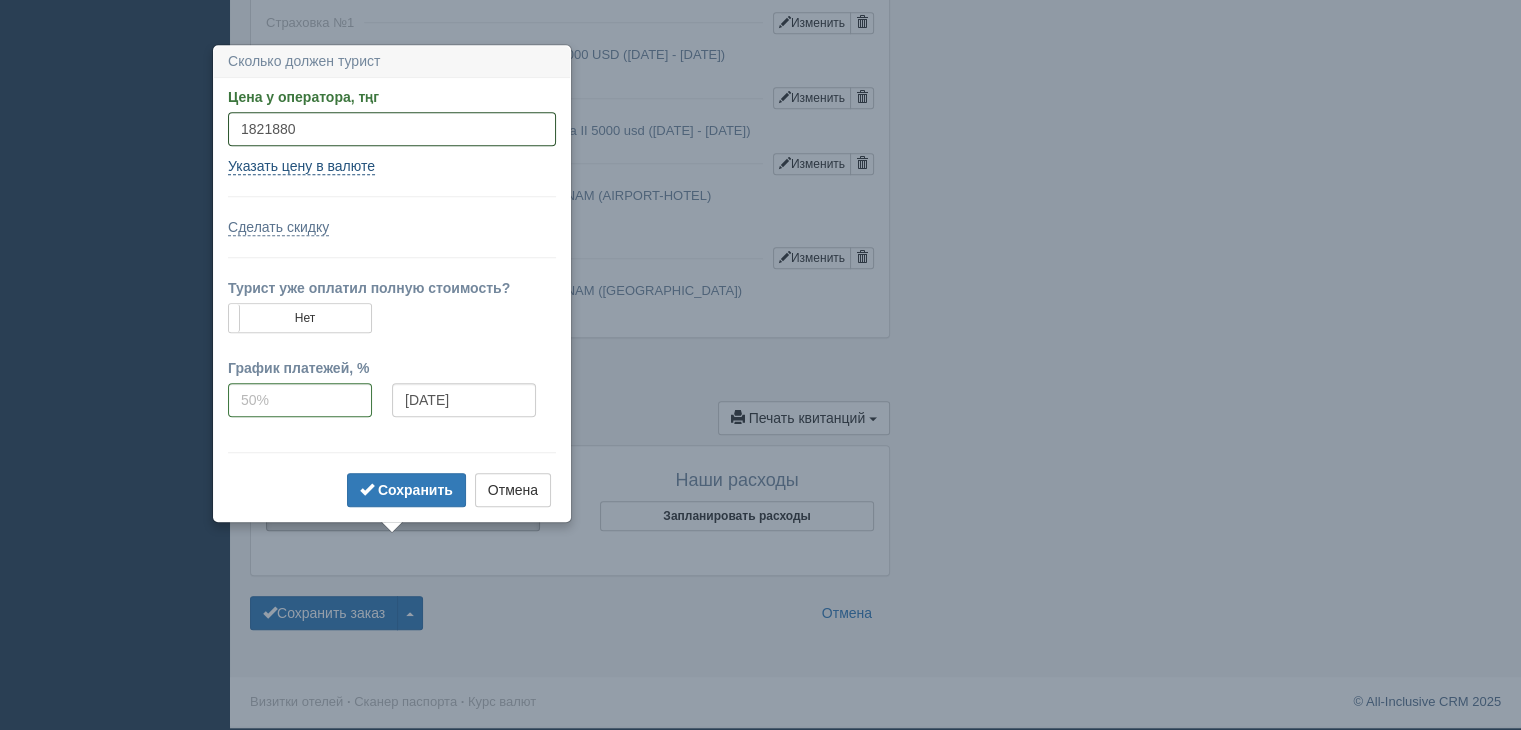 type on "1821880" 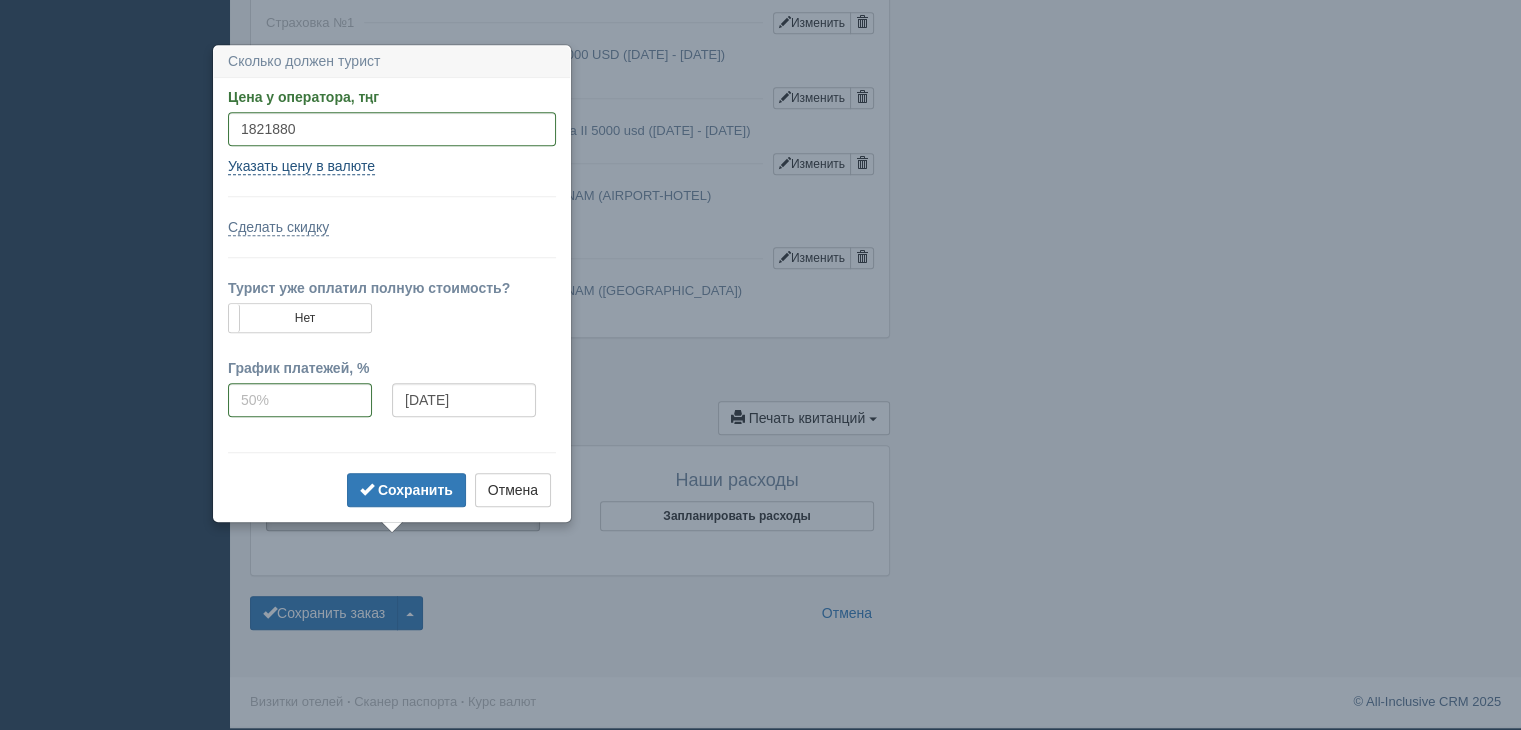 click on "Указать цену в валюте" at bounding box center [301, 166] 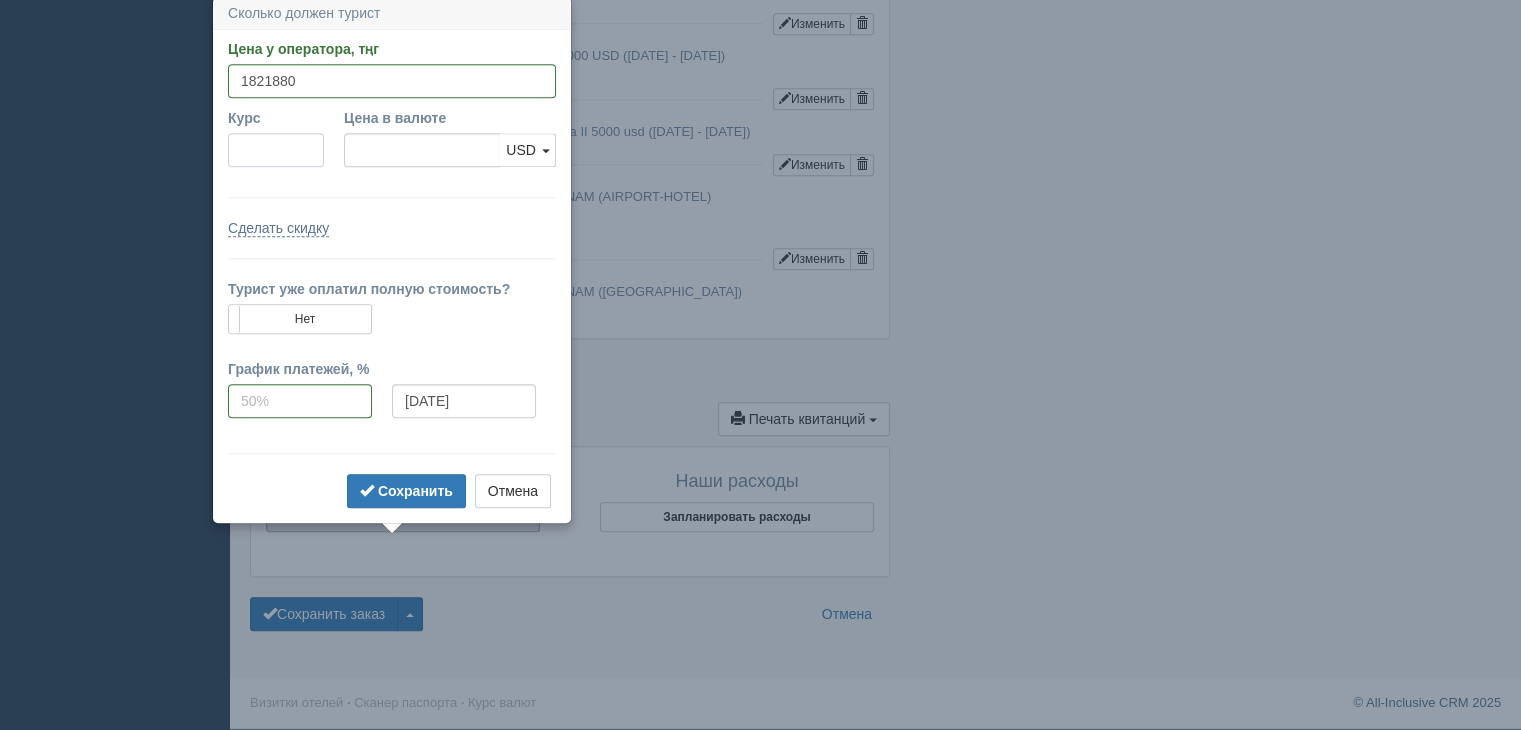 scroll, scrollTop: 1626, scrollLeft: 0, axis: vertical 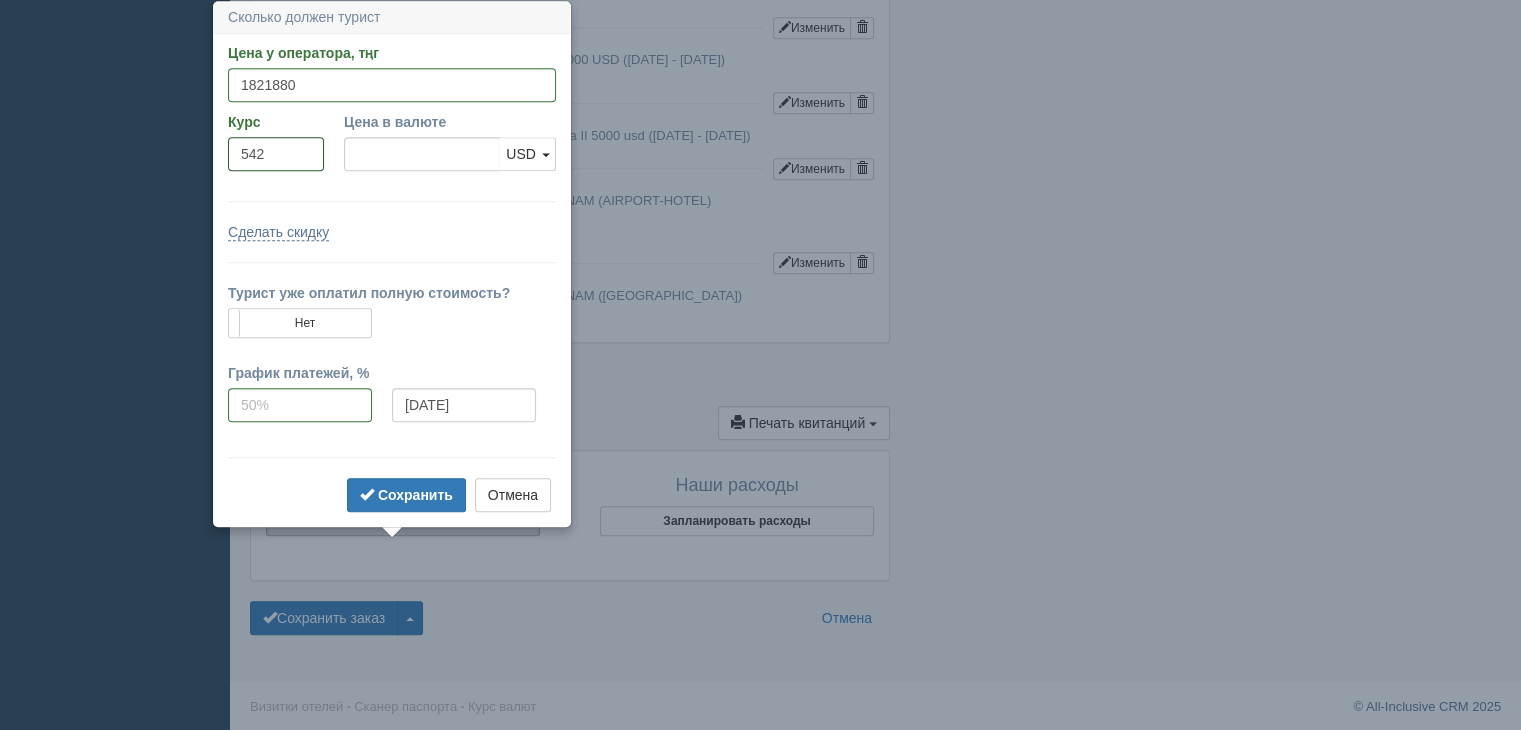 type on "542" 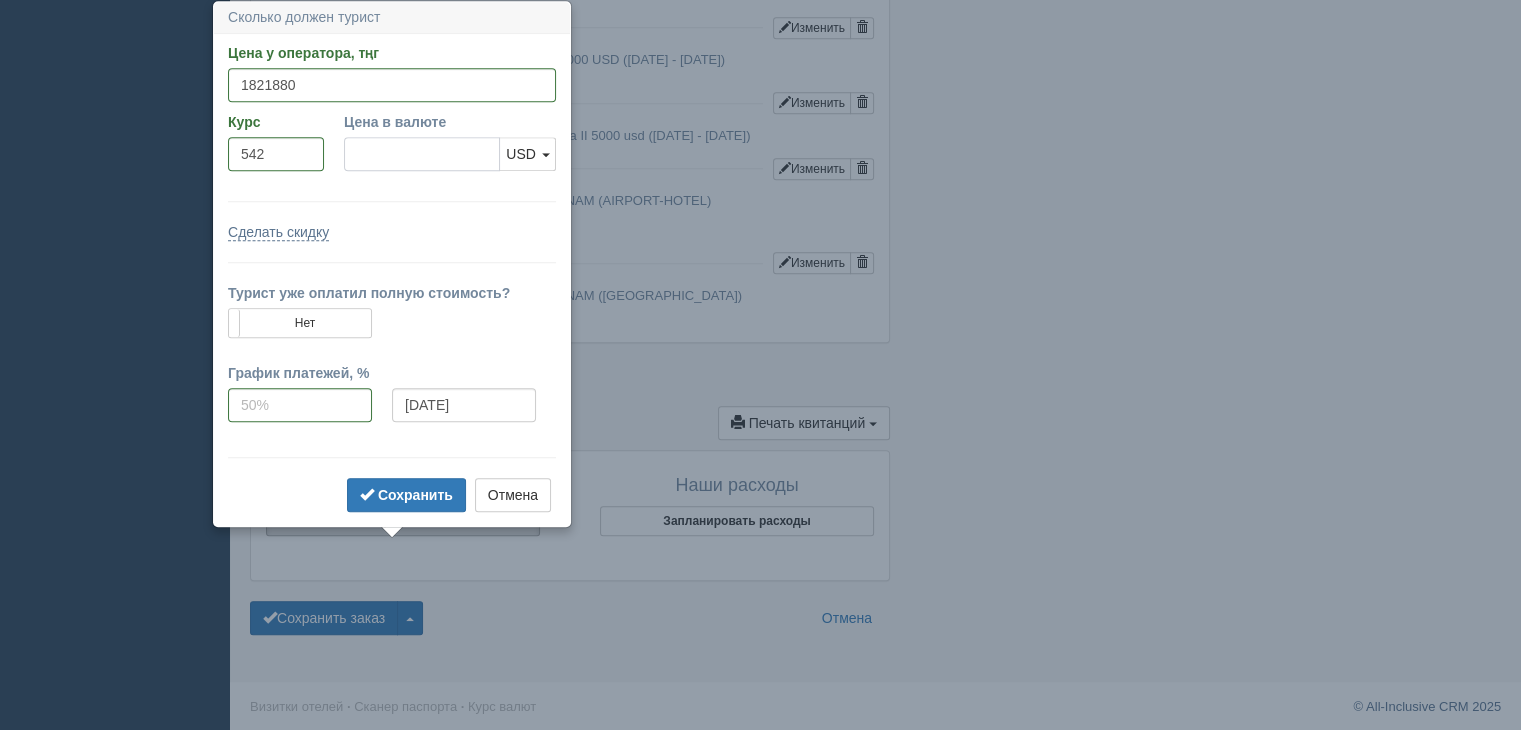 type on "3361.40" 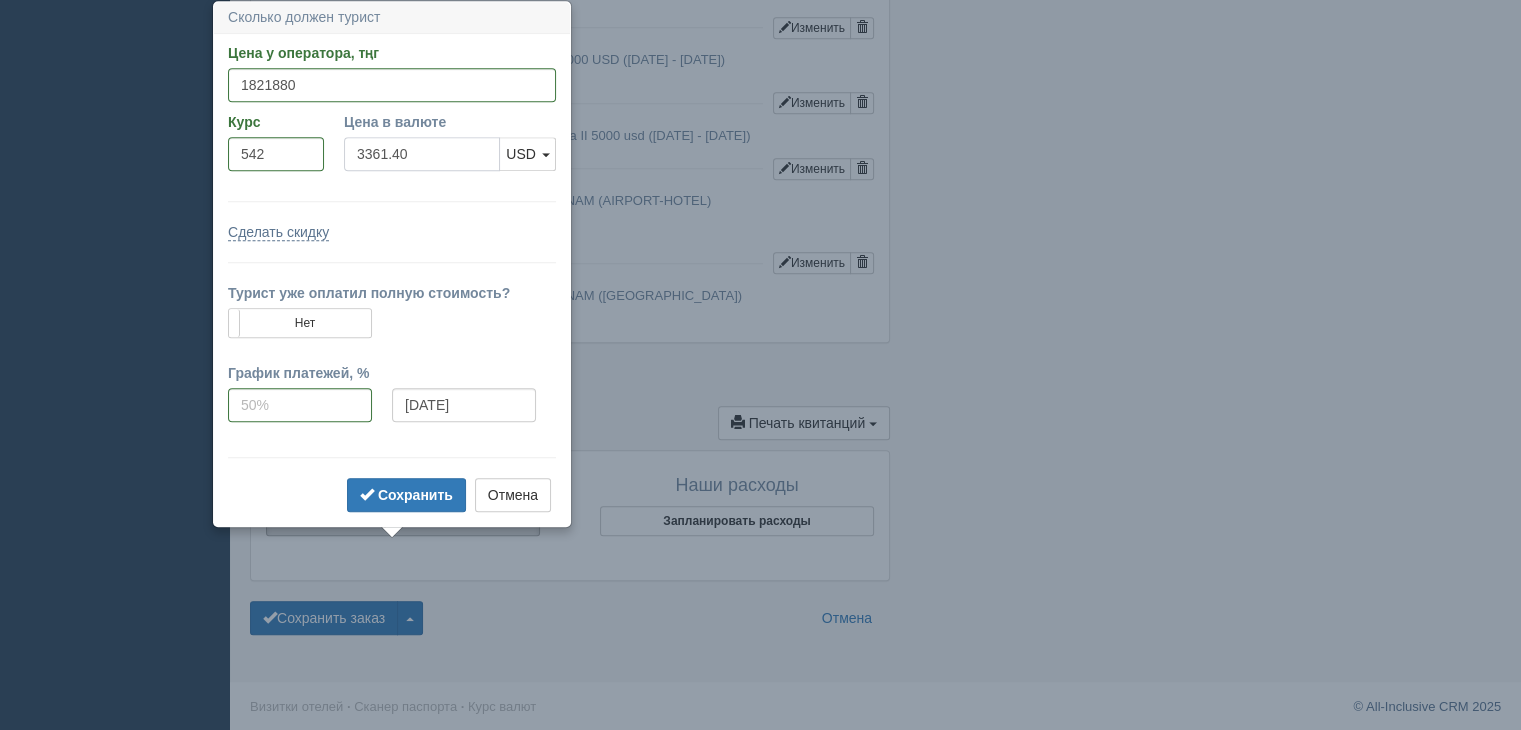 click on "3361.40" at bounding box center [422, 154] 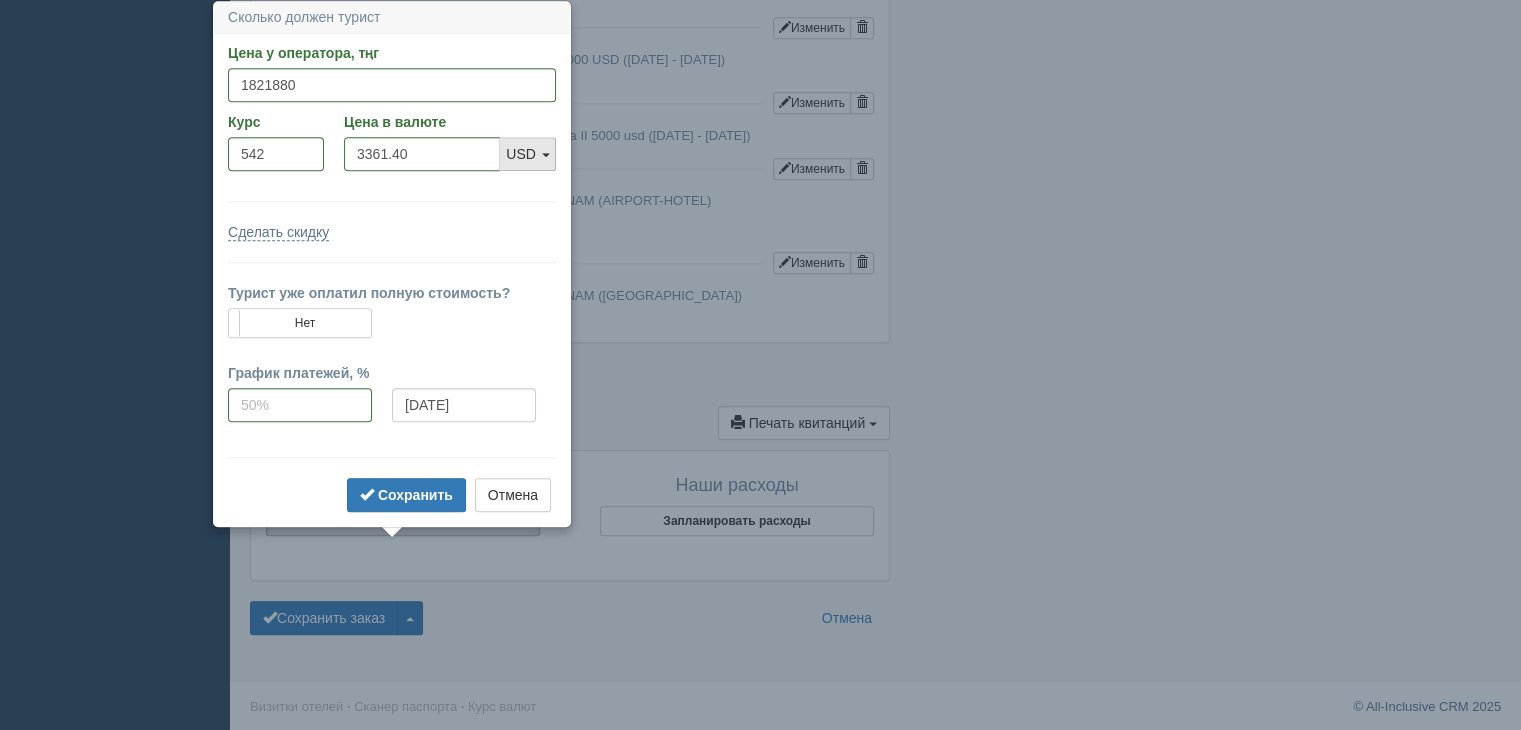 click on "USD" at bounding box center (521, 154) 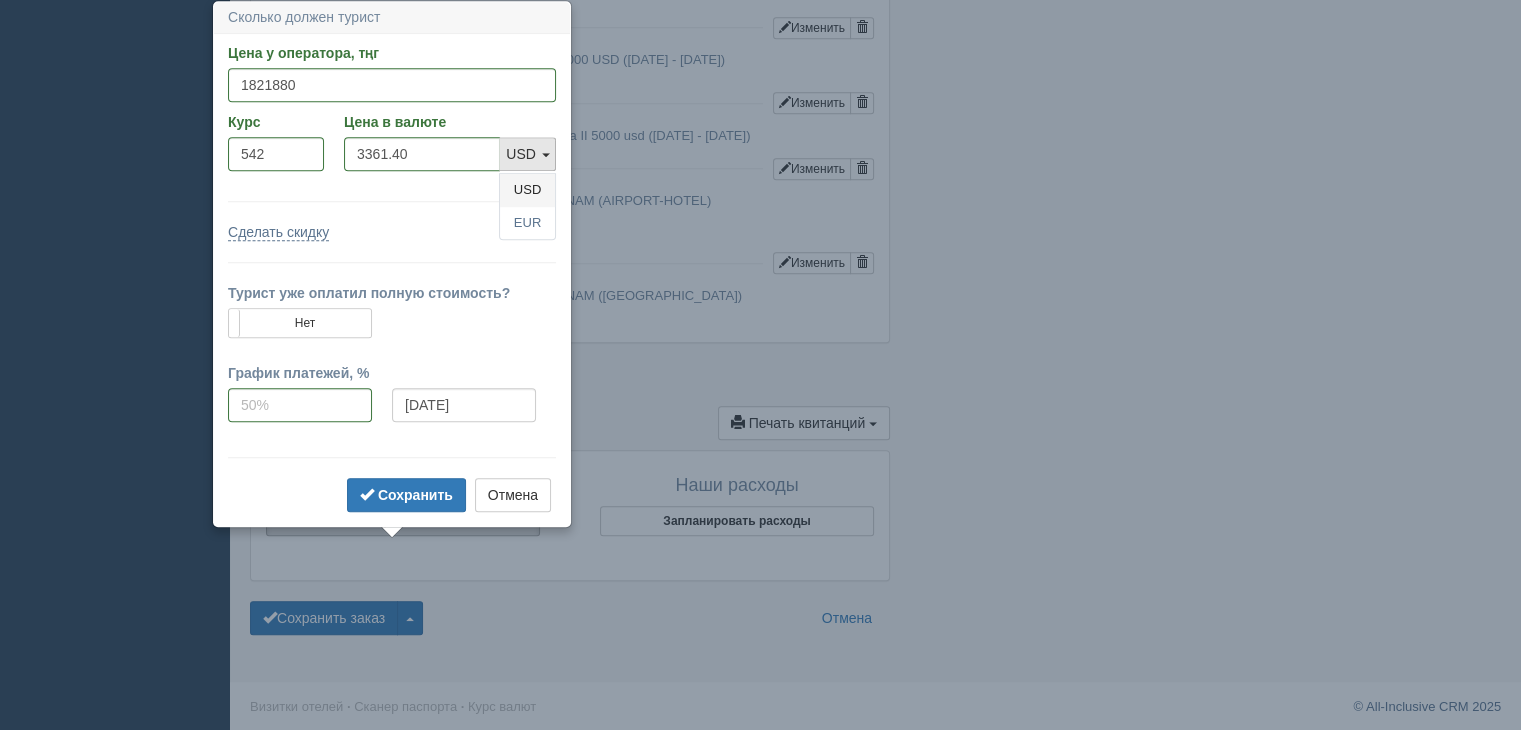 click on "USD" at bounding box center [527, 190] 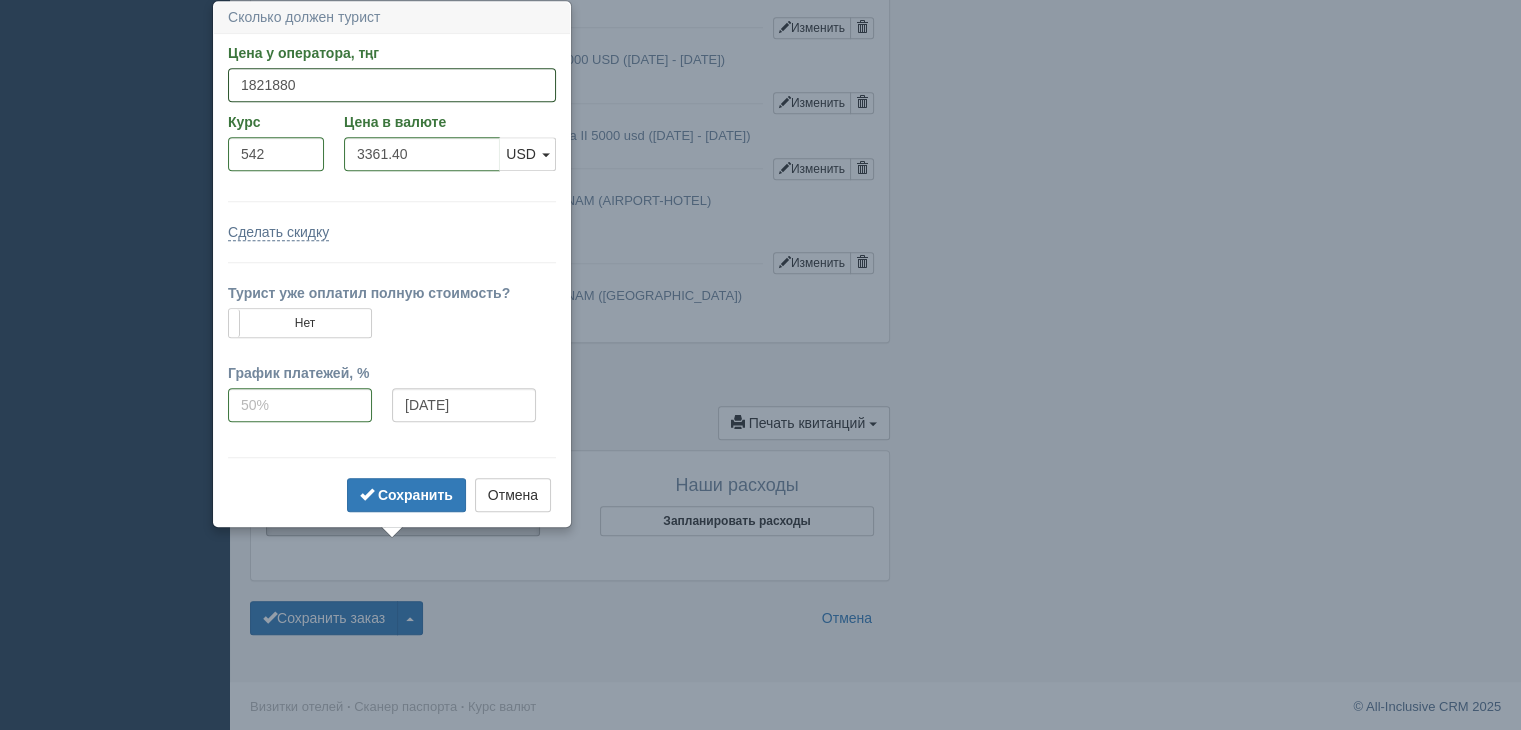 click on "1821880" at bounding box center [392, 85] 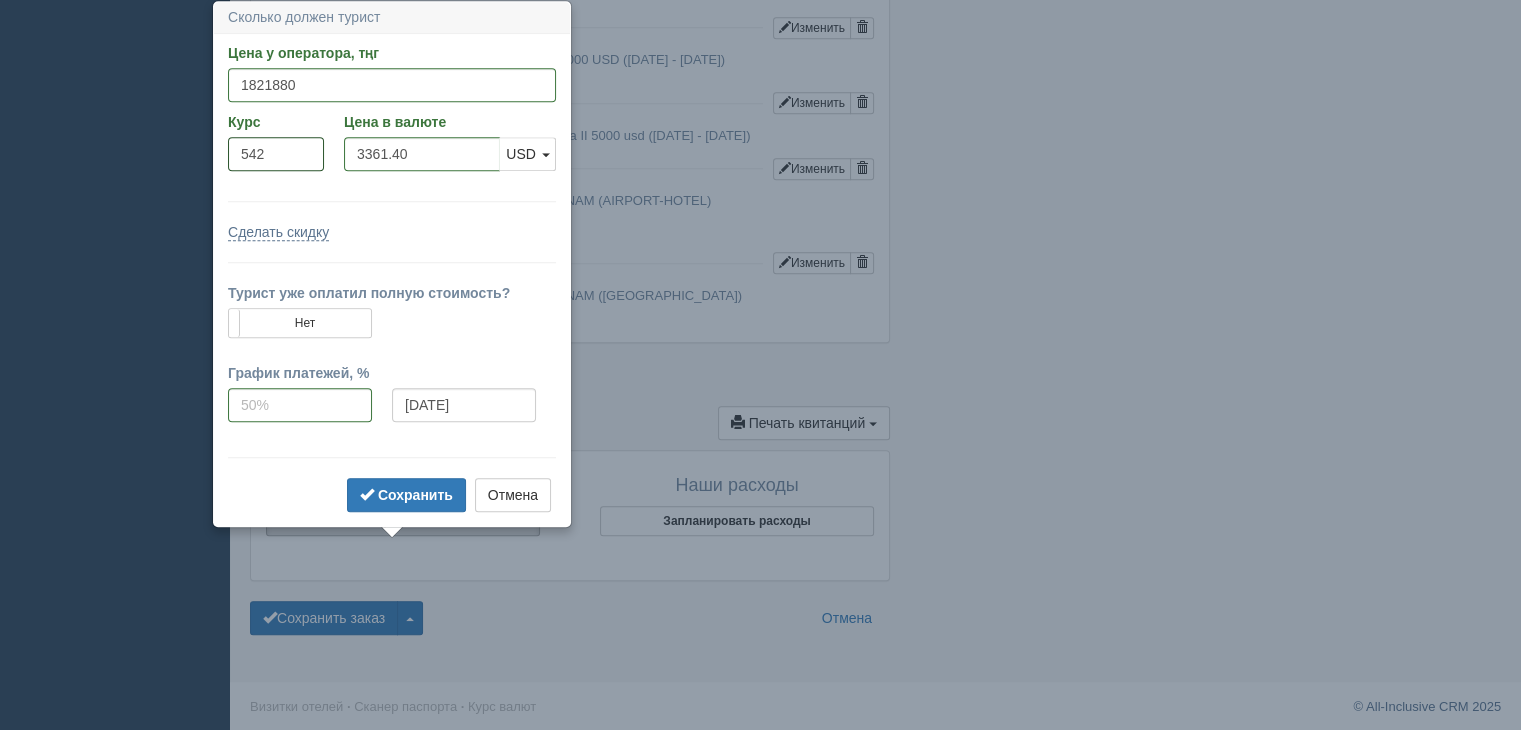 click on "542" at bounding box center [276, 154] 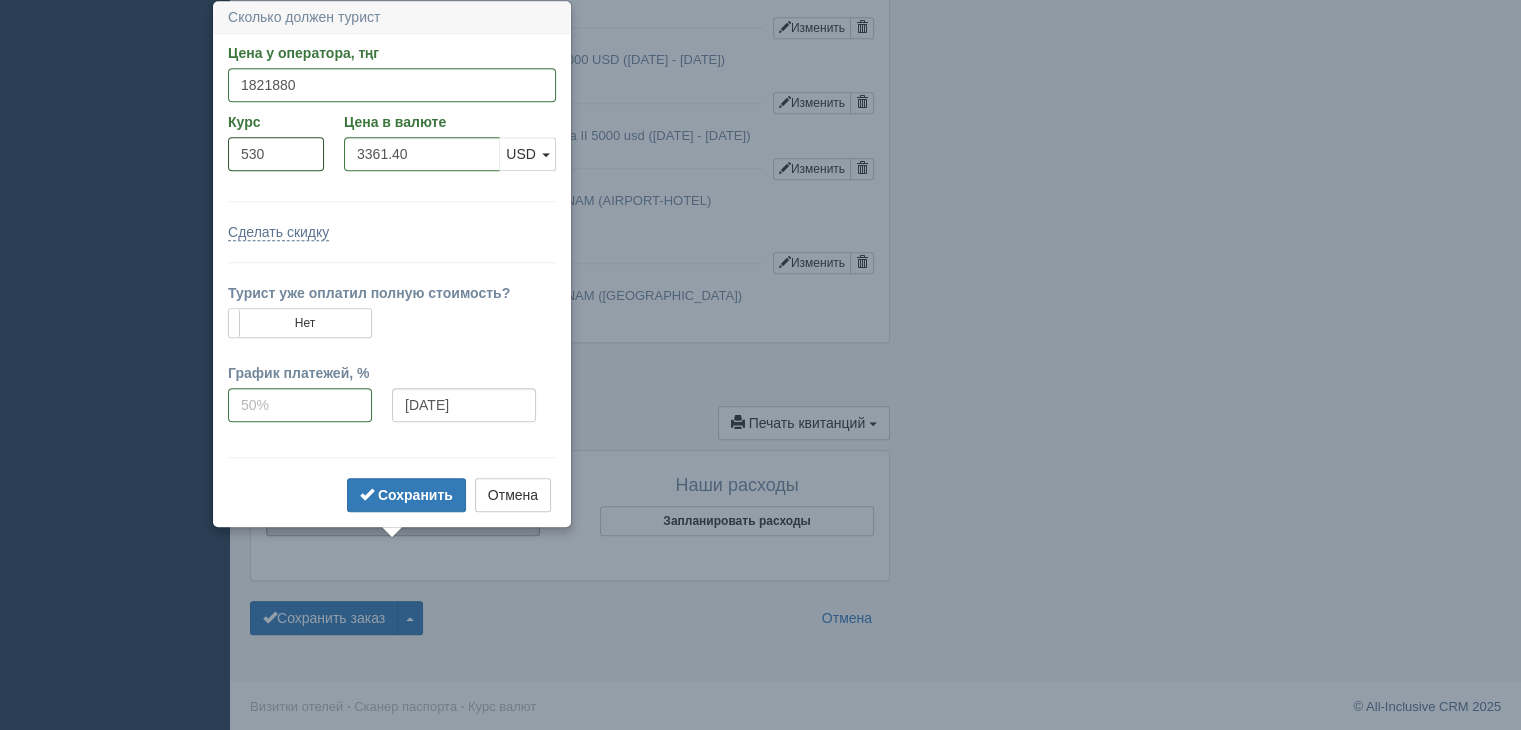 type on "530" 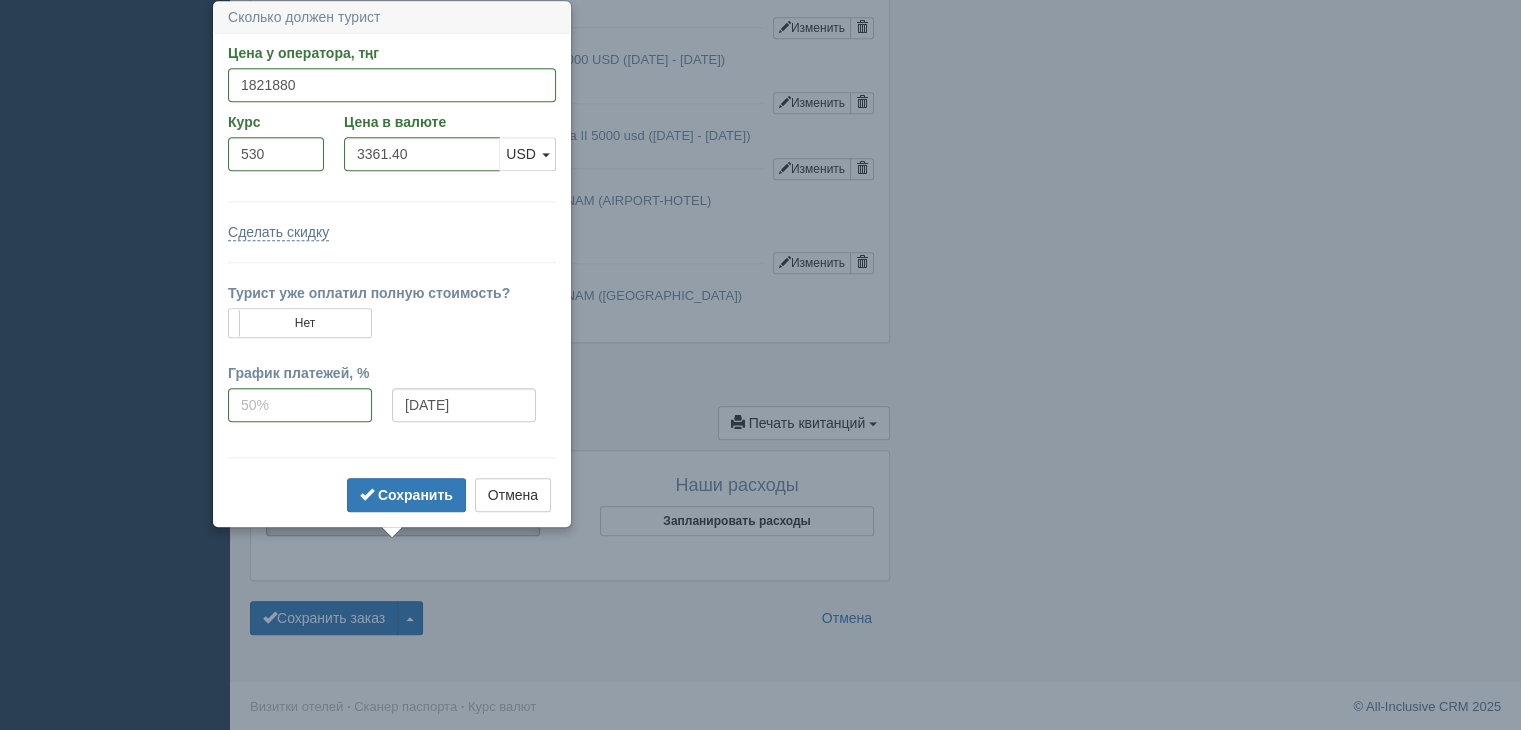 type on "3437.51" 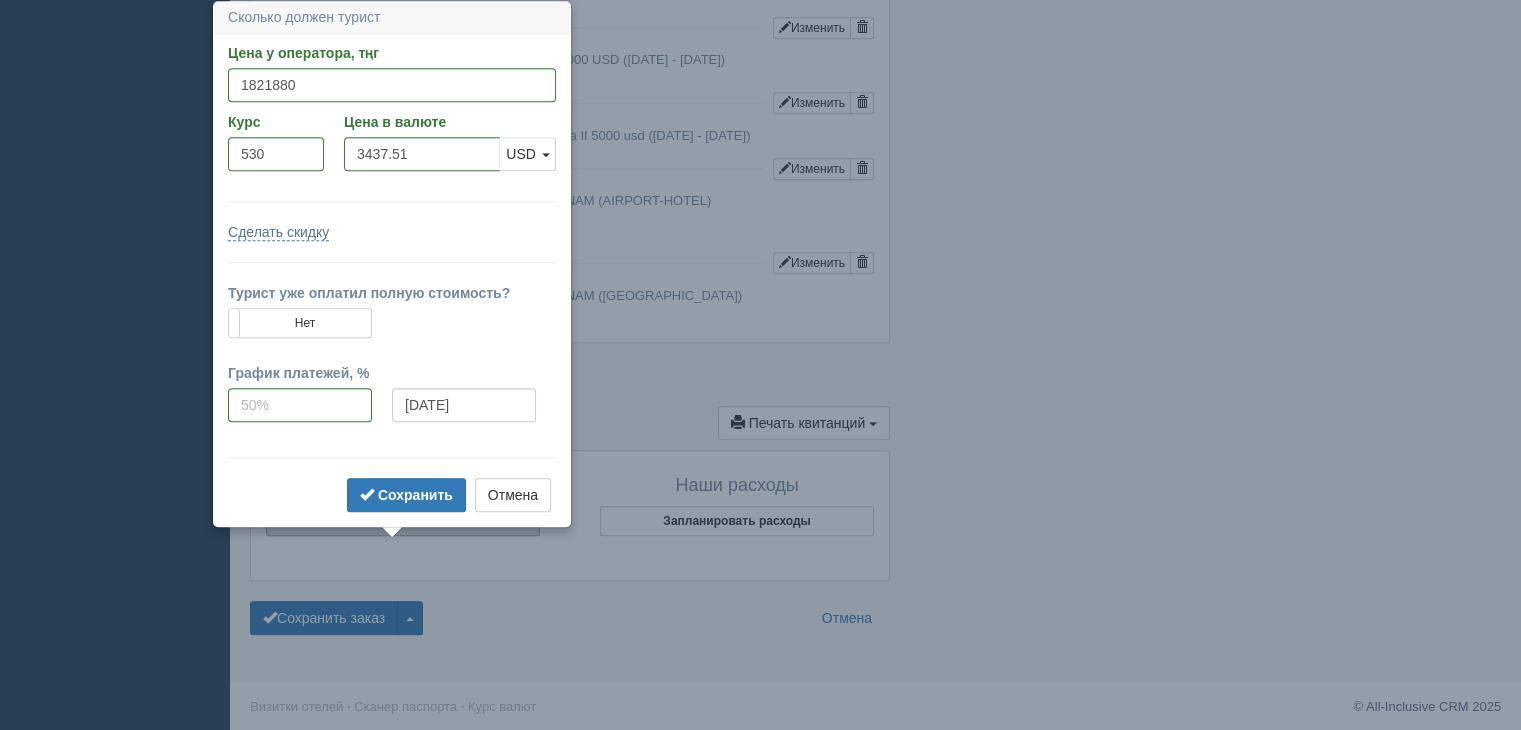 click on "Цена у оператора, тңг
1821880
Указать цену в валюте
Курс
530
Цена в валюте
3437.51
USD
EUR
USD
USD
EUR
Сделать скидку
Скидка, %
Скидка, тңг" at bounding box center [392, 280] 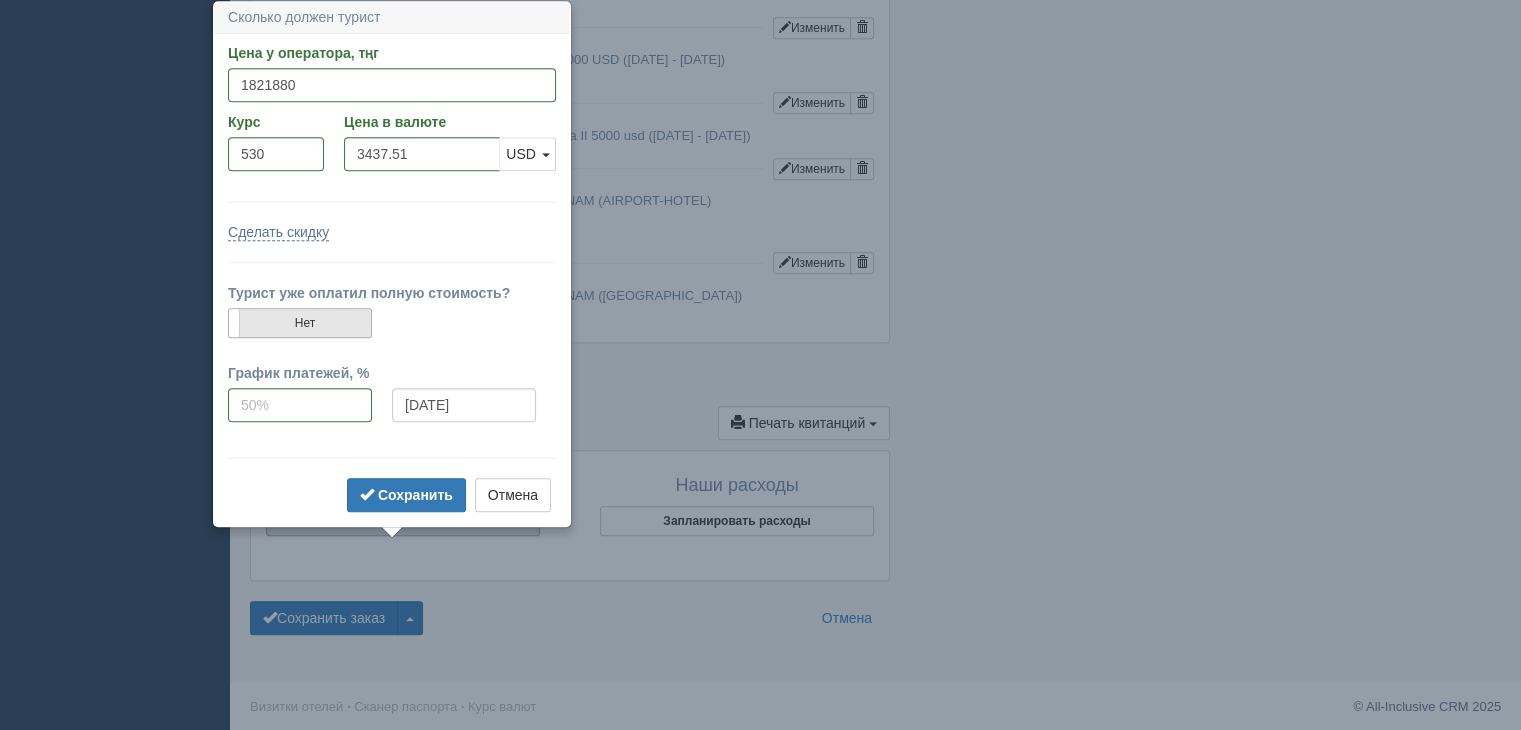 click on "Нет" at bounding box center [300, 323] 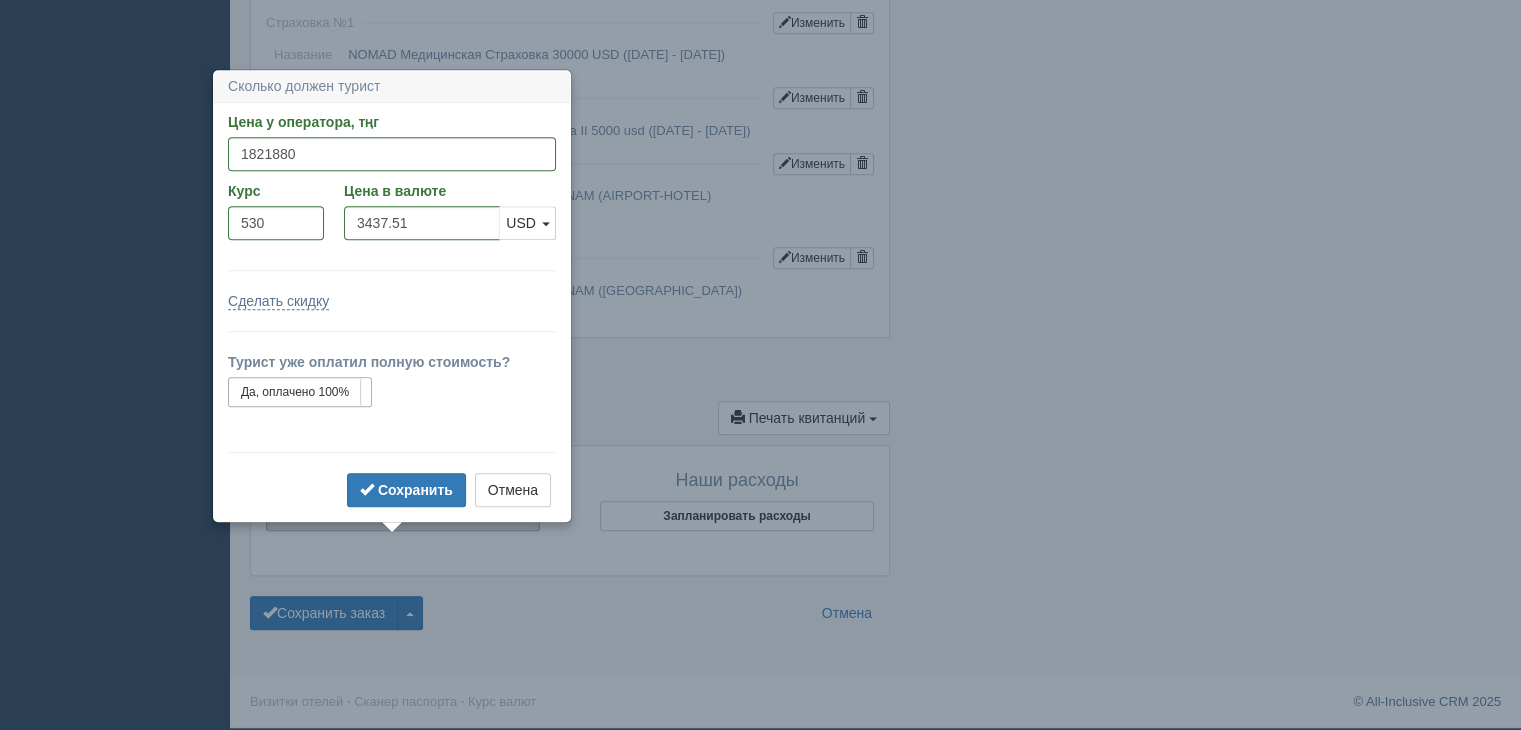 scroll, scrollTop: 1661, scrollLeft: 0, axis: vertical 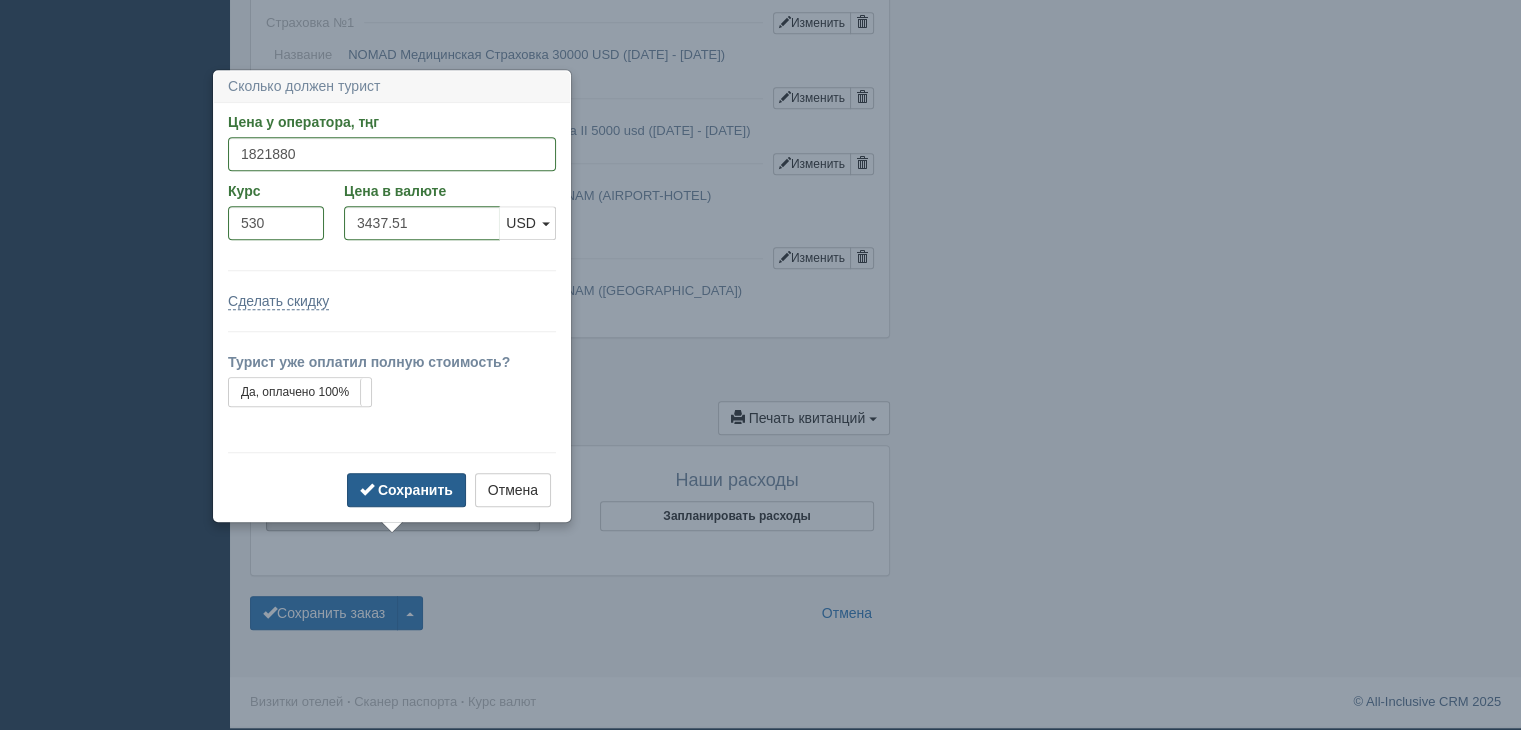 click on "Сохранить" at bounding box center (415, 490) 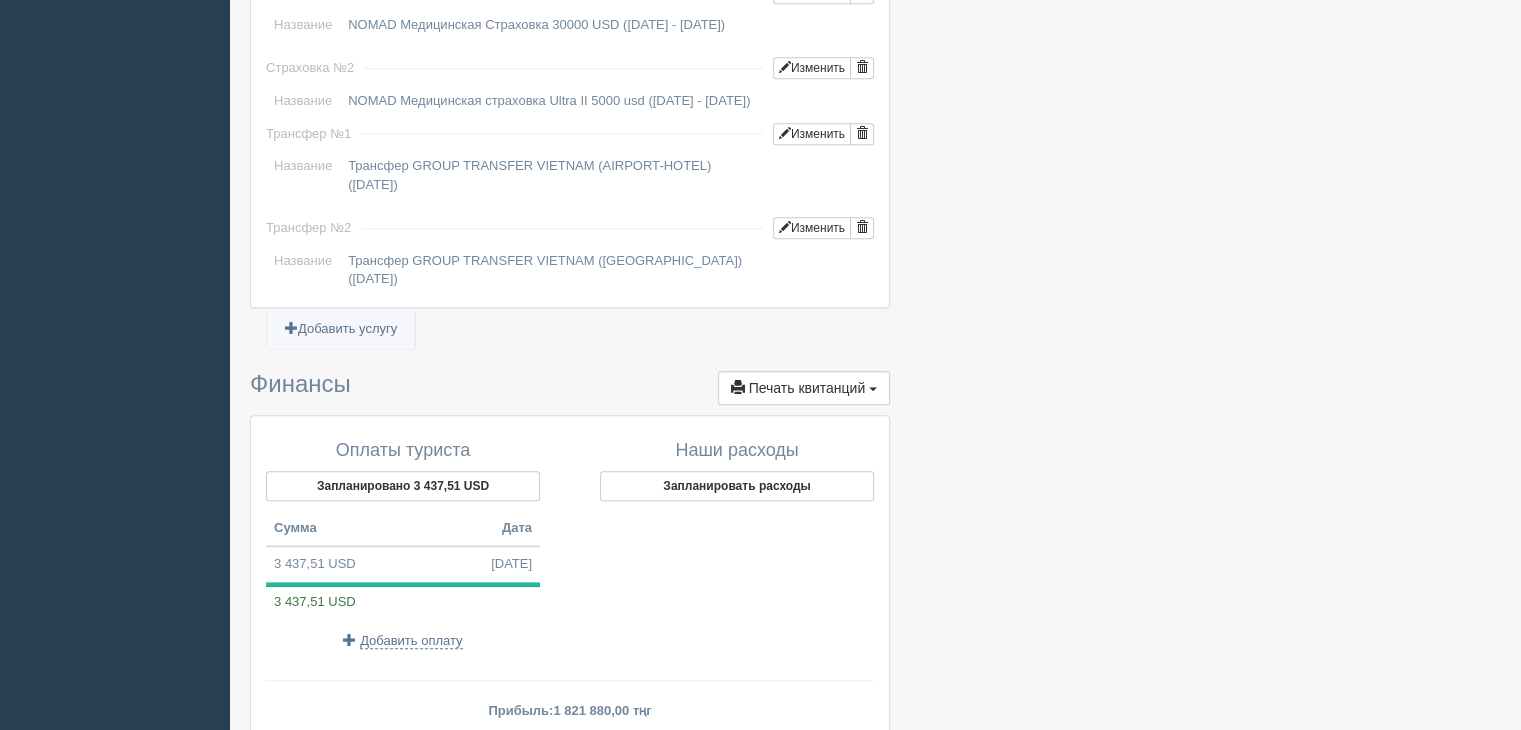scroll, scrollTop: 1728, scrollLeft: 0, axis: vertical 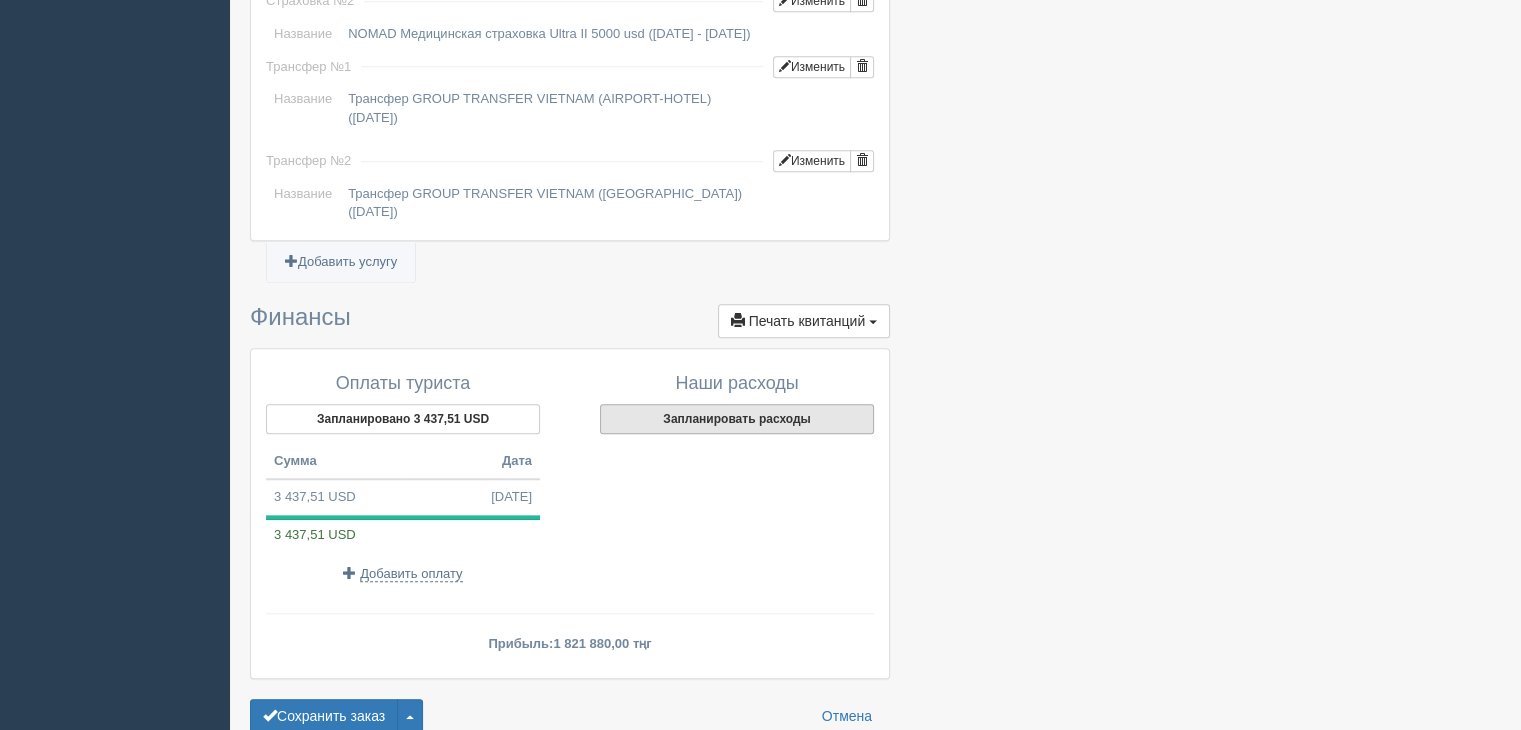 click on "Запланировать расходы" at bounding box center [737, 419] 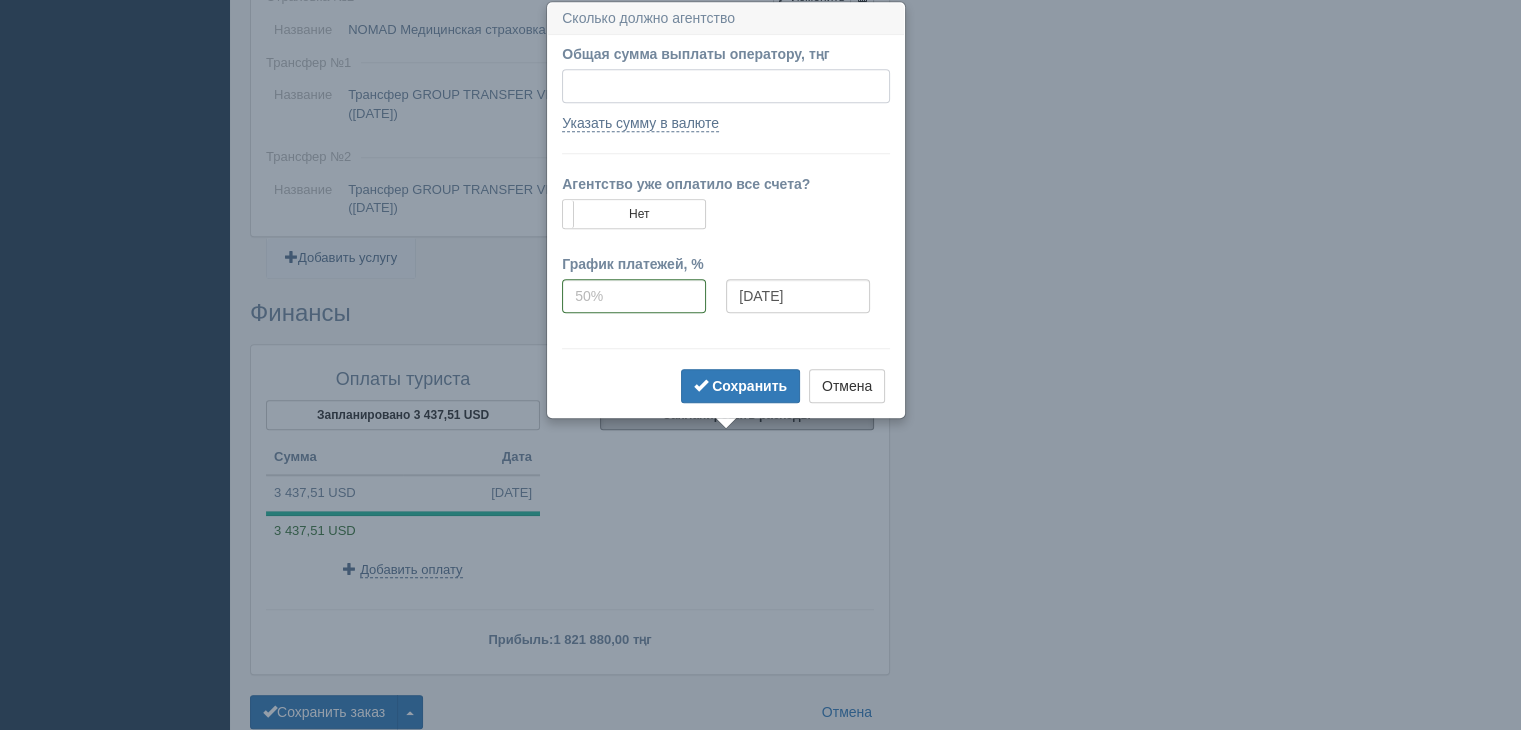 scroll, scrollTop: 1732, scrollLeft: 0, axis: vertical 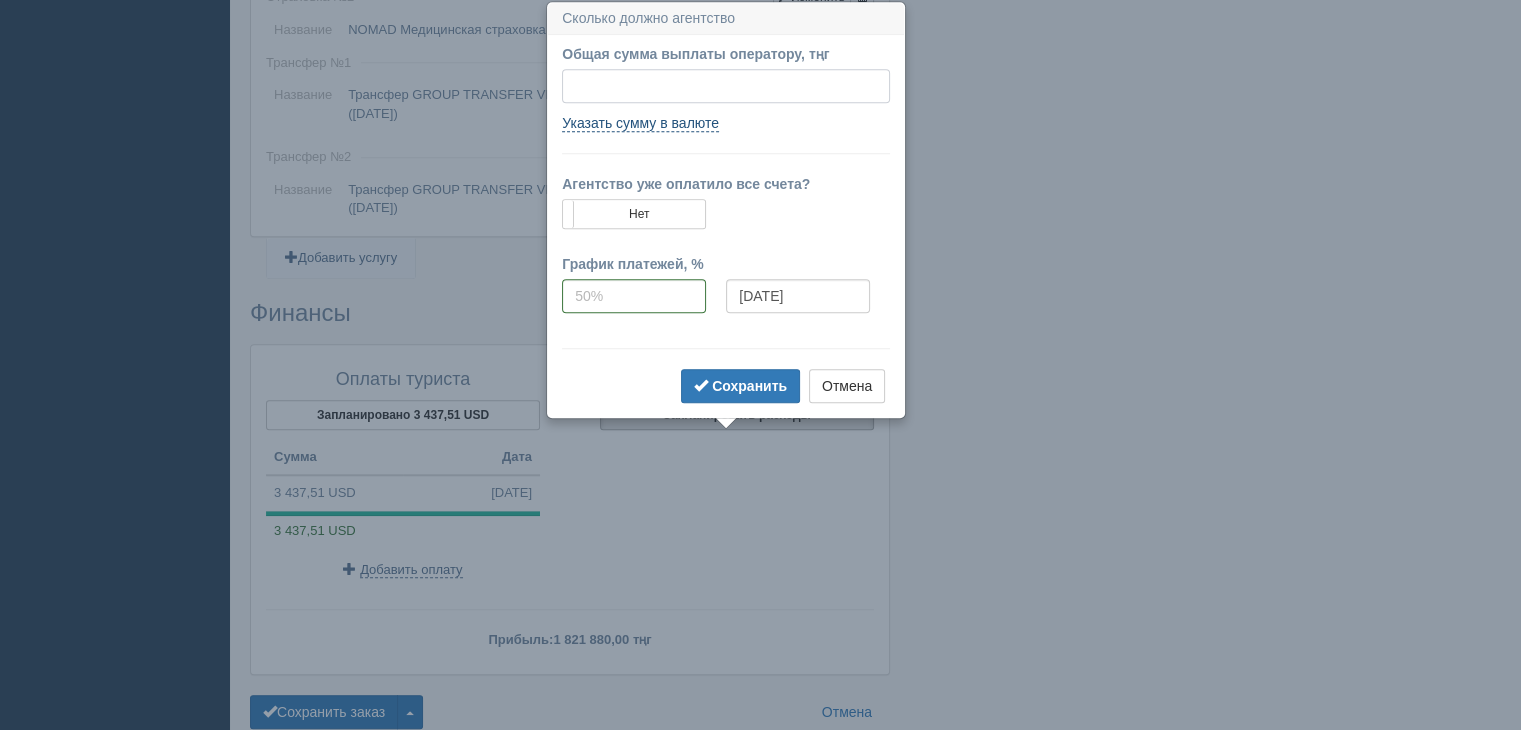 paste on "1689640" 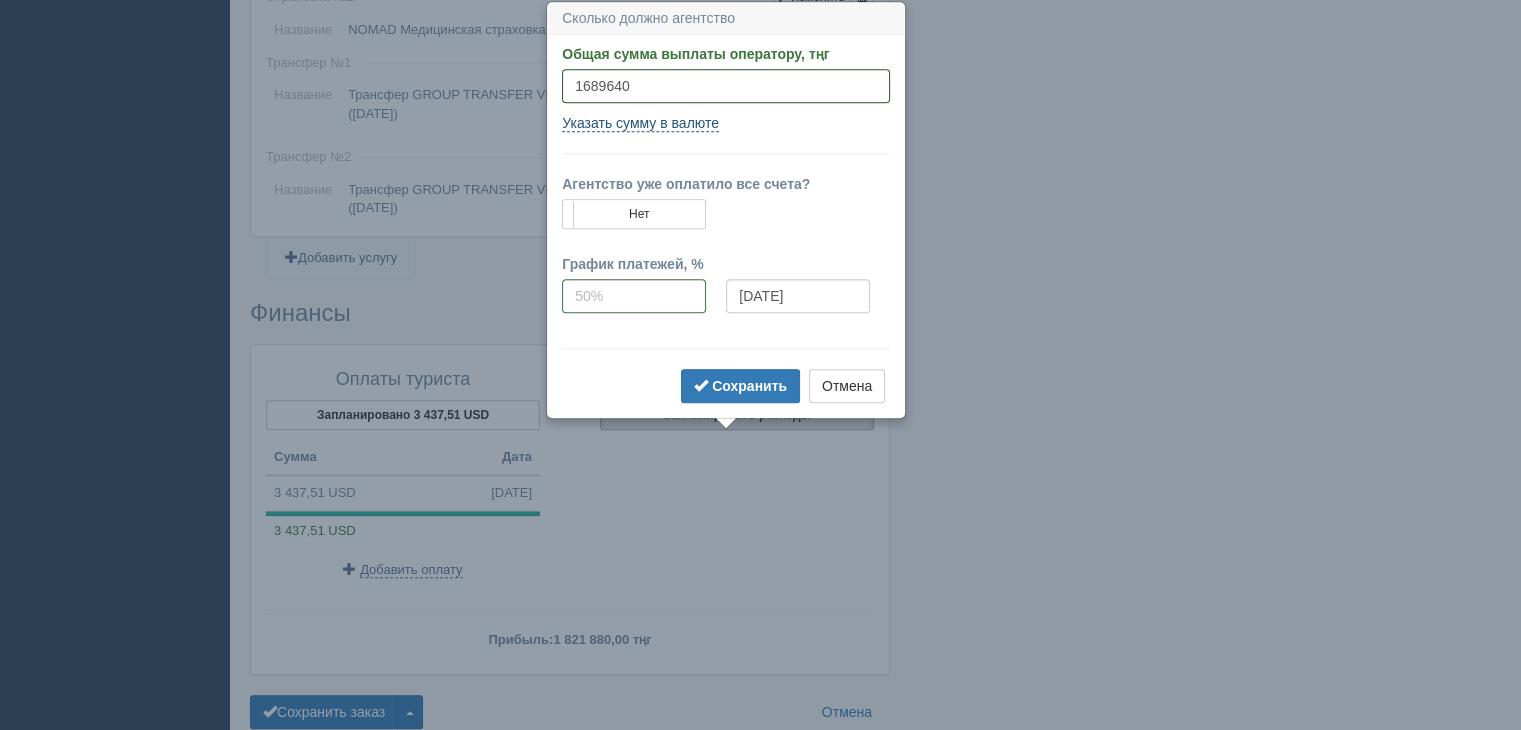 type on "1689640" 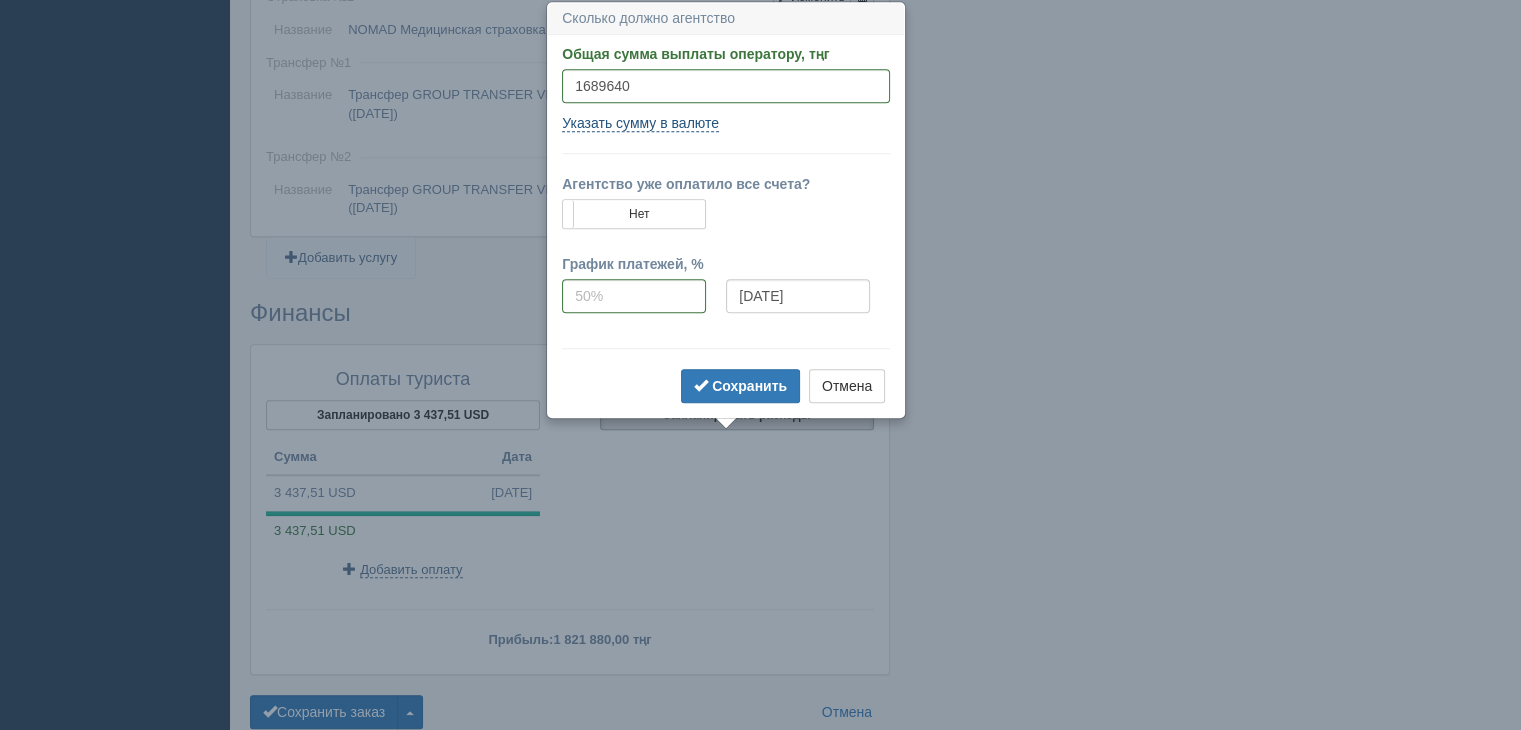 type on "3188.00" 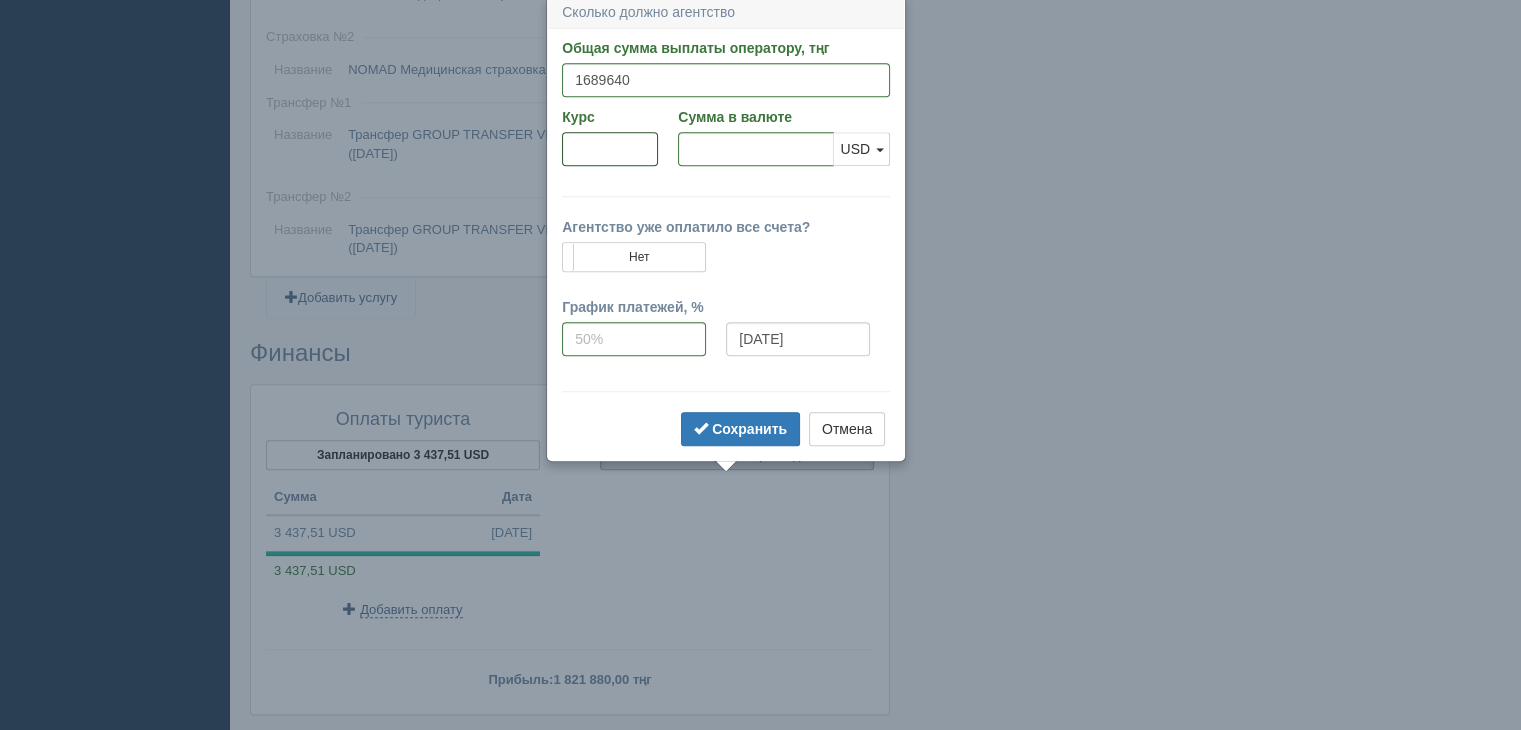 scroll, scrollTop: 1687, scrollLeft: 0, axis: vertical 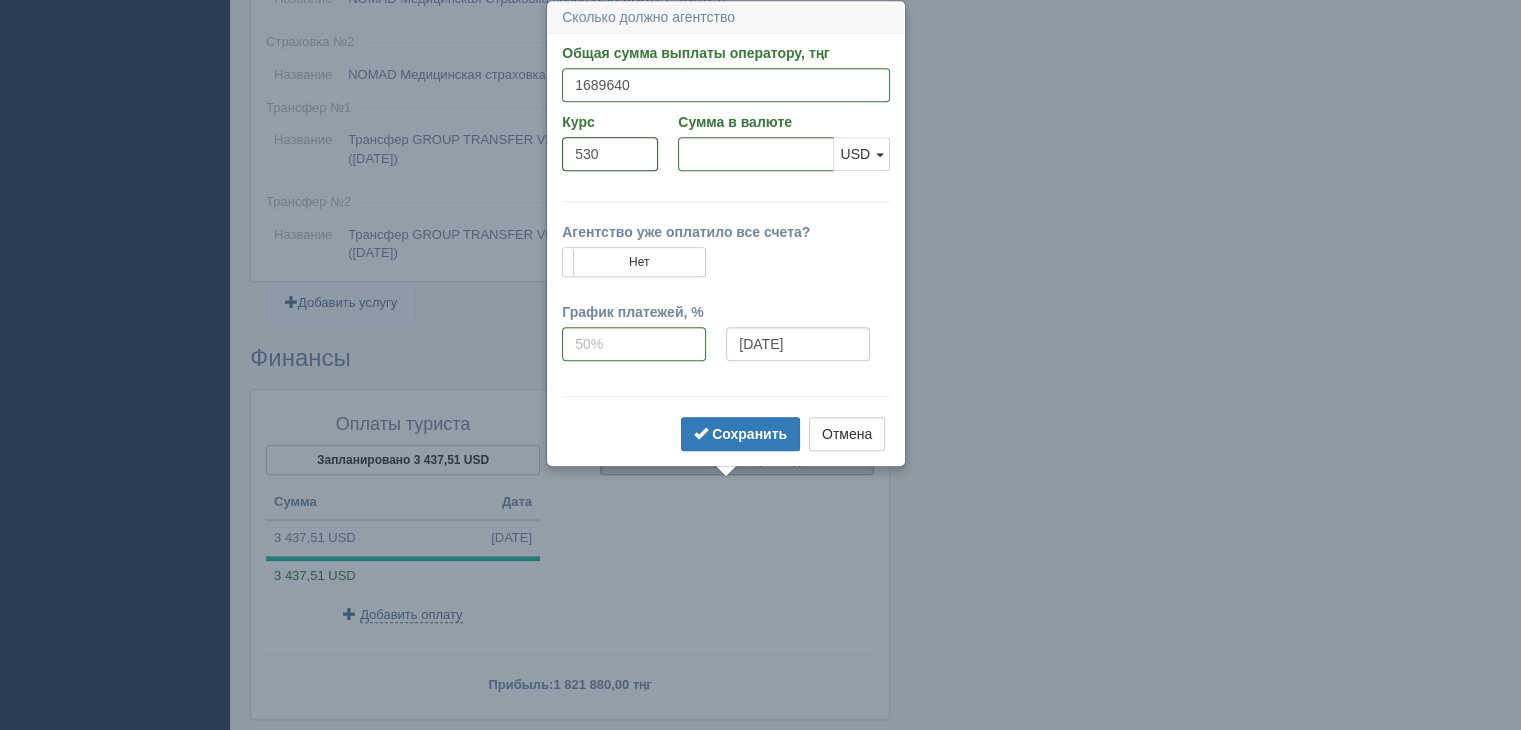 type on "530" 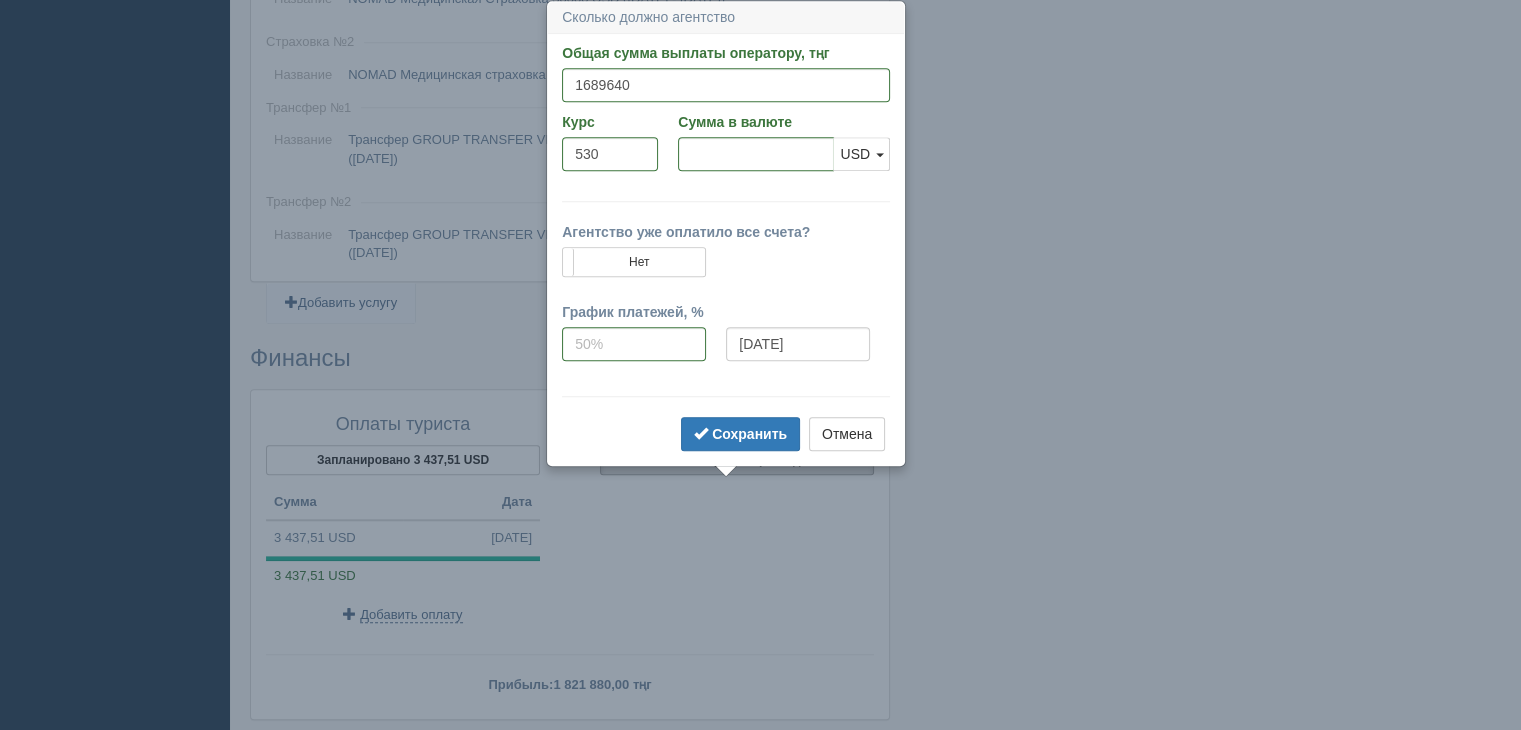 type on "3188.00" 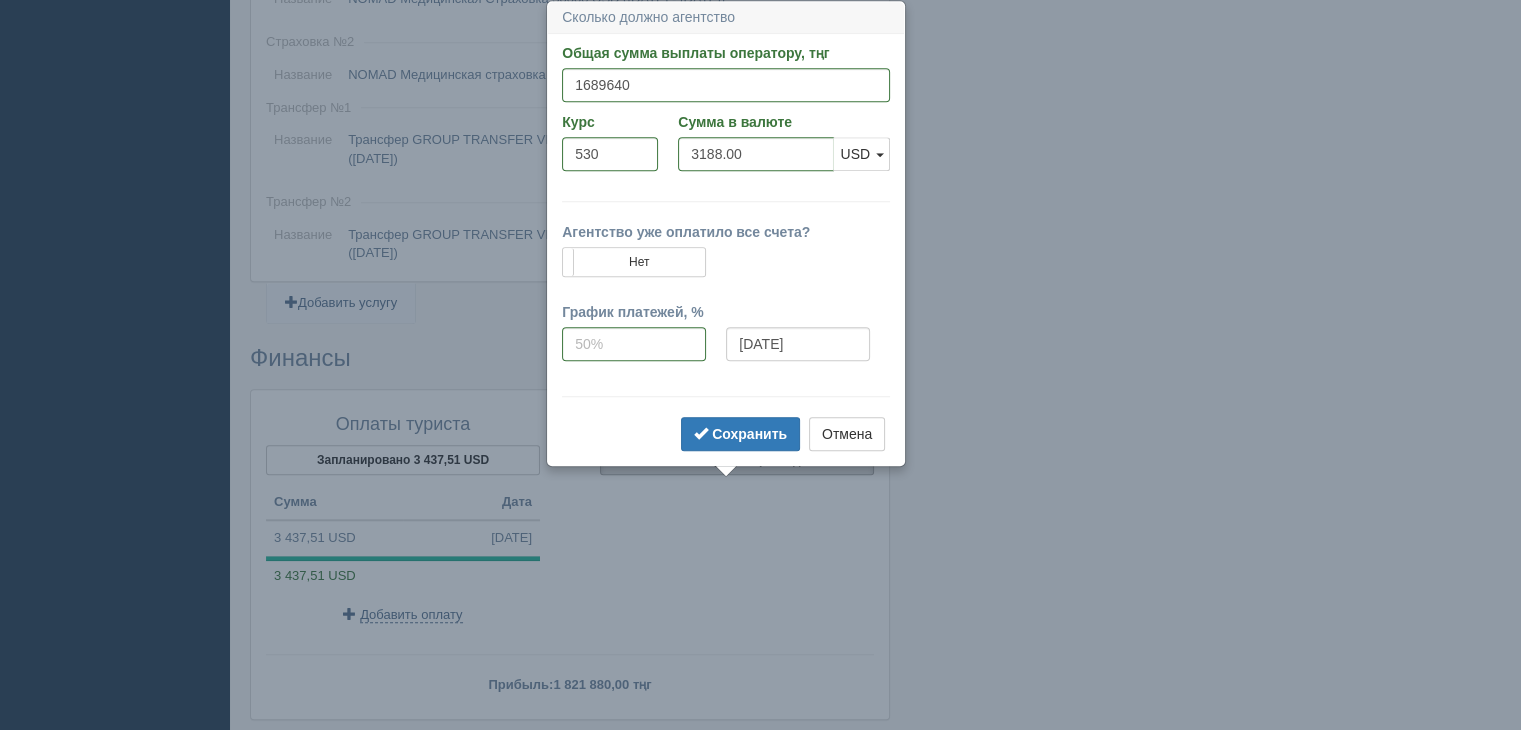 click on "Общая сумма выплаты оператору, тңг
1689640
Указать сумму в валюте
Курс
530
Сумма в валюте
3188.00
USD
EUR
USD
USD
EUR
Агентство уже оплатило все счета?
Да, оплачено 100% Нет" at bounding box center [726, 249] 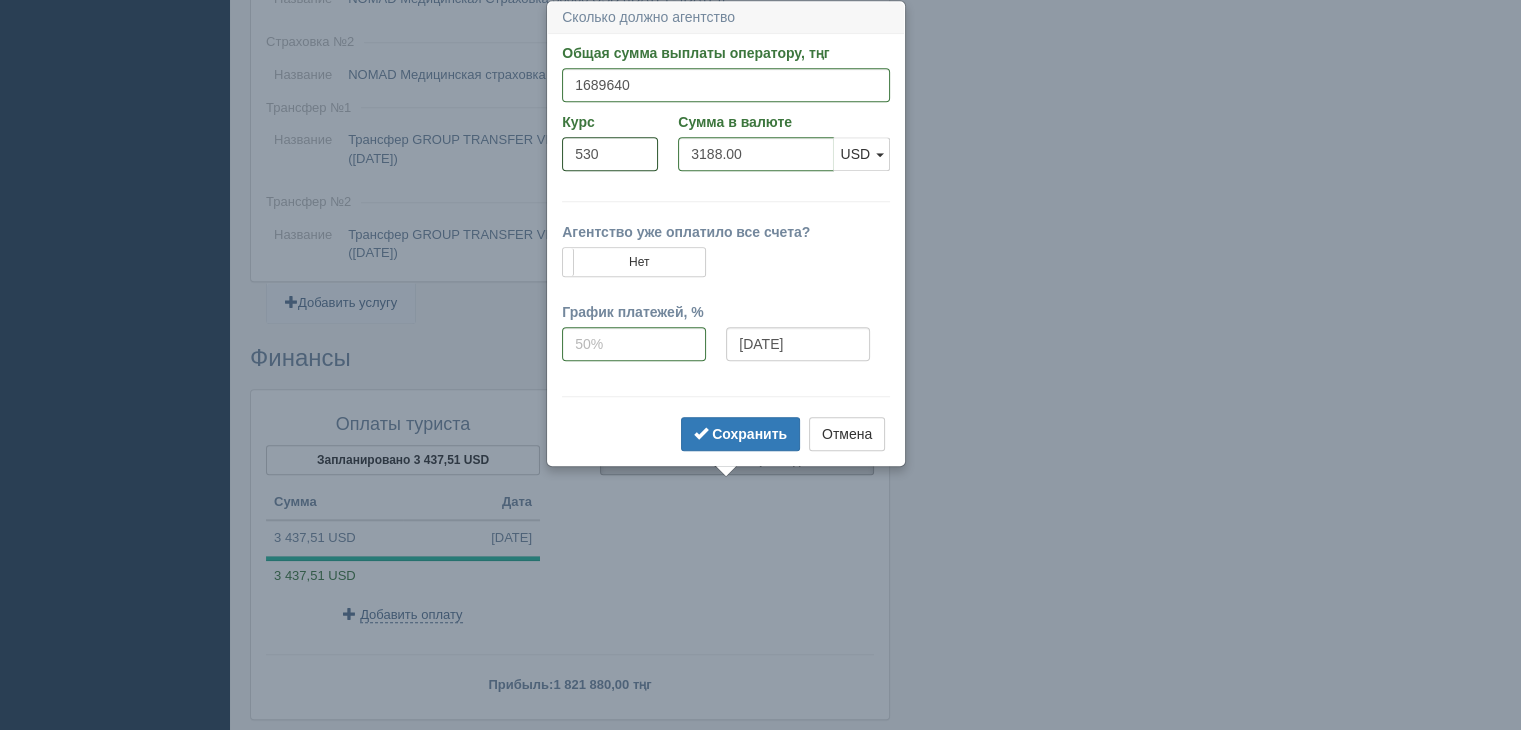 click on "530" at bounding box center (610, 154) 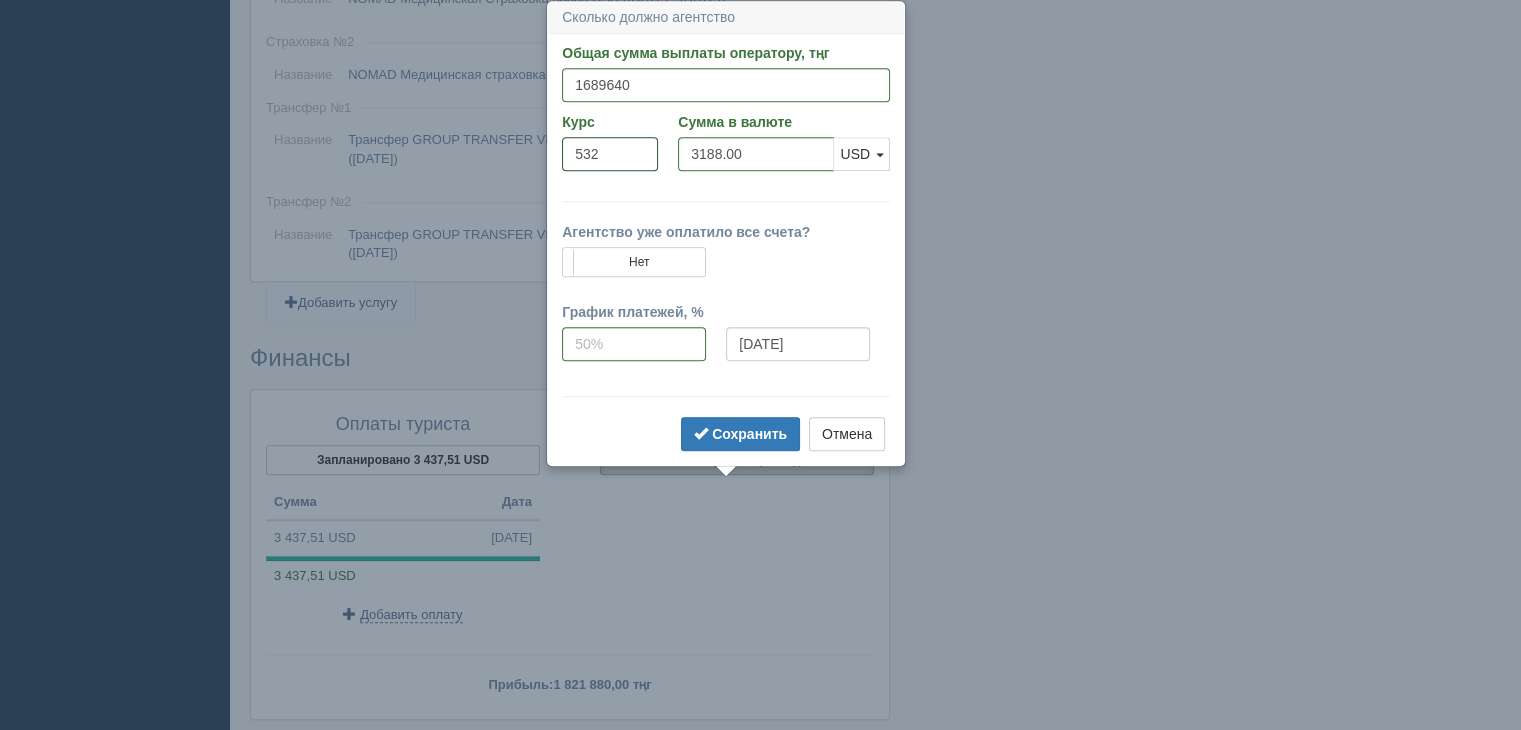 type on "532" 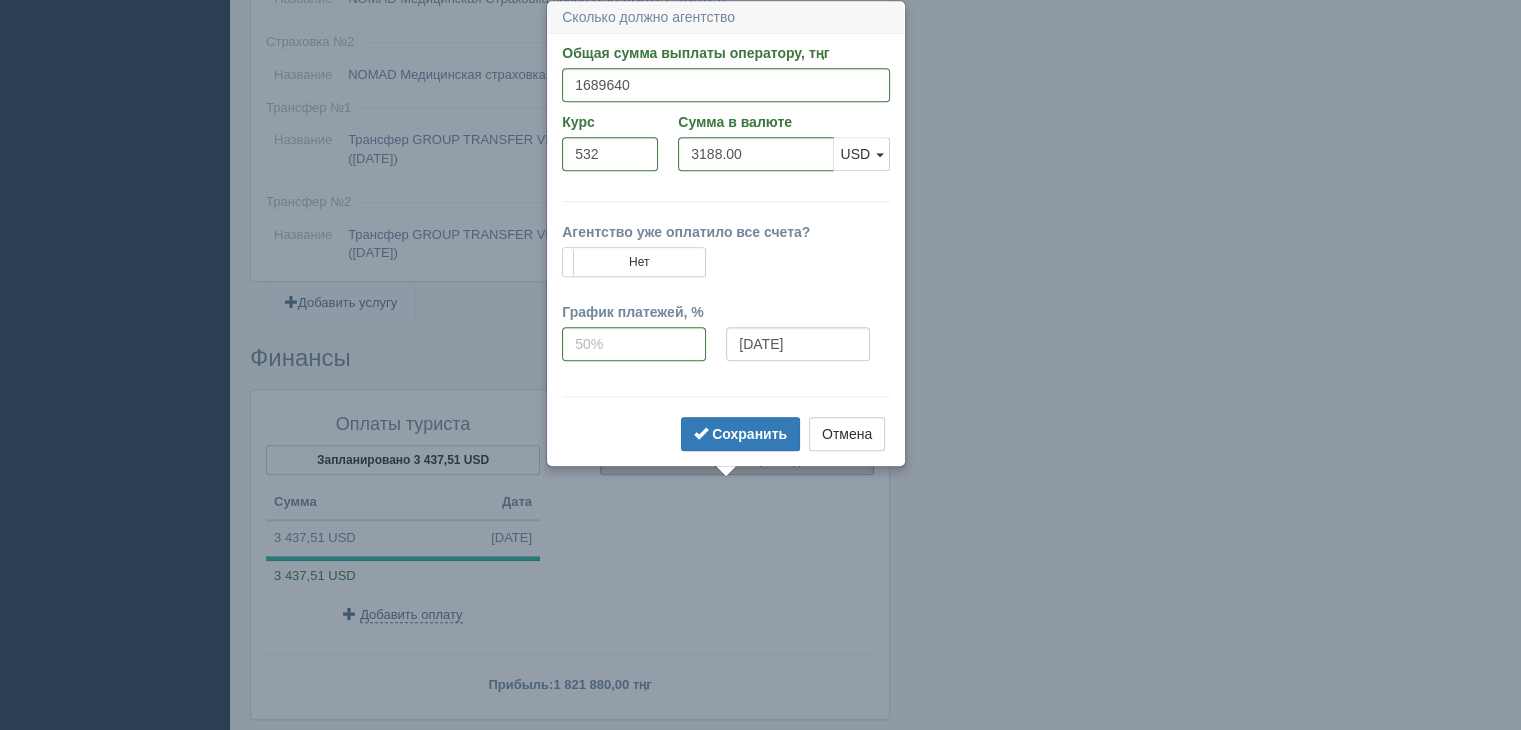 type on "3176.02" 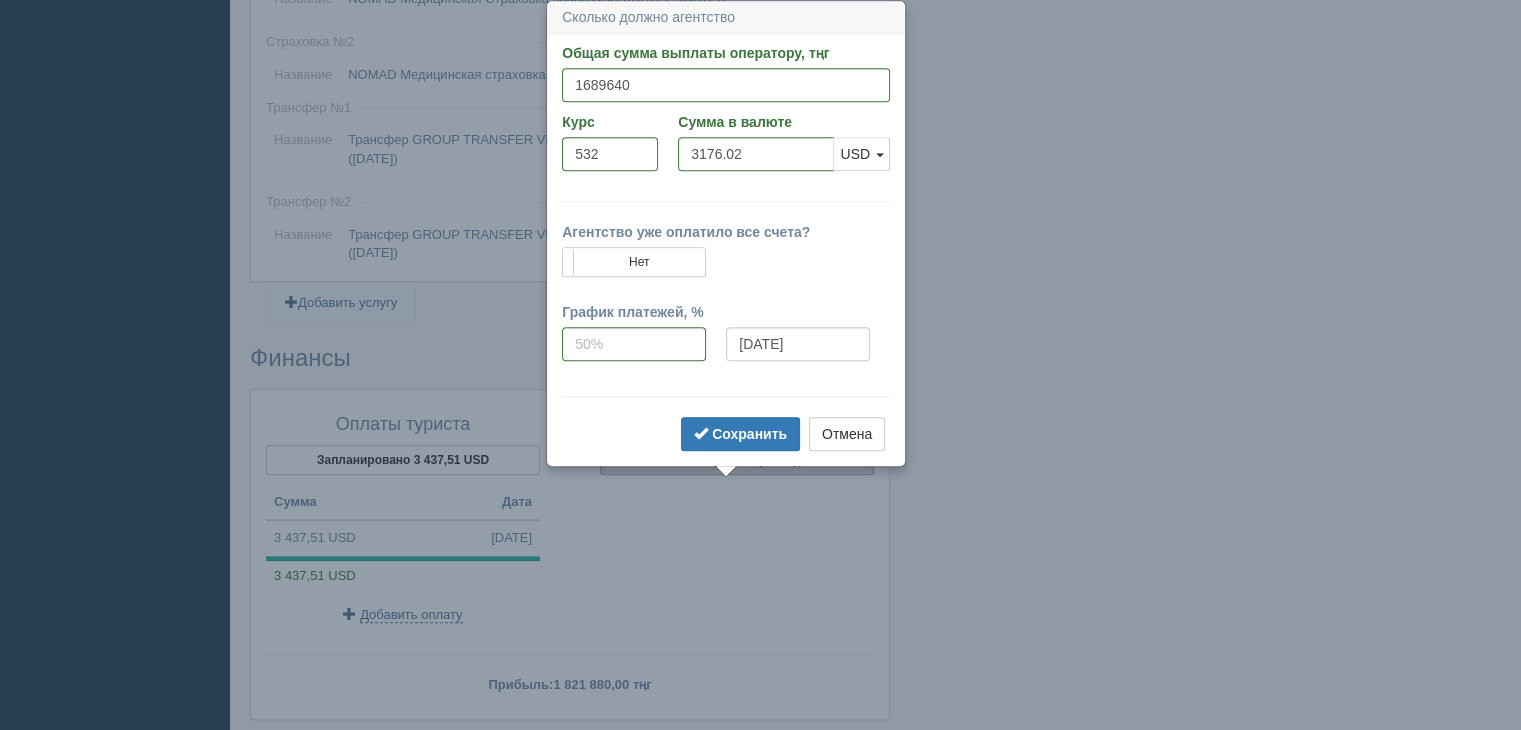 click on "Агентство уже оплатило все счета?
Да, оплачено 100% Нет
График платежей, %
25.07.2025
25.07.2025" at bounding box center [726, 288] 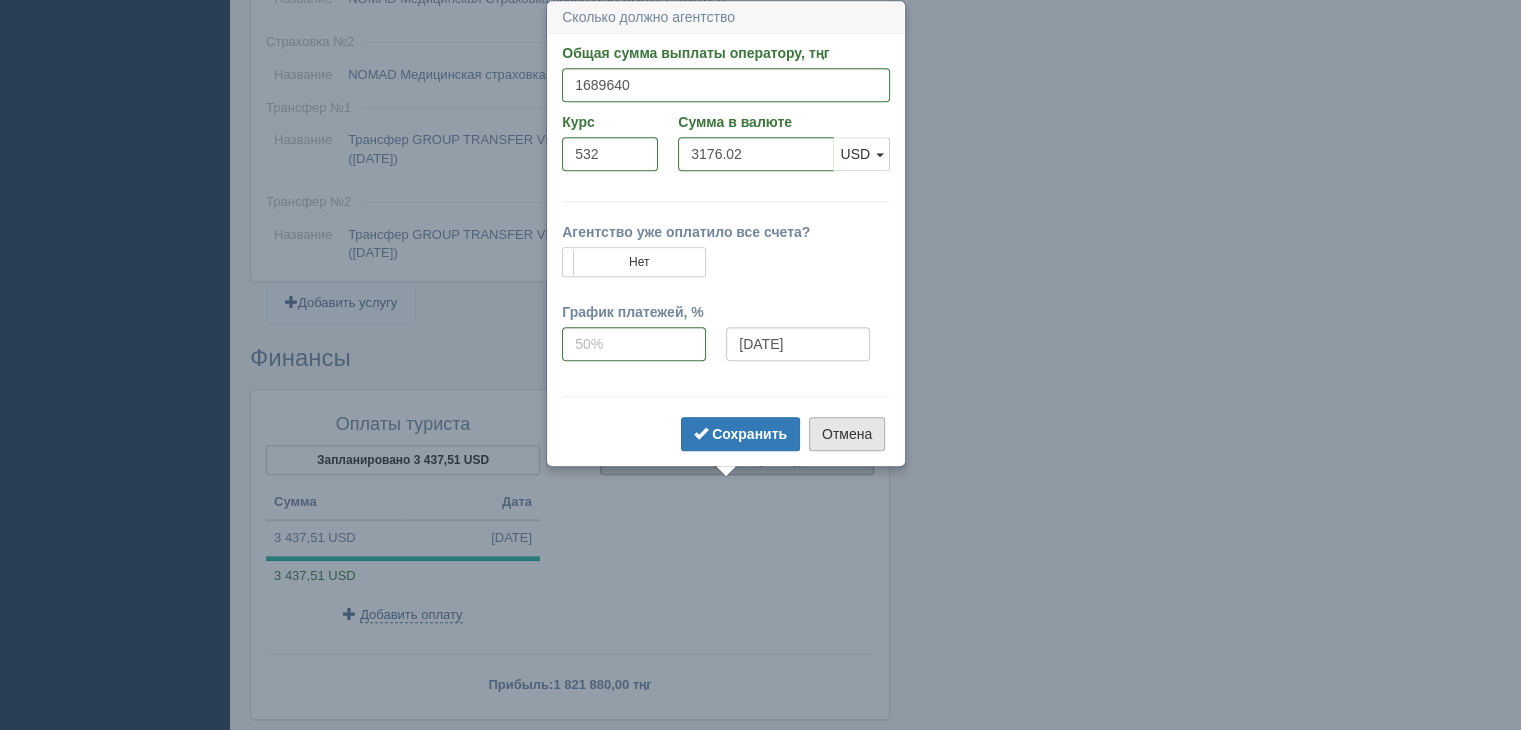 click on "Отмена" at bounding box center (847, 434) 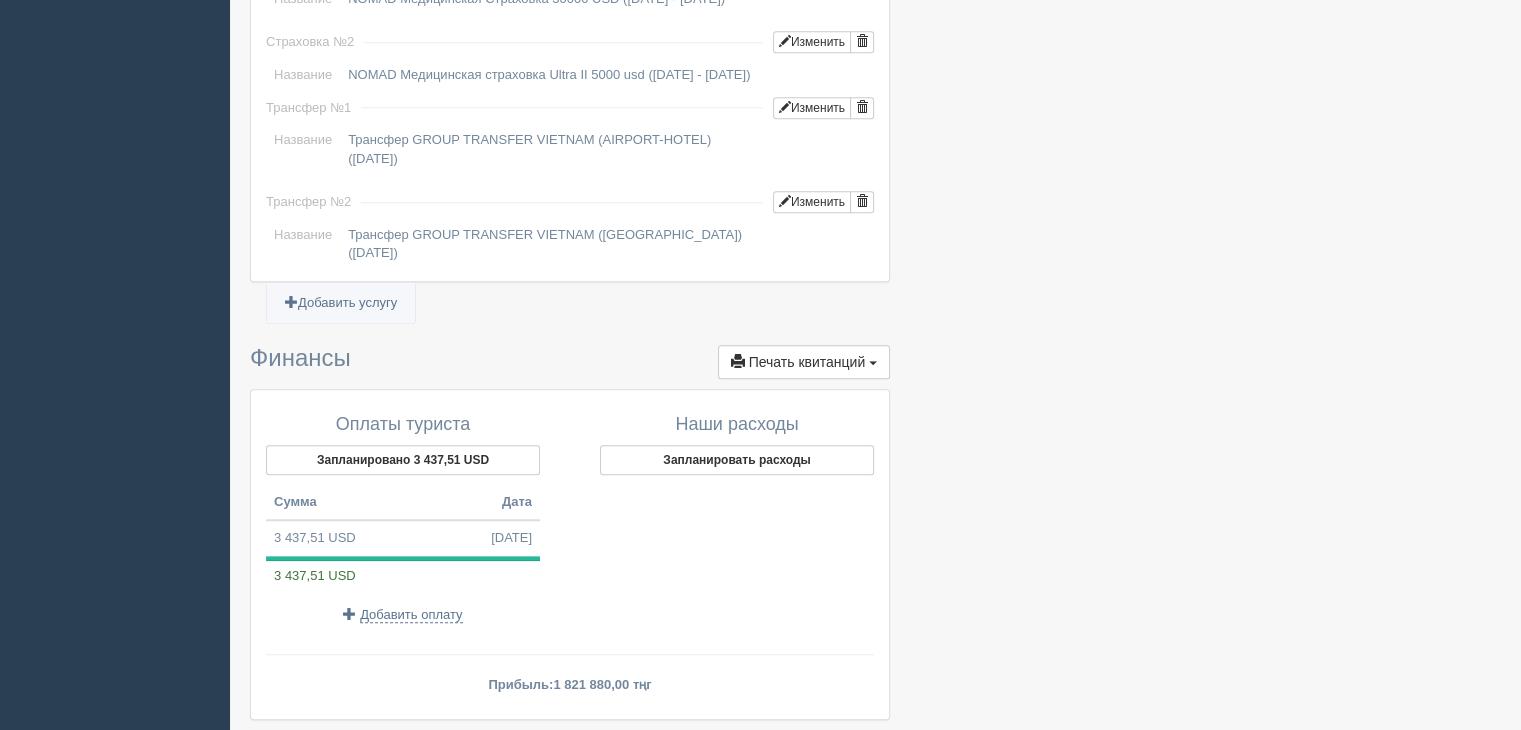 click at bounding box center [403, 558] 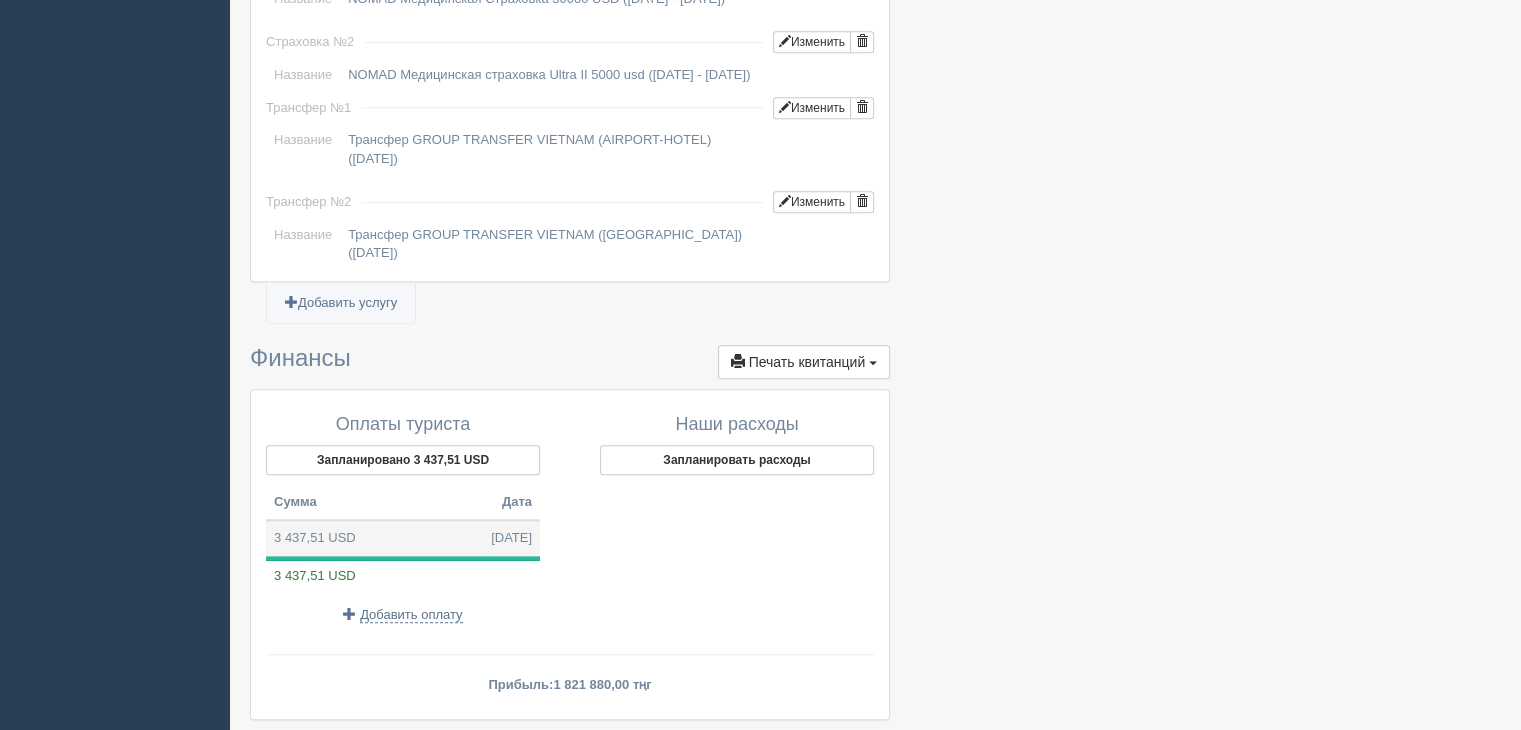 click on "25.07.2025" at bounding box center [511, 538] 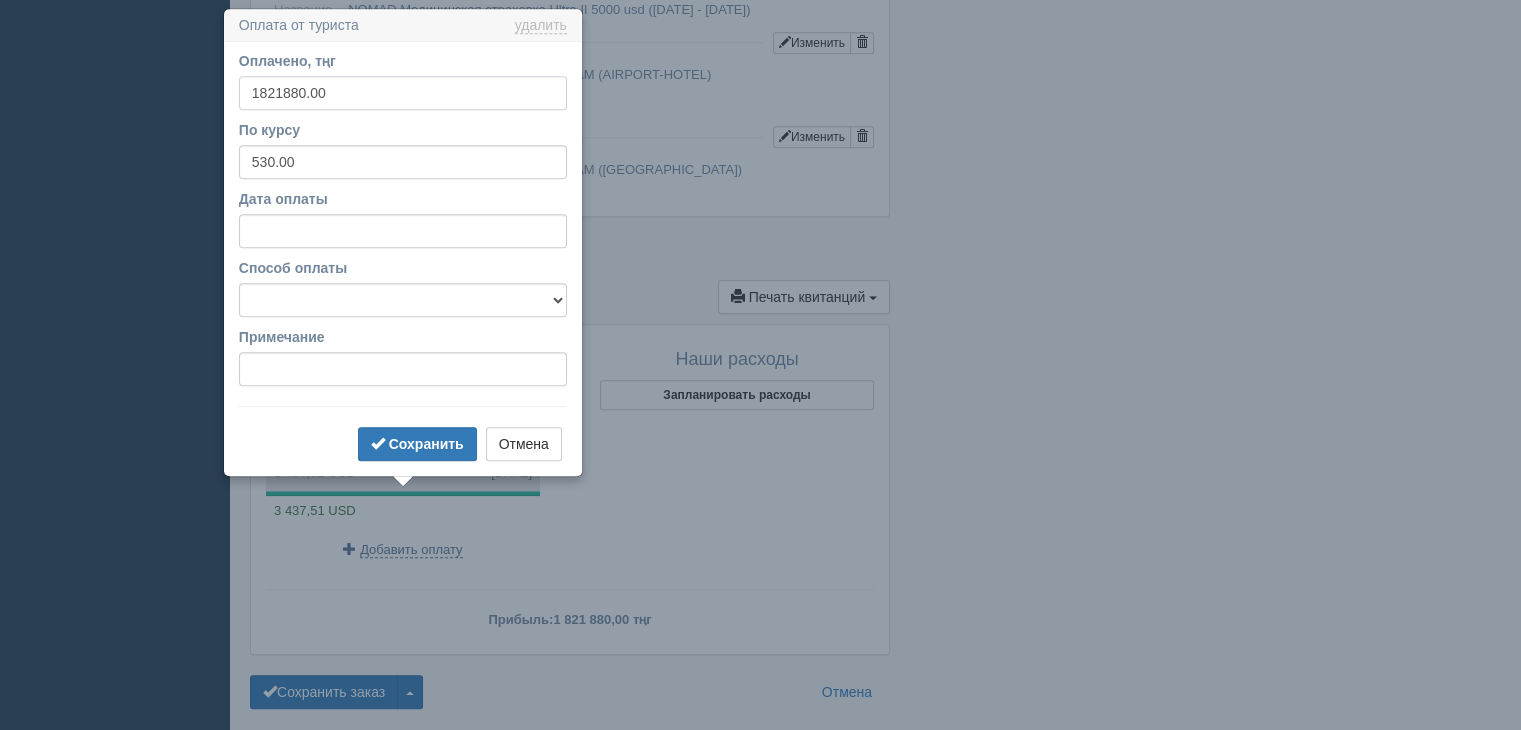 scroll, scrollTop: 1760, scrollLeft: 0, axis: vertical 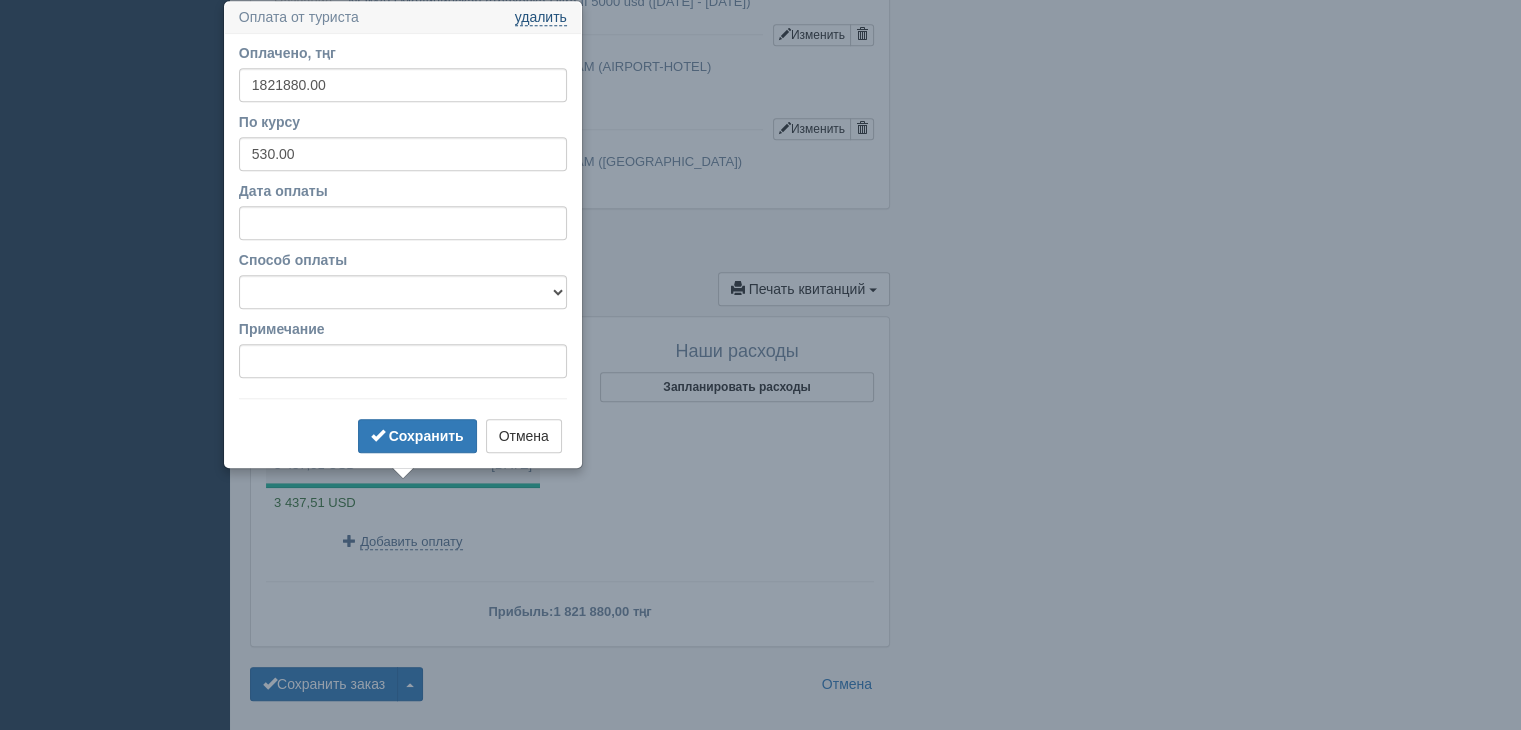 click on "удалить" at bounding box center (541, 18) 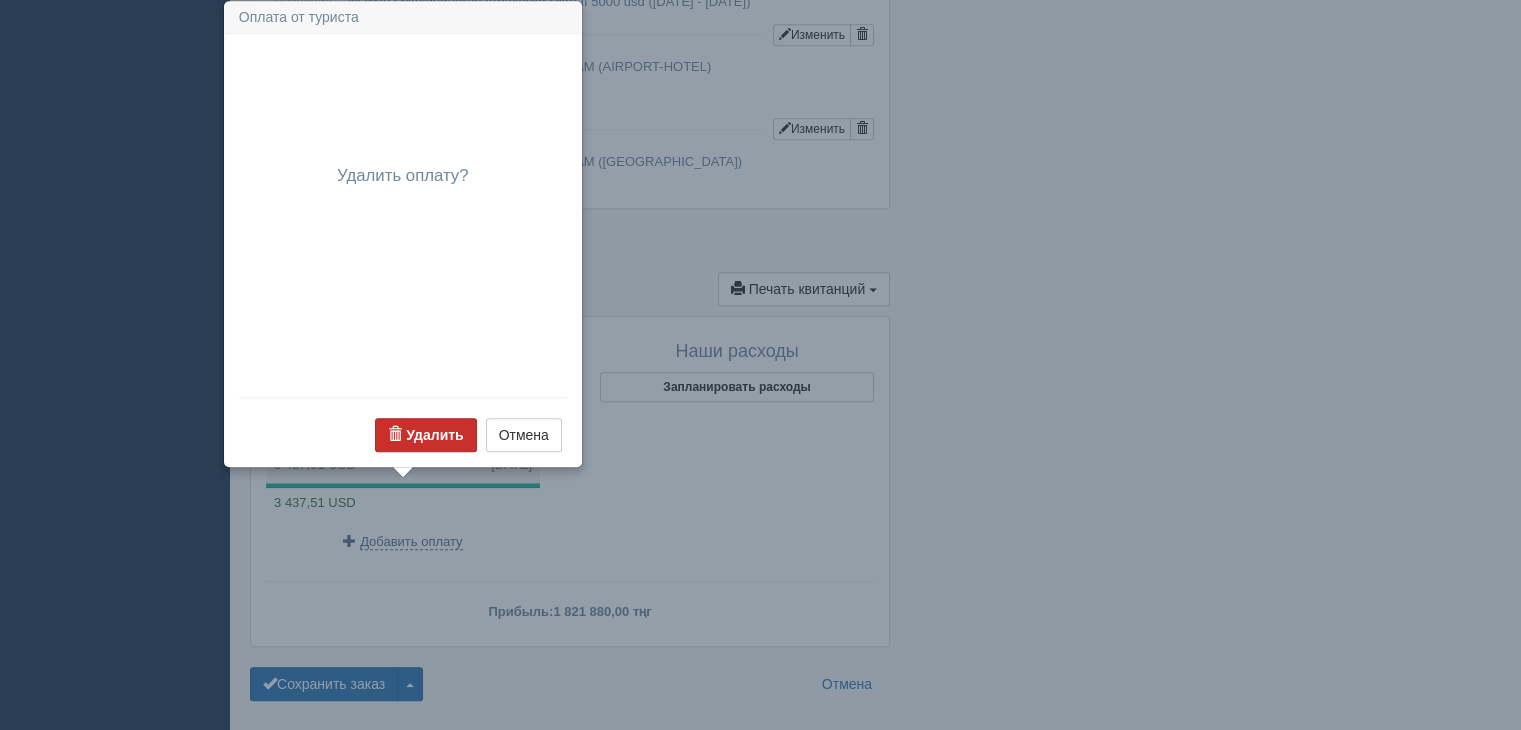 click on "Удалить" at bounding box center [434, 435] 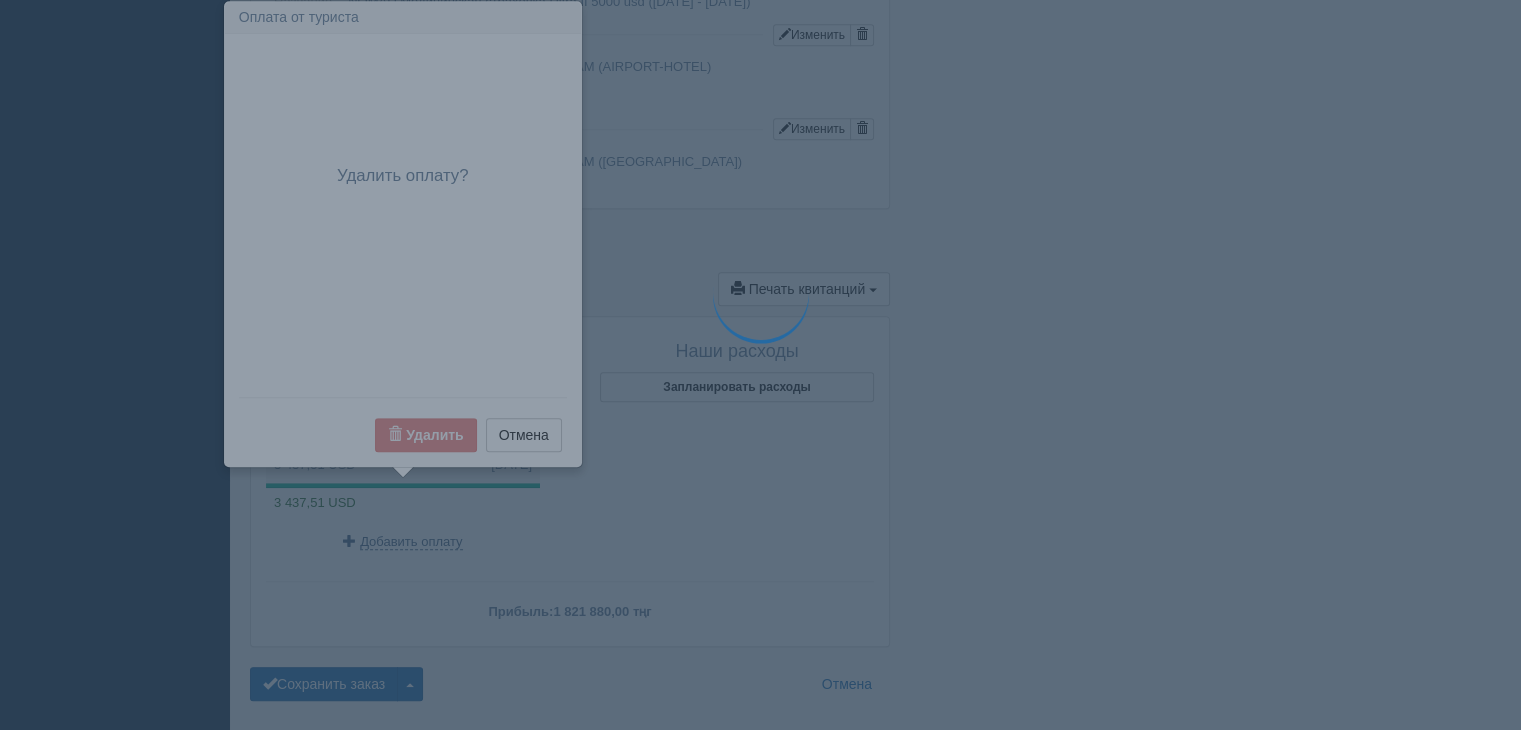 scroll, scrollTop: 1740, scrollLeft: 0, axis: vertical 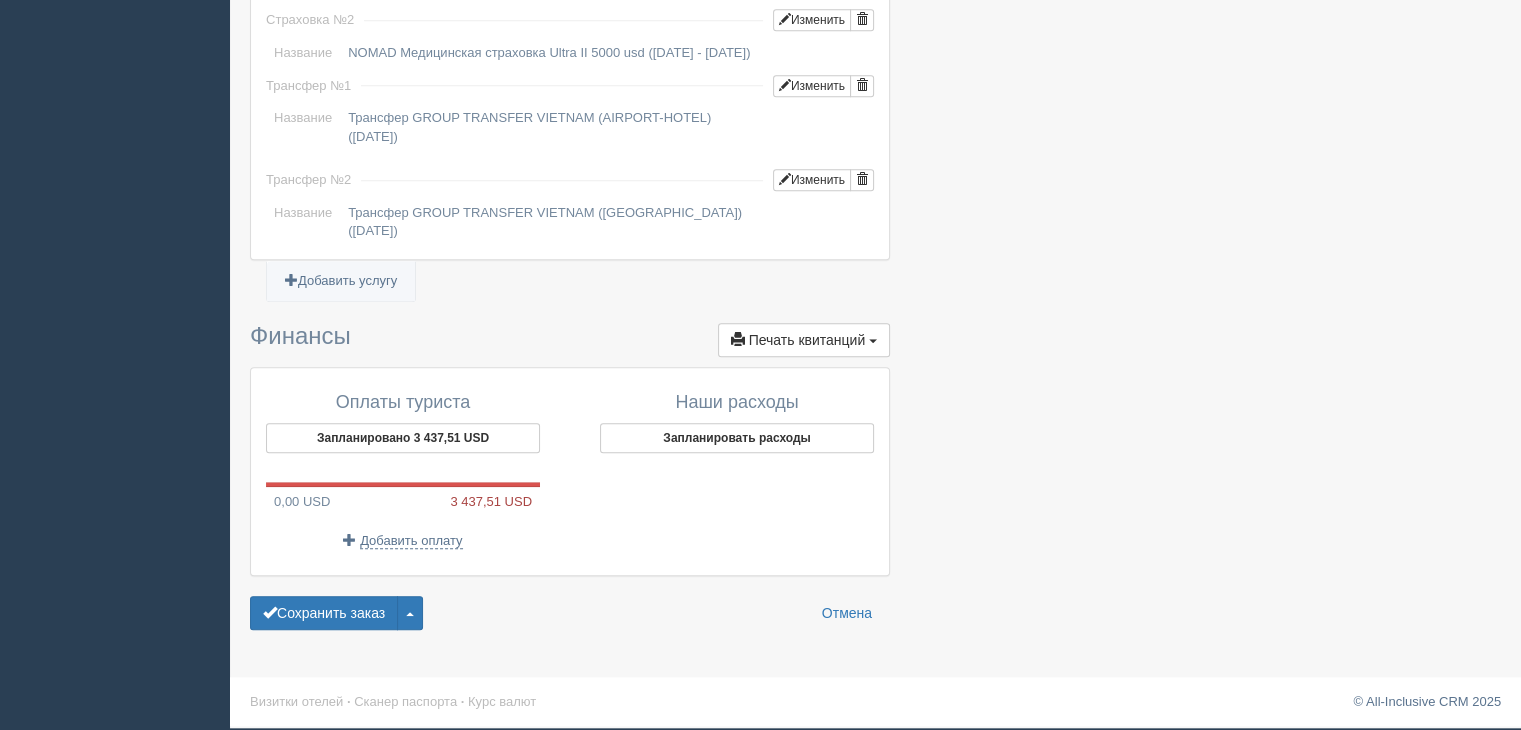 drag, startPoint x: 472, startPoint y: 483, endPoint x: 521, endPoint y: 482, distance: 49.010204 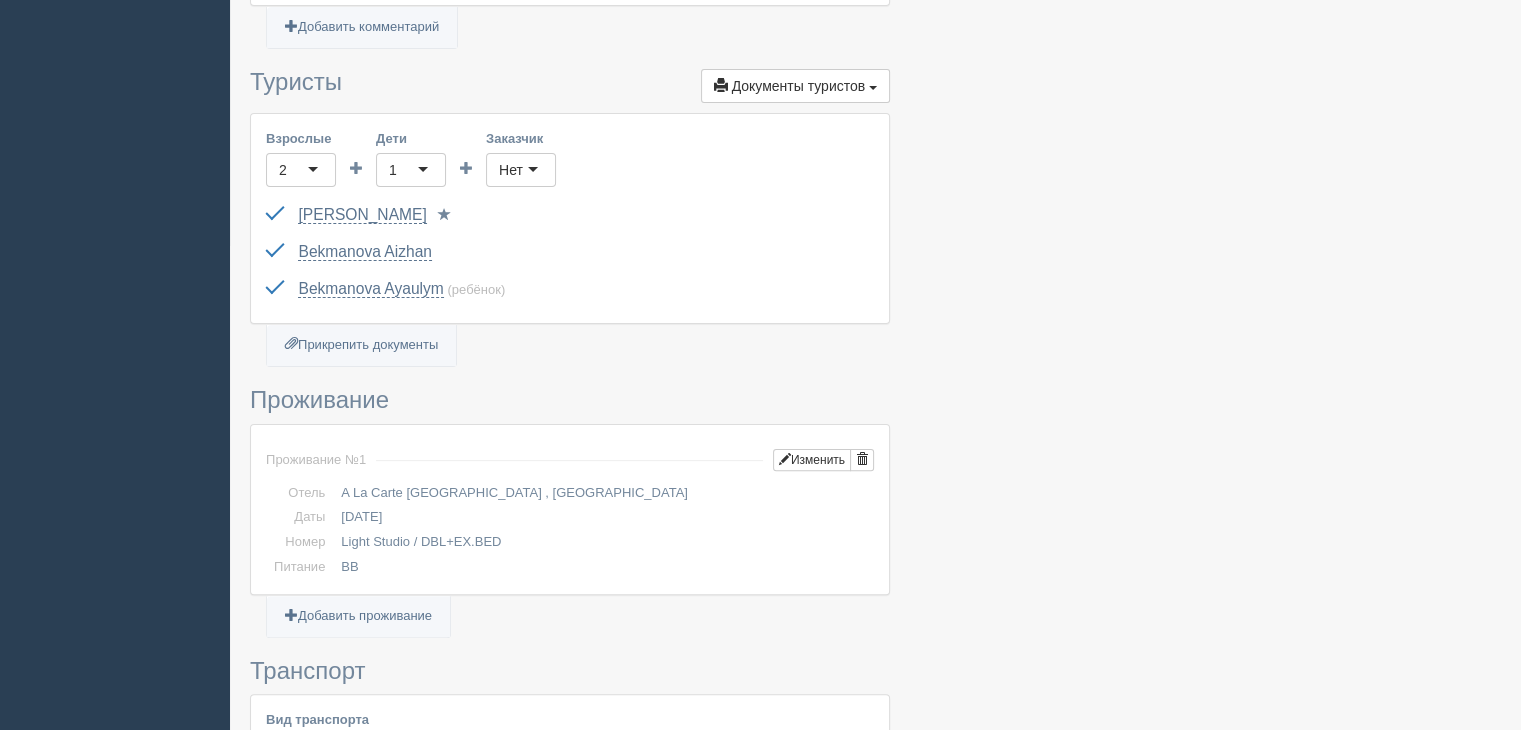 scroll, scrollTop: 484, scrollLeft: 0, axis: vertical 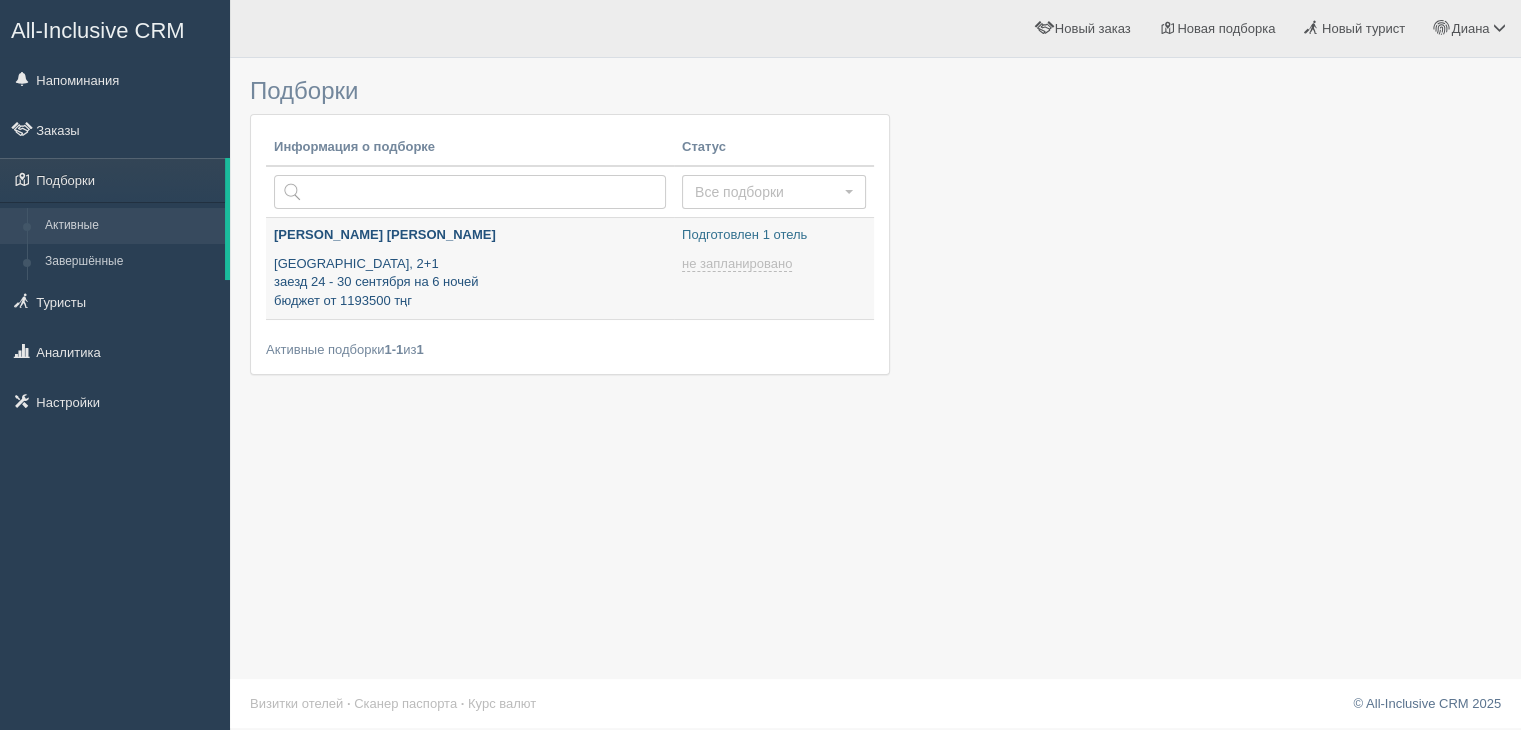 click on "[GEOGRAPHIC_DATA], 2+1 заезд 24 - 30 сентября на 6 ночей бюджет от 1193500 тңг" at bounding box center [470, 283] 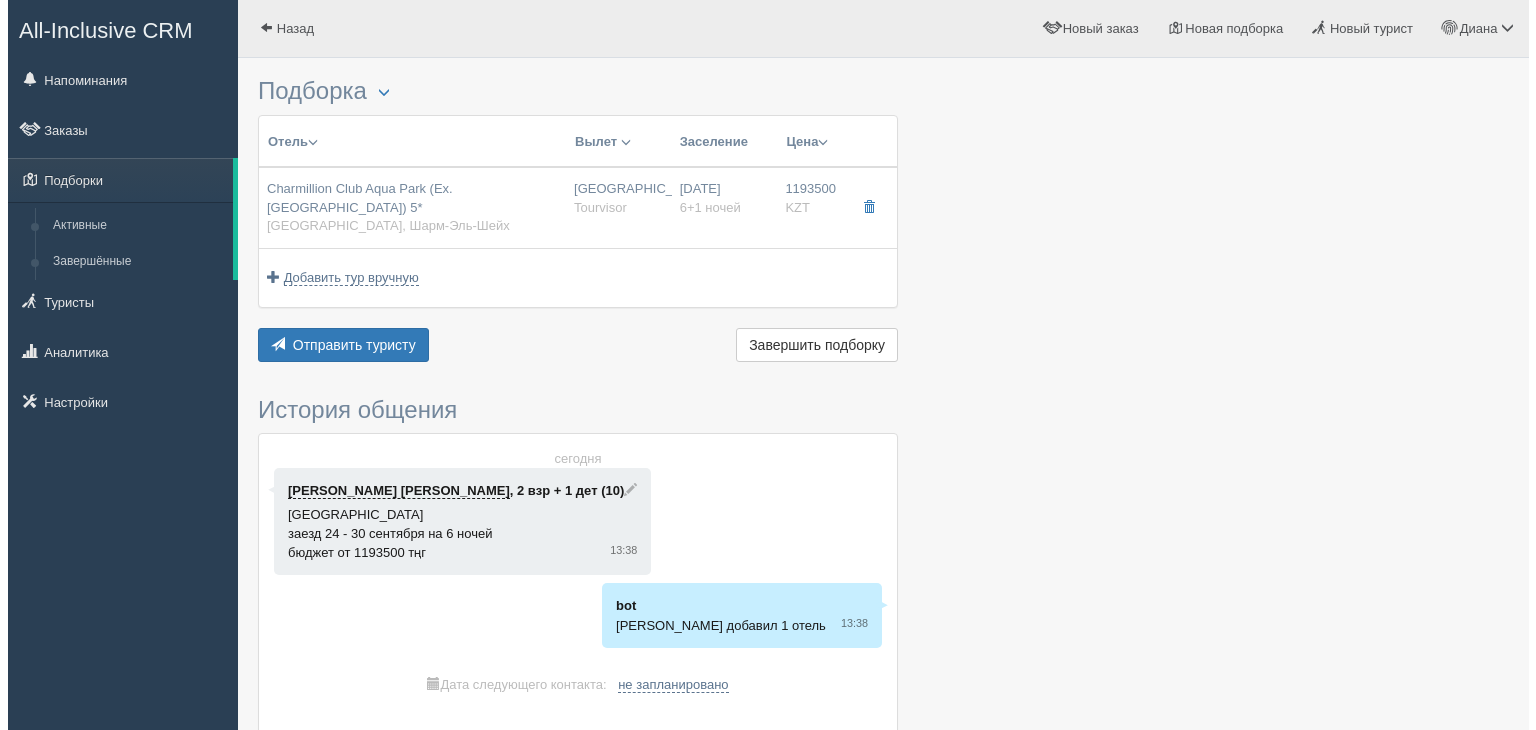 scroll, scrollTop: 0, scrollLeft: 0, axis: both 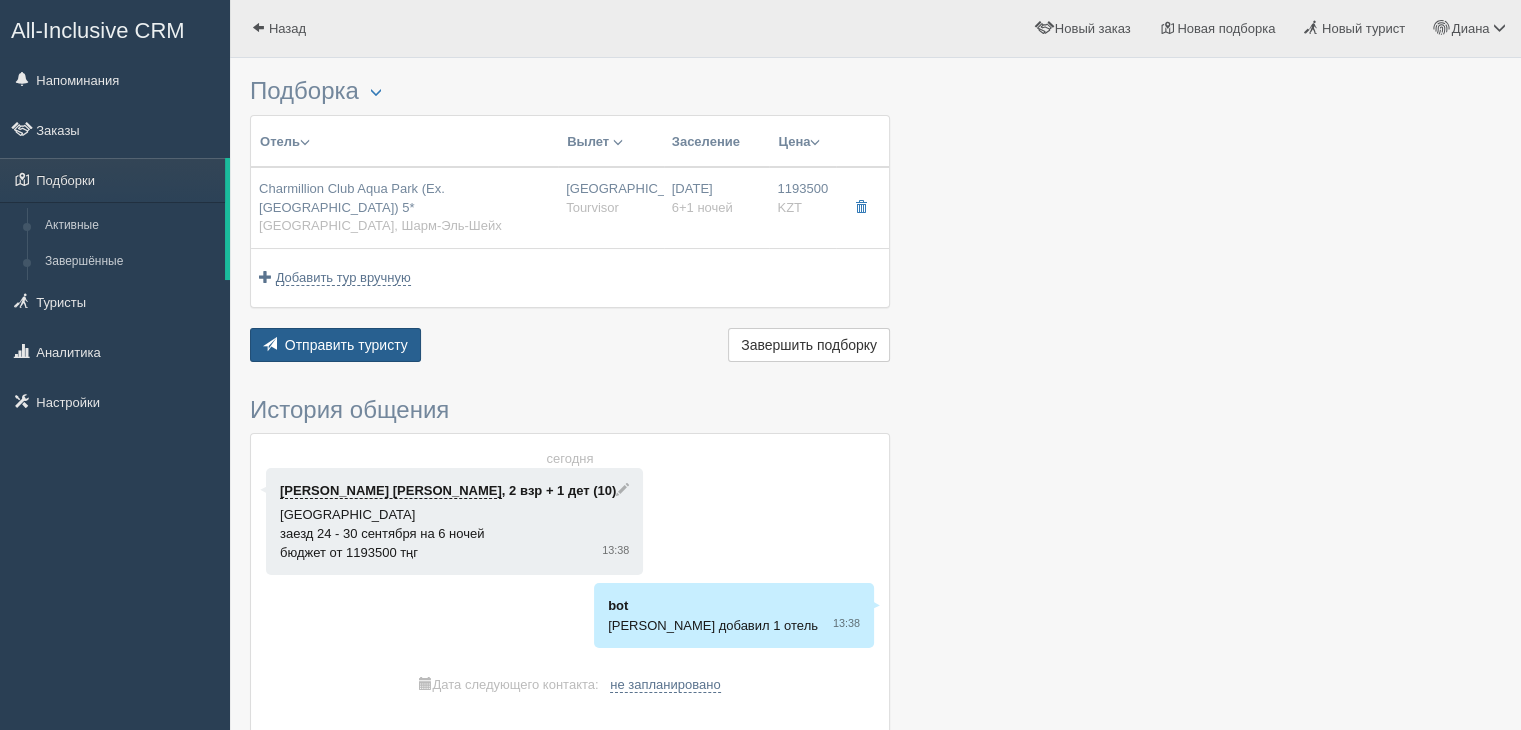 click on "Отправить туристу
Отправить" at bounding box center [335, 345] 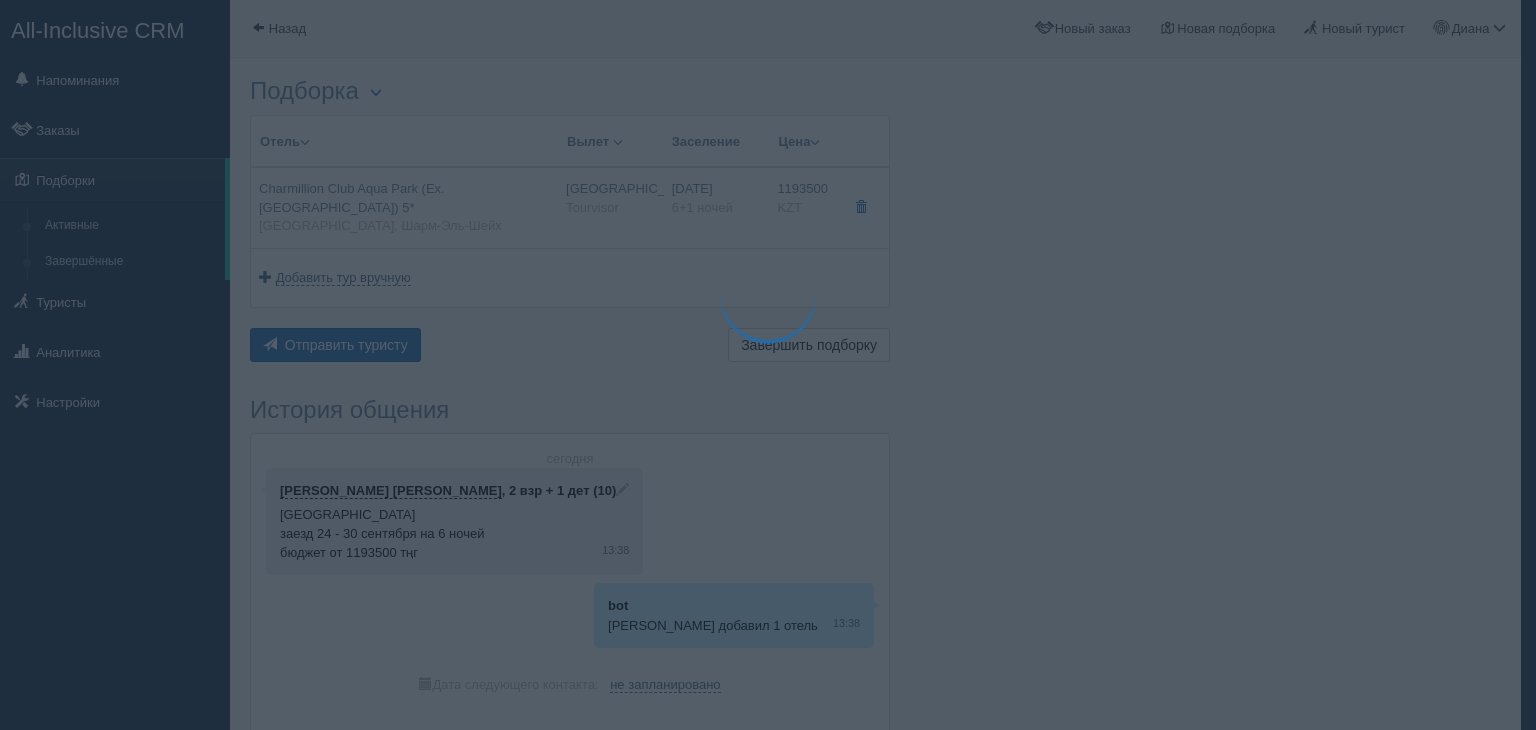 type on "🌞 Добрый день! Предлагаем Вам рассмотреть следующие варианты:
🌎 [GEOGRAPHIC_DATA], [GEOGRAPHIC_DATA]
🏩 Отель: [GEOGRAPHIC_DATA] (Ex. [GEOGRAPHIC_DATA]) 5*
✈️ Вылет: 24.09 08:55 из [GEOGRAPHIC_DATA]
🌛 Ночей: 6
🛬 Обратно: 01.10
🛋️ Номер: standard, 2 взр + 1 дет
🥣 Питание: AI Всё включено
🛫 24.09 8:55 [GEOGRAPHIC_DATA] → 13:00 Шарм-Эль-Шейх
🛬 01.10 19:30 Шарм-[GEOGRAPHIC_DATA] → 3:30 [GEOGRAPHIC_DATA]
🔥 1 193 500 KZT за тур
✦•······················•✦•······················•✦
Чтобы узнать подробности, перейдите по ссылке:
[URL][DOMAIN_NAME]
Наши контакты:
[PERSON_NAME] — Ваш персональный менеджер" 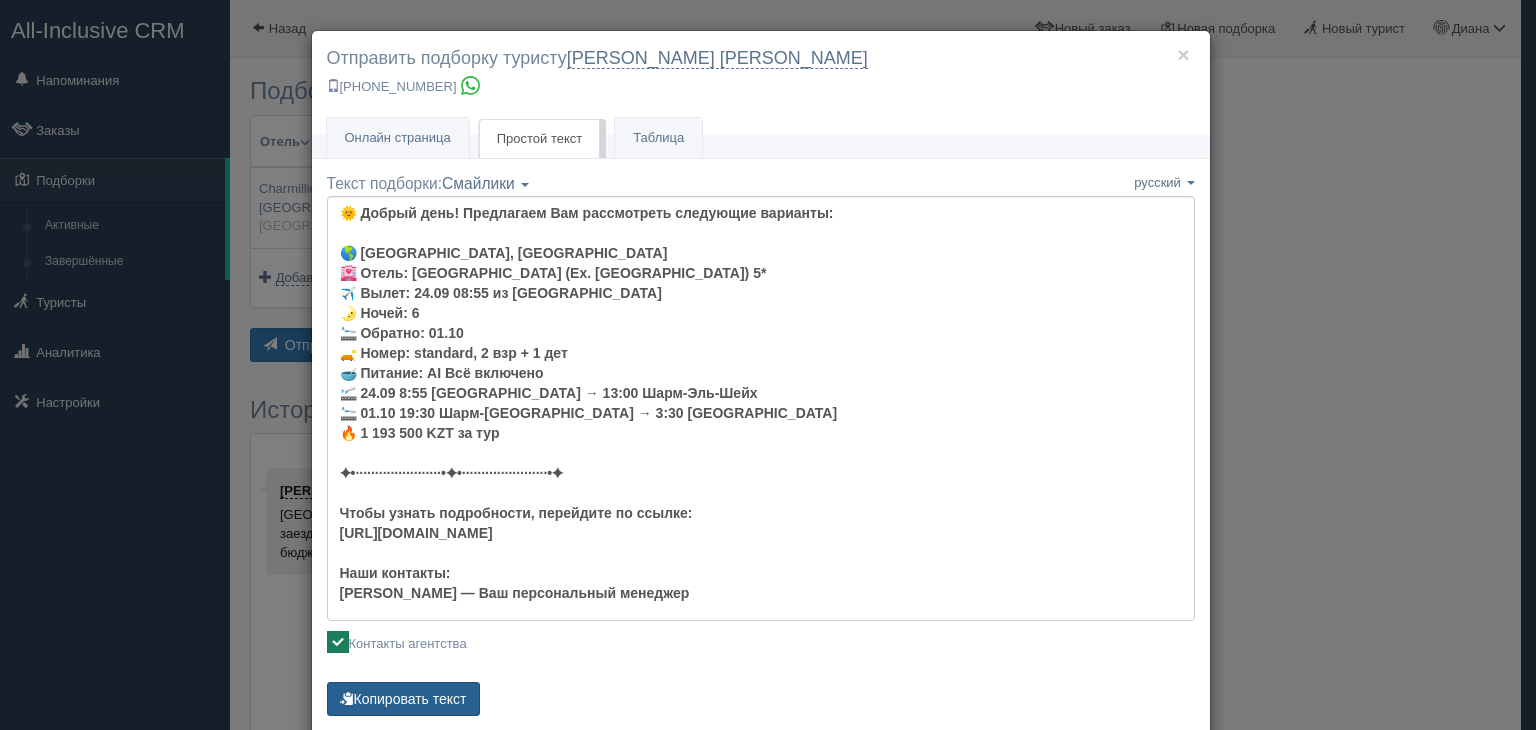 click on "Копировать текст" at bounding box center [403, 699] 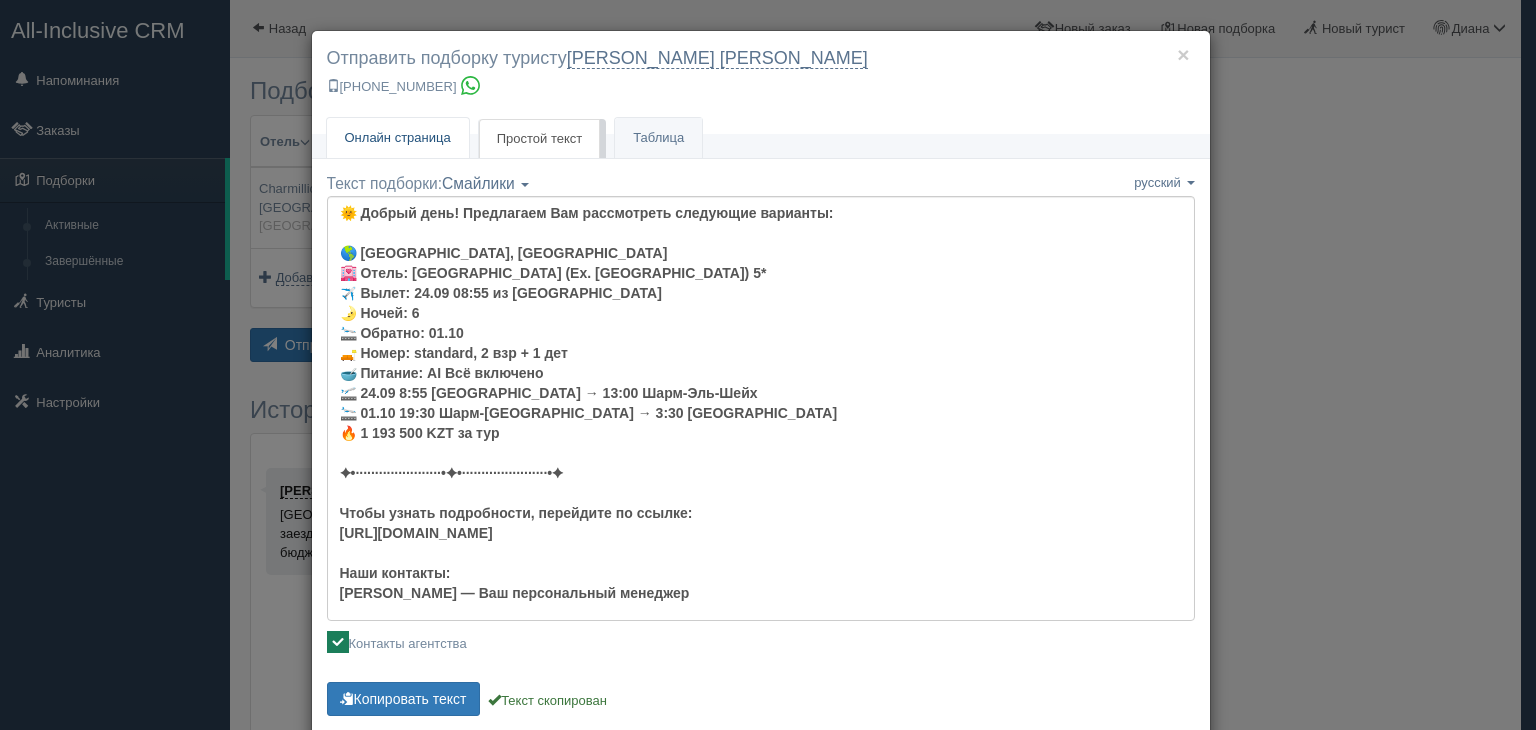 click on "Онлайн страница
Онлайн" at bounding box center (398, 138) 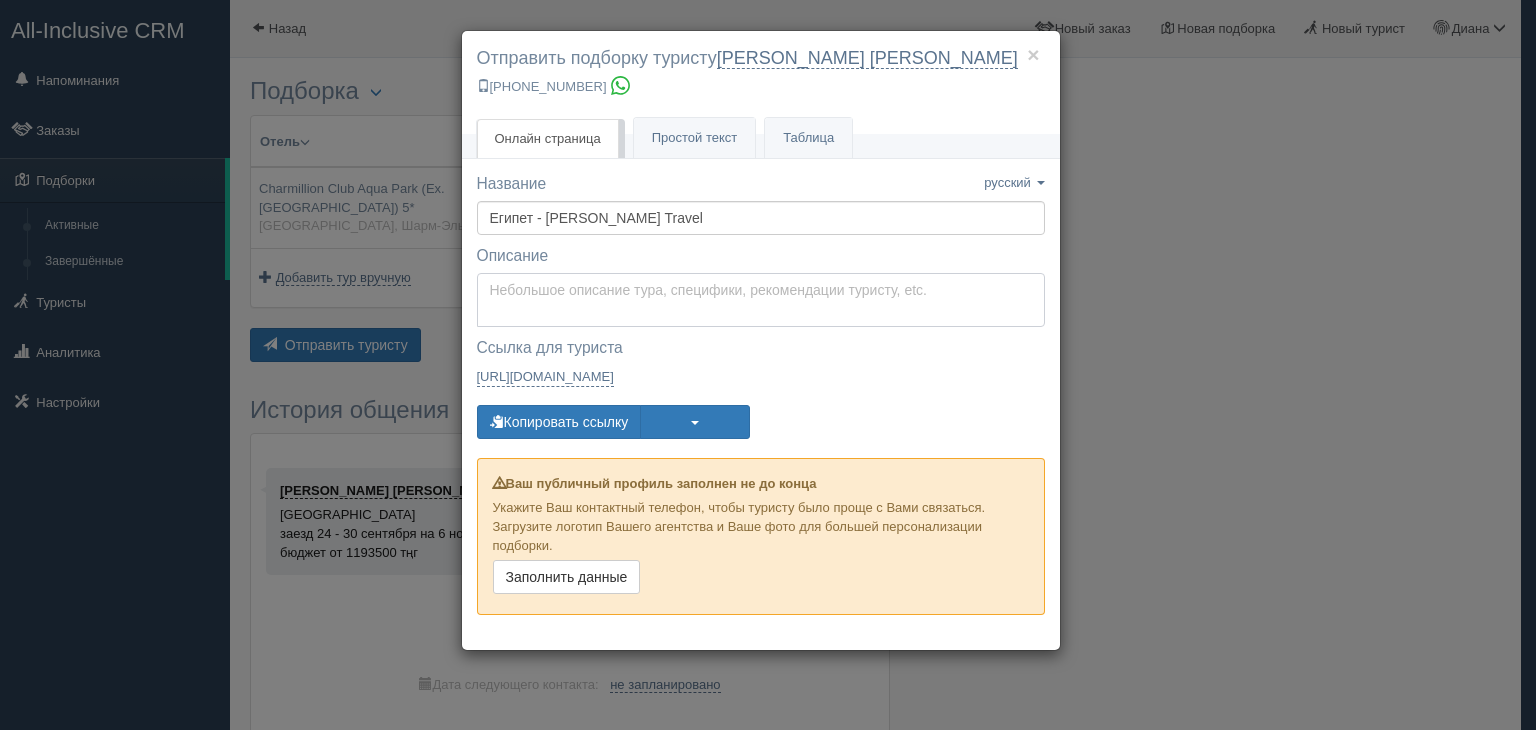 type on "Здравствуйте, ___________________! Ниже представлены варианты туров для Вас.
Для просмотра описания и фото отеля — нажмите на название. Отели, которые Вам понравились, можете отмечать ♥, а те что не понравились — удалять, нажав на корзину.
Цены актуальны на момент подборки!" 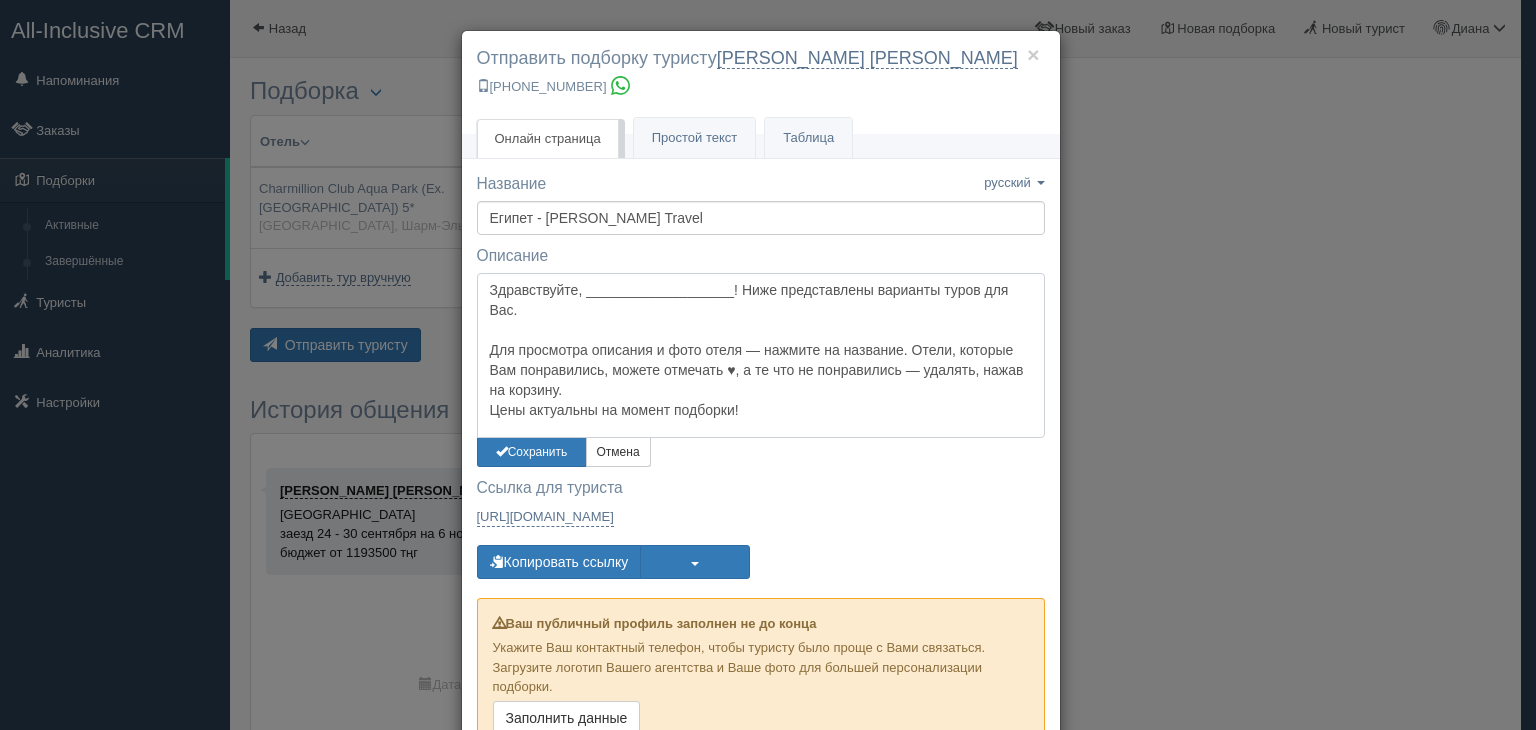 click on "Здравствуйте, ___________________! Ниже представлены варианты туров для Вас.
Для просмотра описания и фото отеля — нажмите на название. Отели, которые Вам понравились, можете отмечать ♥, а те что не понравились — удалять, нажав на корзину.
Цены актуальны на момент подборки!" at bounding box center [761, 356] 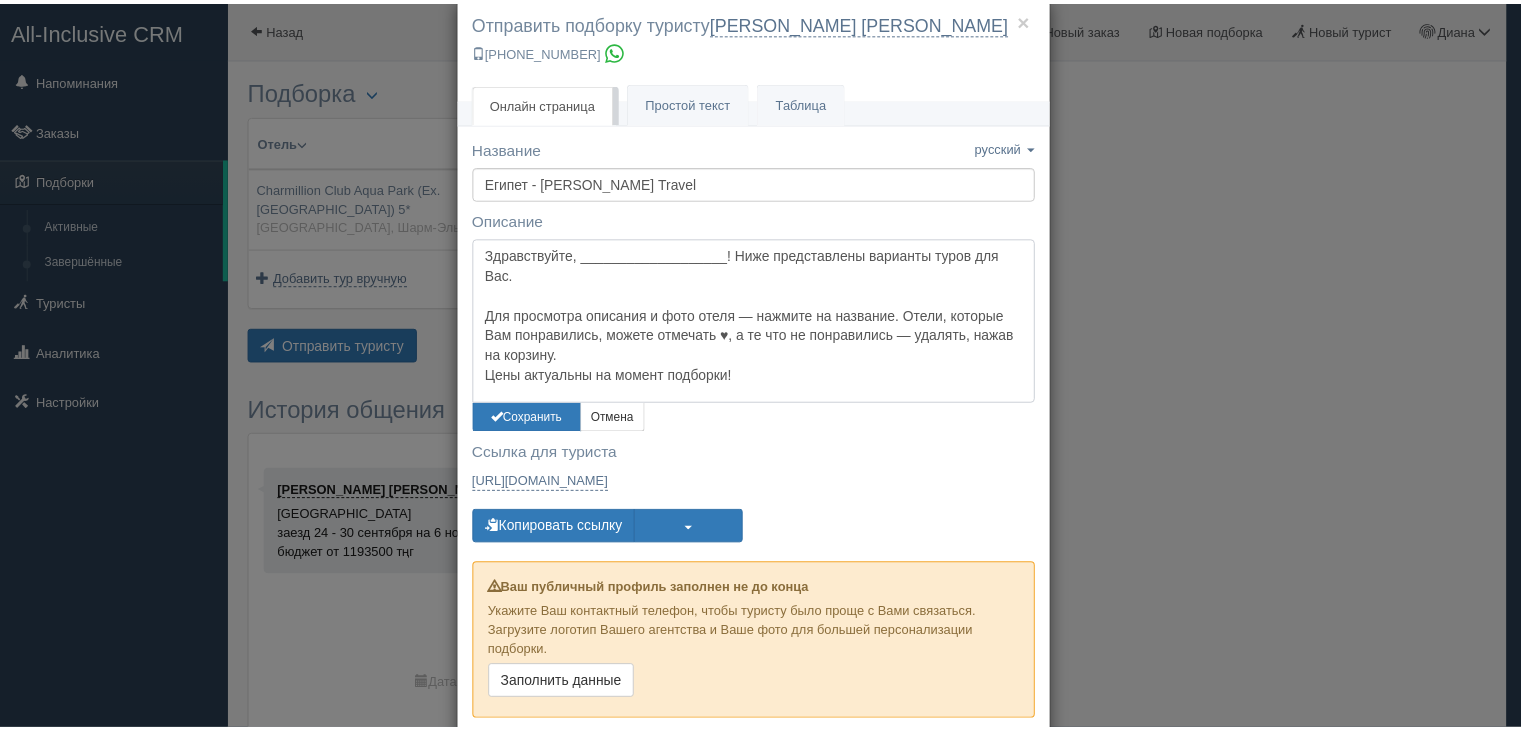 scroll, scrollTop: 0, scrollLeft: 0, axis: both 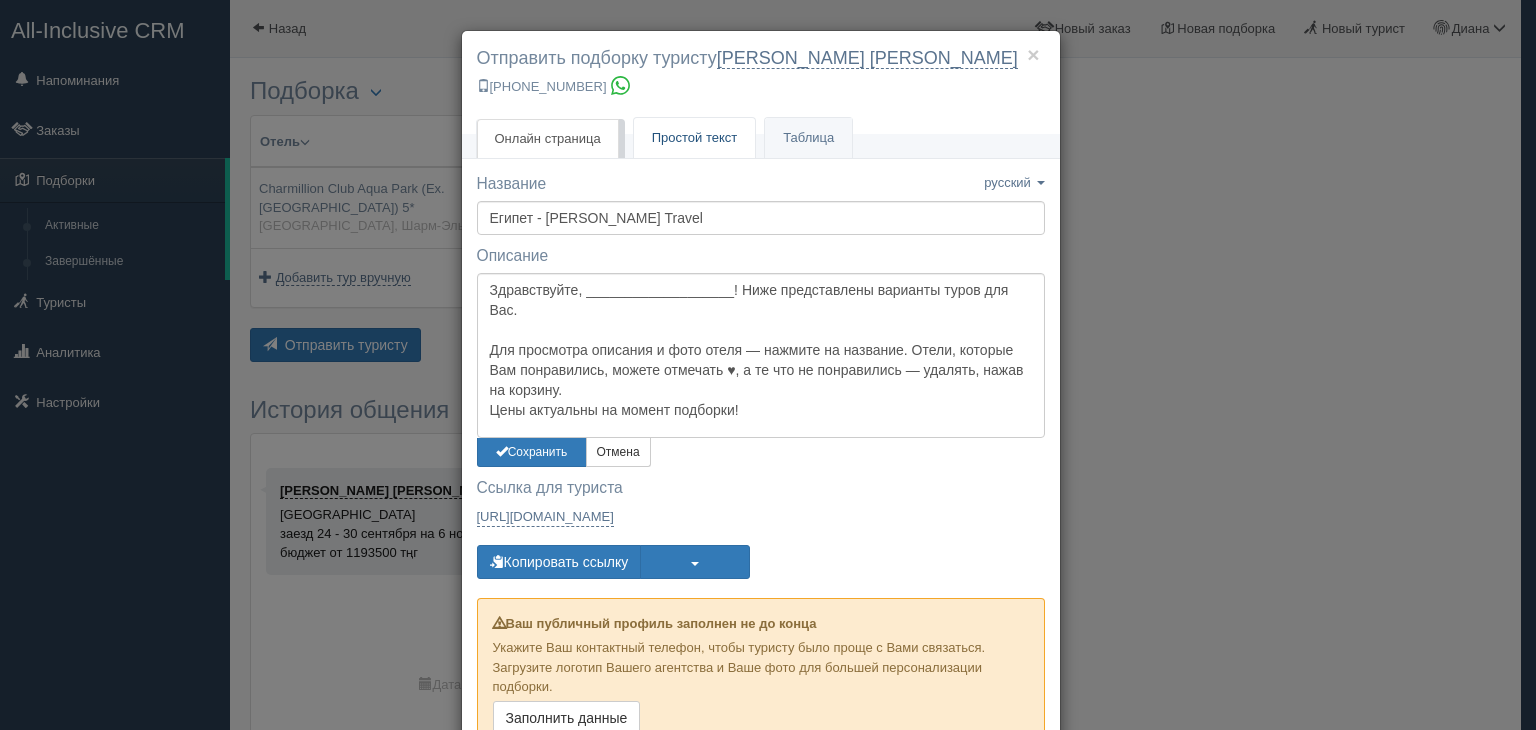 click on "Простой текст" at bounding box center [695, 137] 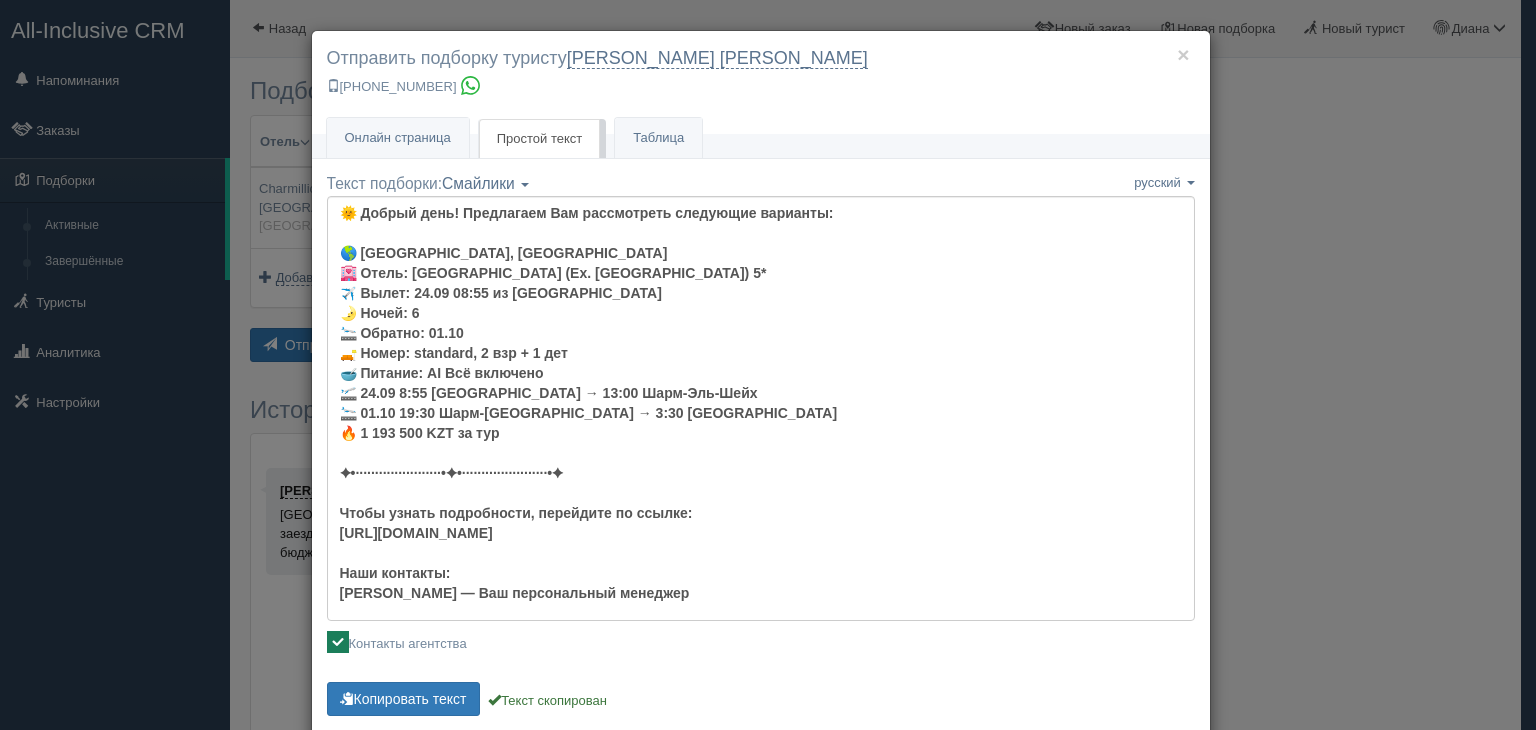 click on "Таблица" at bounding box center [658, 138] 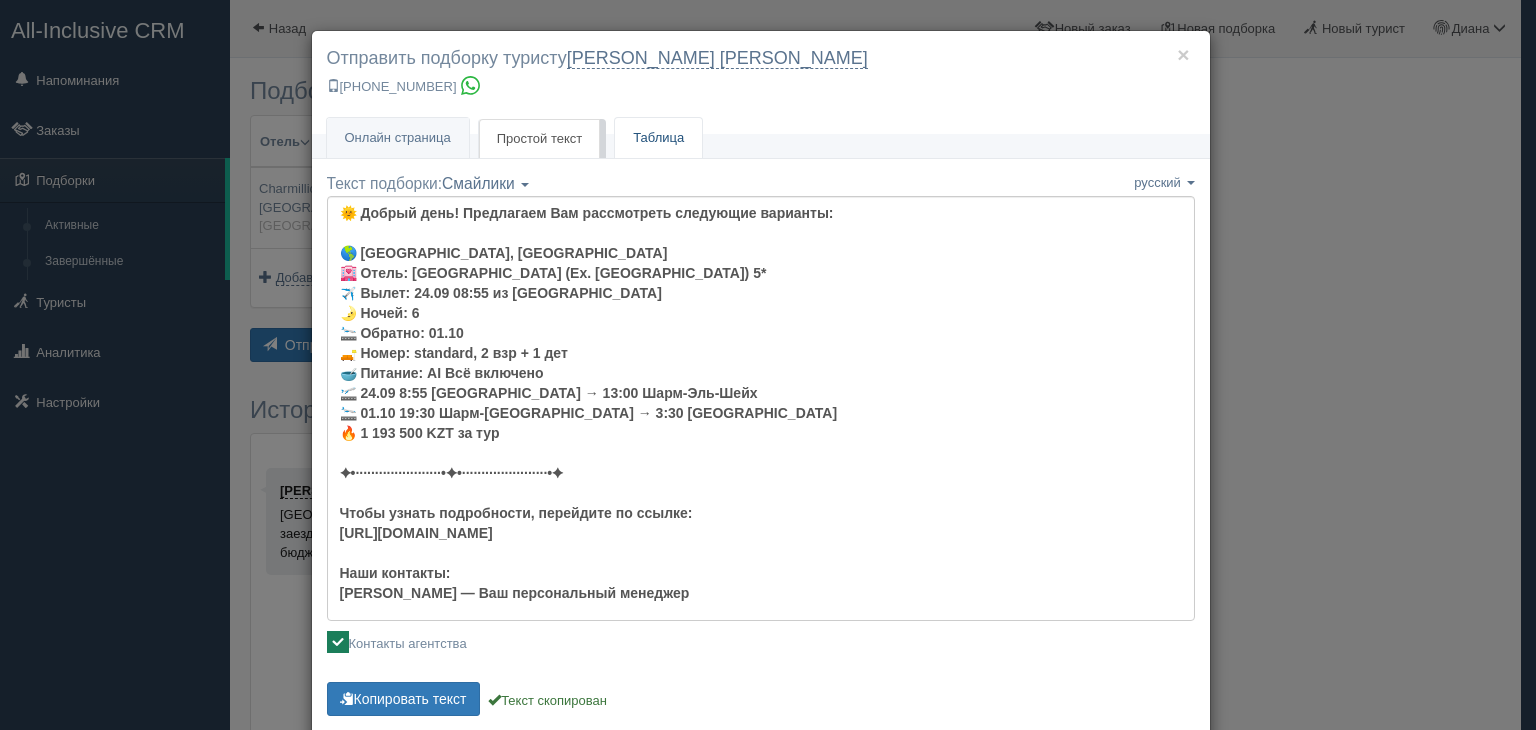click on "Таблица" at bounding box center (658, 138) 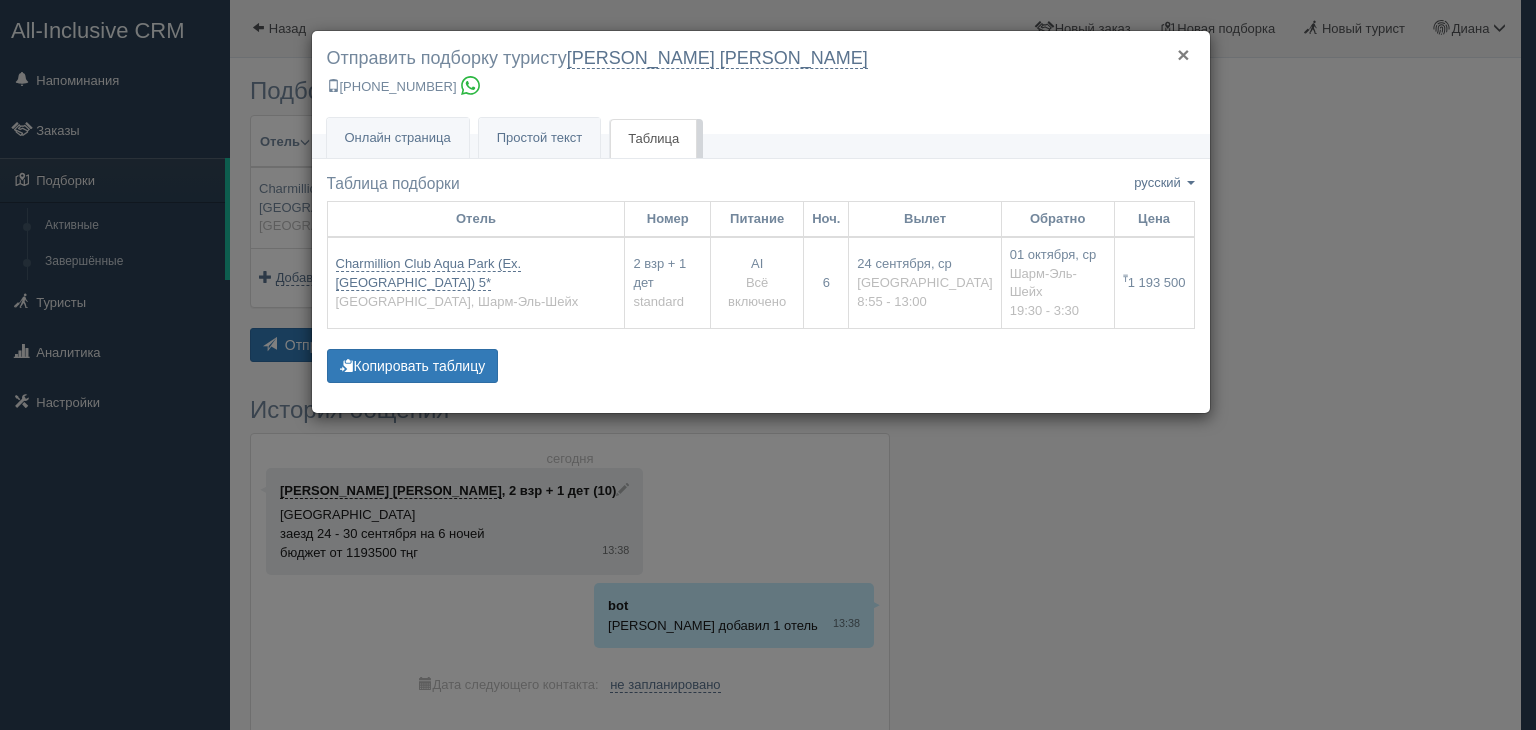 click on "×" at bounding box center [1183, 54] 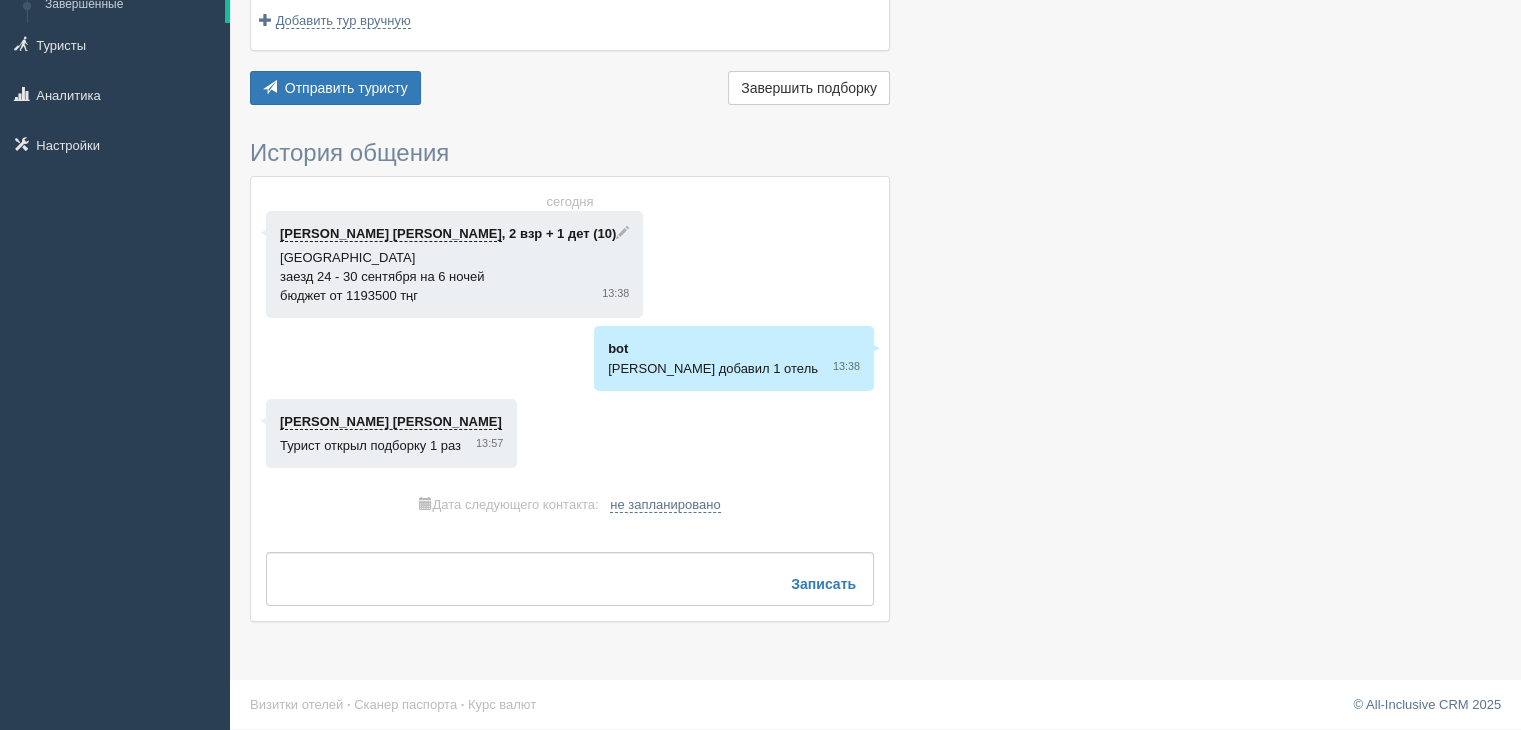 scroll, scrollTop: 0, scrollLeft: 0, axis: both 